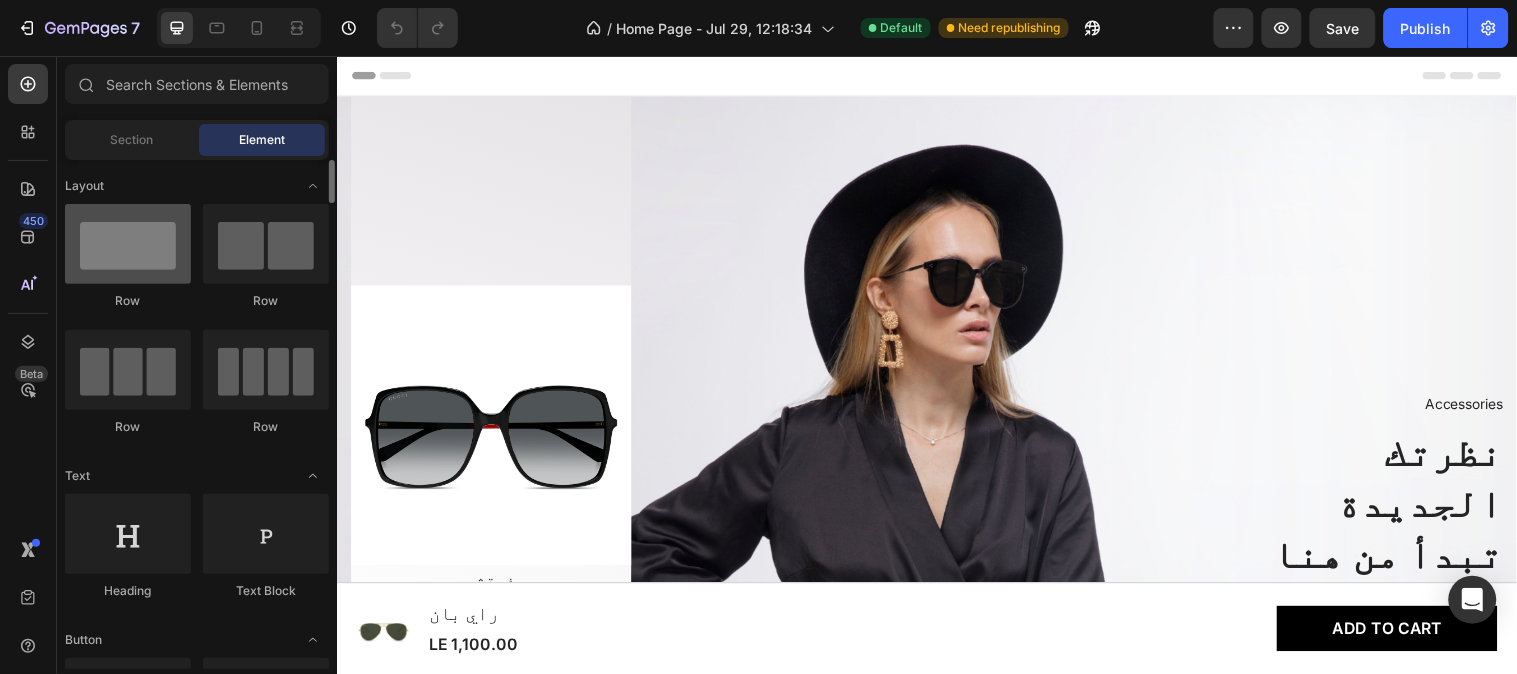 scroll, scrollTop: 0, scrollLeft: 0, axis: both 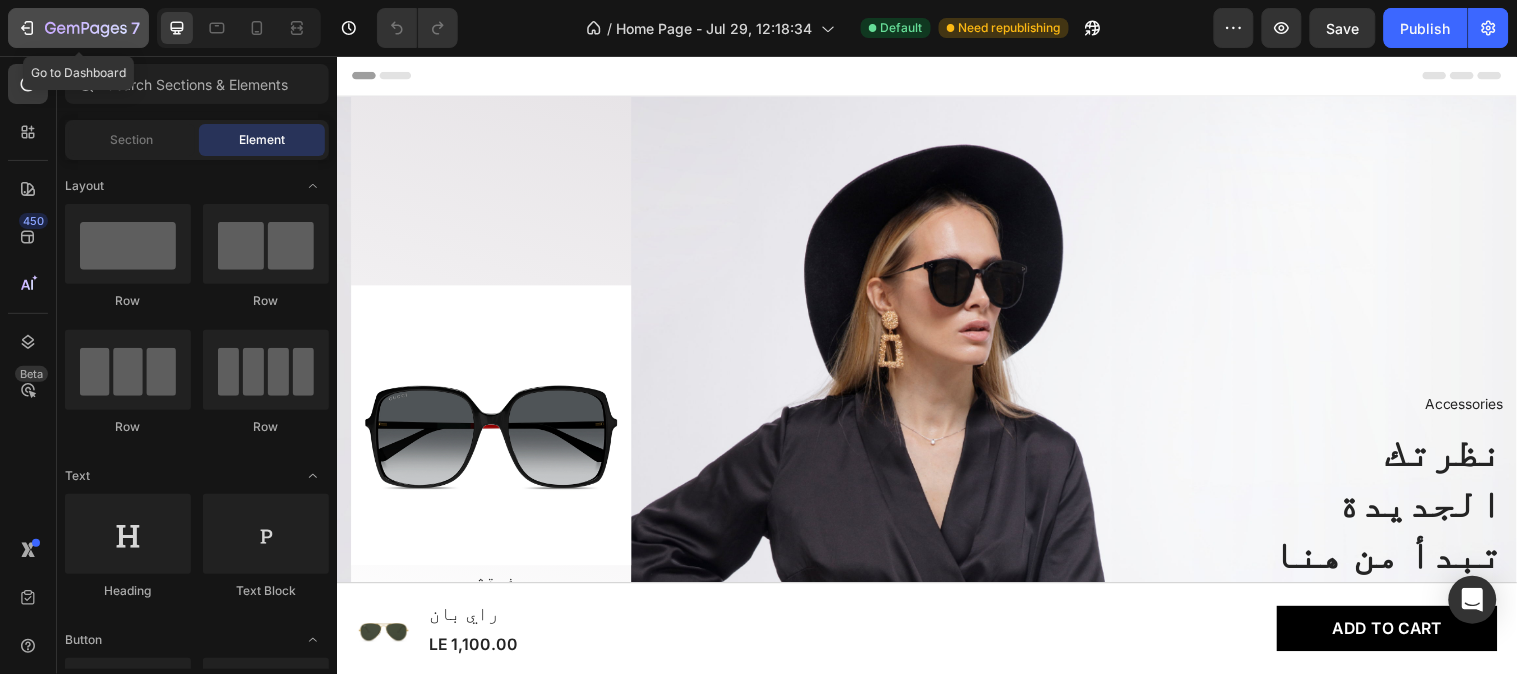 click 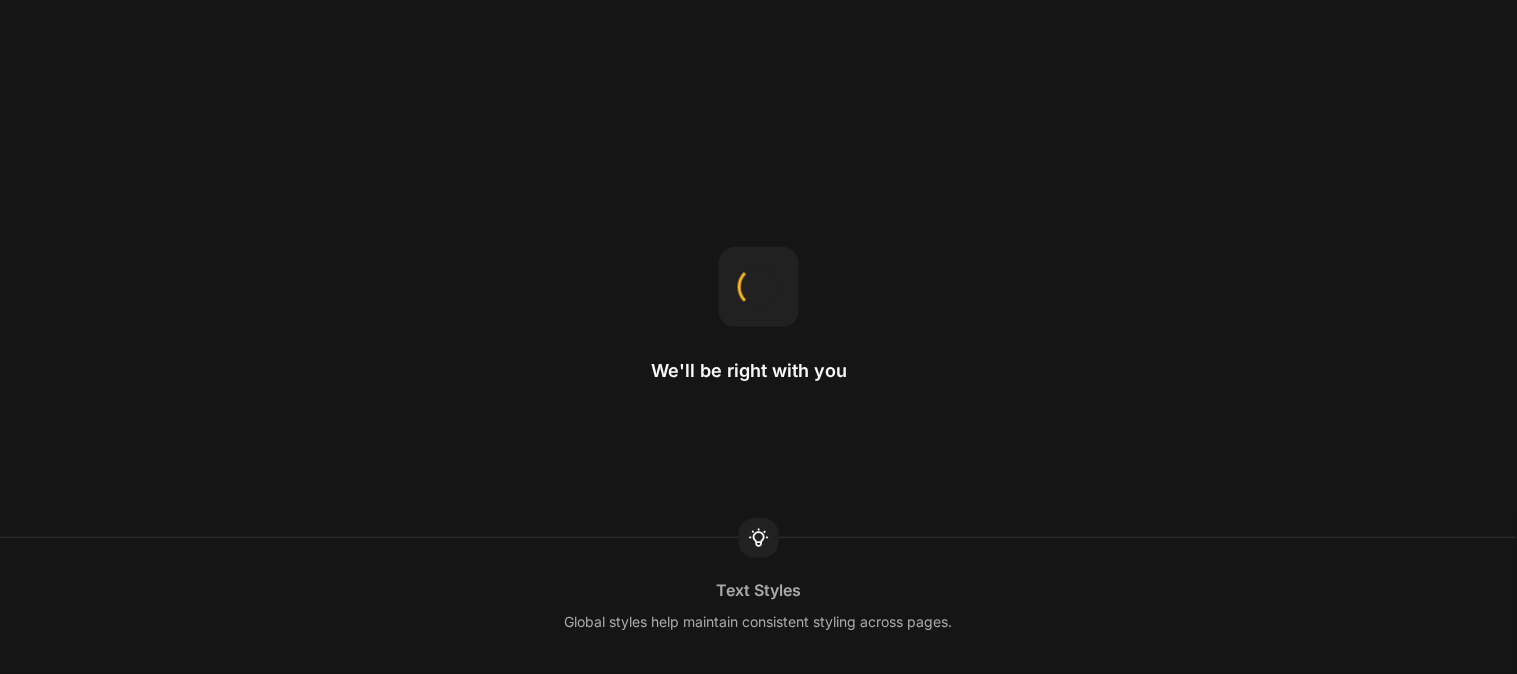 scroll, scrollTop: 0, scrollLeft: 0, axis: both 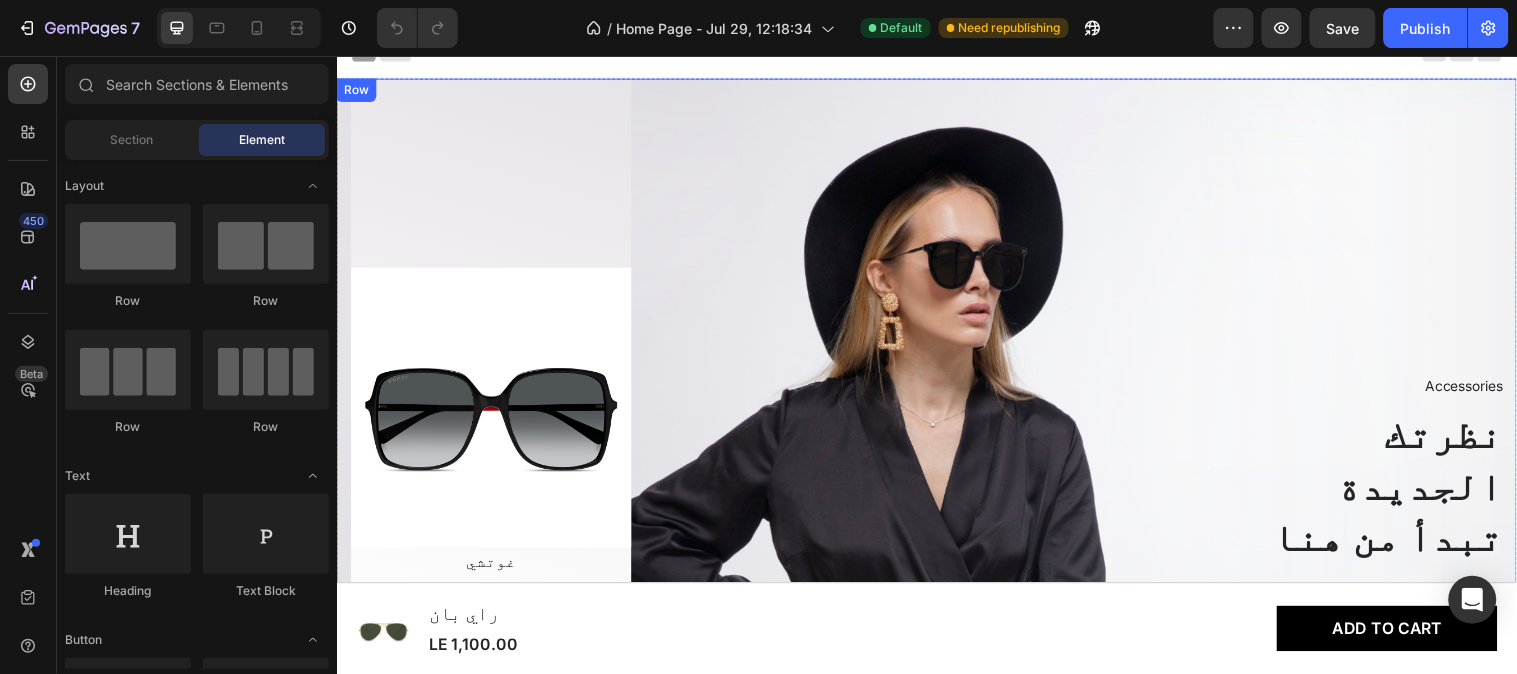 click on "Accessories Text block نظرتك الجديدة تبدأ من هنا Heading Shop Now Button Row Product Images & Gallery غوتشي Product Title LE 1,300.00 Product Price Product Price Row Product Row" at bounding box center (936, 365) 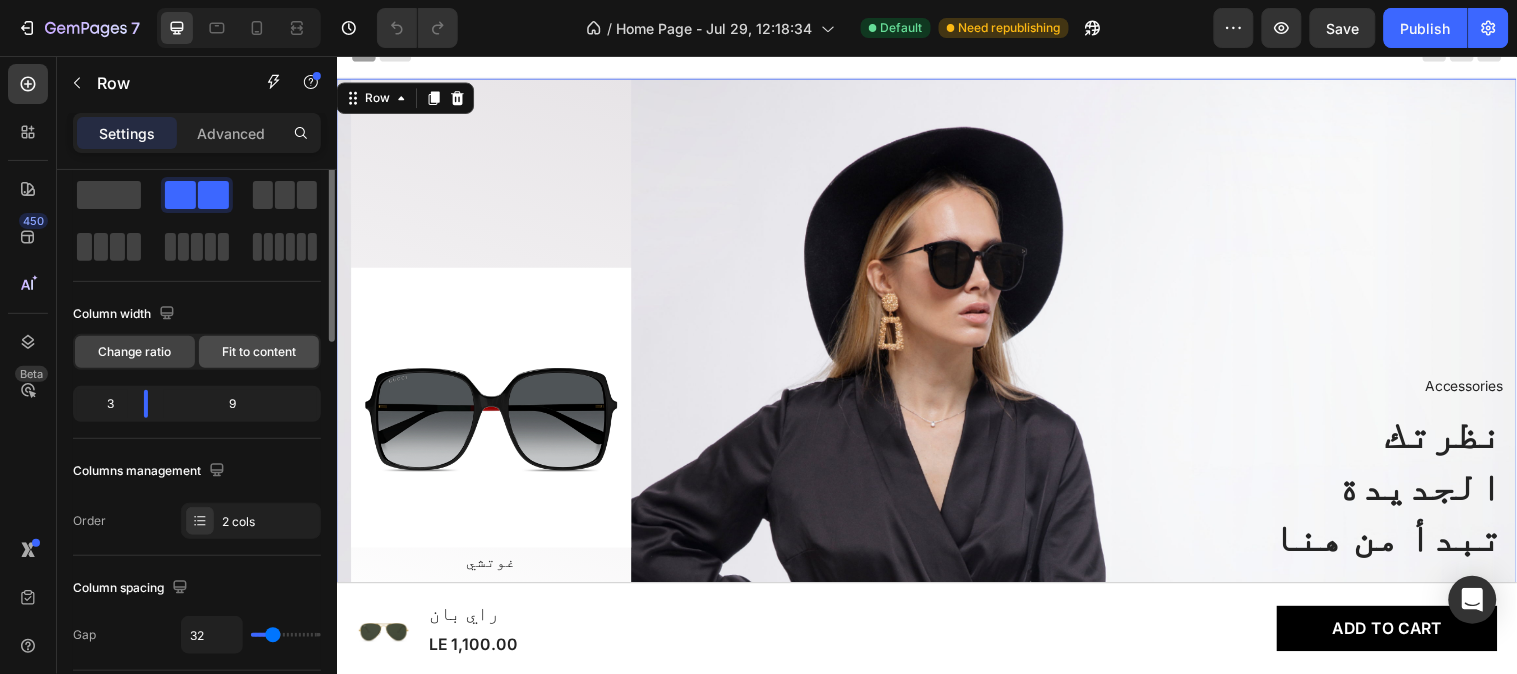 scroll, scrollTop: 0, scrollLeft: 0, axis: both 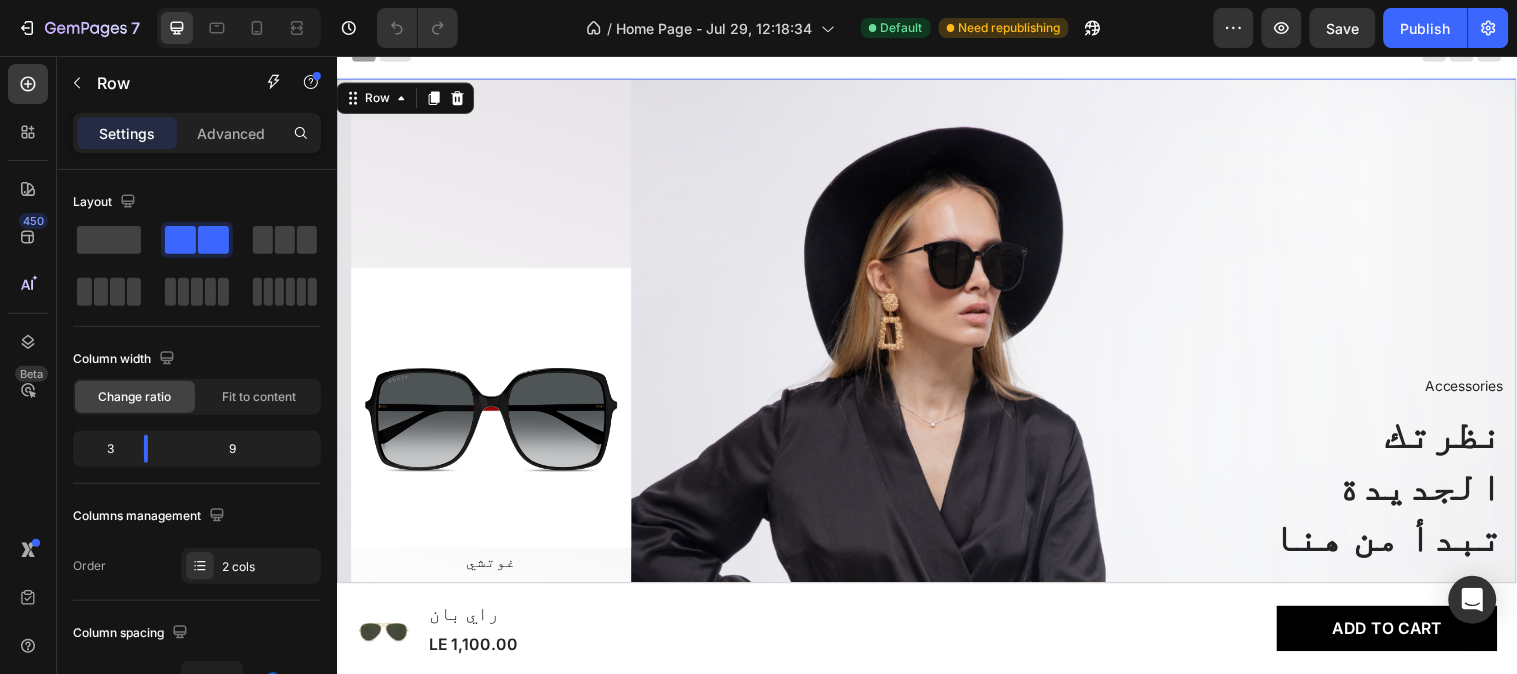 click on "Accessories Text block نظرتك الجديدة تبدأ من هنا Heading Shop Now Button Row" at bounding box center (1095, 365) 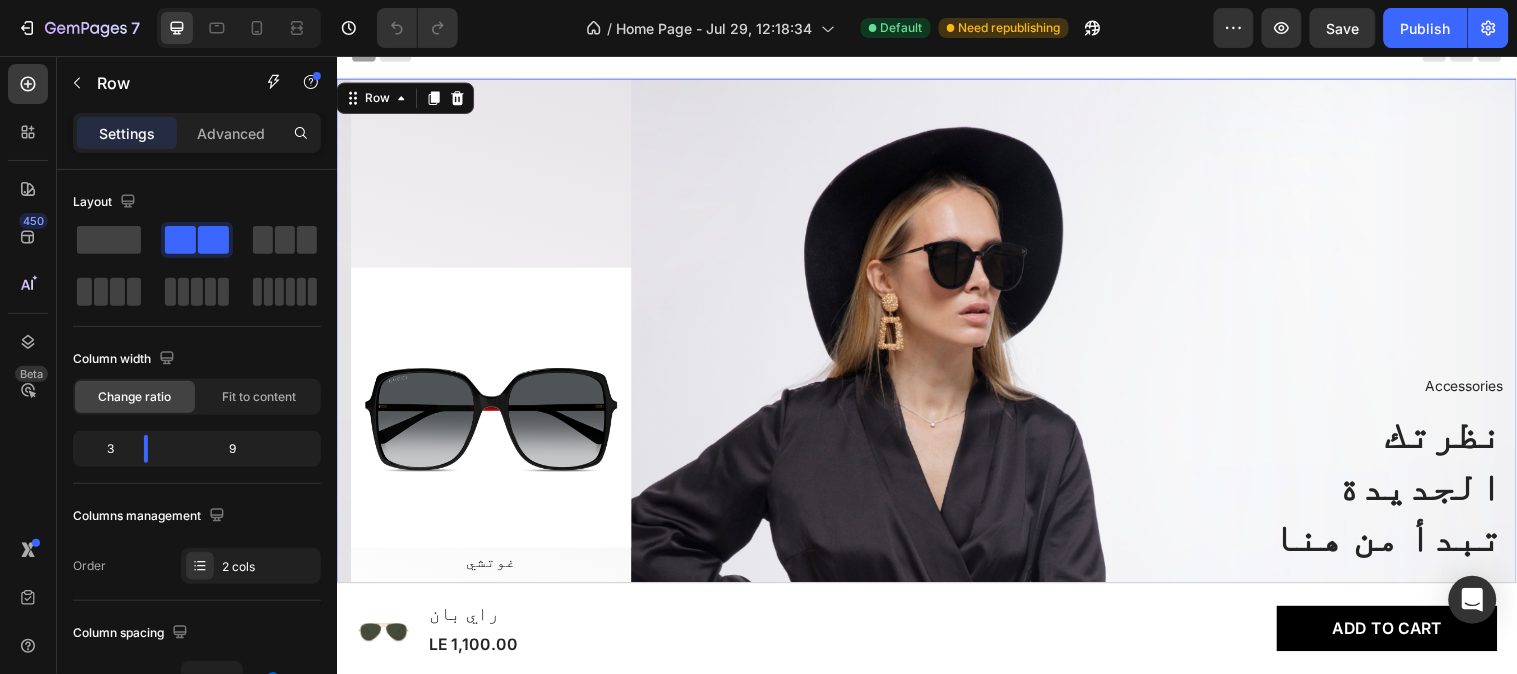 click on "Accessories Text block نظرتك الجديدة تبدأ من هنا Heading Shop Now Button Row" at bounding box center [1095, 365] 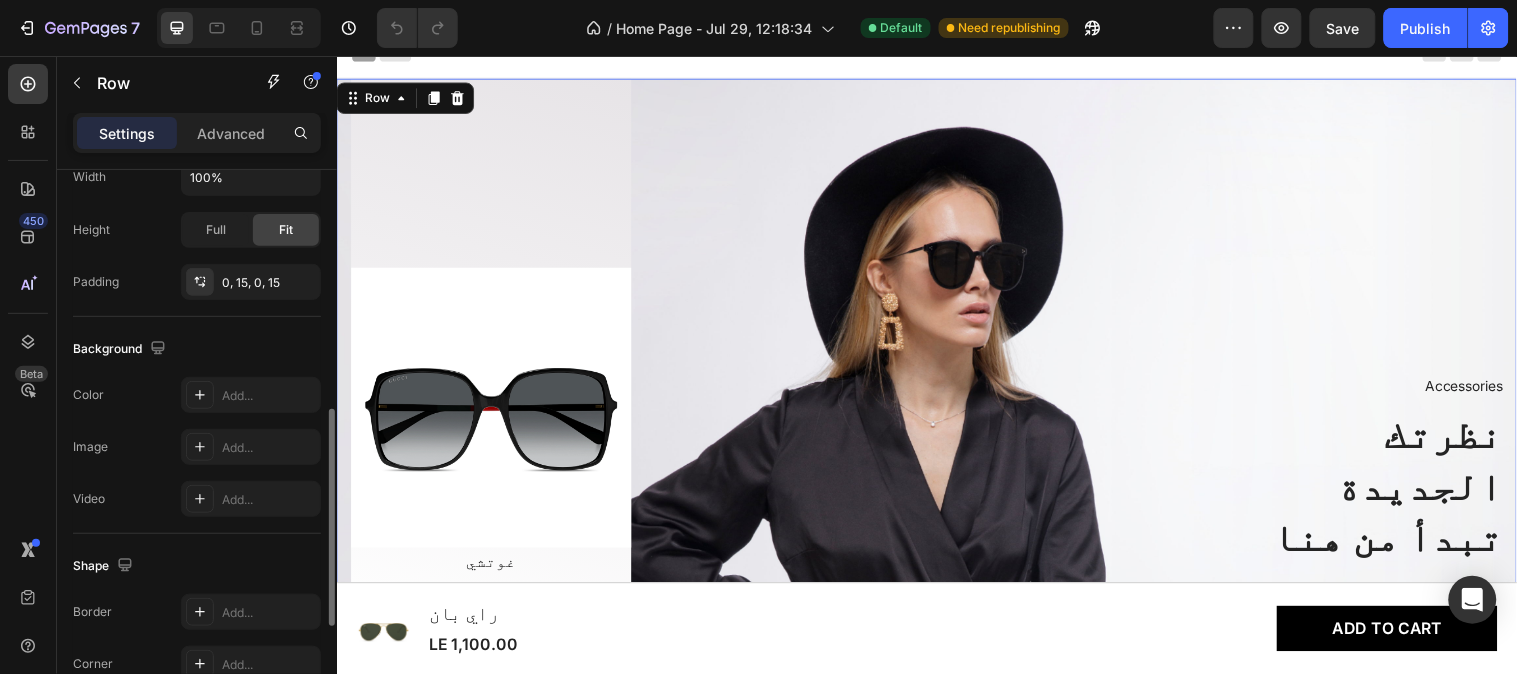 scroll, scrollTop: 637, scrollLeft: 0, axis: vertical 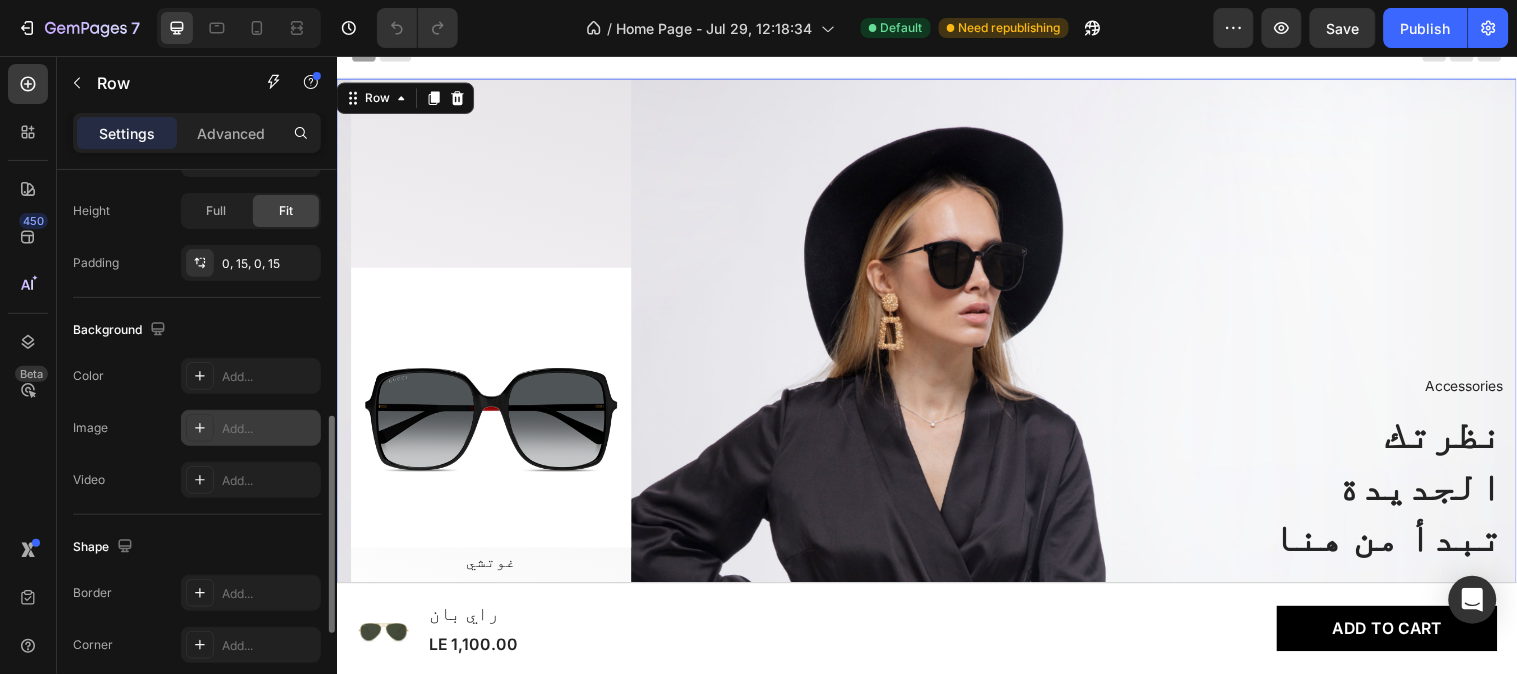 click at bounding box center (200, 428) 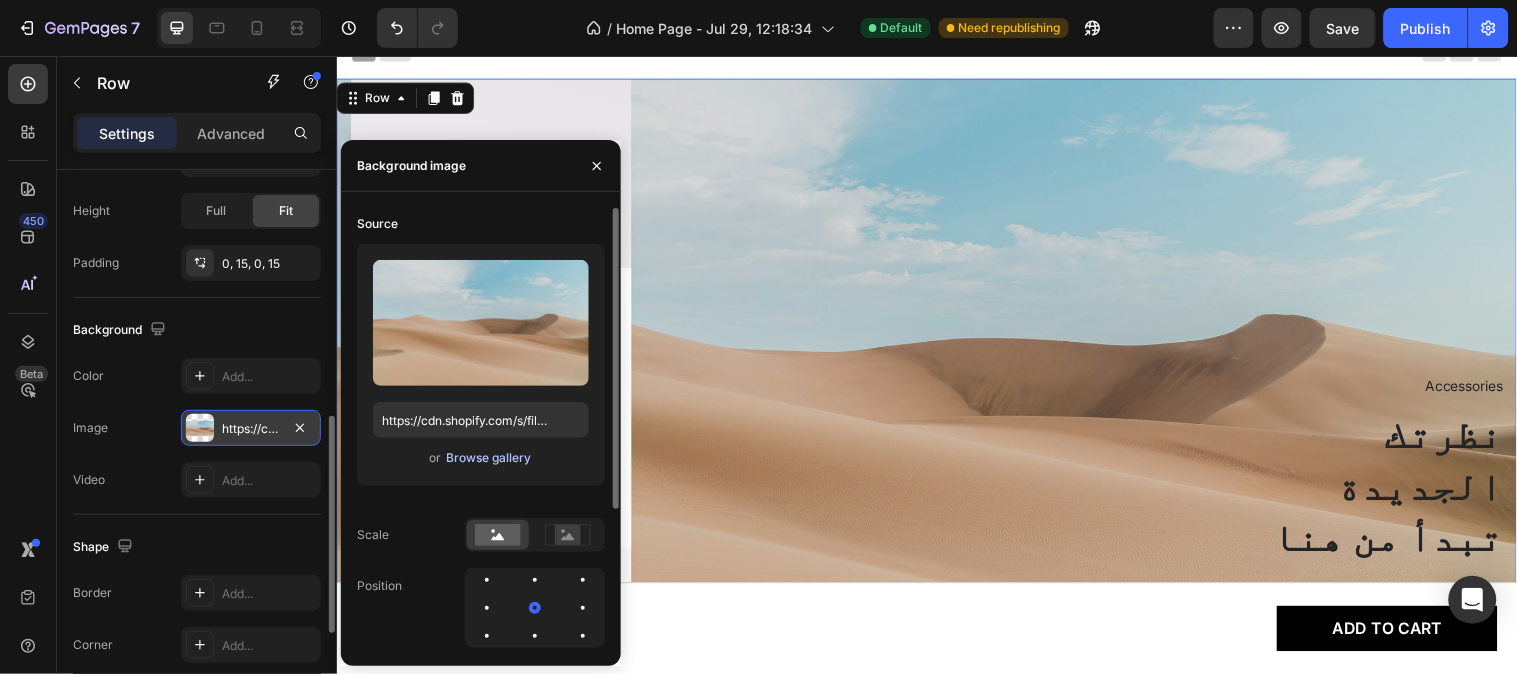 click on "Browse gallery" at bounding box center (488, 458) 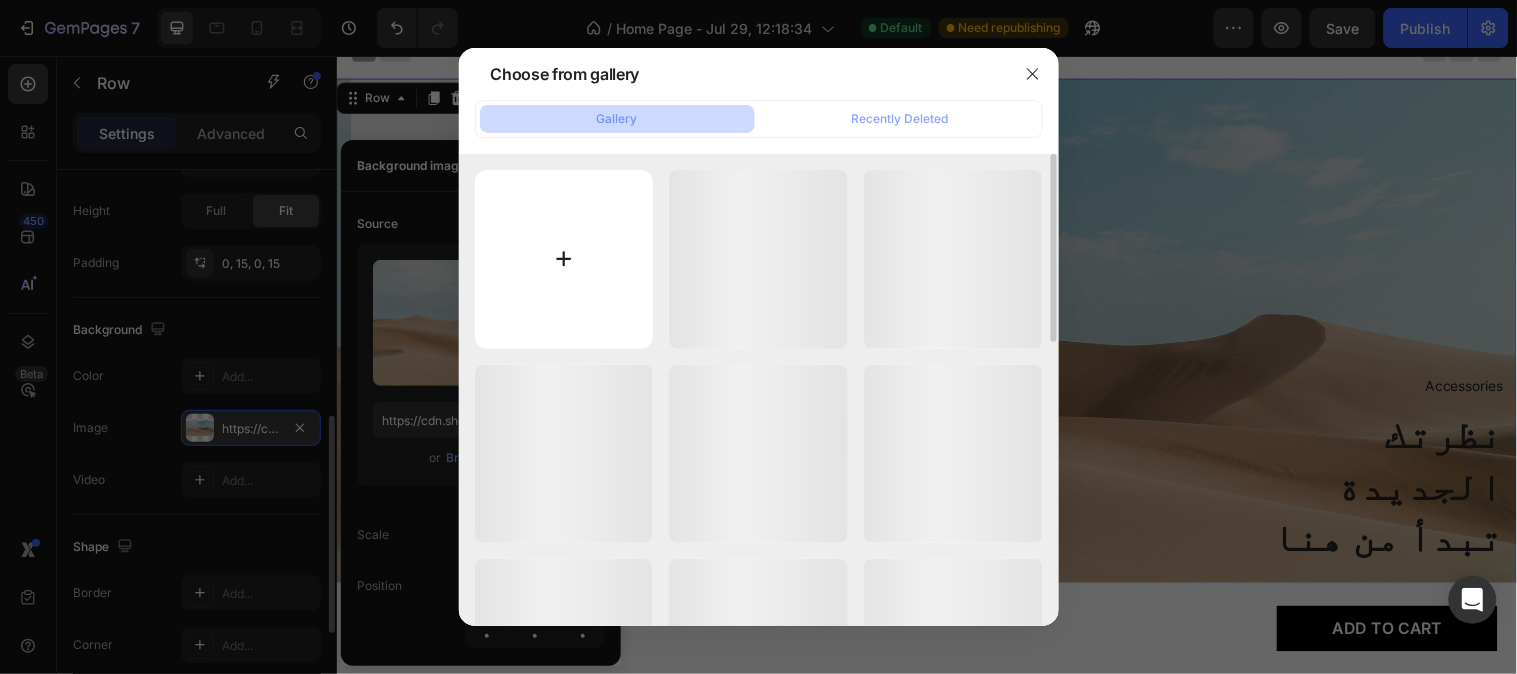 click at bounding box center [564, 259] 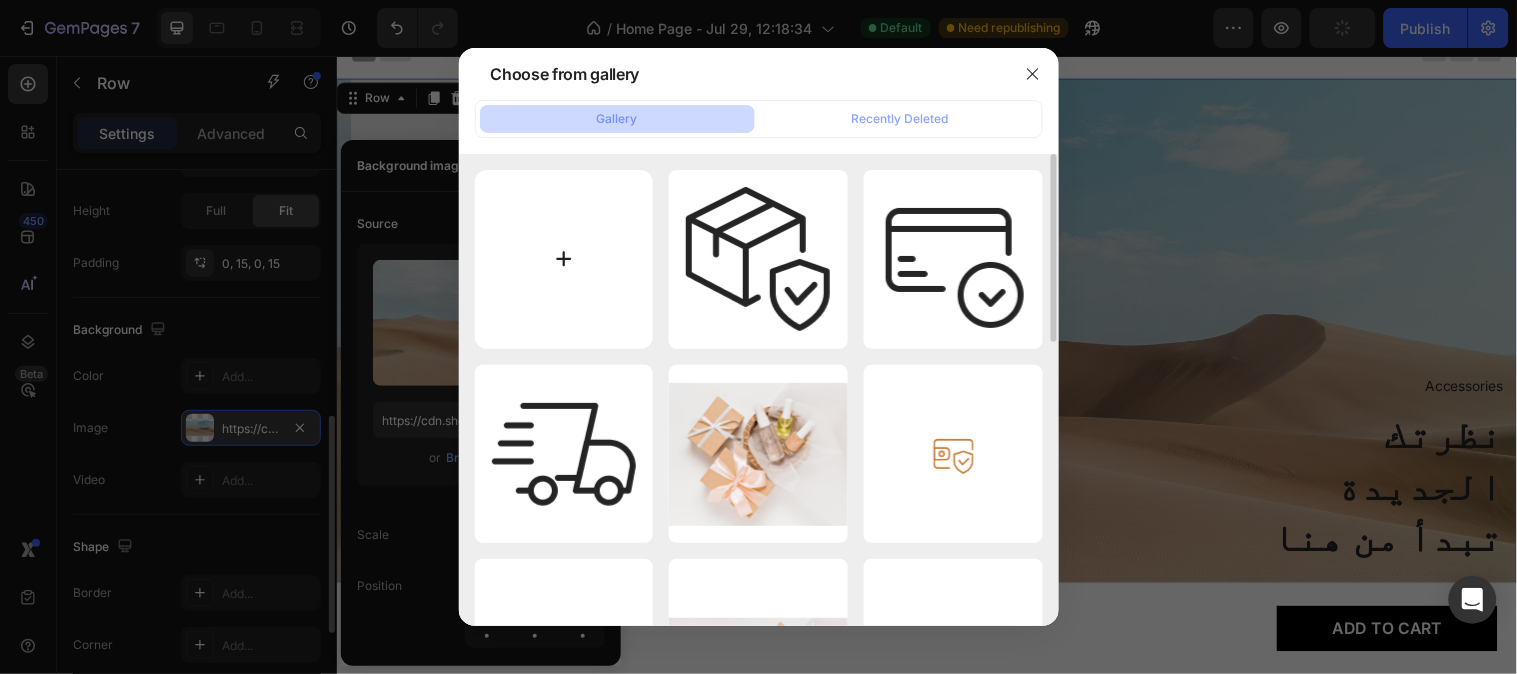 type on "C:\fakepath\هيرو للنضارات.jpg" 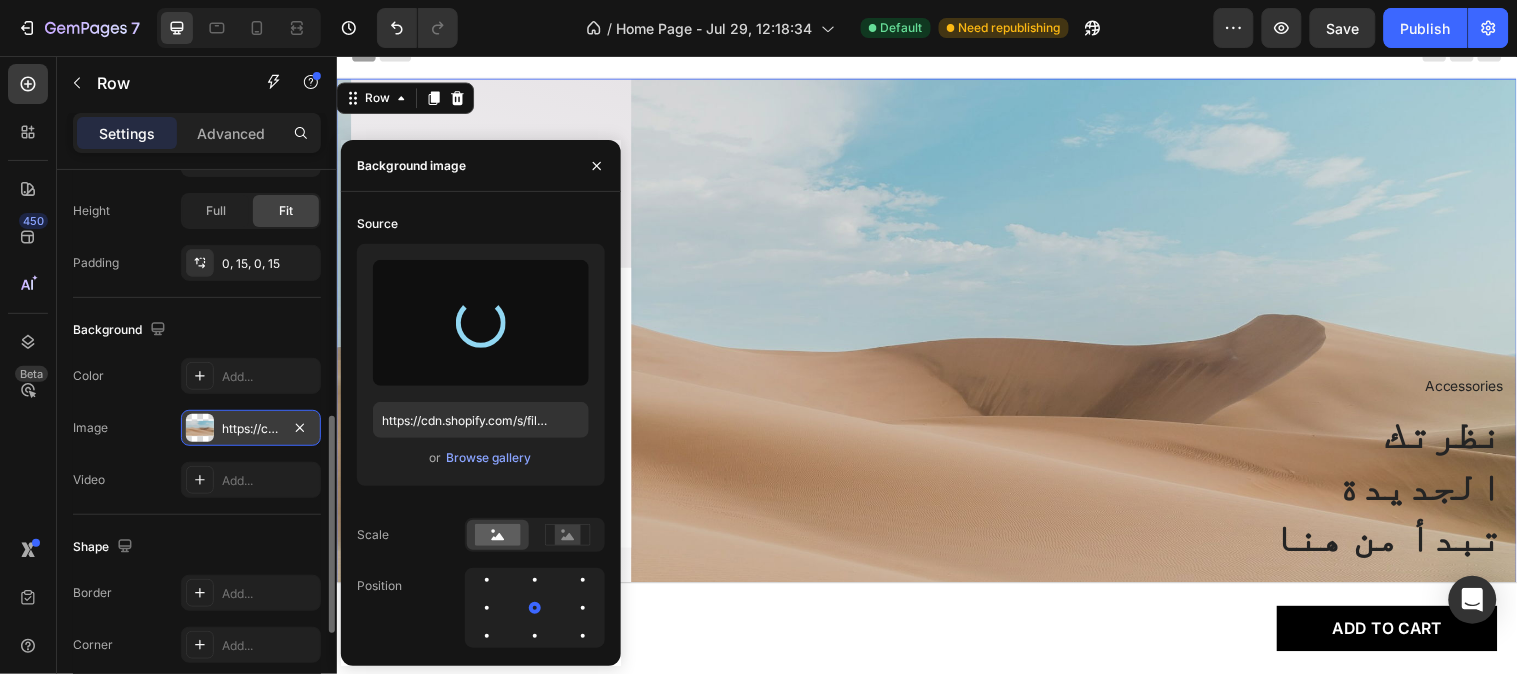 type on "https://cdn.shopify.com/s/files/1/0634/2810/0209/files/gempages_577556491356078630-16cc3a9c-6cb8-48b2-9ade-8e30856d235a.jpg" 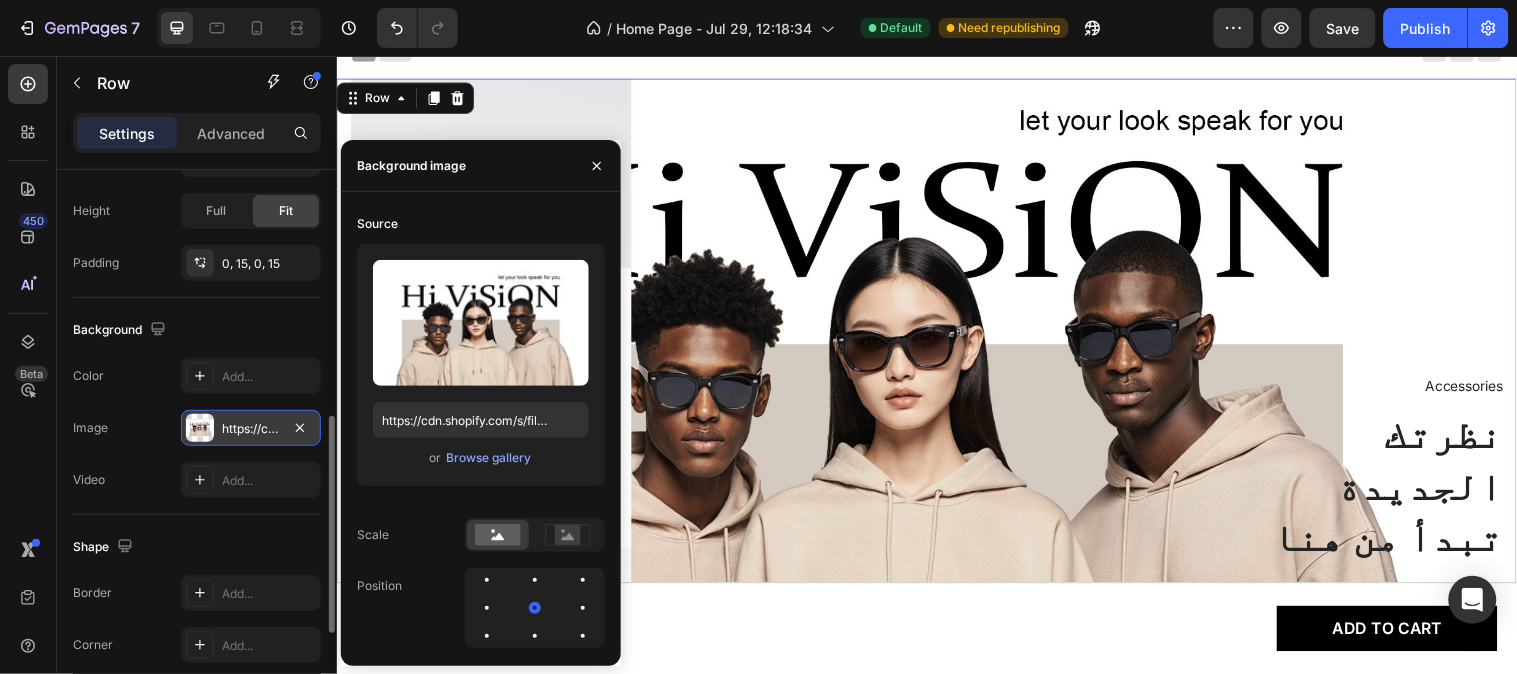 click on "Accessories Text block نظرتك الجديدة تبدأ من هنا Heading Shop Now Button Row" at bounding box center [1095, 365] 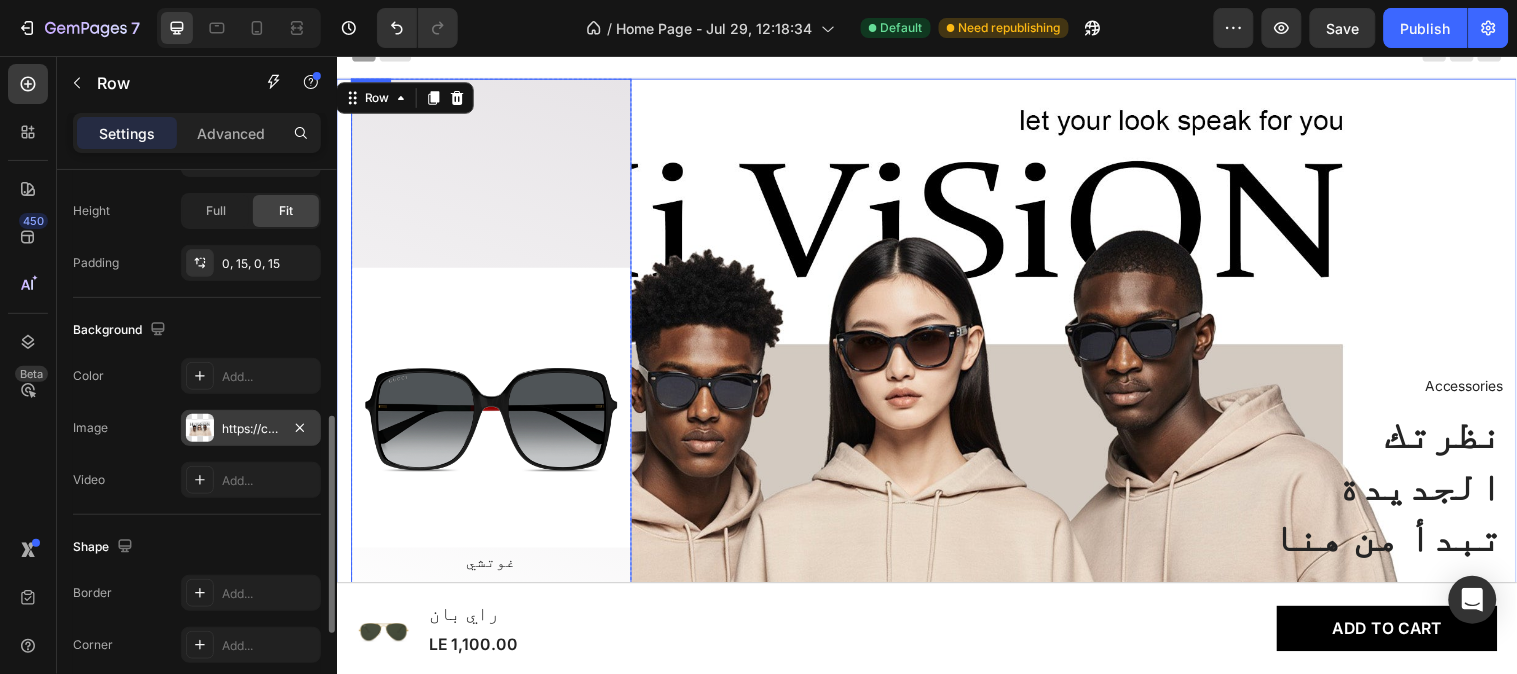click on "Product Images & Gallery غوتشي Product Title LE 1,300.00 Product Price Product Price Row" at bounding box center [493, 360] 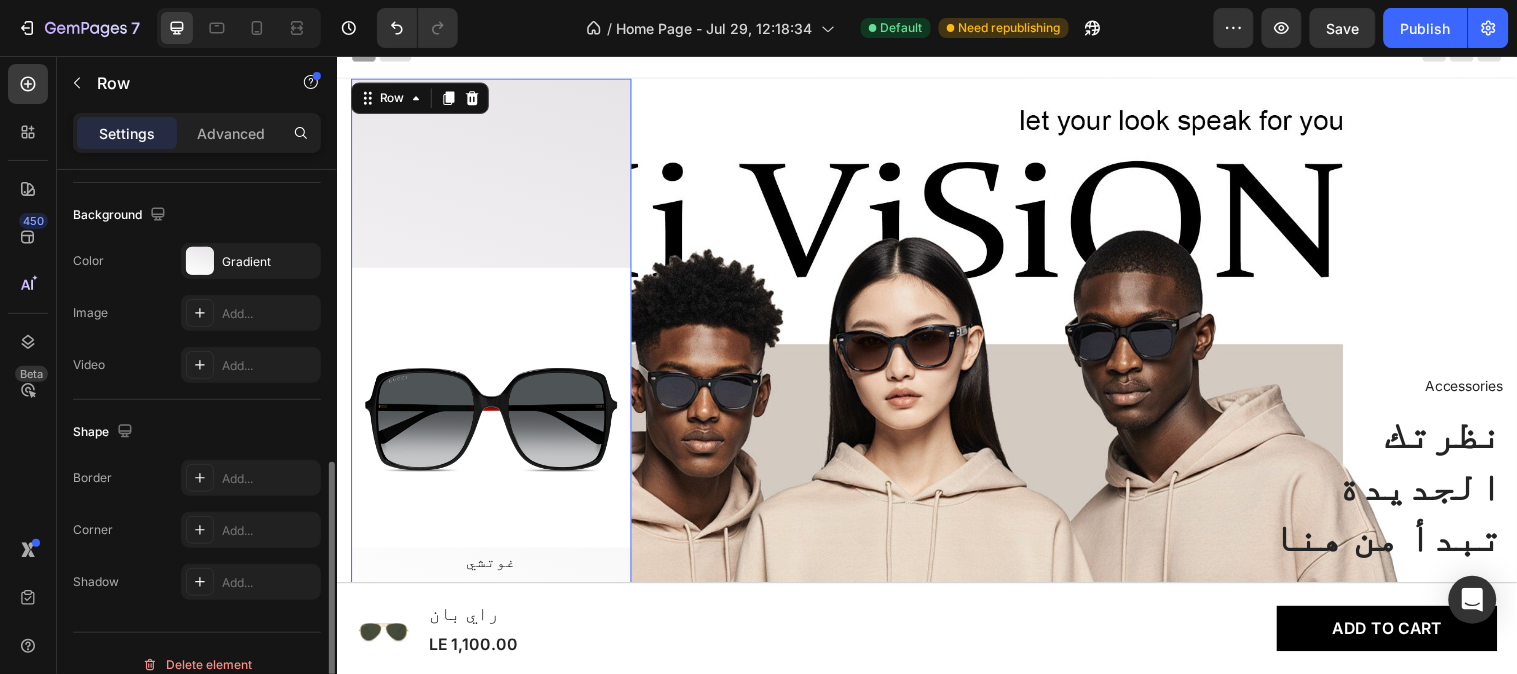 scroll, scrollTop: 636, scrollLeft: 0, axis: vertical 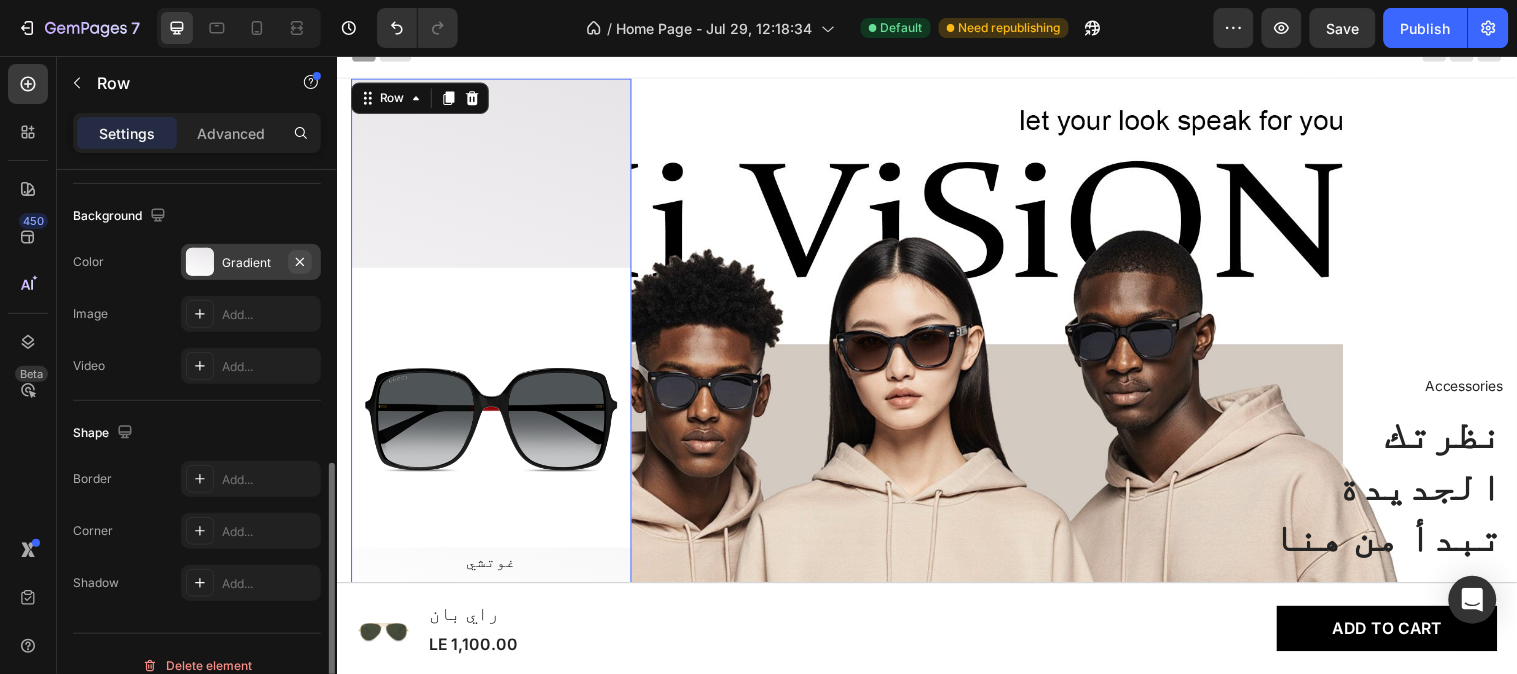 click 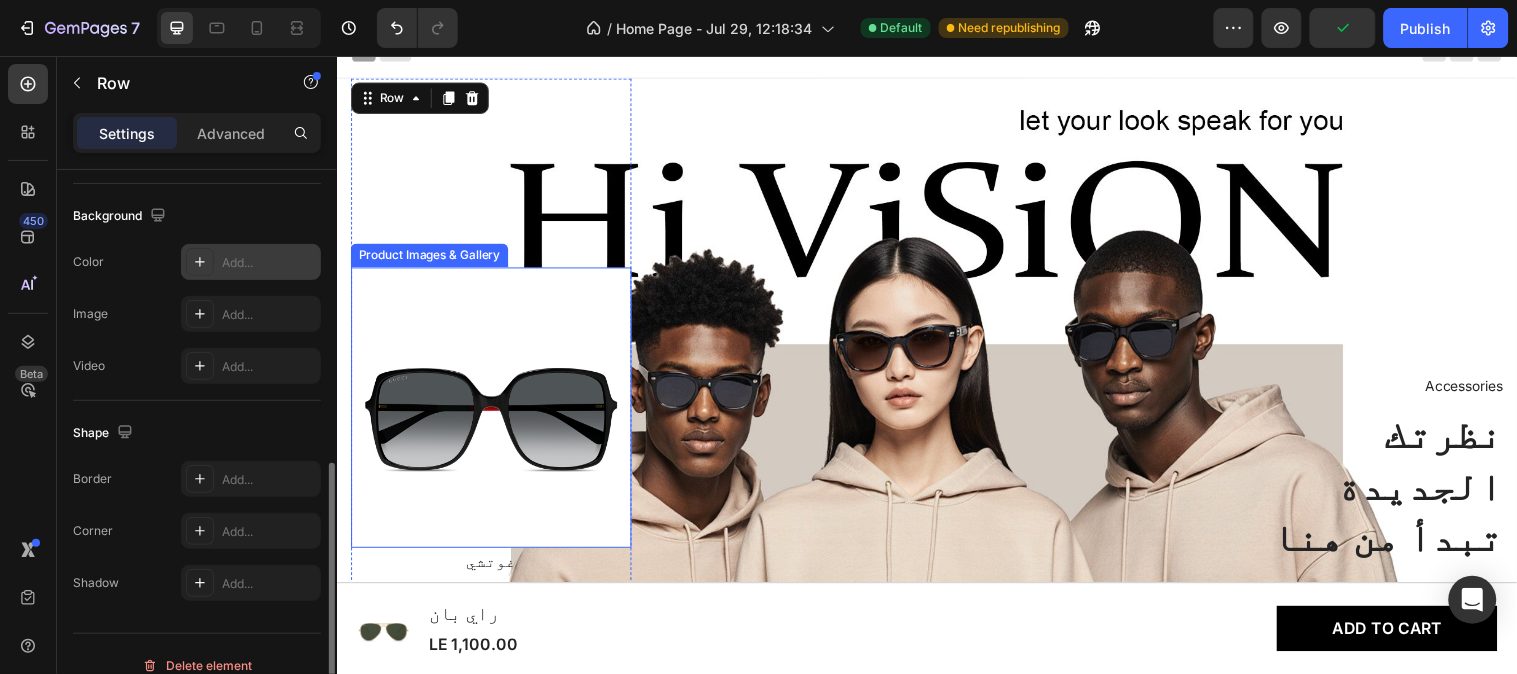 click at bounding box center [493, 412] 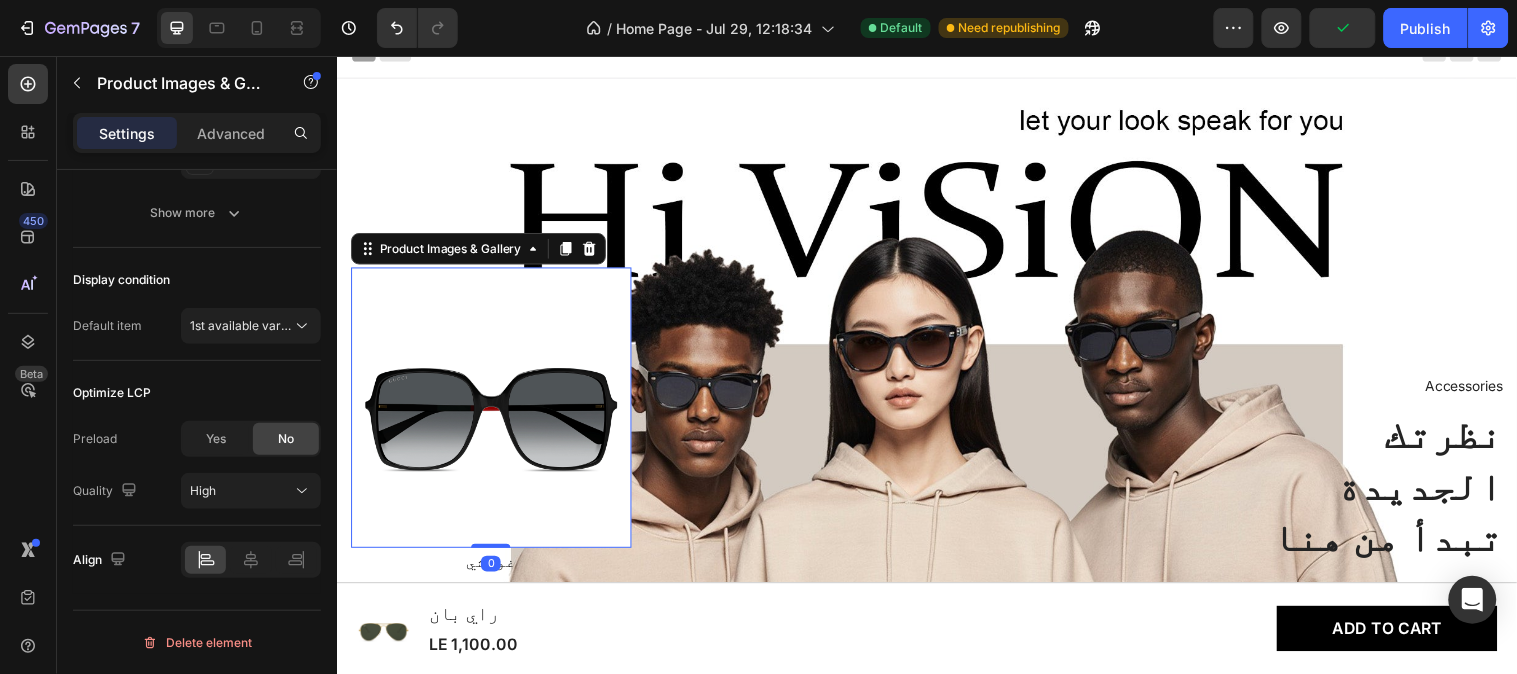 scroll, scrollTop: 0, scrollLeft: 0, axis: both 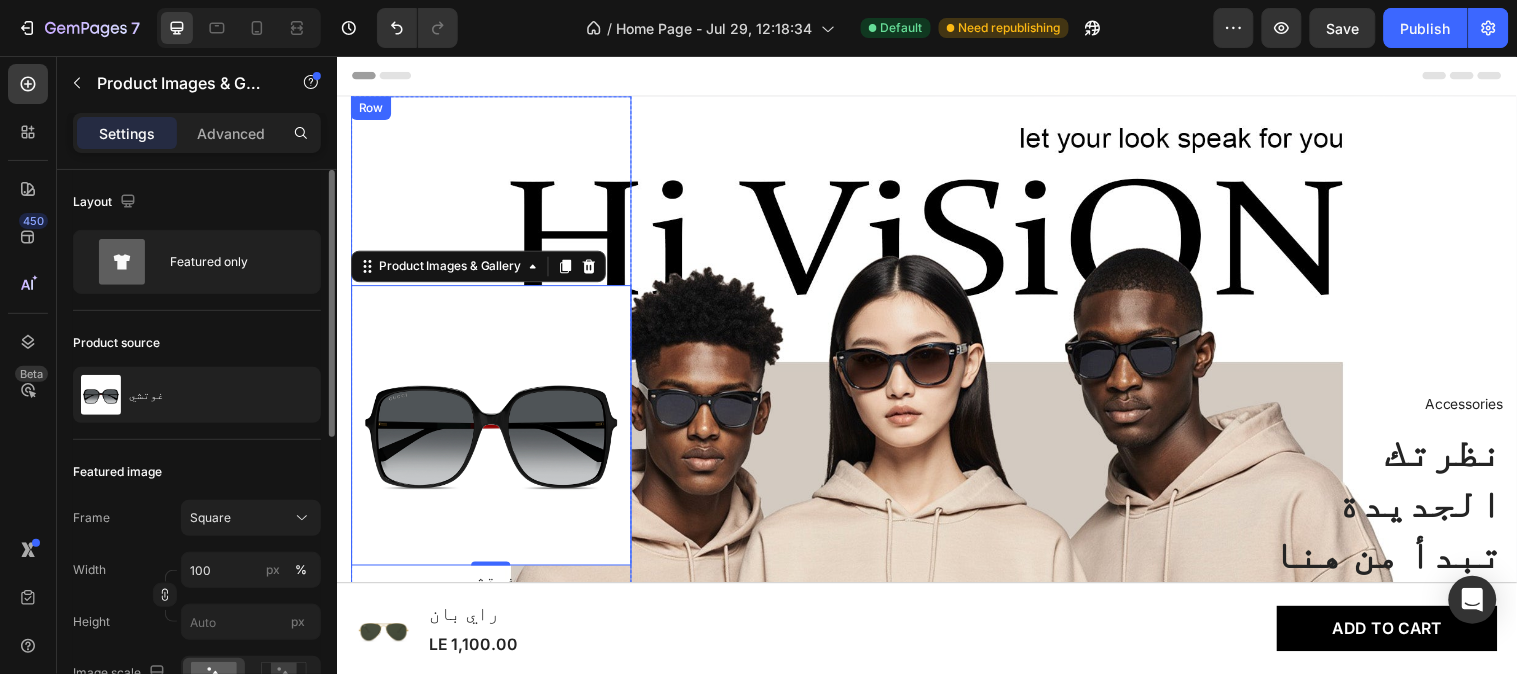 click on "Product Images & Gallery 0 غوتشي Product Title LE 1,300.00 Product Price Product Price Row" at bounding box center [493, 378] 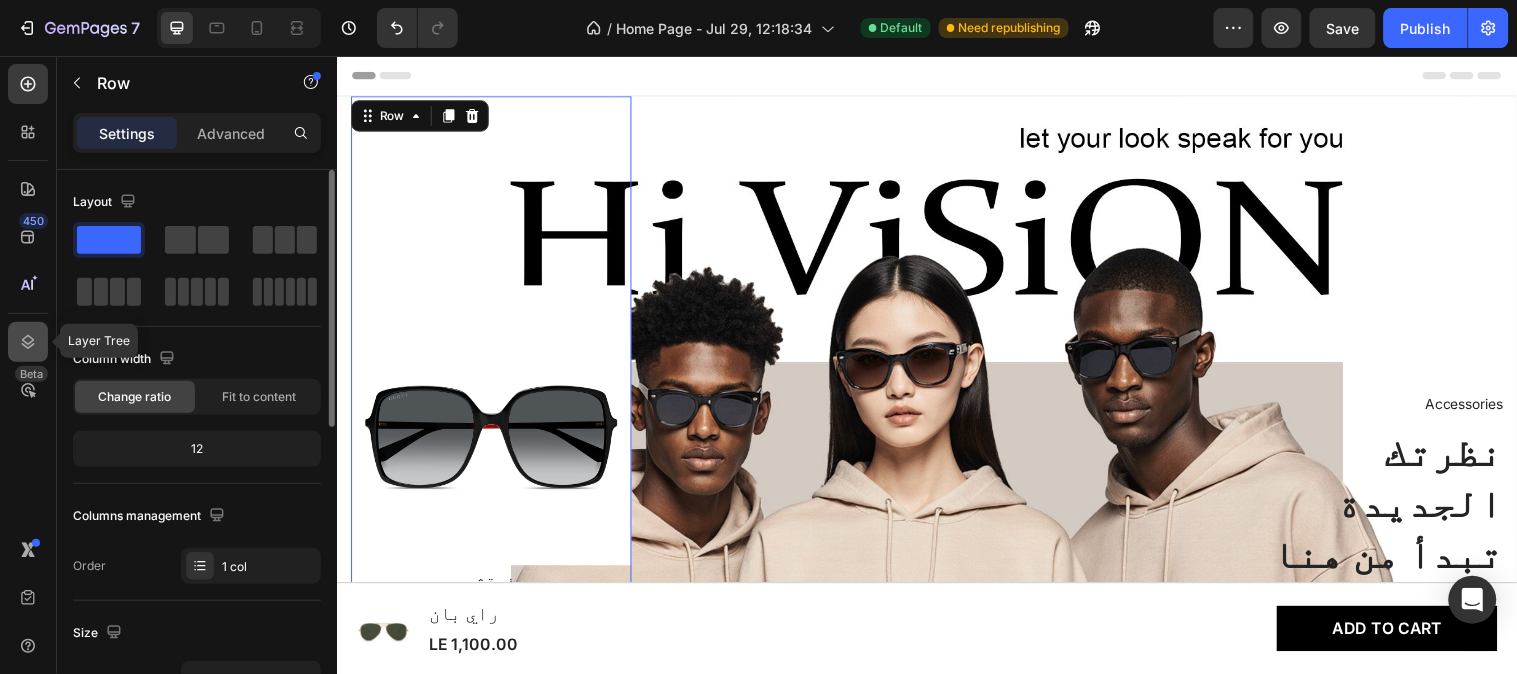 click 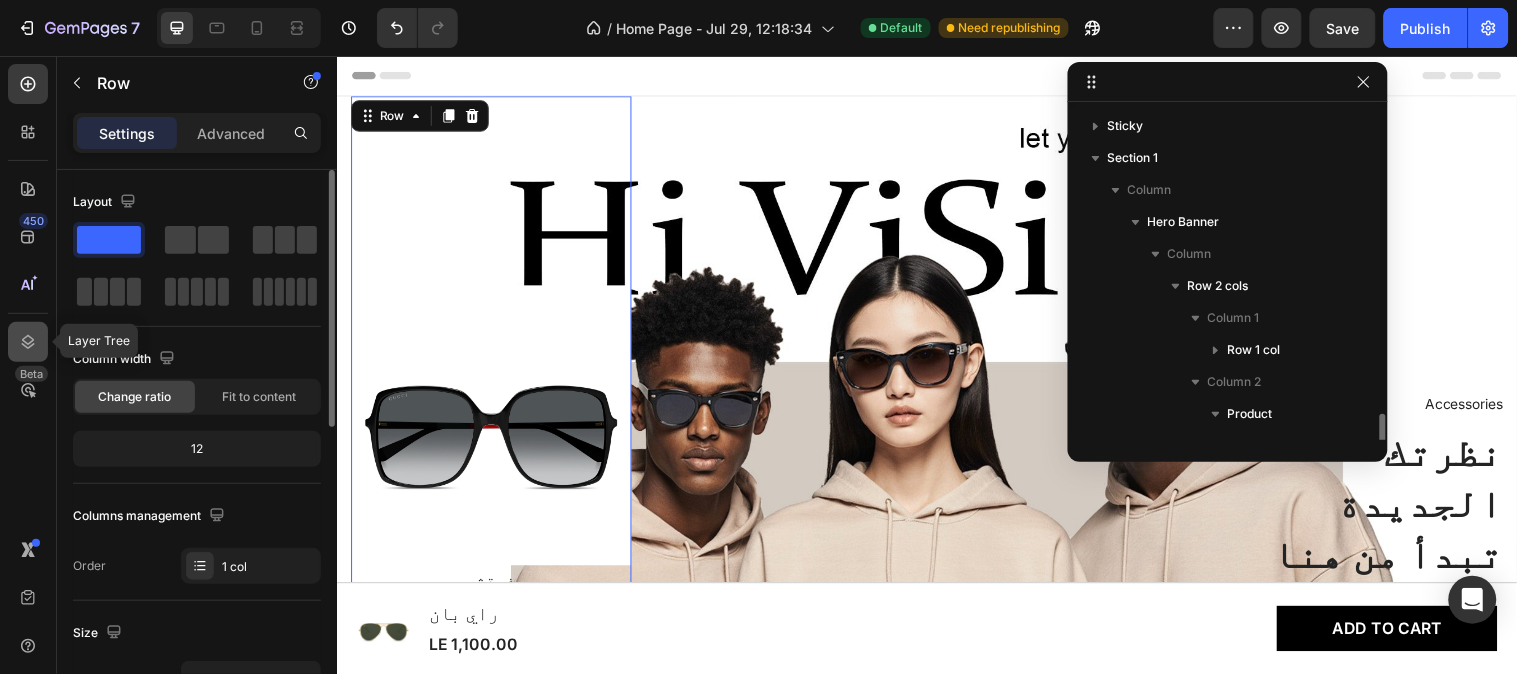 scroll, scrollTop: 218, scrollLeft: 0, axis: vertical 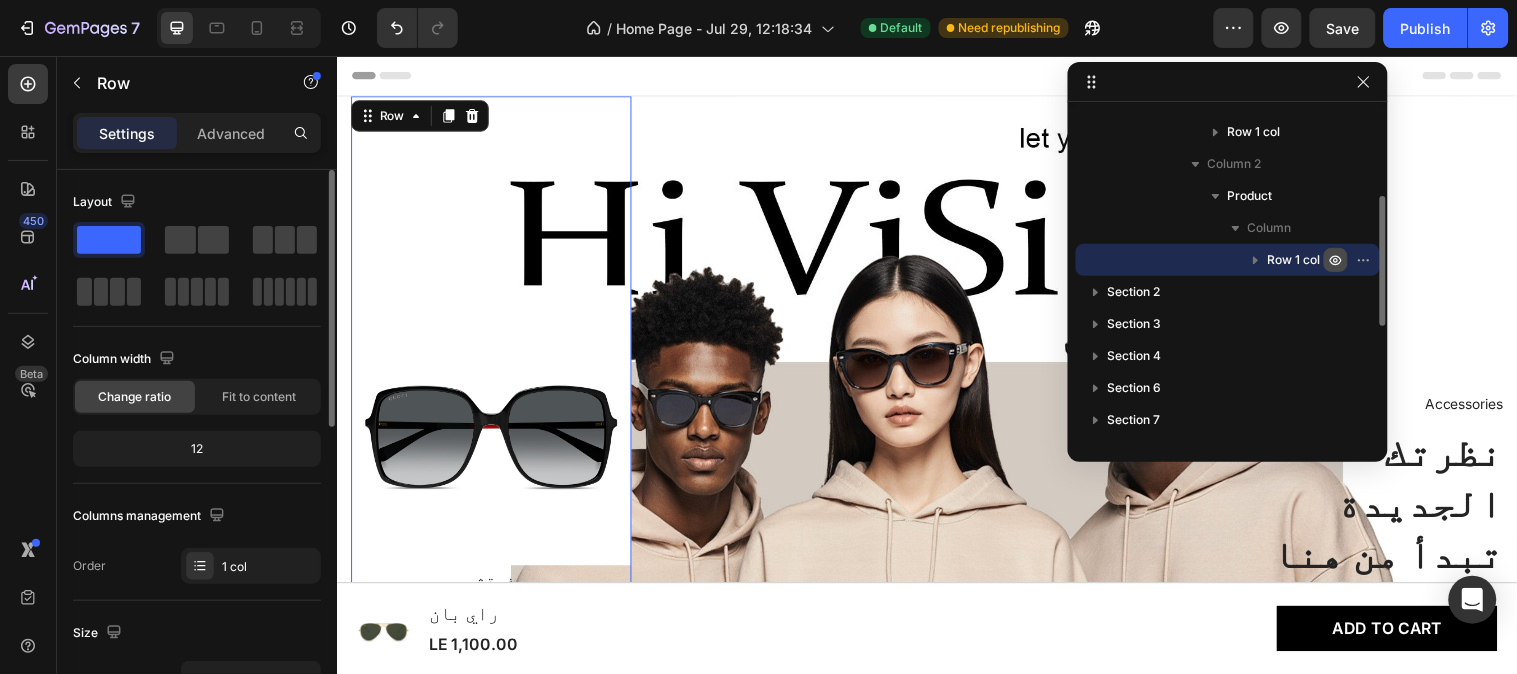 click 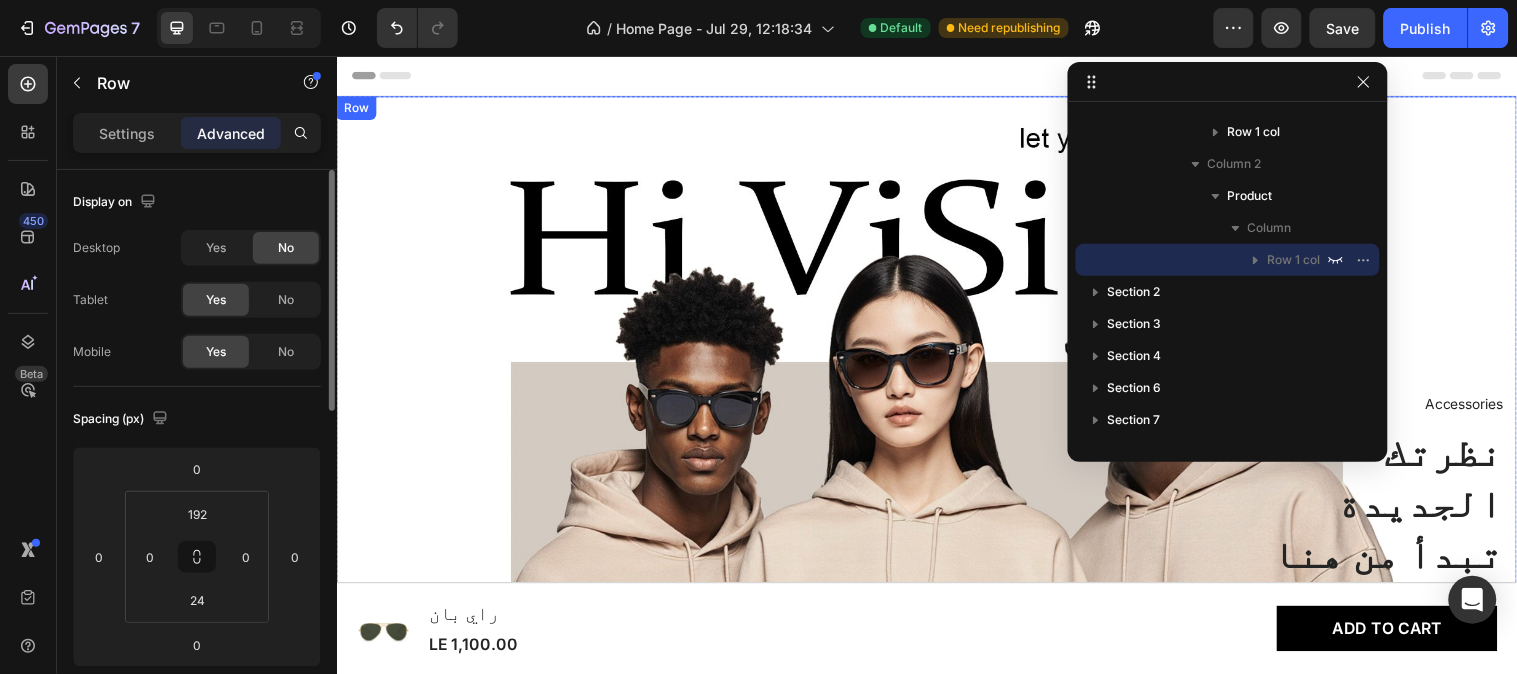 click on "Product Images & Gallery غوتشي Product Title LE 1,300.00 Product Price Product Price Row 0 Product" at bounding box center (493, 383) 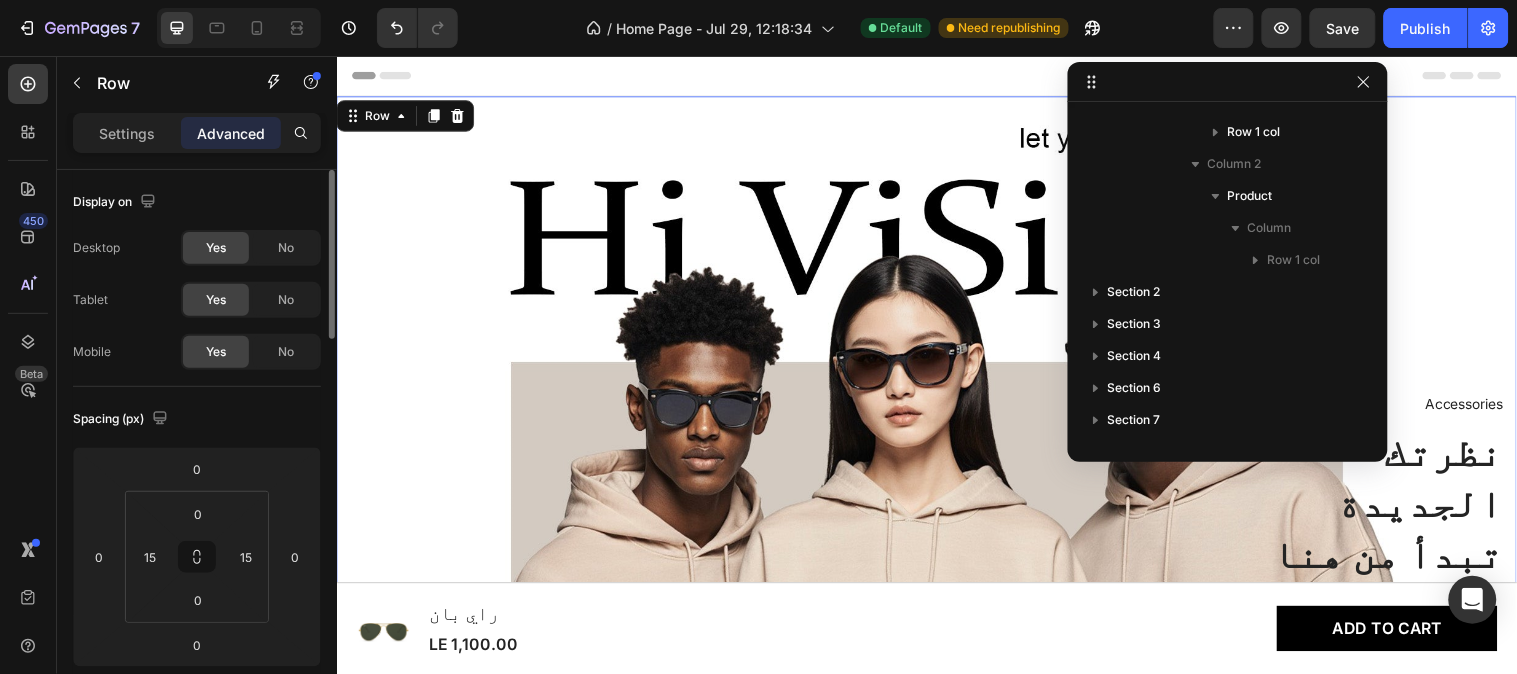 scroll, scrollTop: 26, scrollLeft: 0, axis: vertical 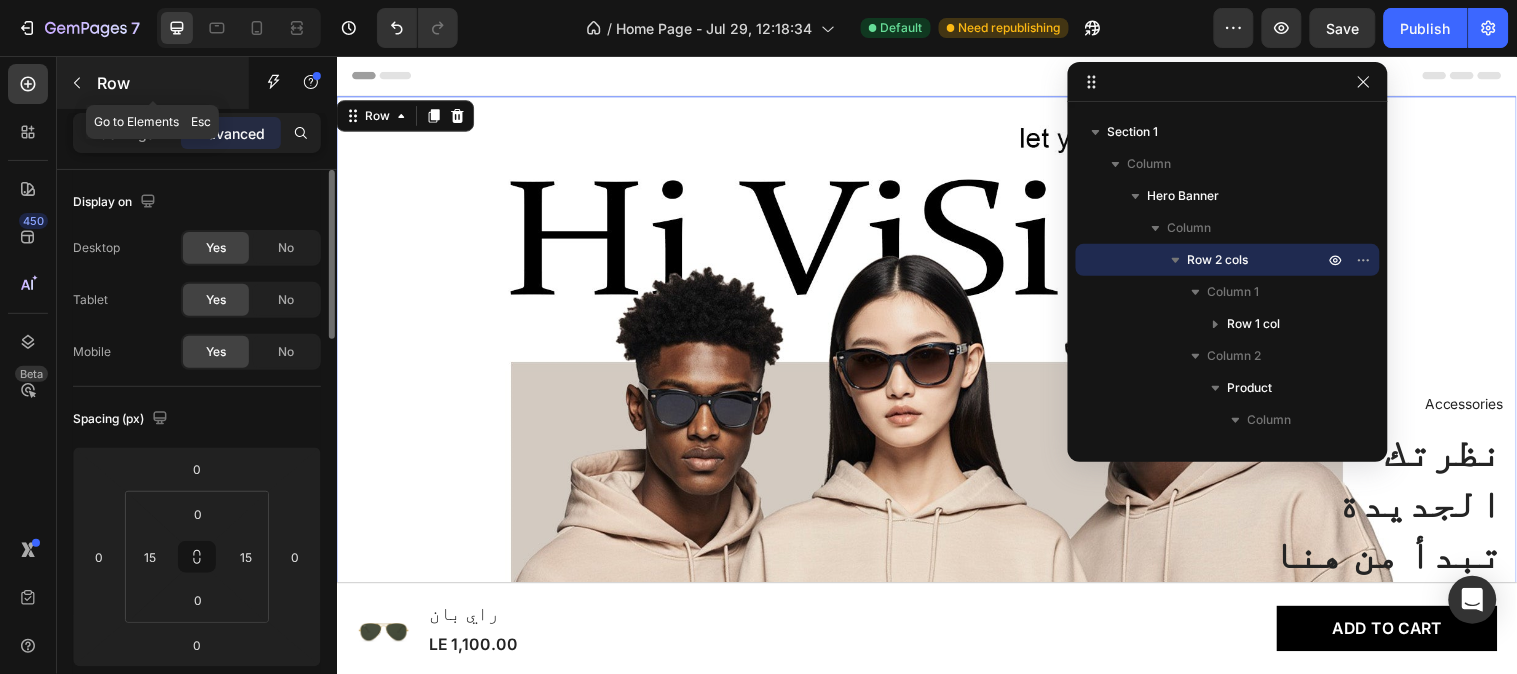 click 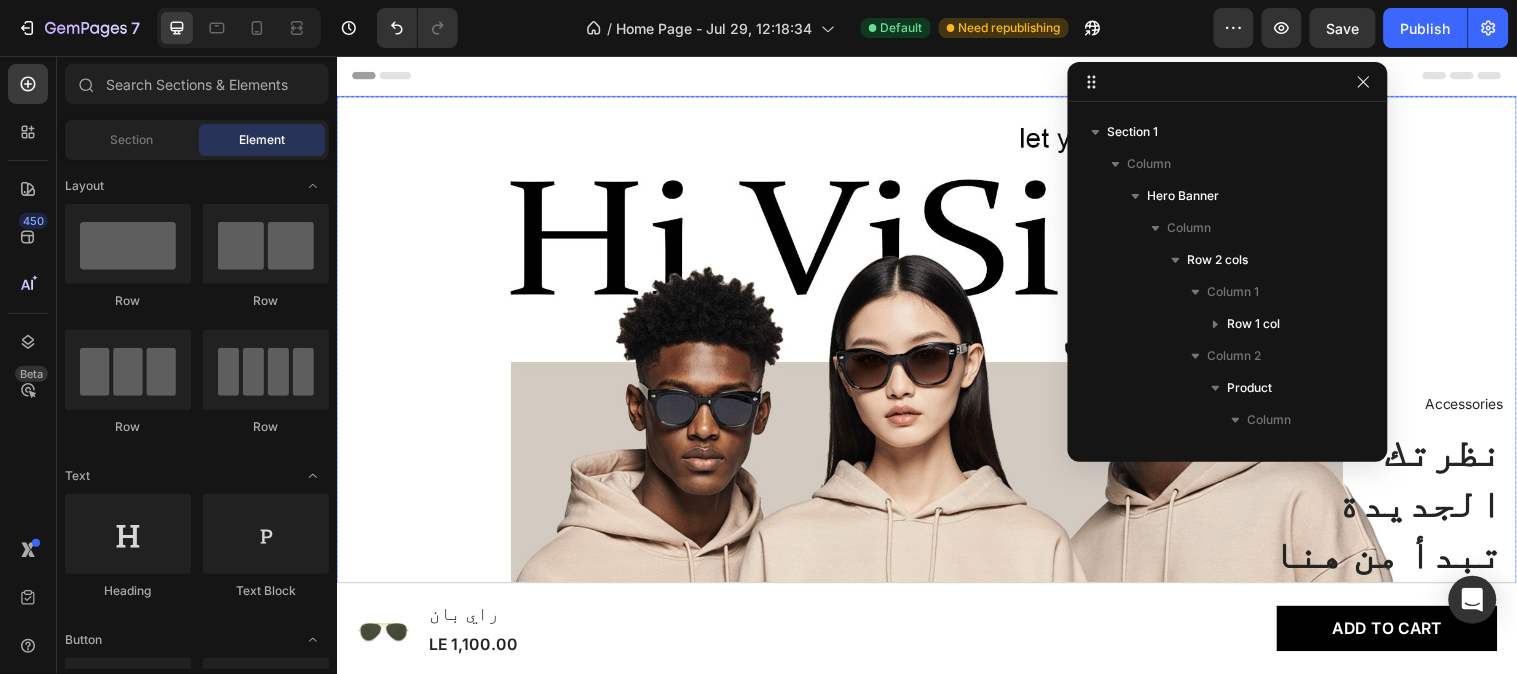 click on "Product Images & Gallery غوتشي Product Title LE 1,300.00 Product Price Product Price Row Product" at bounding box center (493, 383) 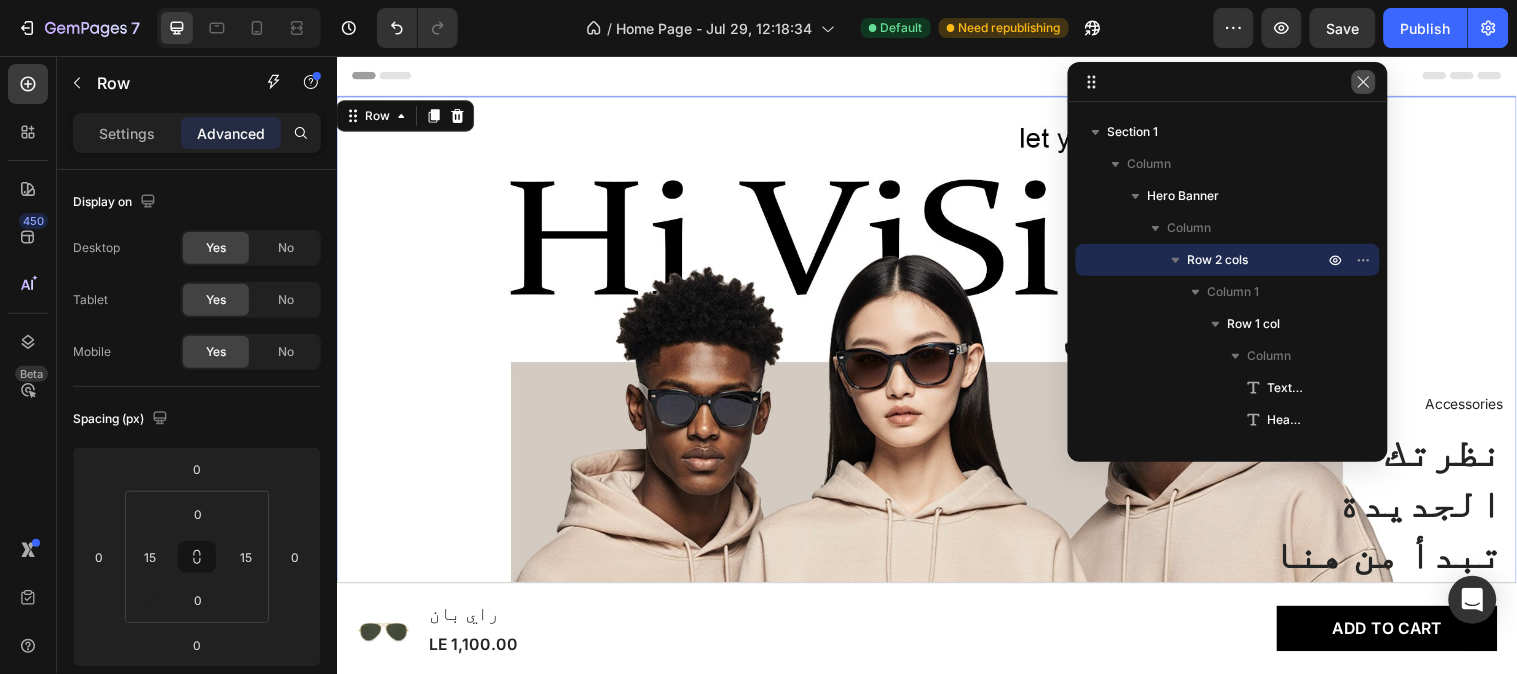 click 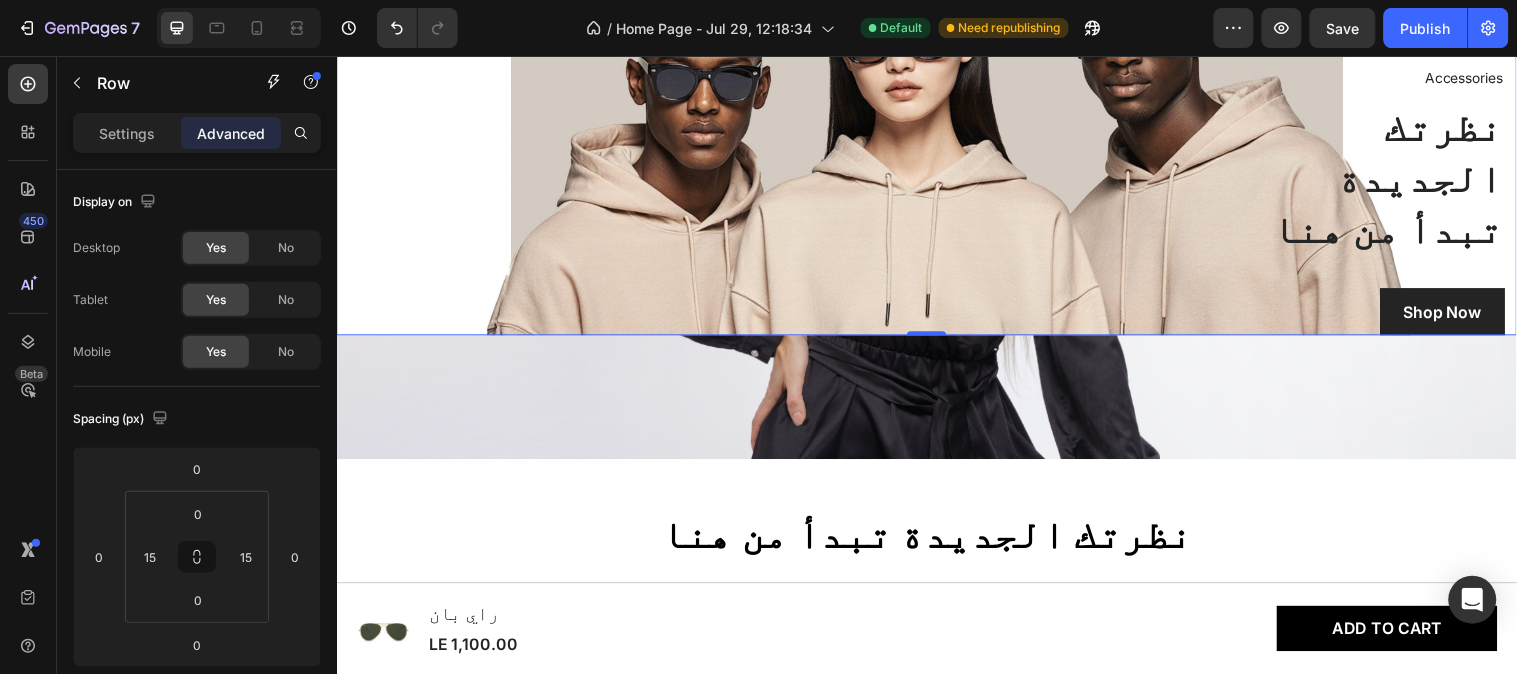scroll, scrollTop: 333, scrollLeft: 0, axis: vertical 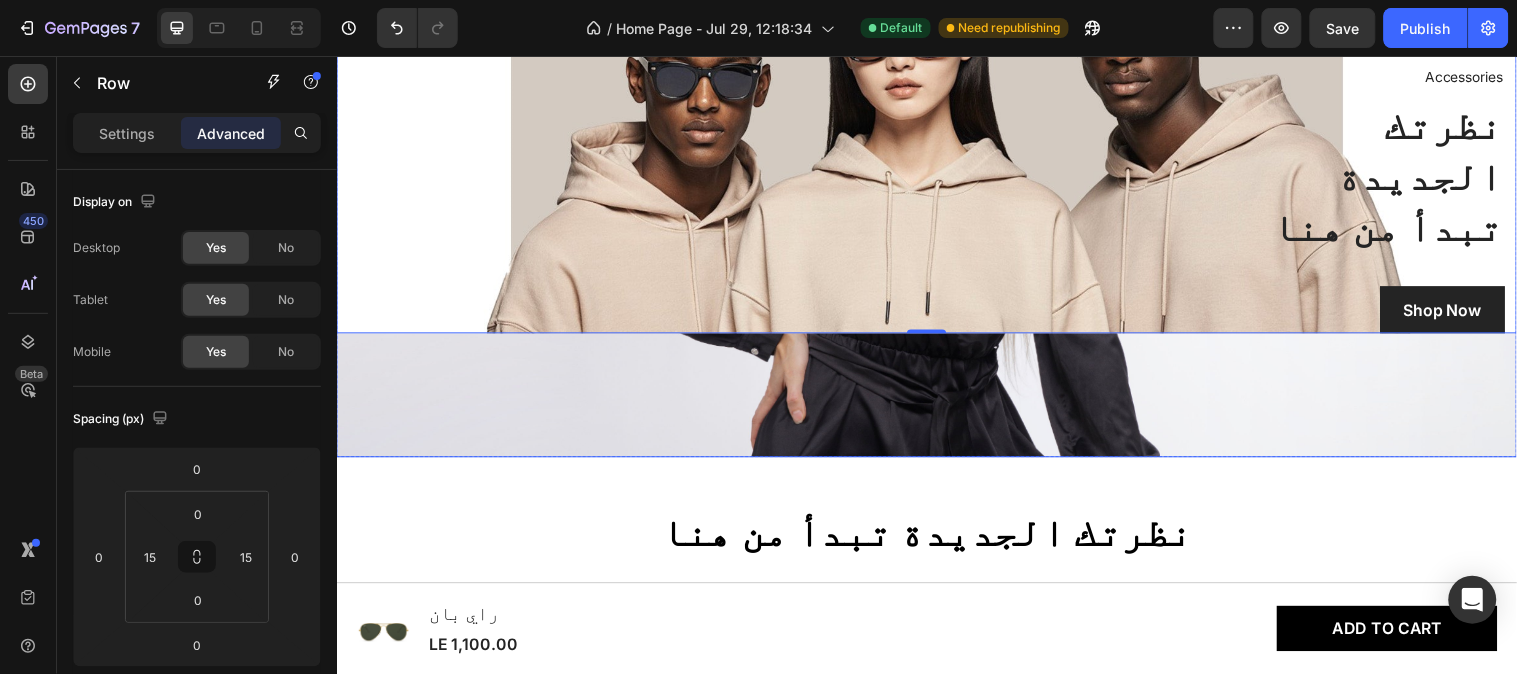 click at bounding box center [936, 113] 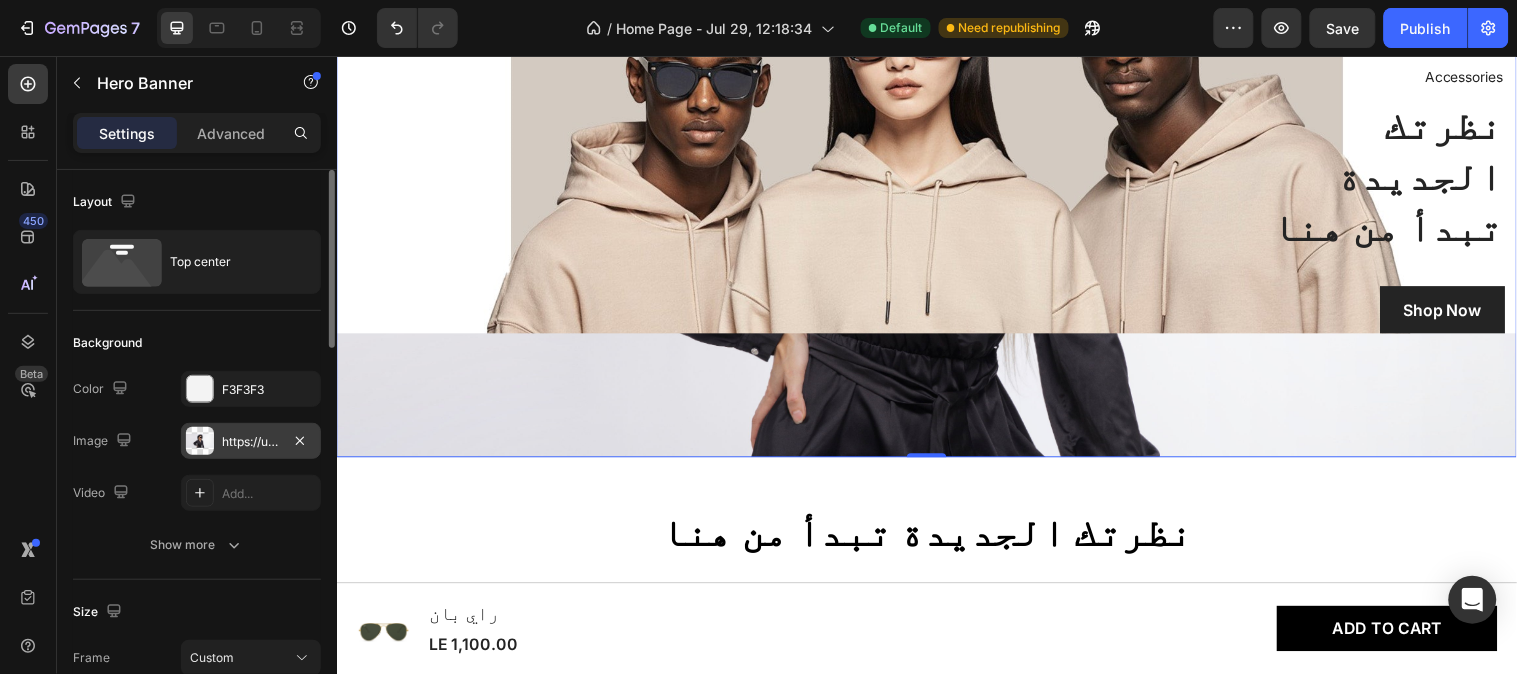 click at bounding box center [200, 441] 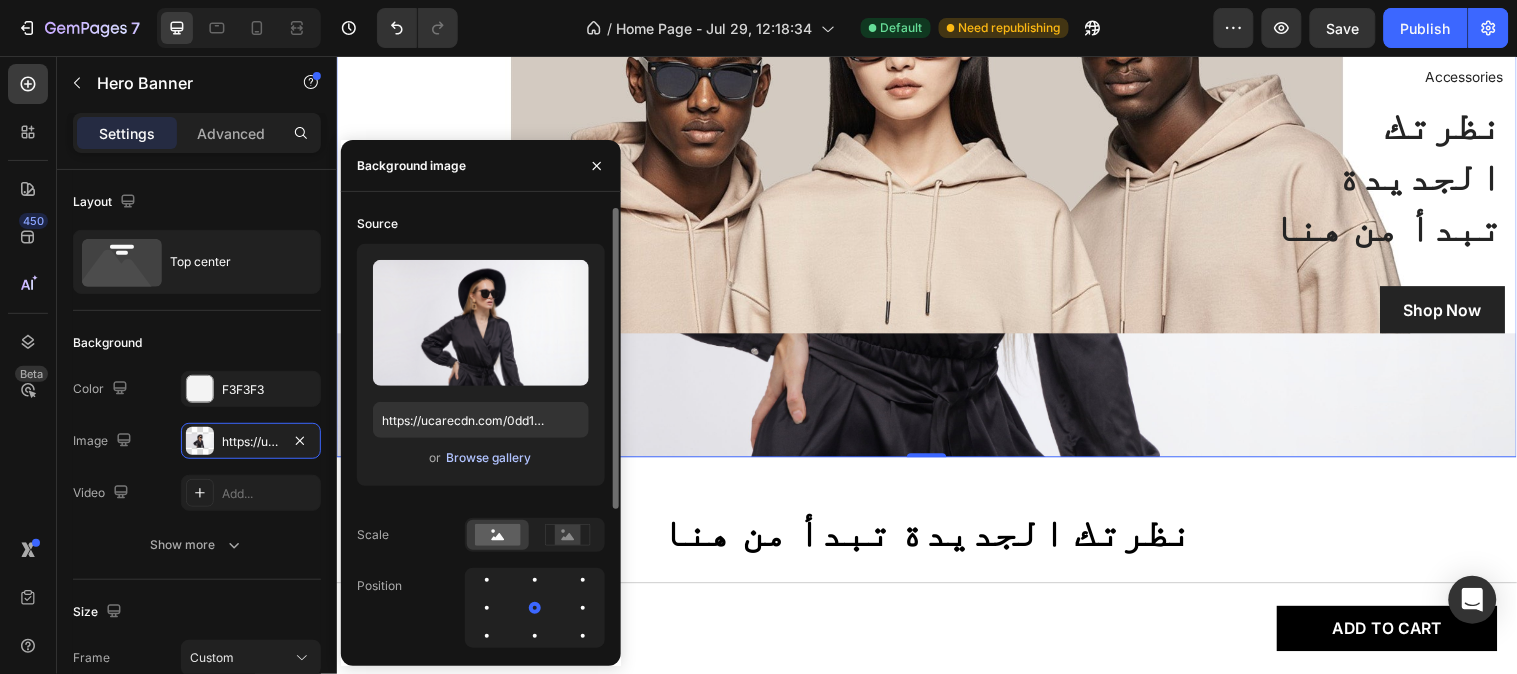 click on "Browse gallery" at bounding box center (488, 458) 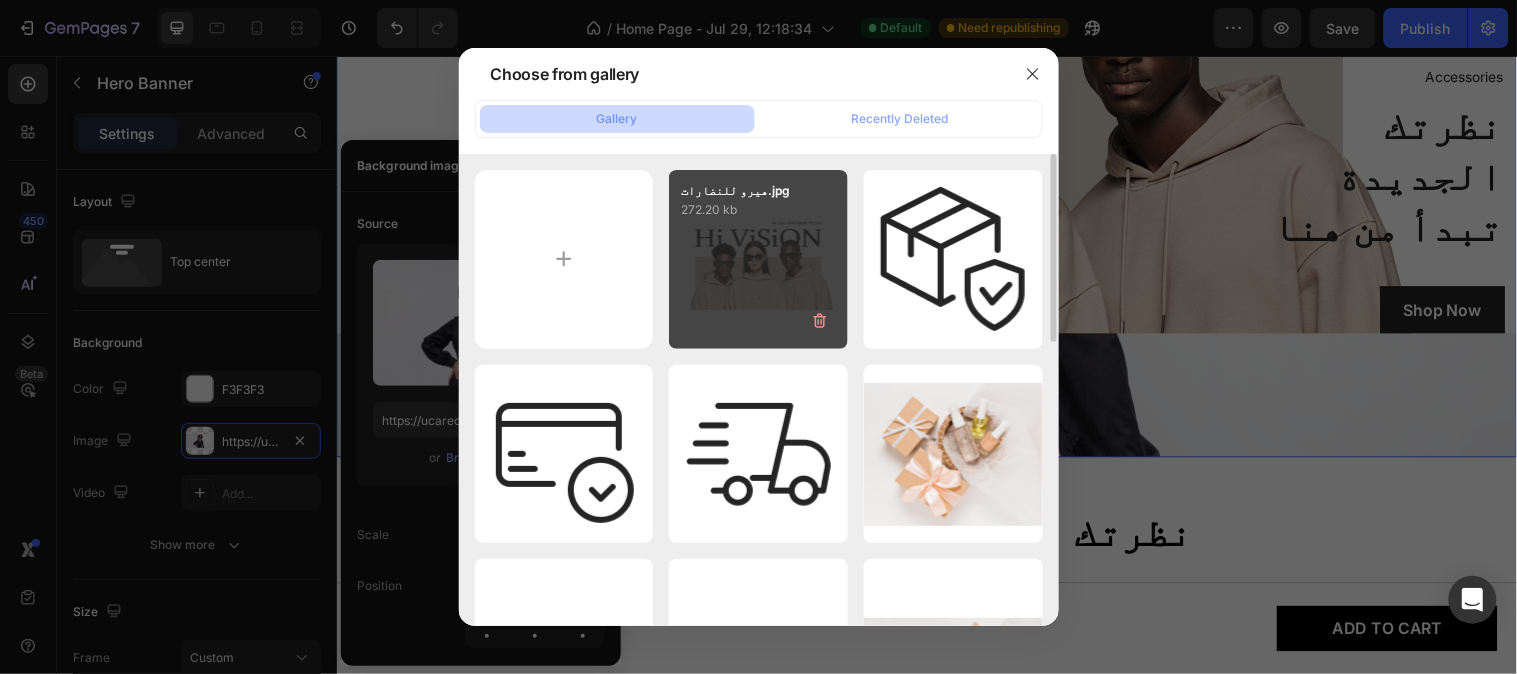 click on "هيرو للنضارات.jpg 272.20 kb" at bounding box center (758, 259) 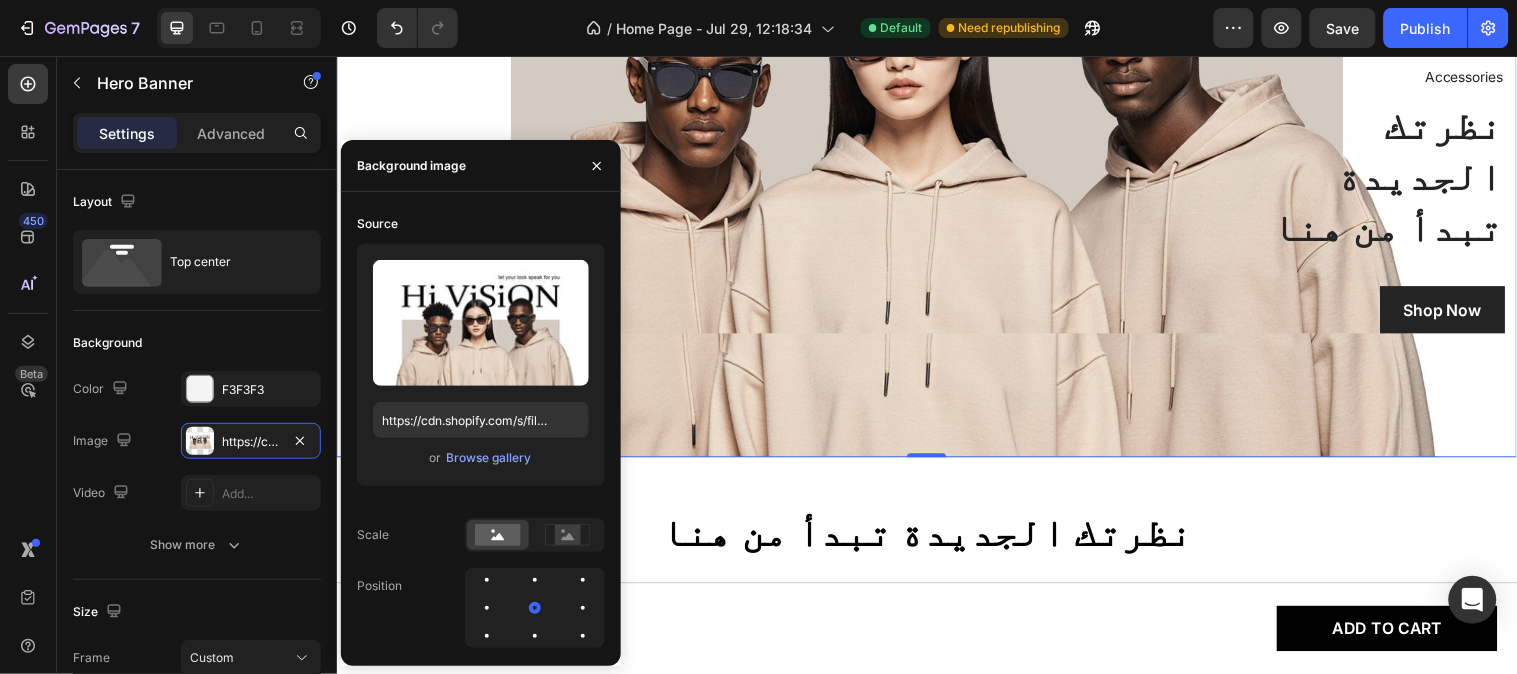 click at bounding box center (936, 113) 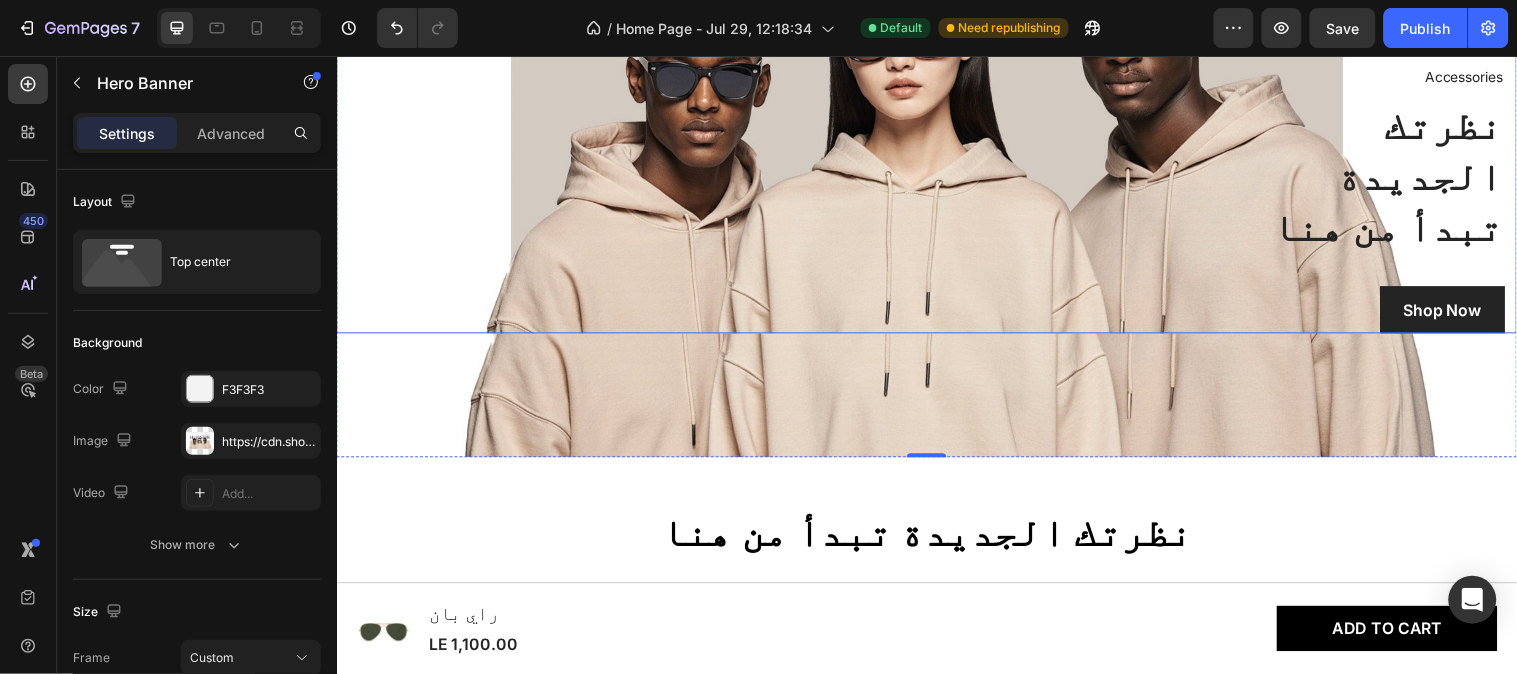 click on "Accessories Text block نظرتك الجديدة تبدأ من هنا Heading Shop Now Button Row" at bounding box center [1095, 50] 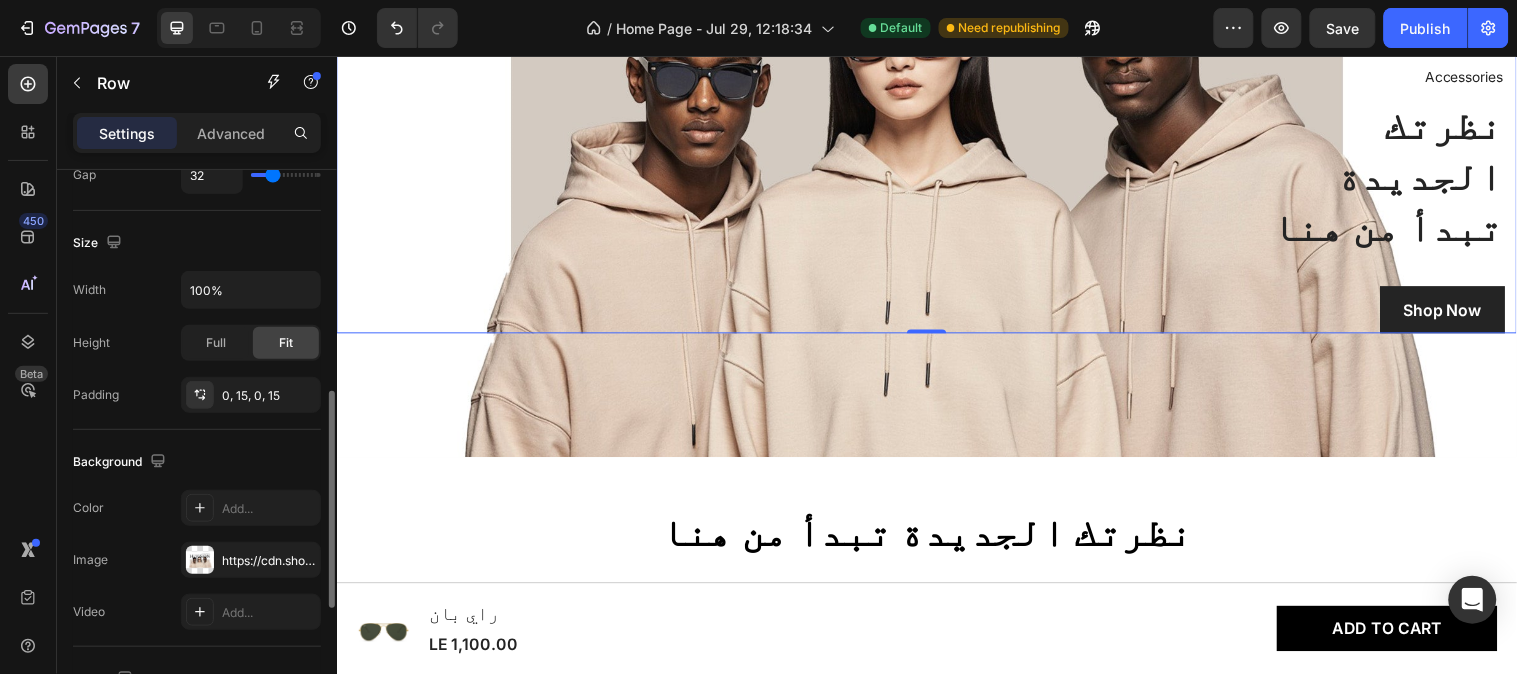 scroll, scrollTop: 543, scrollLeft: 0, axis: vertical 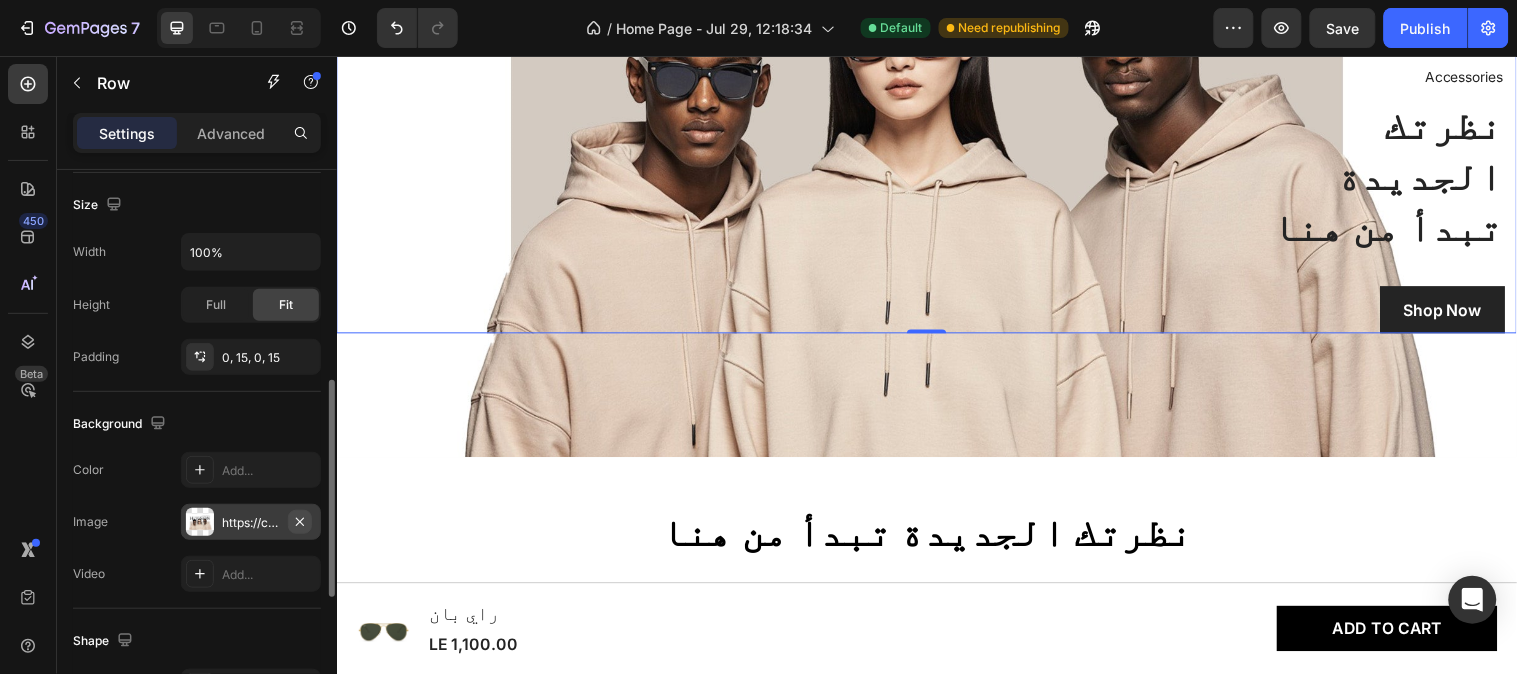 click 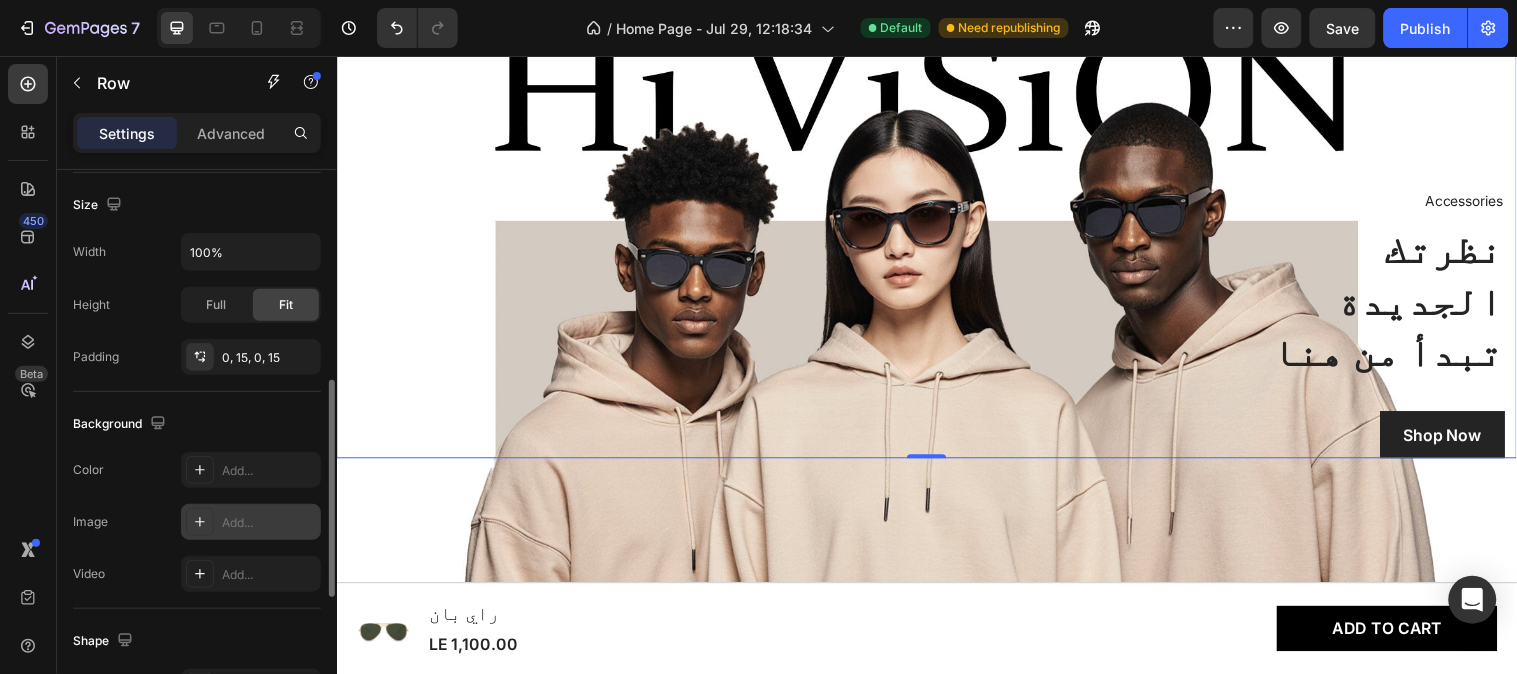 scroll, scrollTop: 222, scrollLeft: 0, axis: vertical 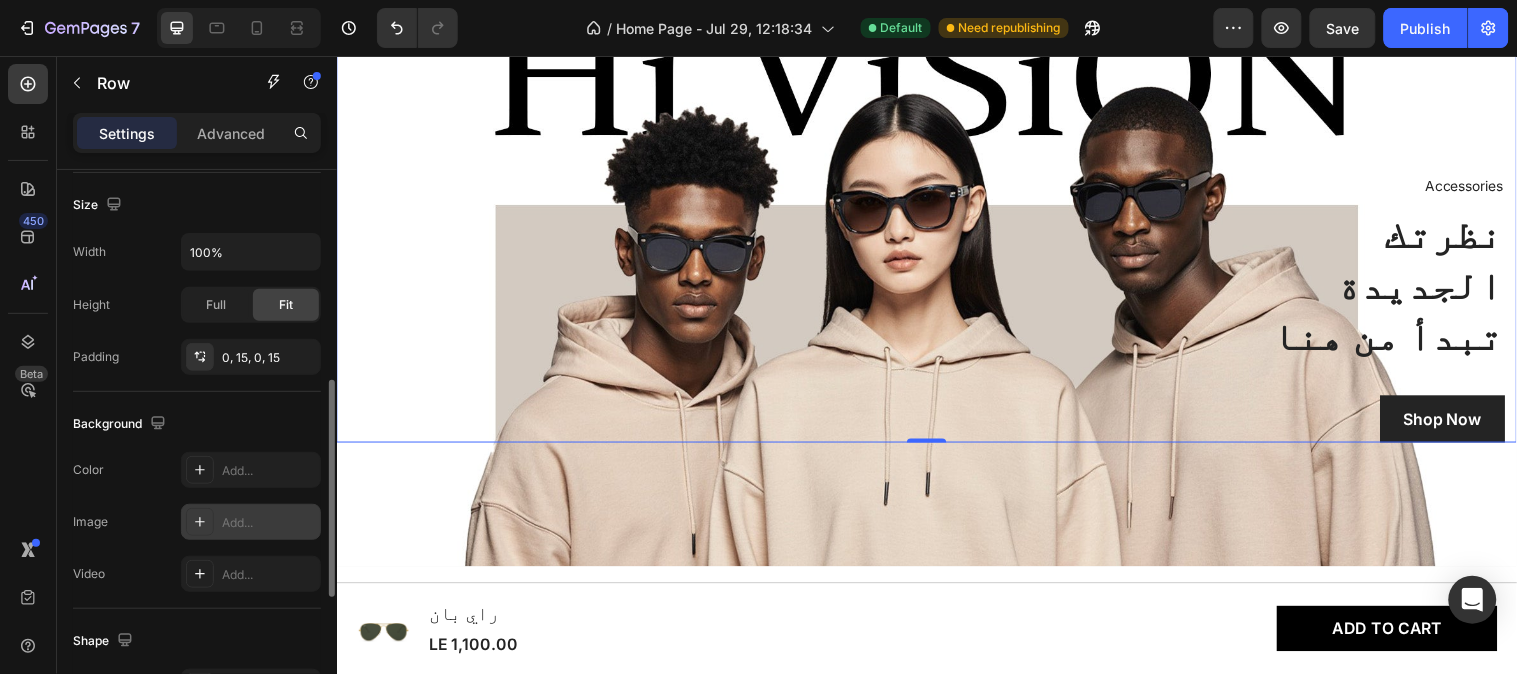 click on "Accessories Text block نظرتك الجديدة تبدأ من هنا Heading Shop Now Button Row" at bounding box center [1095, 161] 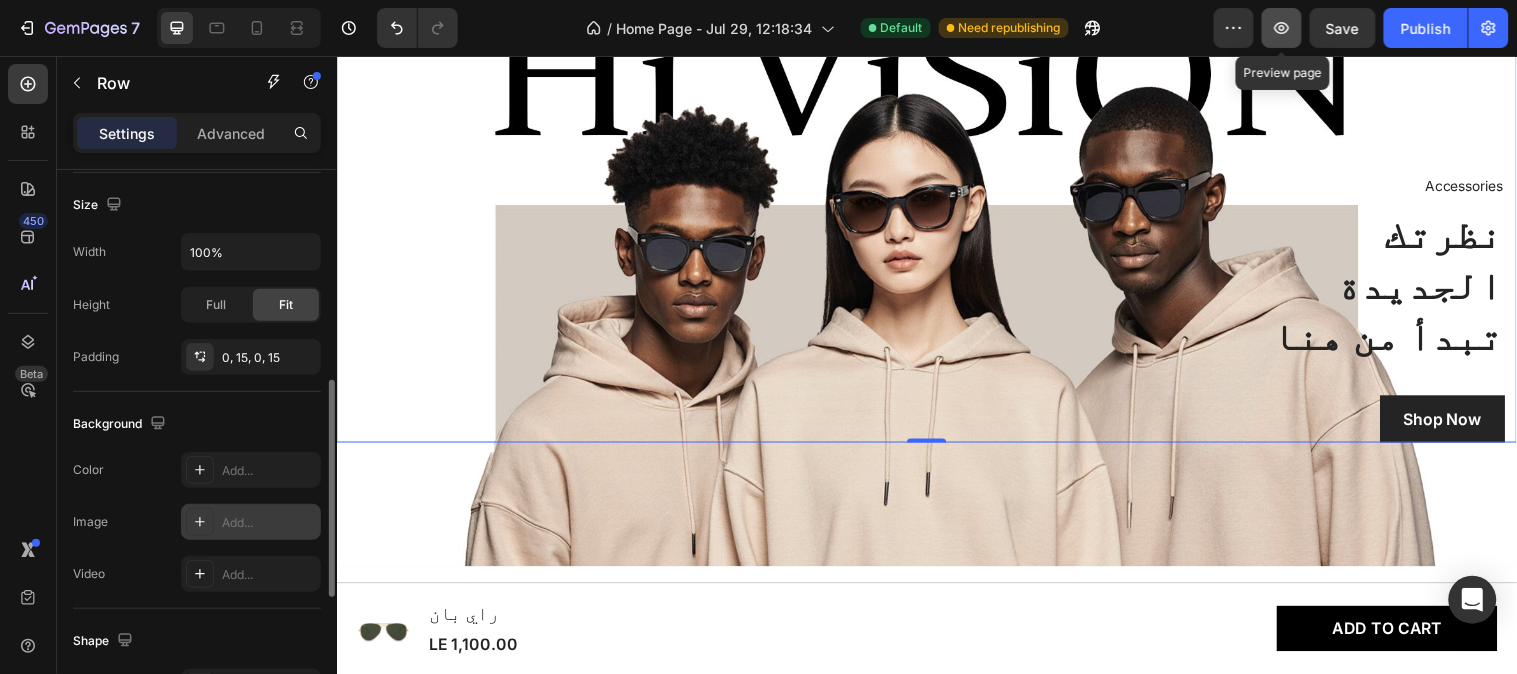 click 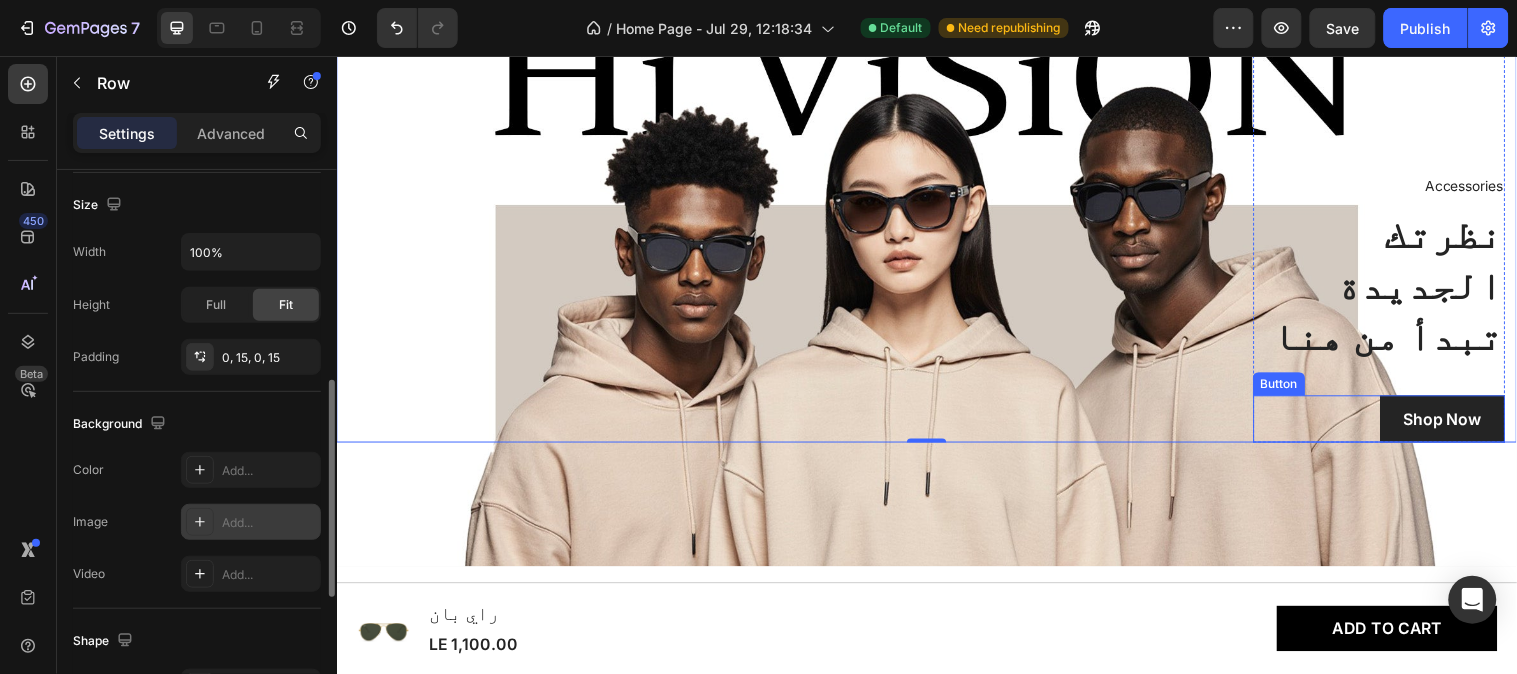 click on "Shop Now Button" at bounding box center [1396, 424] 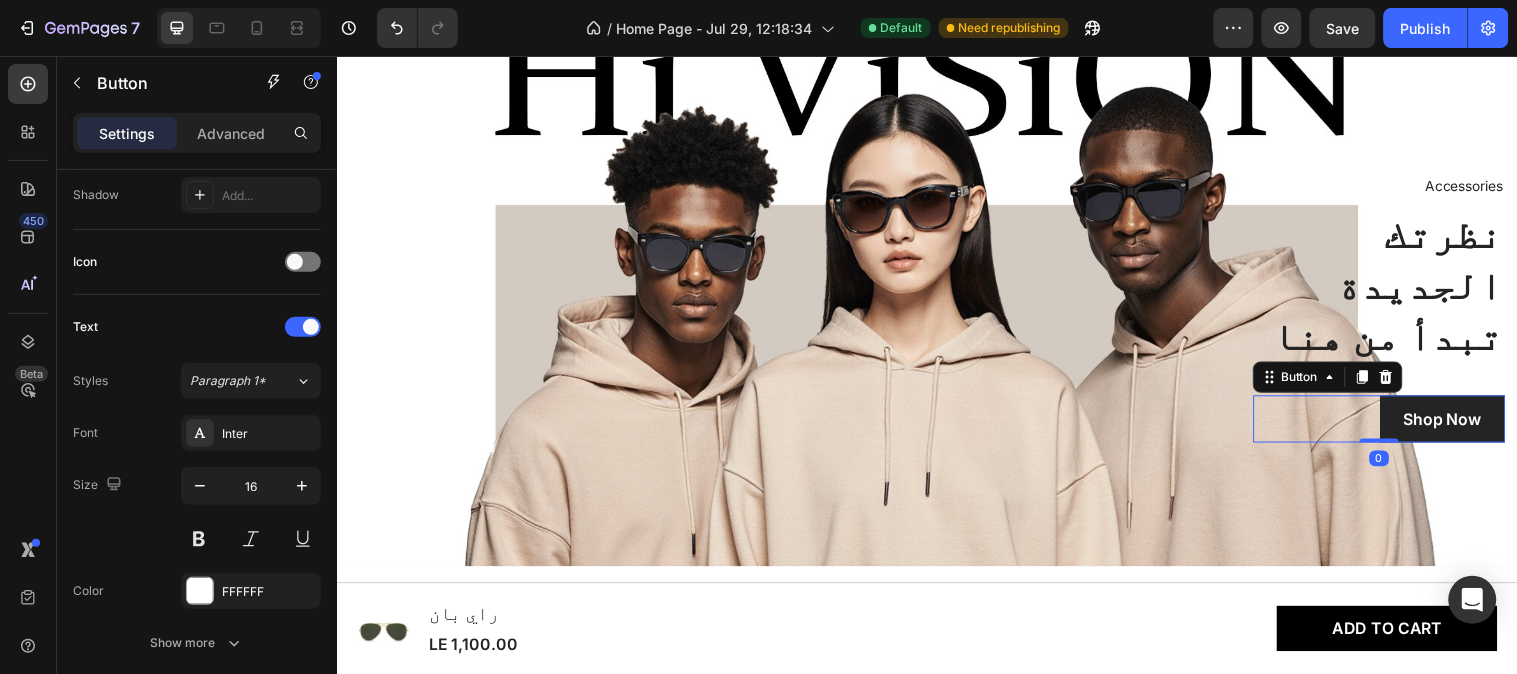 scroll, scrollTop: 0, scrollLeft: 0, axis: both 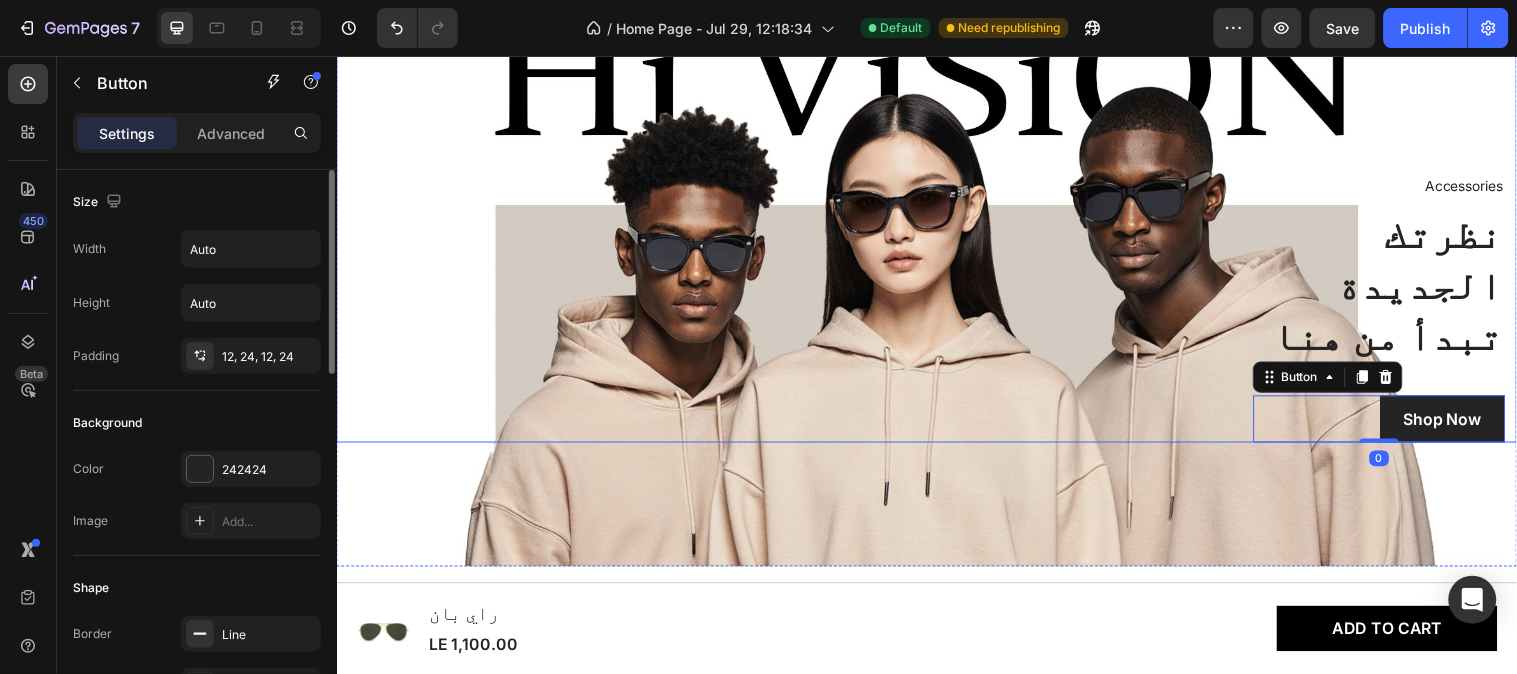 click on "Accessories Text block نظرتك الجديدة تبدأ من هنا Heading Shop Now Button 0 Row" at bounding box center (1095, 161) 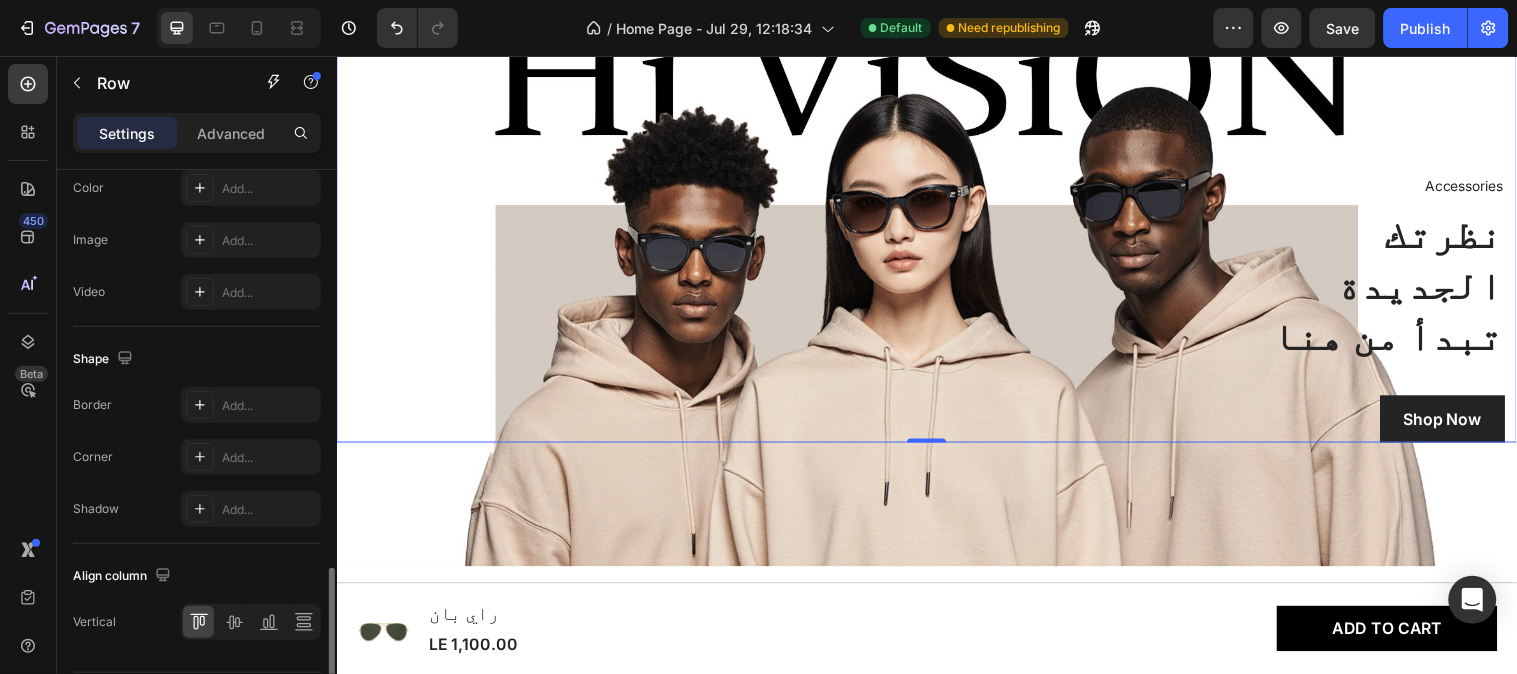 scroll, scrollTop: 887, scrollLeft: 0, axis: vertical 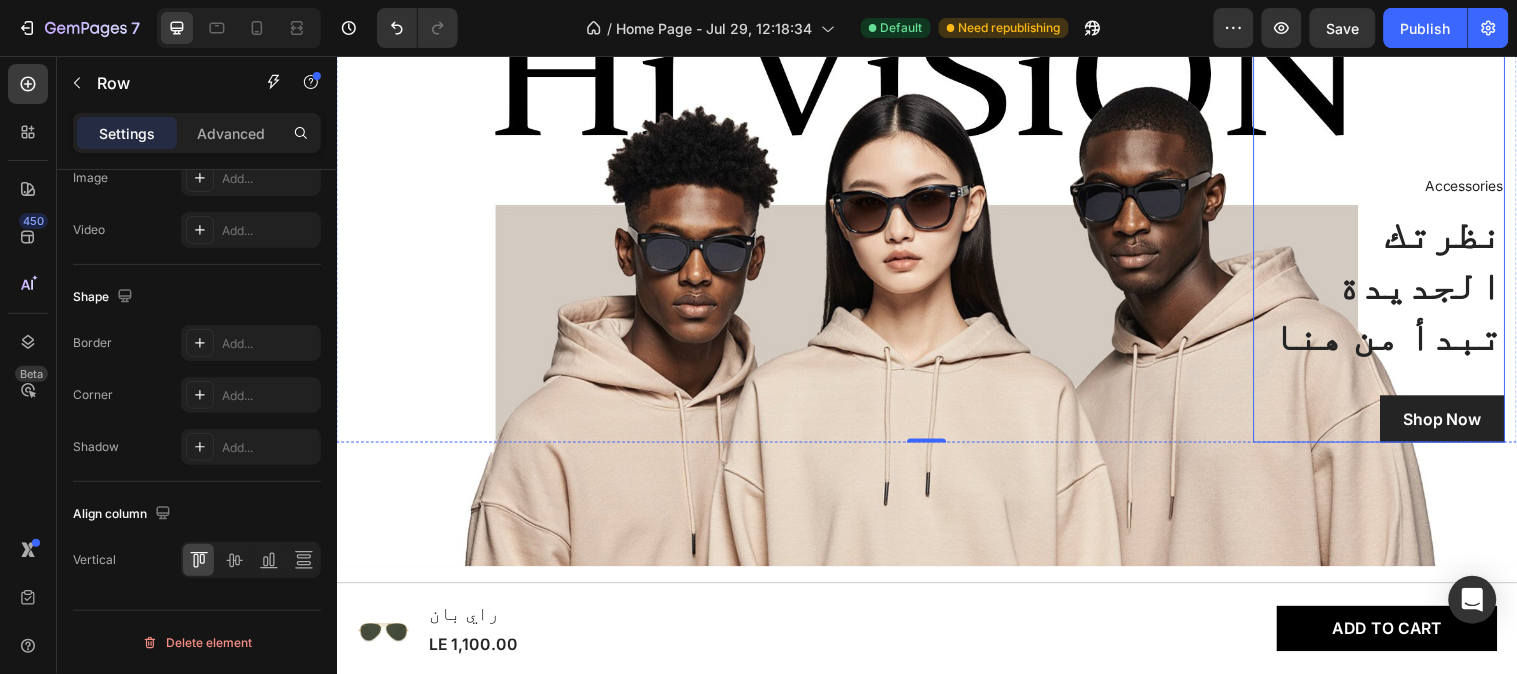 click on "Accessories Text block نظرتك الجديدة تبدأ من هنا Heading Shop Now Button" at bounding box center [1396, 311] 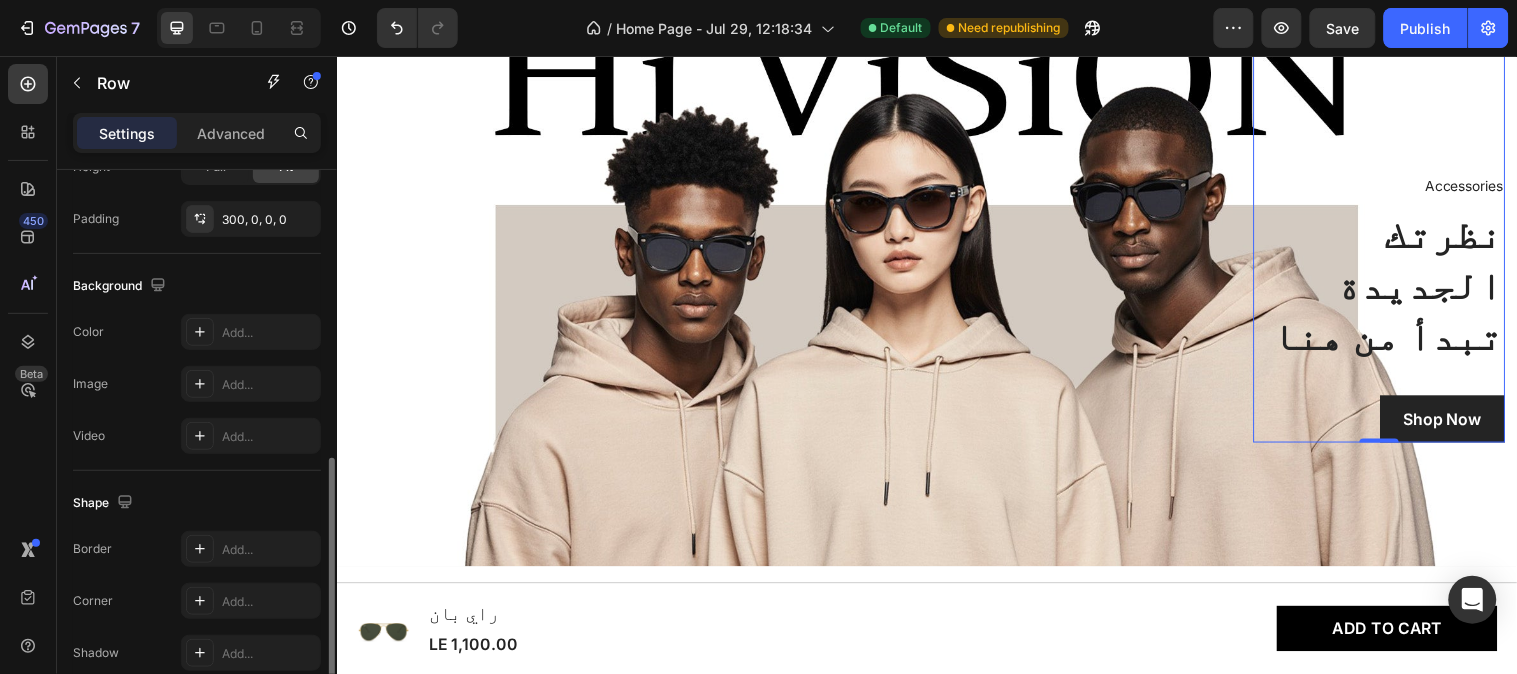 scroll, scrollTop: 658, scrollLeft: 0, axis: vertical 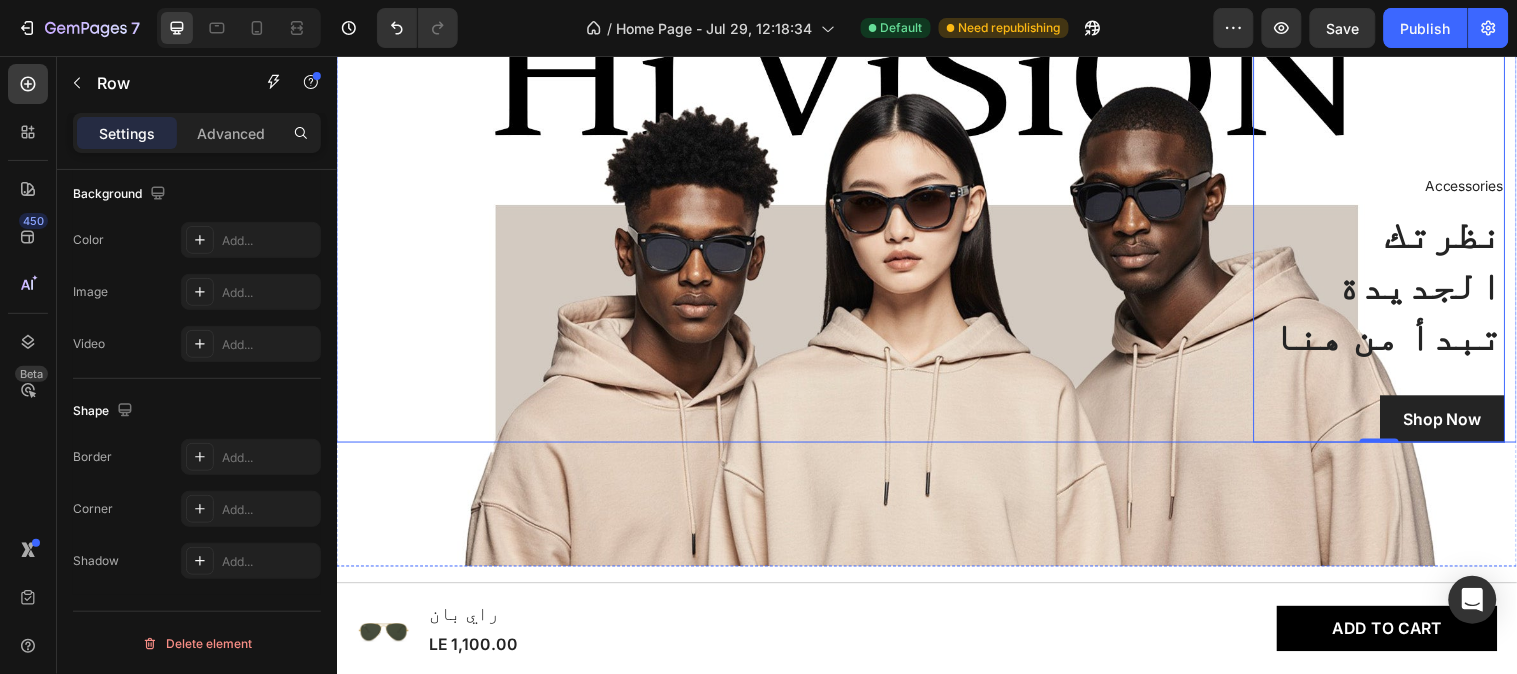 click on "Product Images & Gallery غوتشي Product Title LE 1,300.00 Product Price Product Price Row Product" at bounding box center [493, 161] 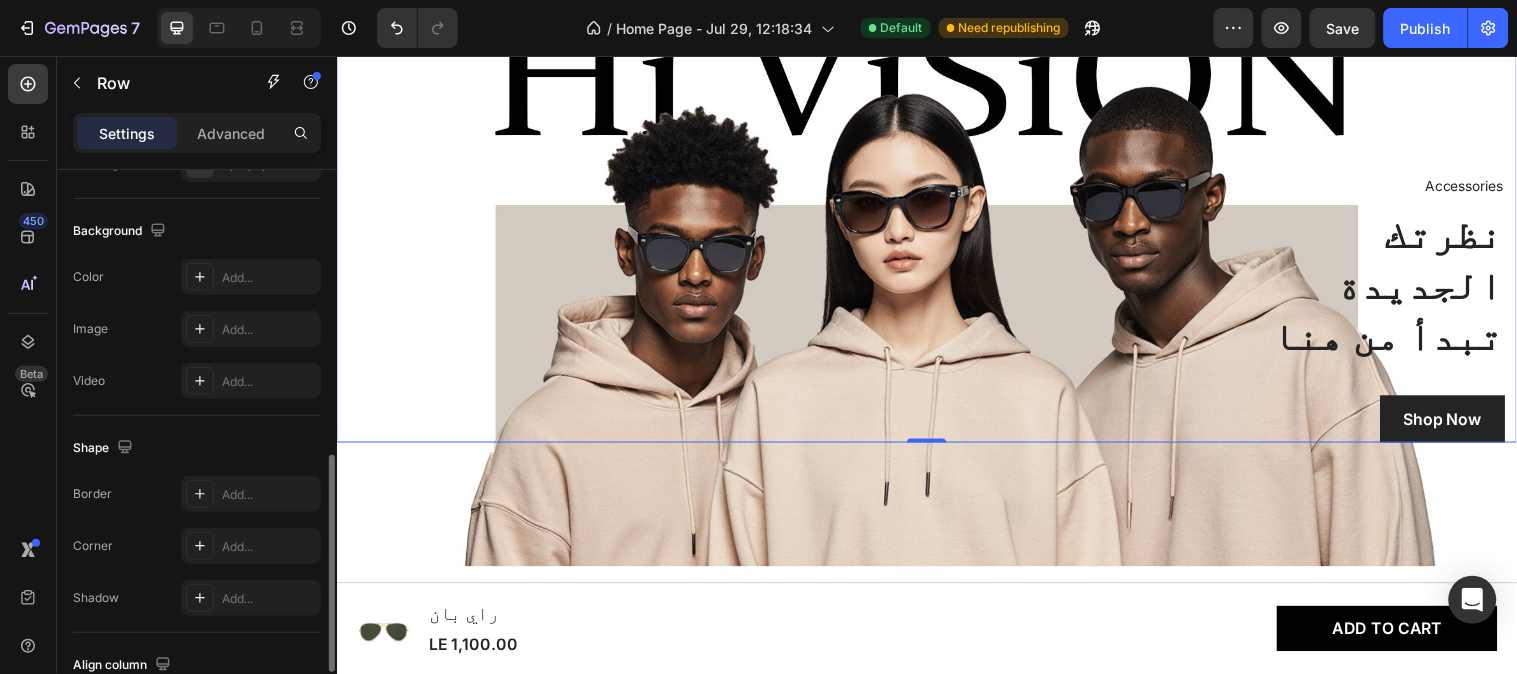 scroll, scrollTop: 887, scrollLeft: 0, axis: vertical 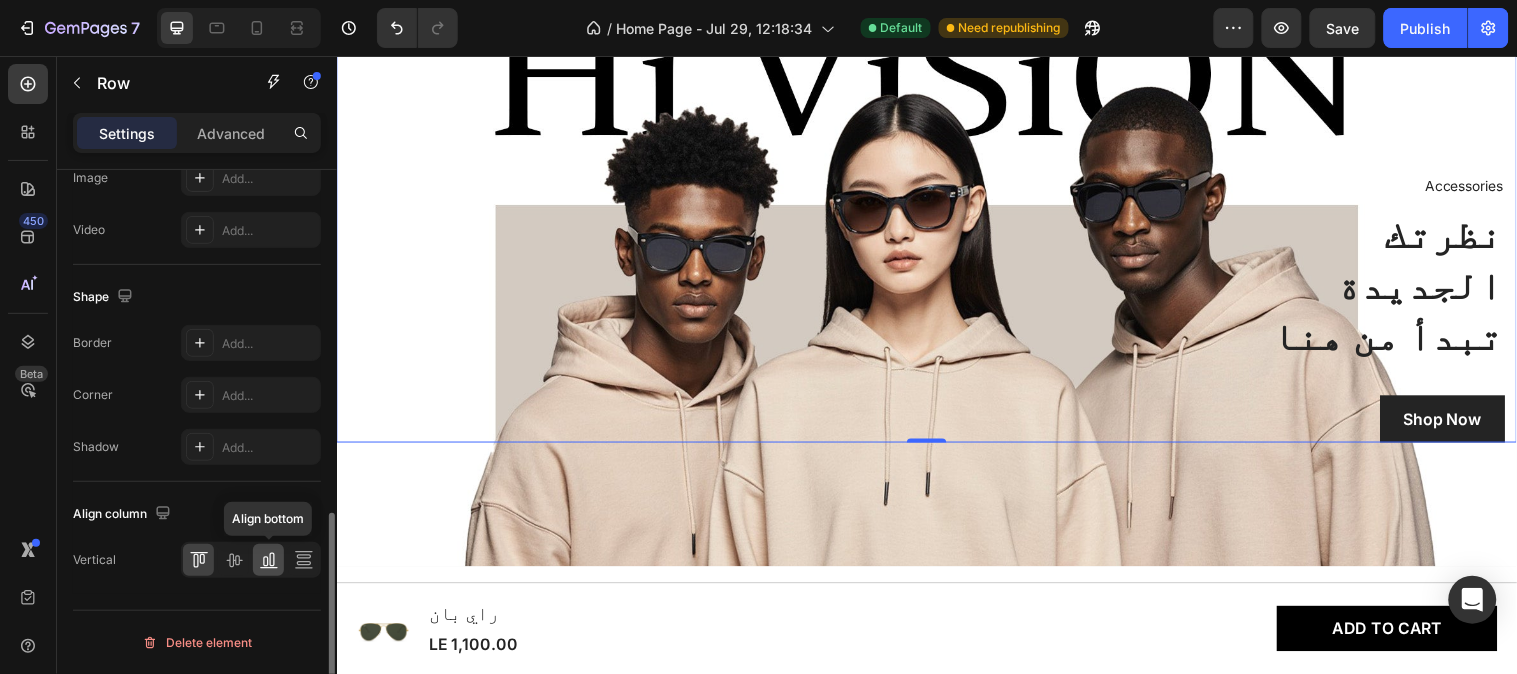 click 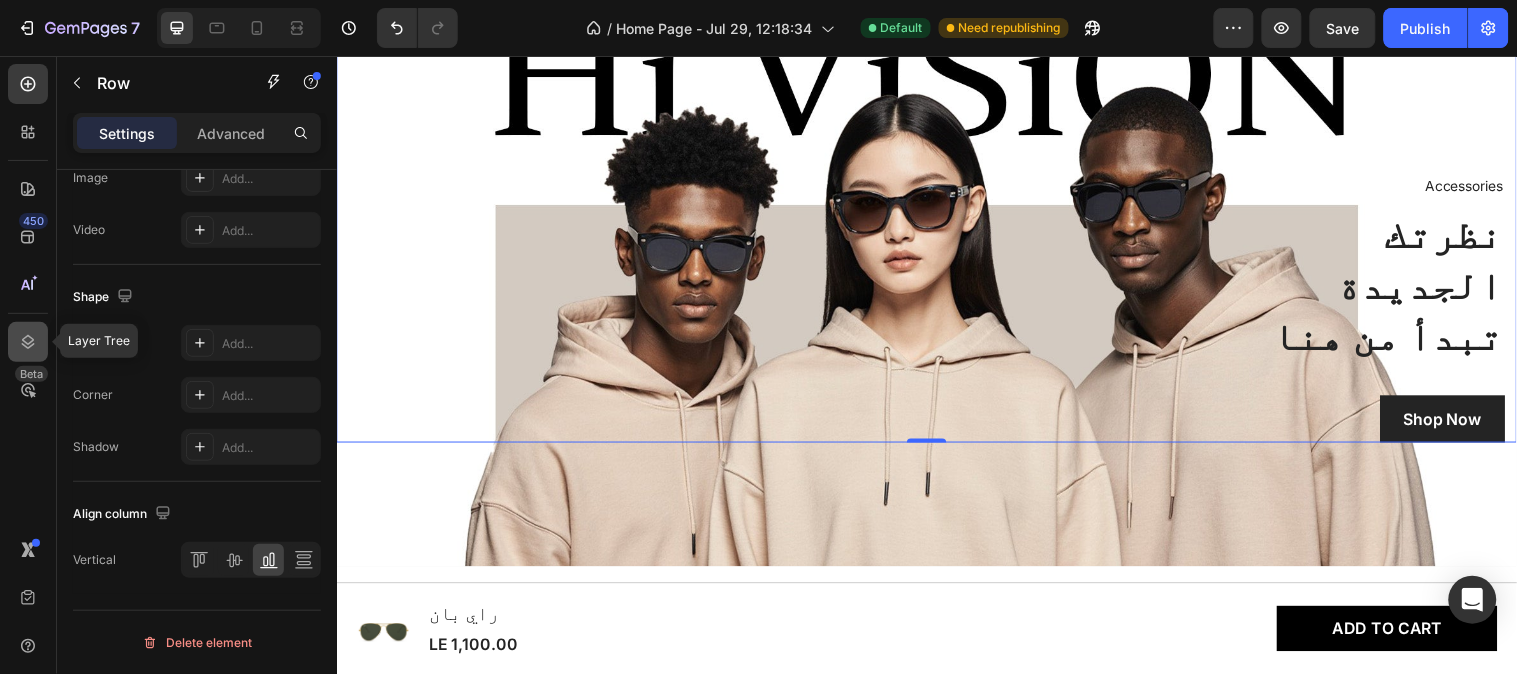 click 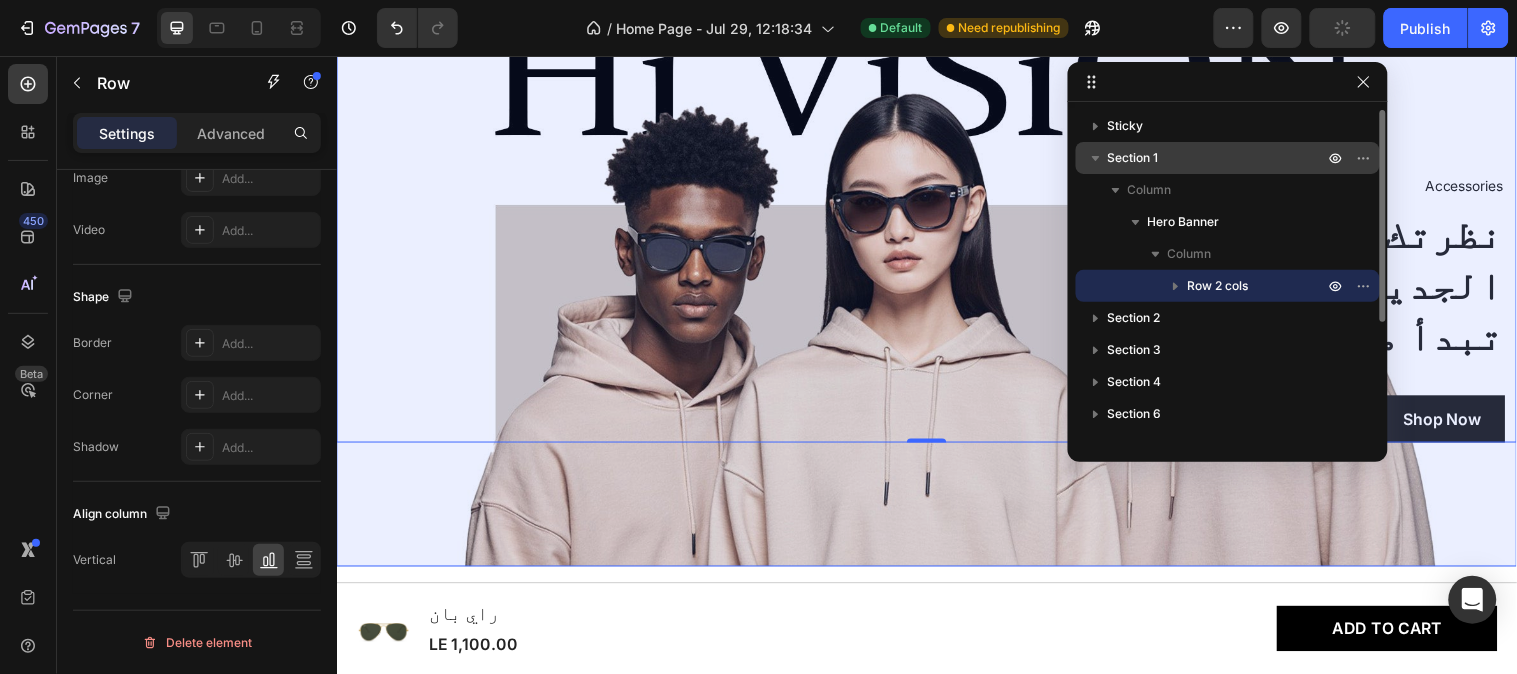 click on "Section 1" at bounding box center [1133, 158] 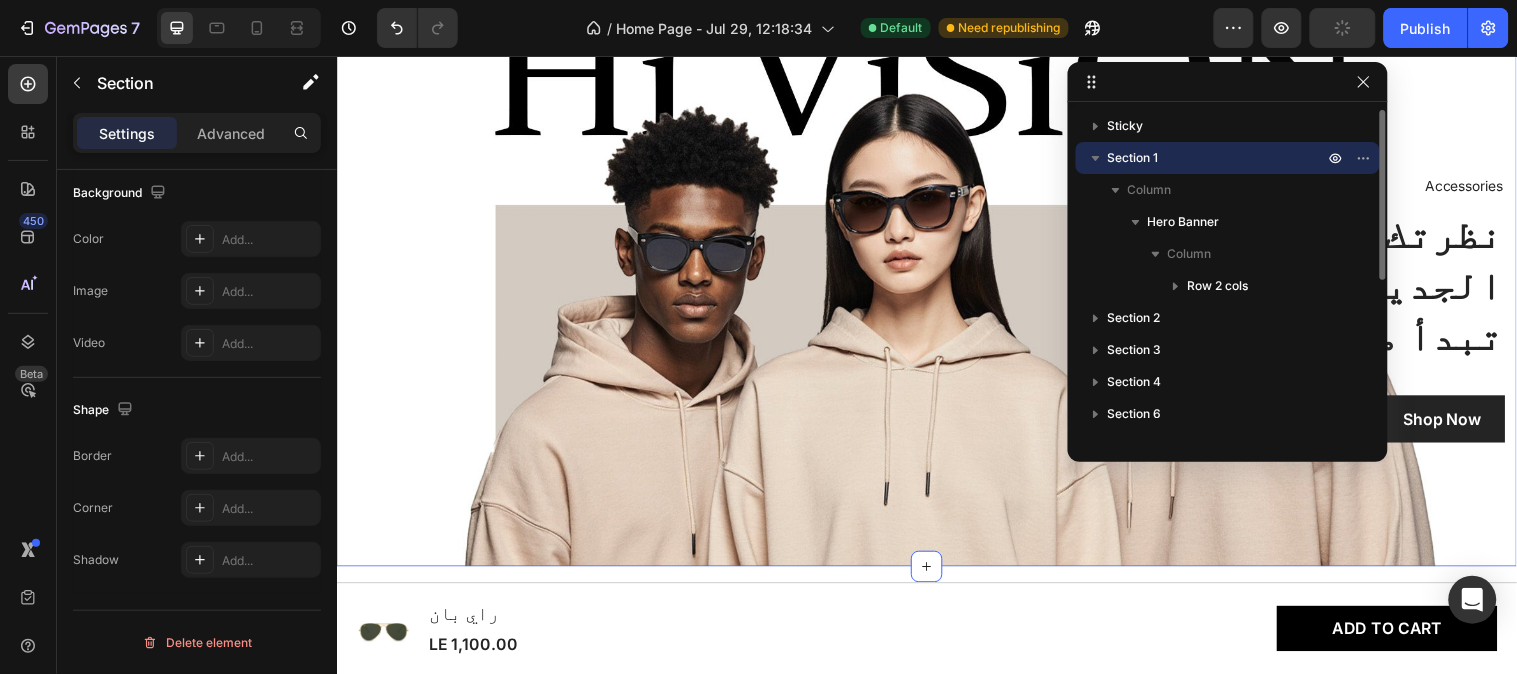 scroll, scrollTop: 0, scrollLeft: 0, axis: both 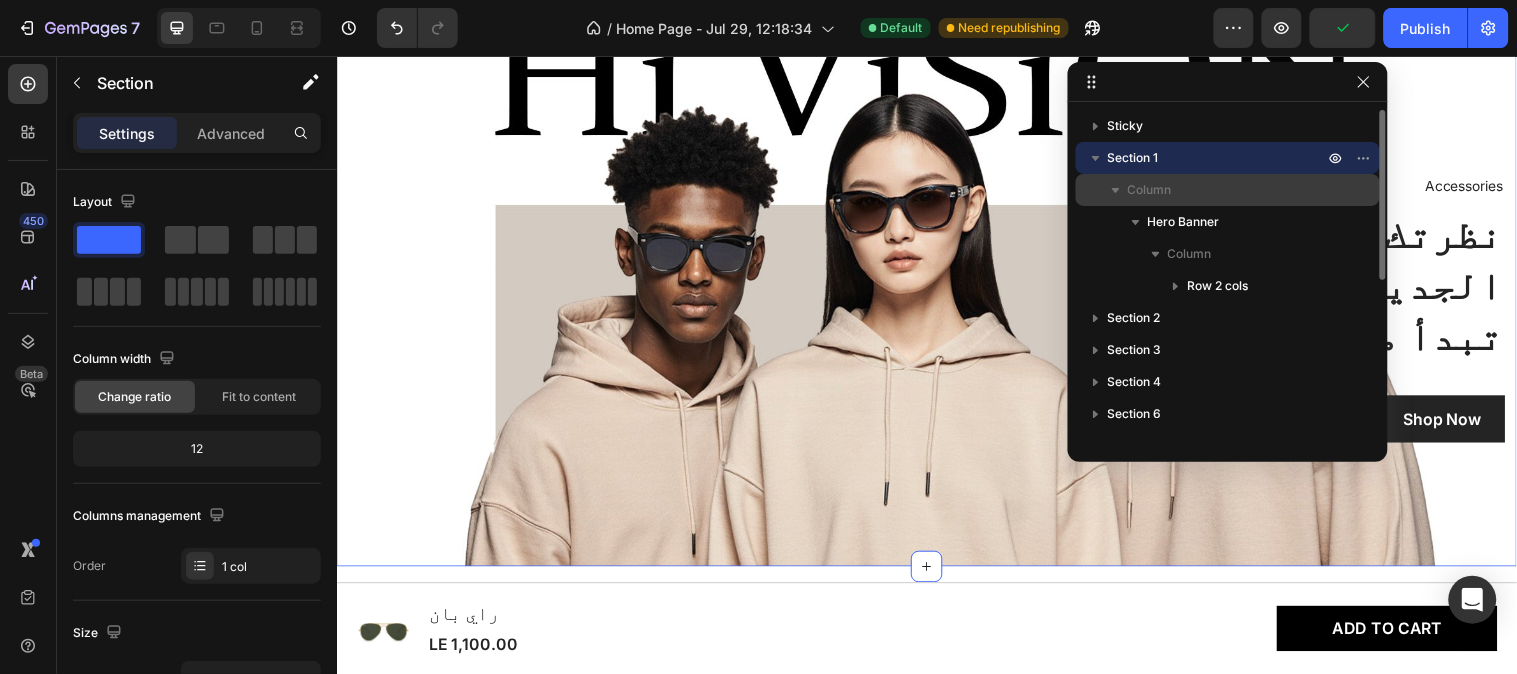 click on "Column" at bounding box center (1150, 190) 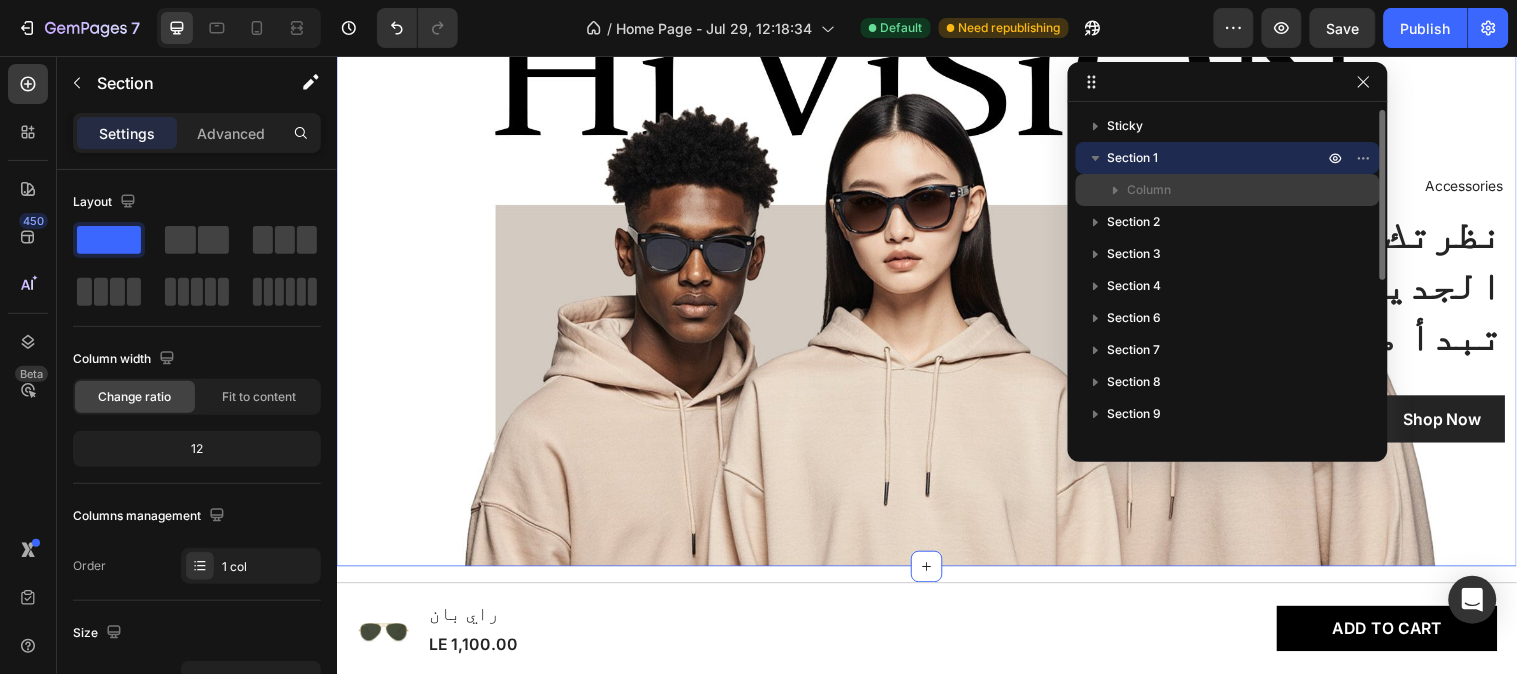 click on "Column" at bounding box center (1150, 190) 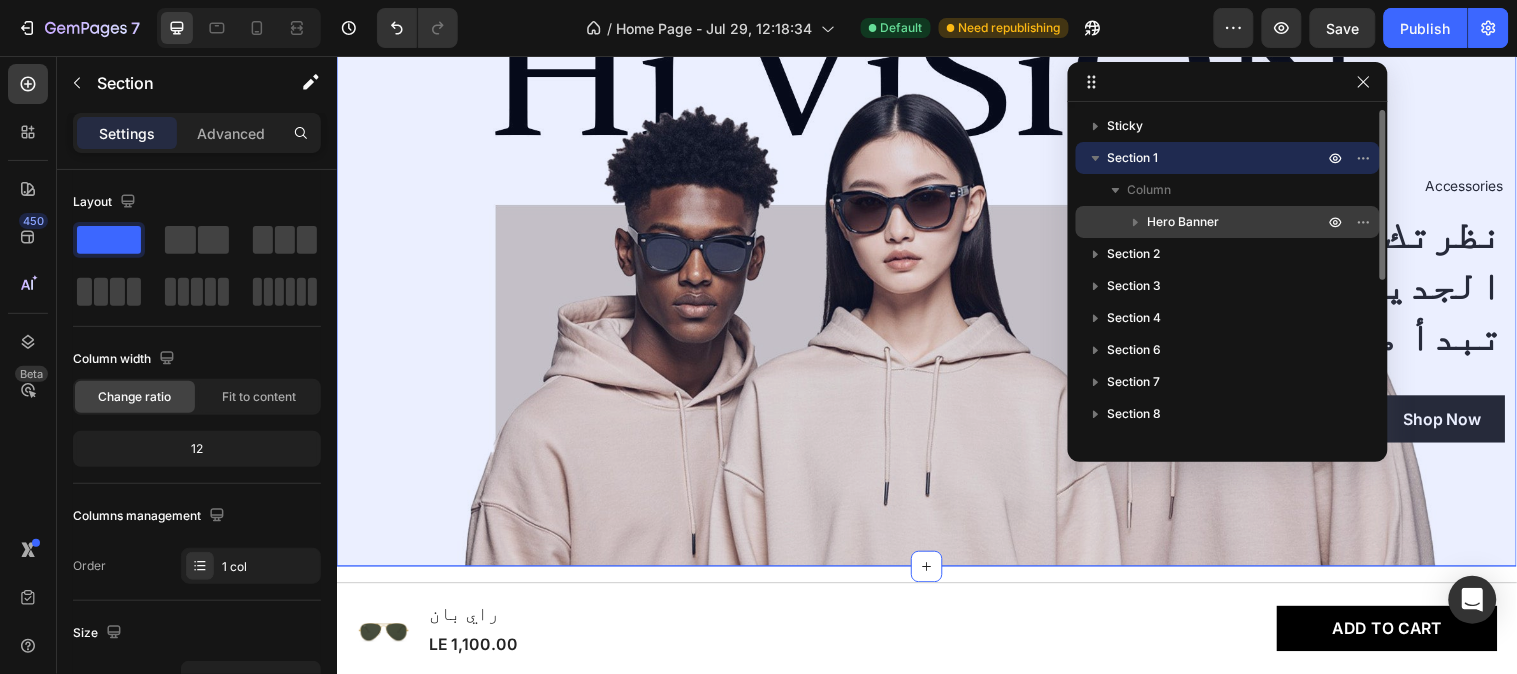 click 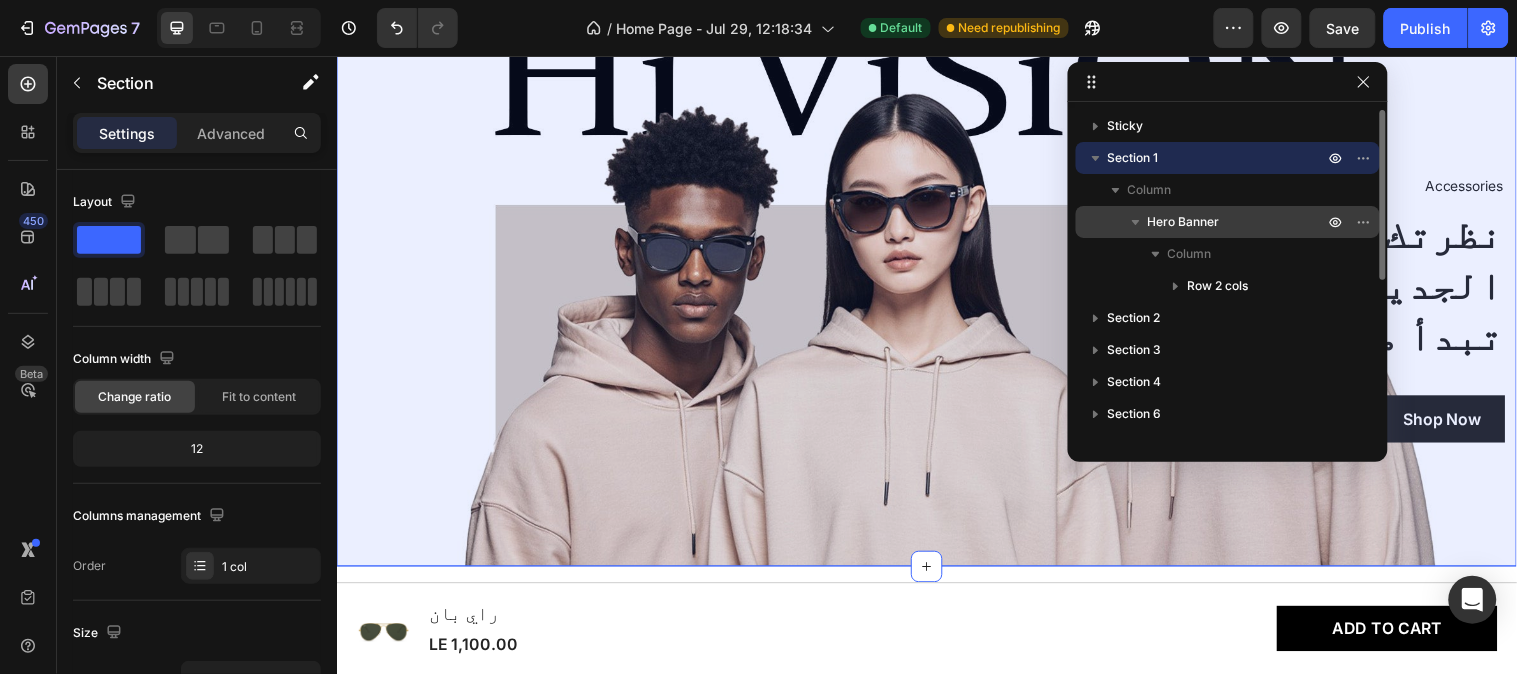 click on "Hero Banner" at bounding box center (1184, 222) 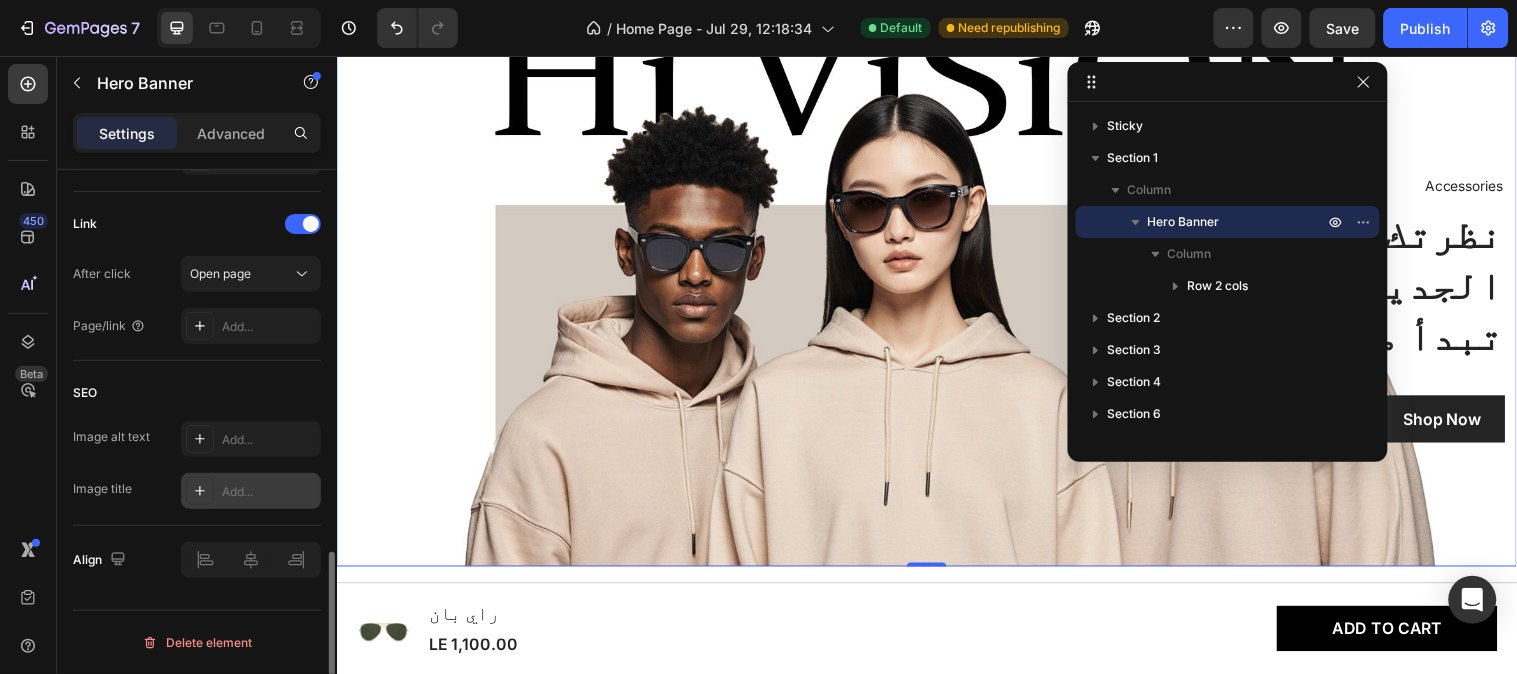 scroll, scrollTop: 908, scrollLeft: 0, axis: vertical 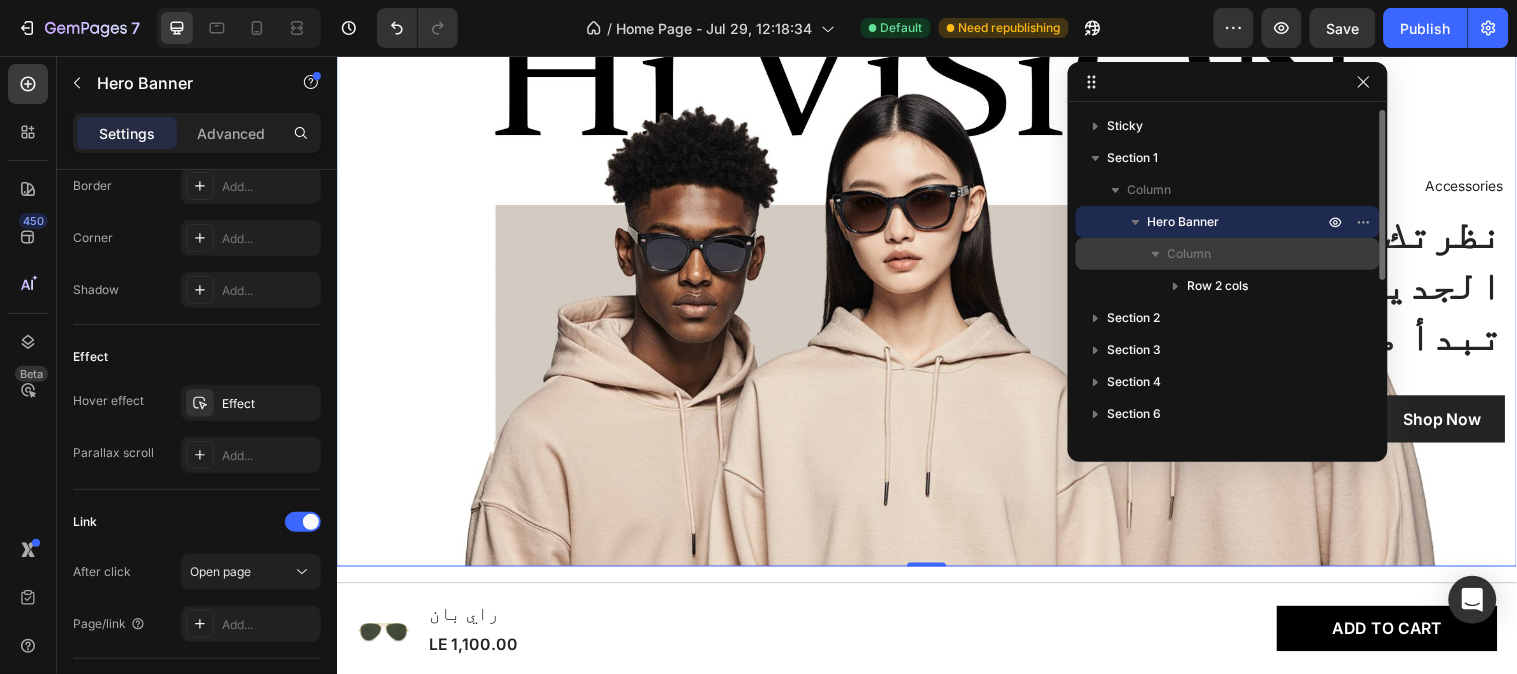click on "Column" at bounding box center [1228, 254] 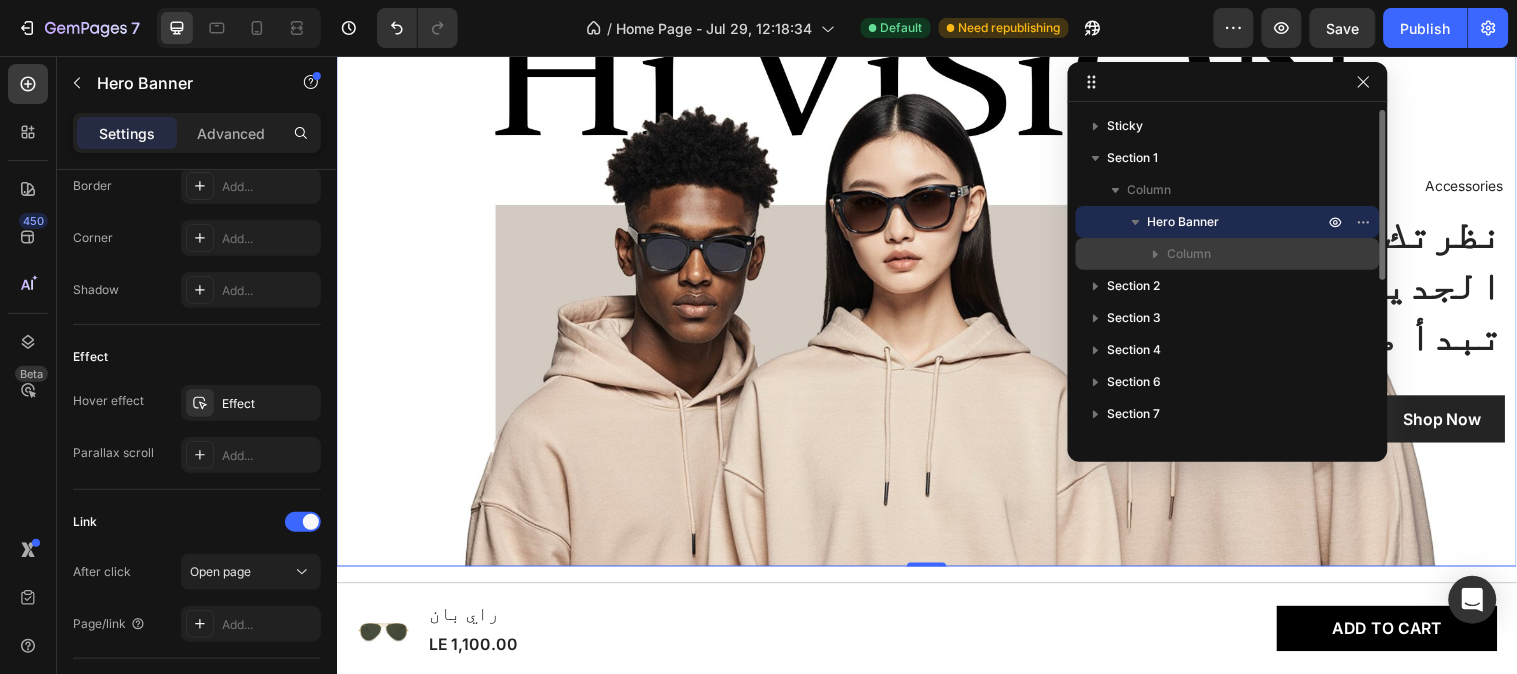 click on "Column" at bounding box center [1248, 254] 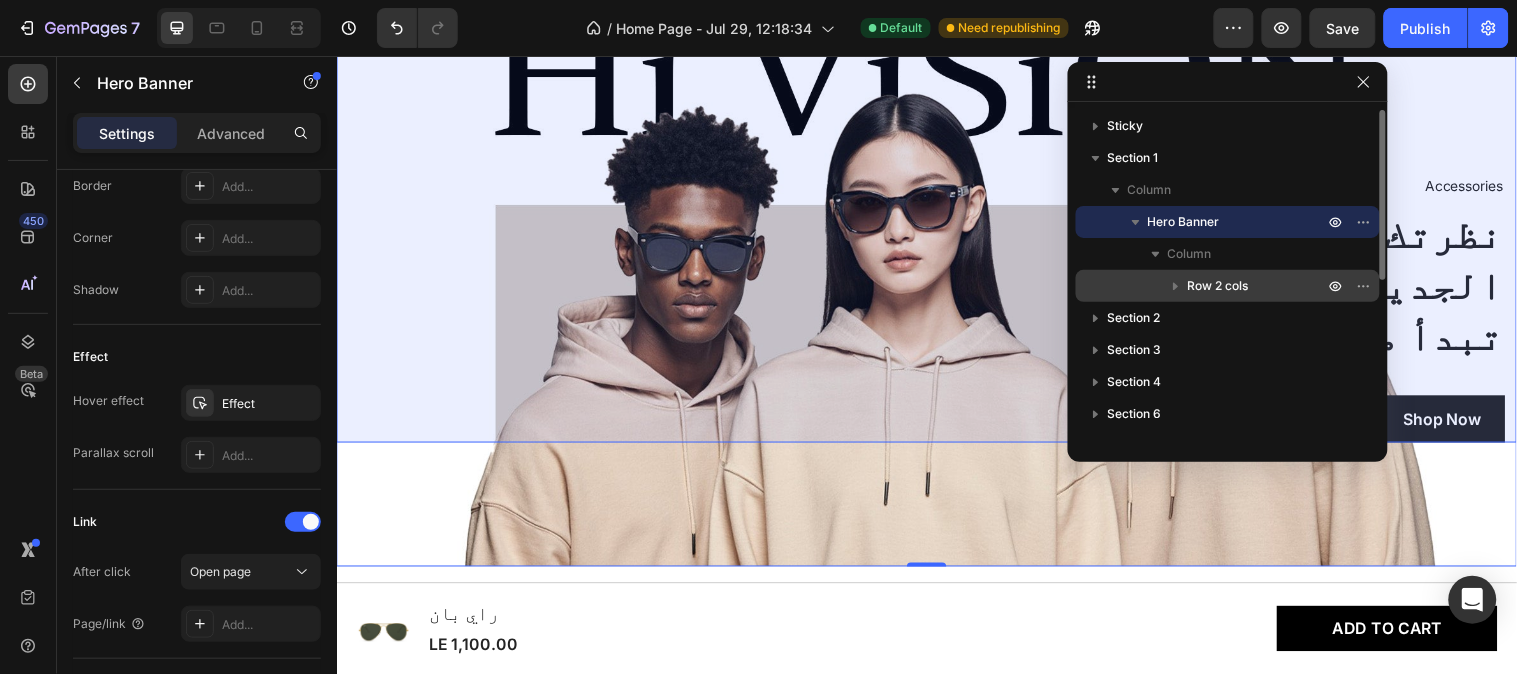 click on "Row 2 cols" at bounding box center (1258, 286) 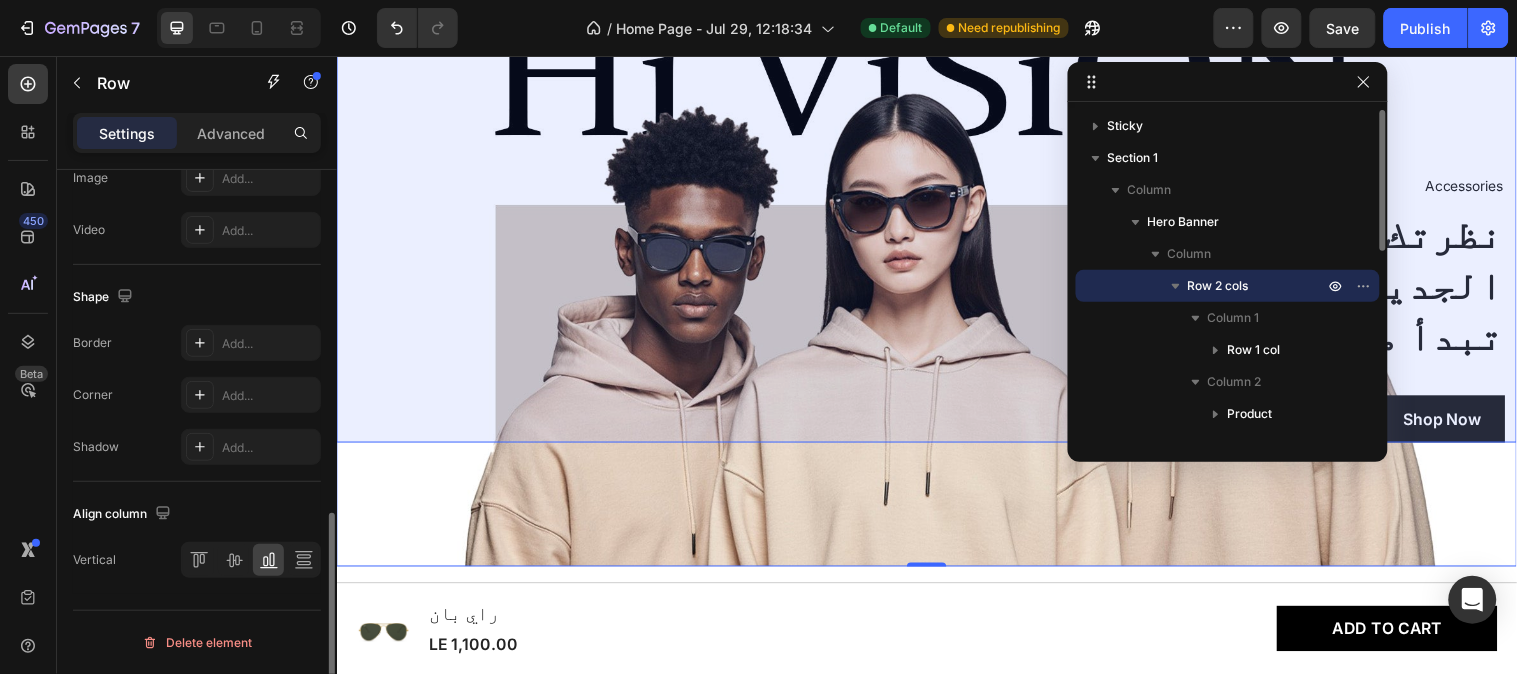 scroll, scrollTop: 86, scrollLeft: 0, axis: vertical 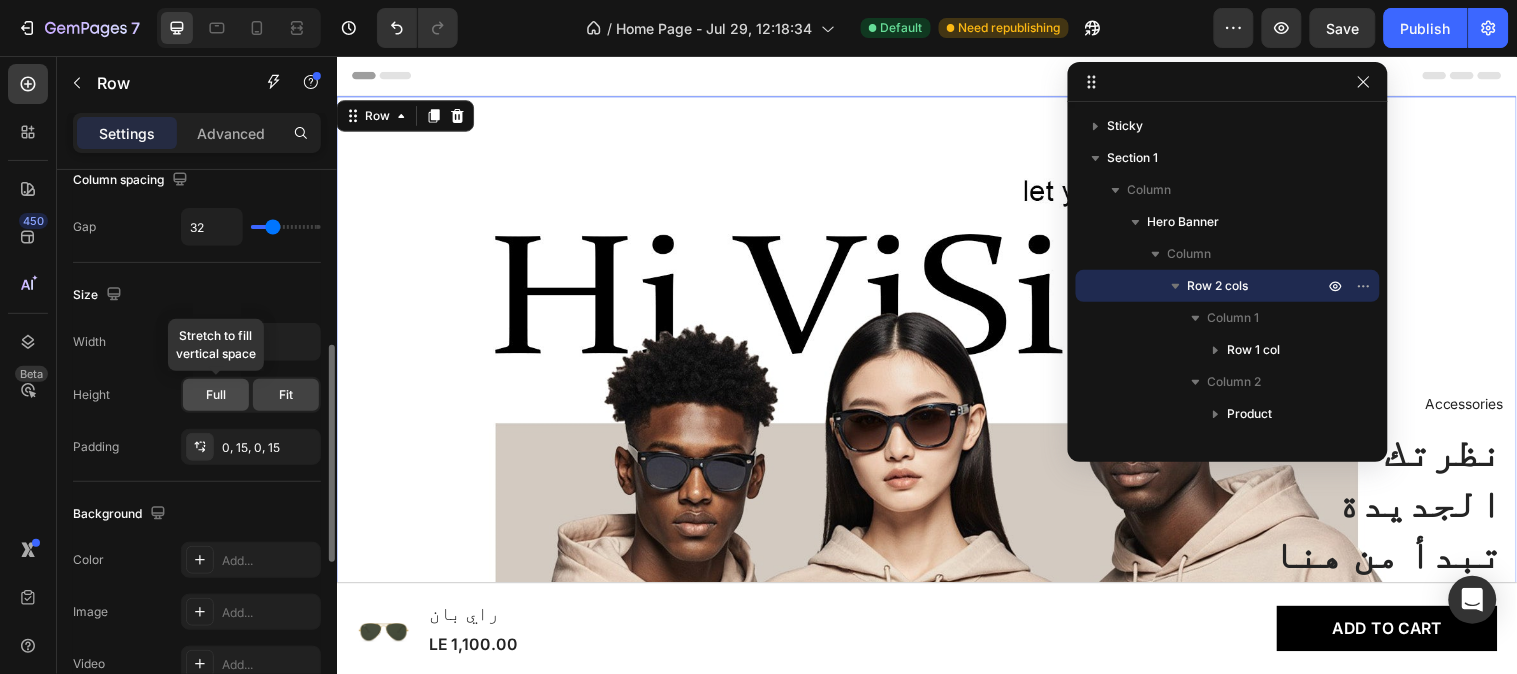 click on "Full" 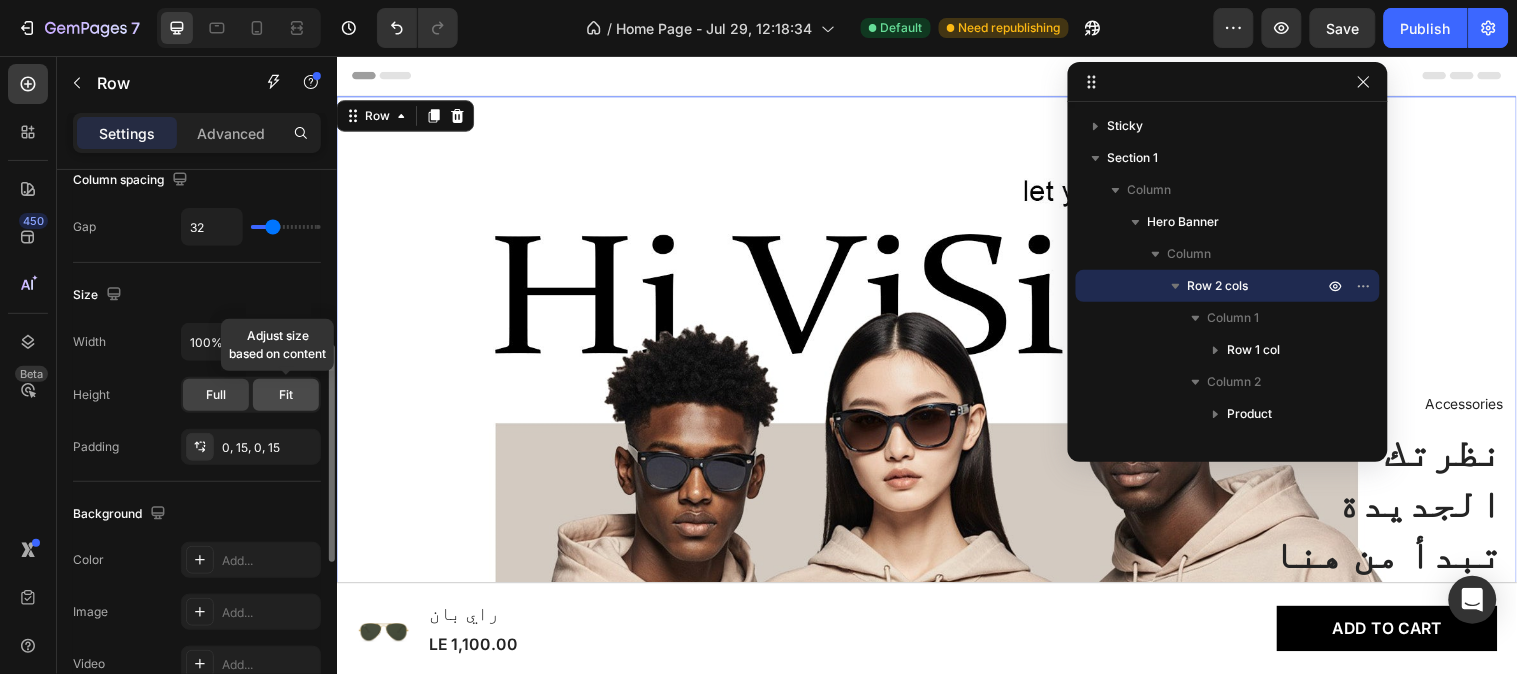 click on "Fit" 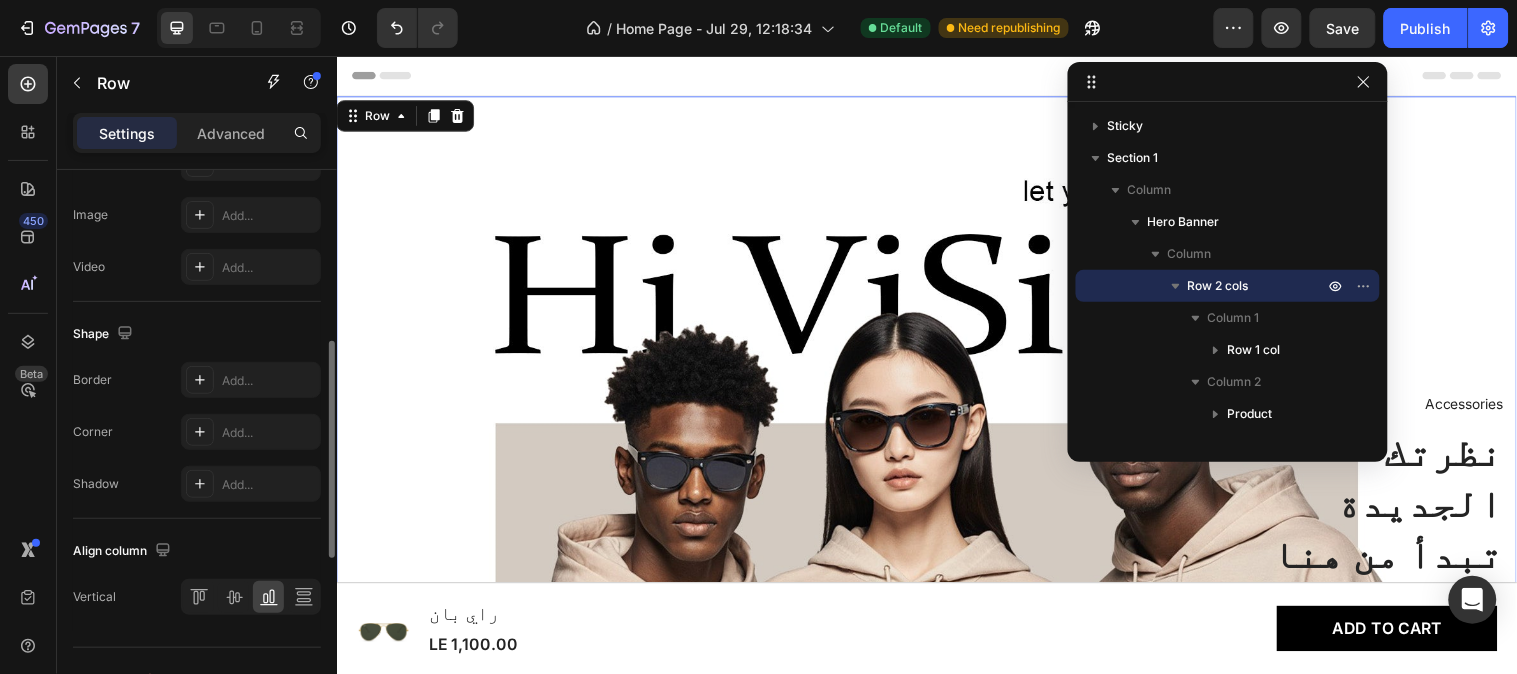 scroll, scrollTop: 887, scrollLeft: 0, axis: vertical 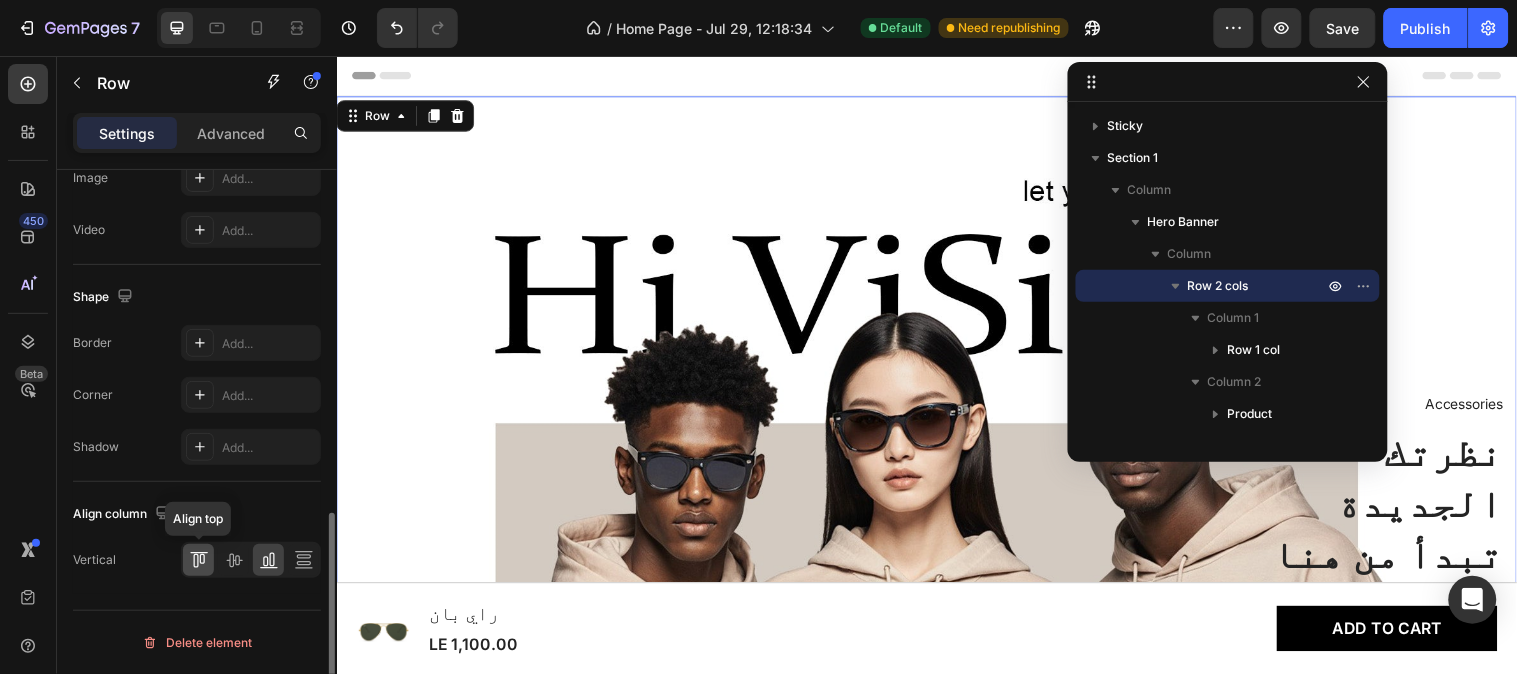 click 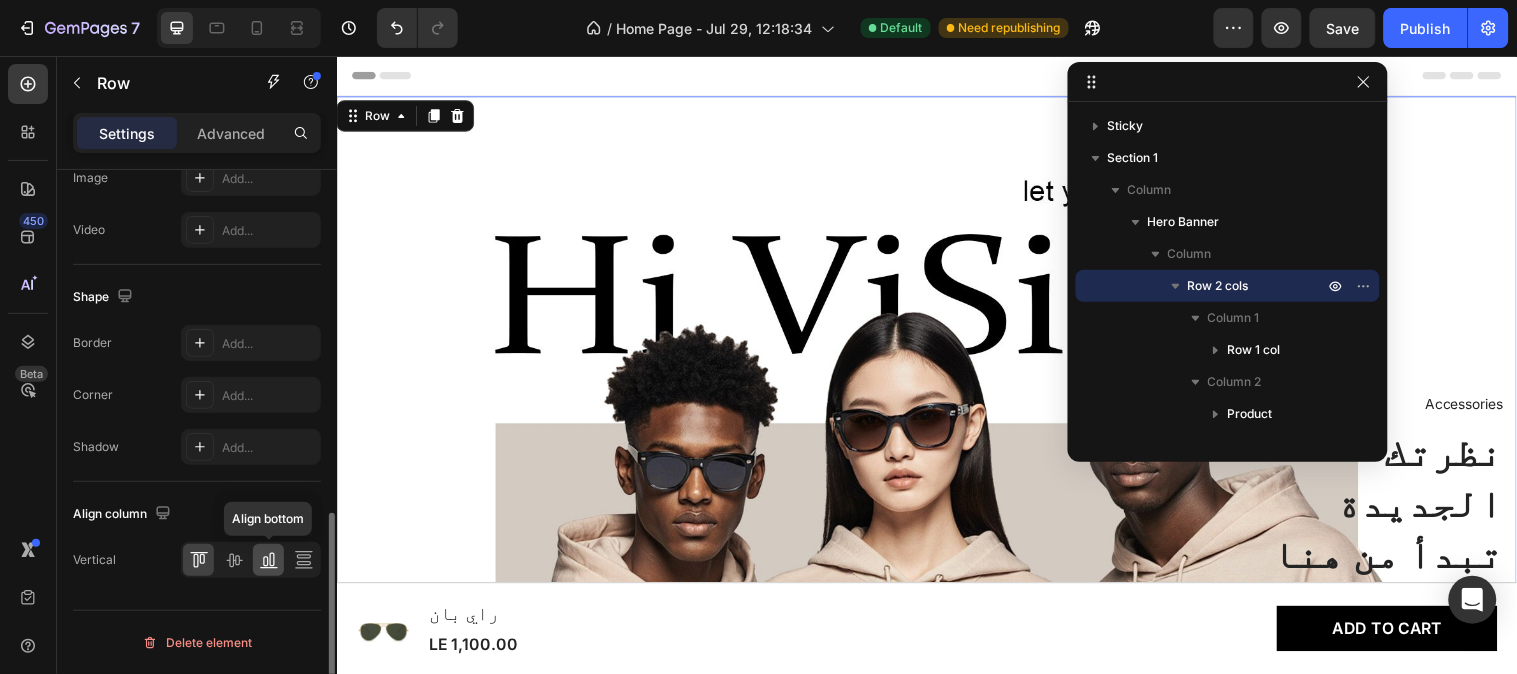click 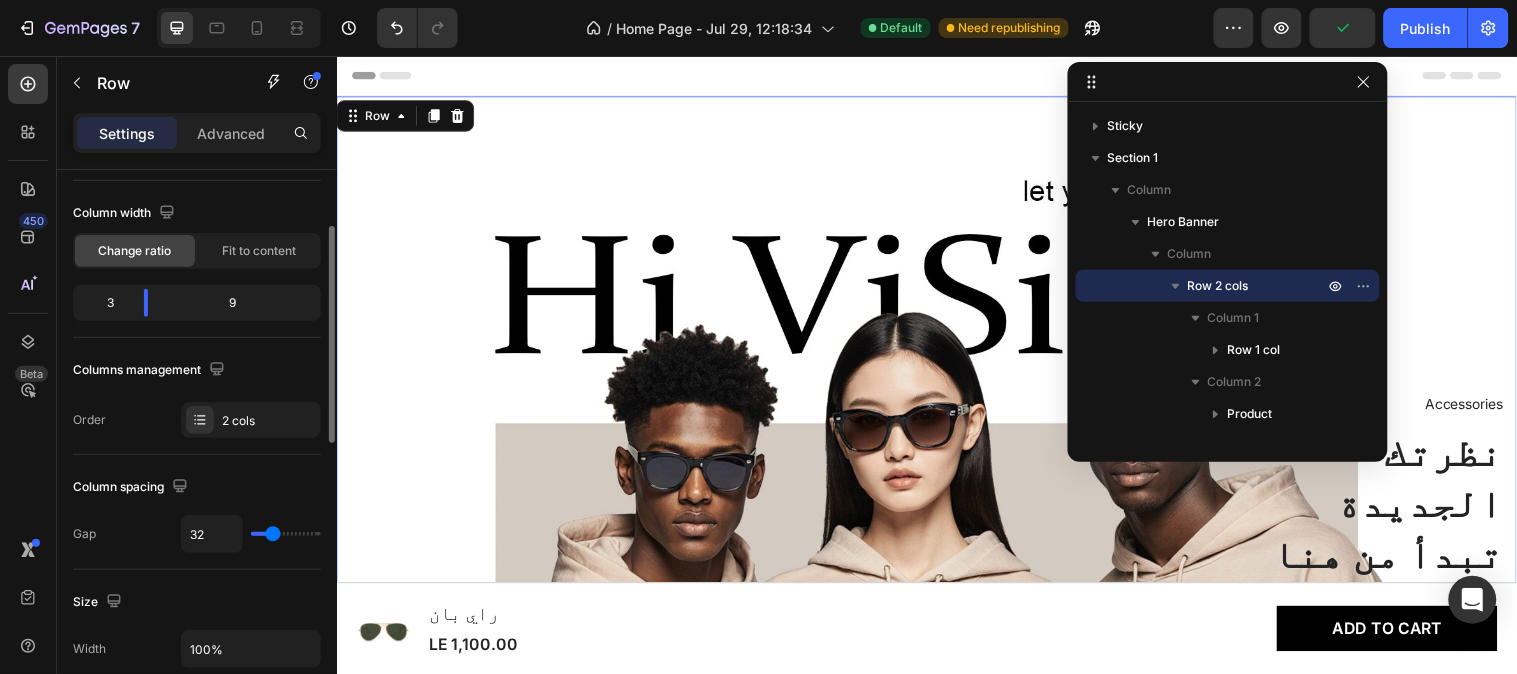 scroll, scrollTop: 0, scrollLeft: 0, axis: both 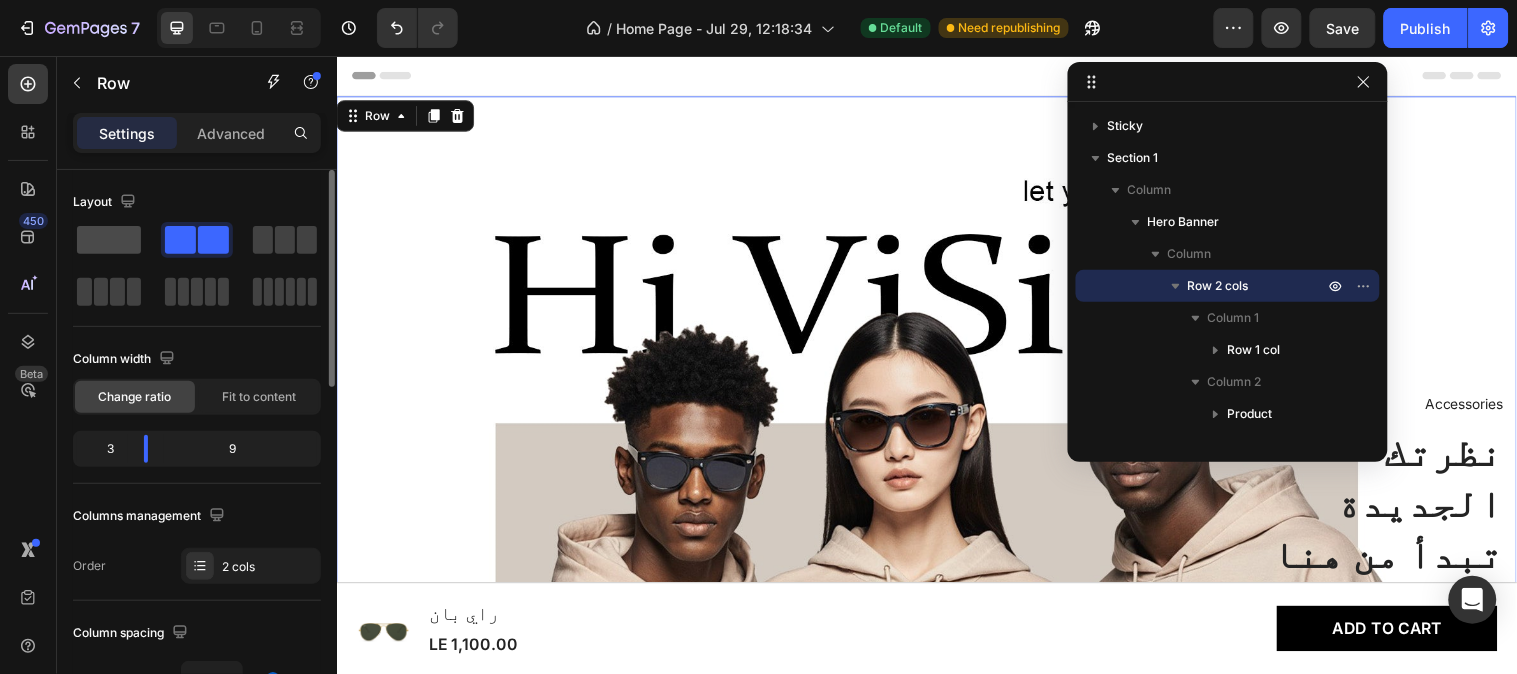 click 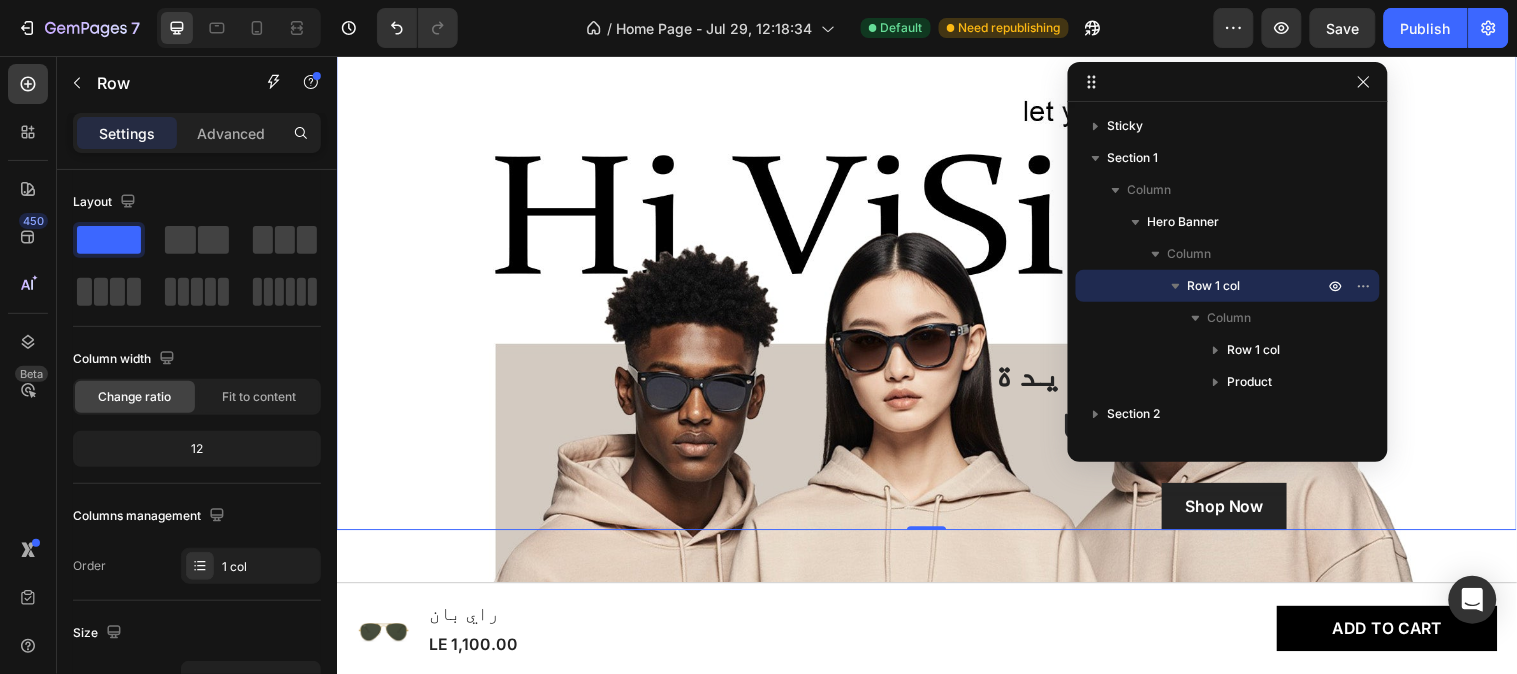 scroll, scrollTop: 0, scrollLeft: 0, axis: both 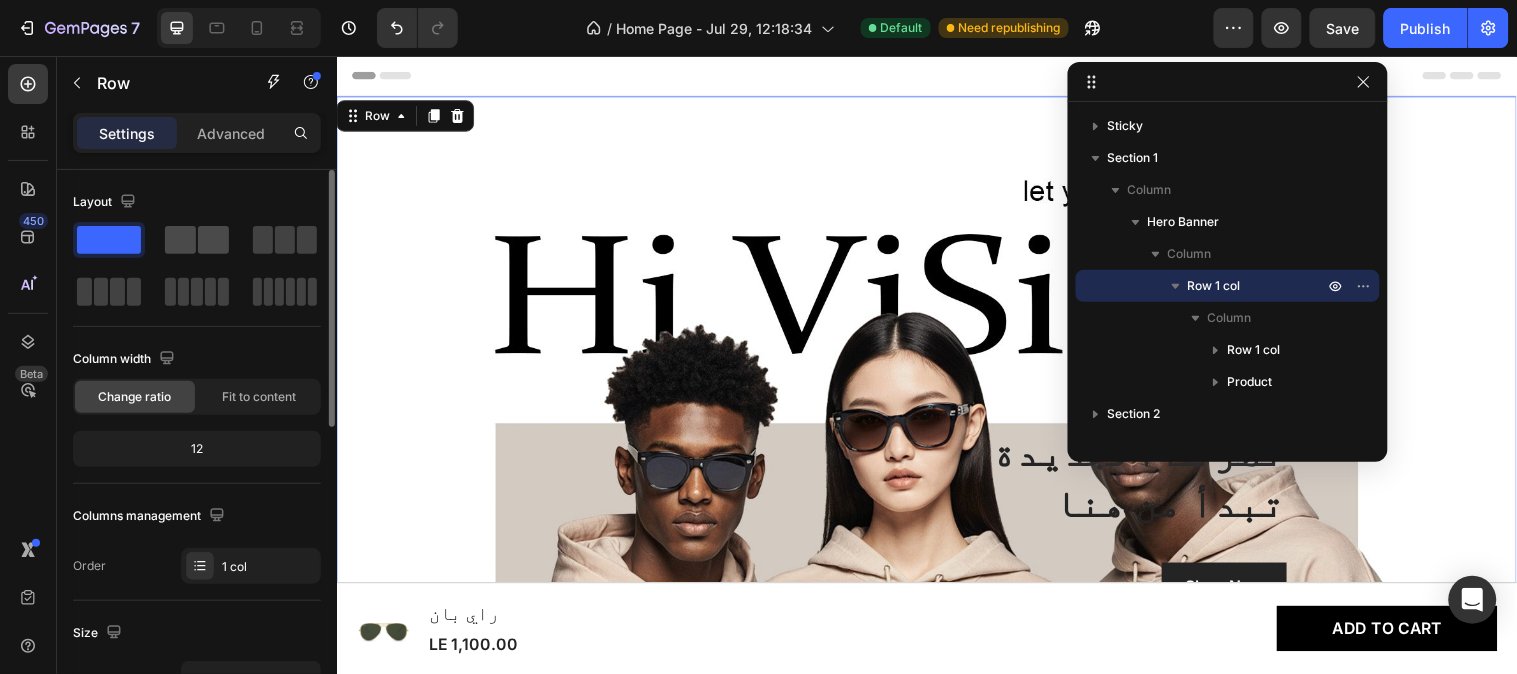click 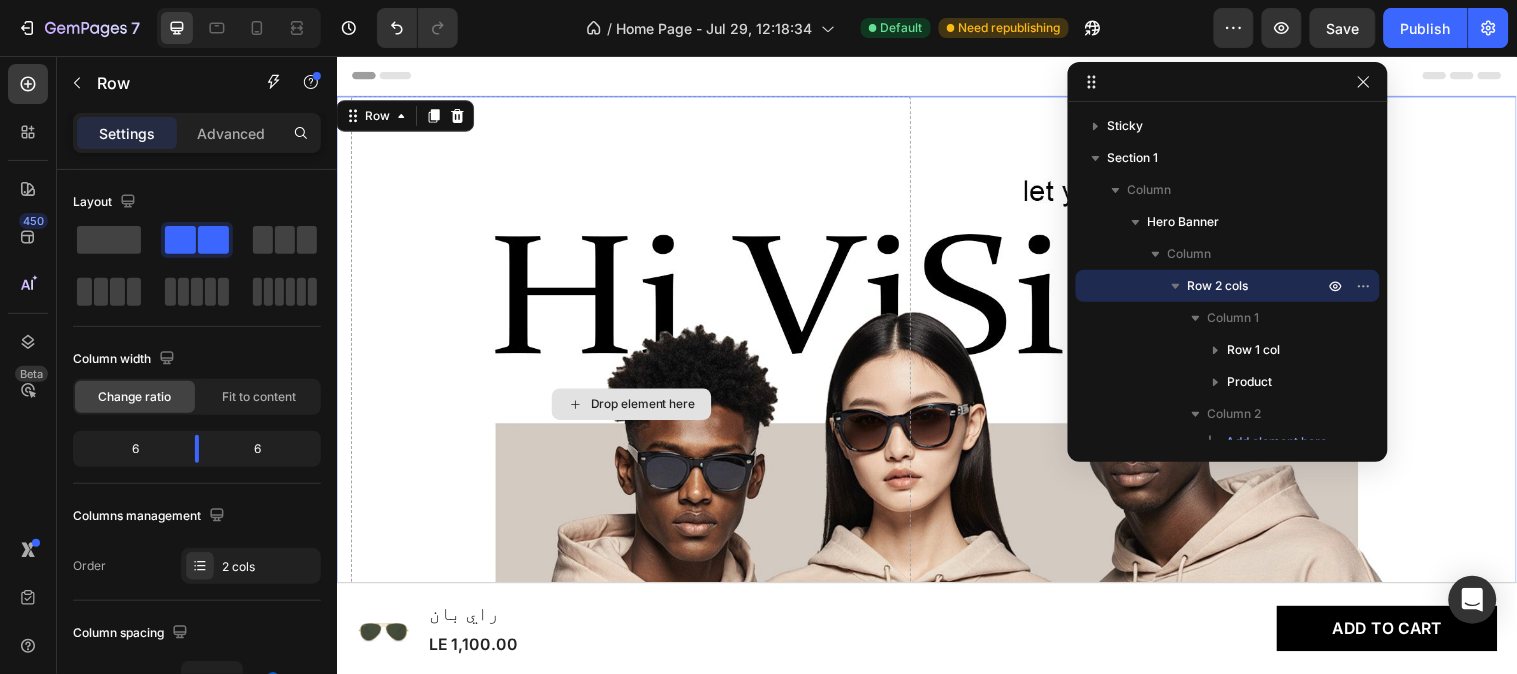 scroll, scrollTop: 166, scrollLeft: 0, axis: vertical 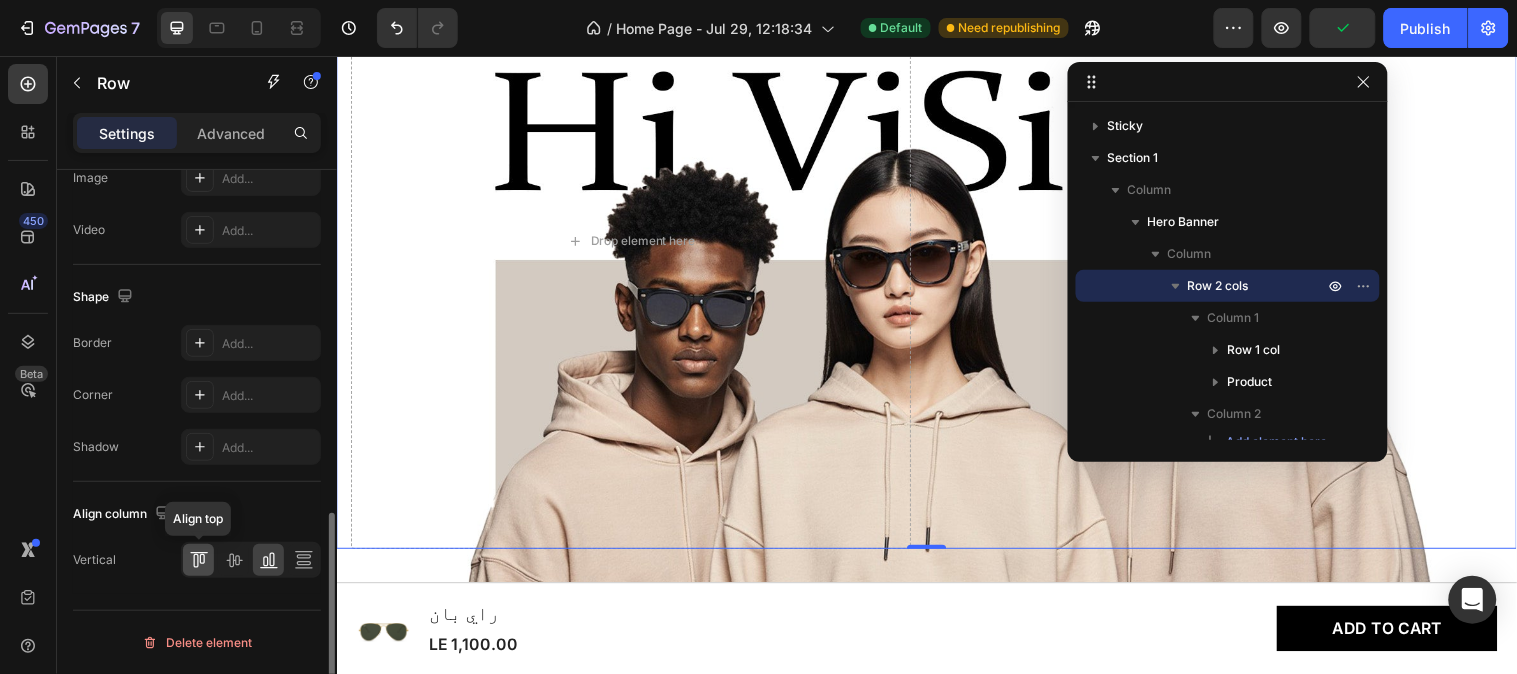 click 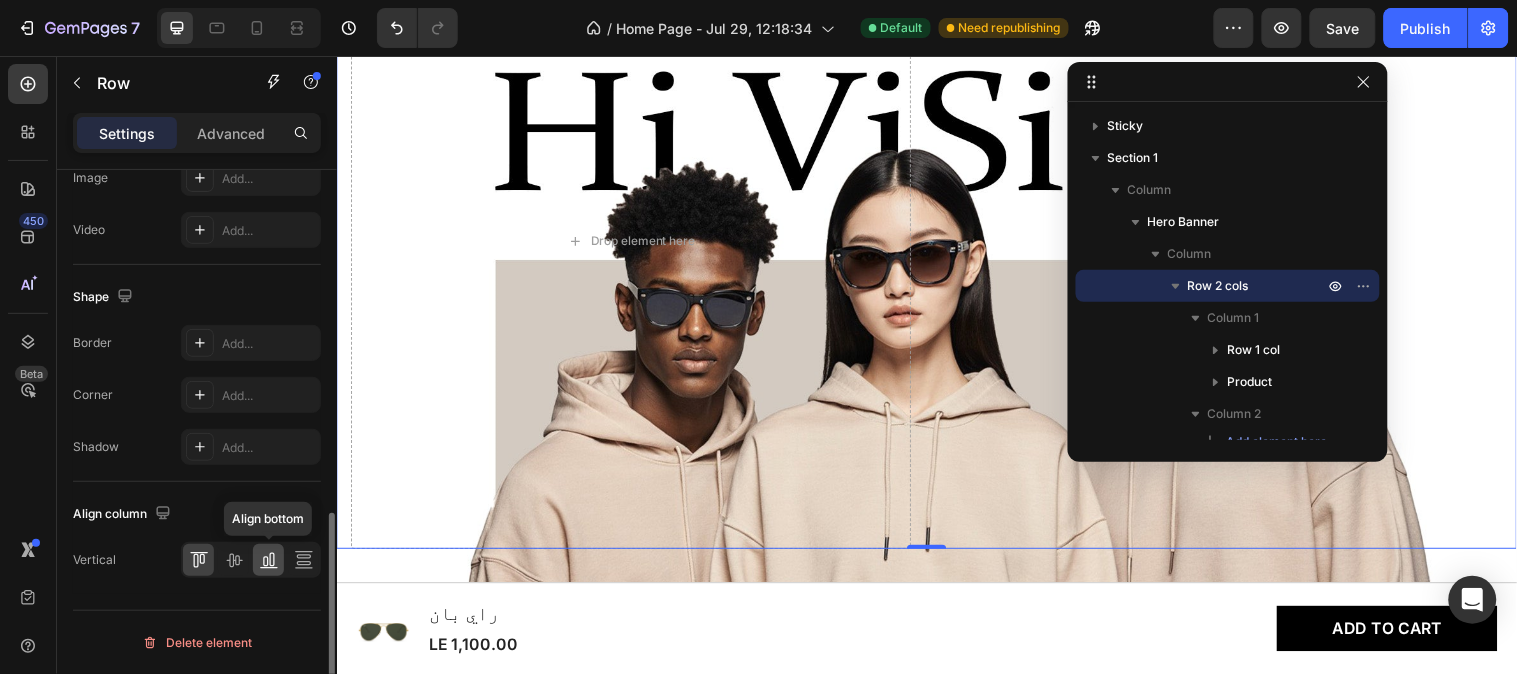 click 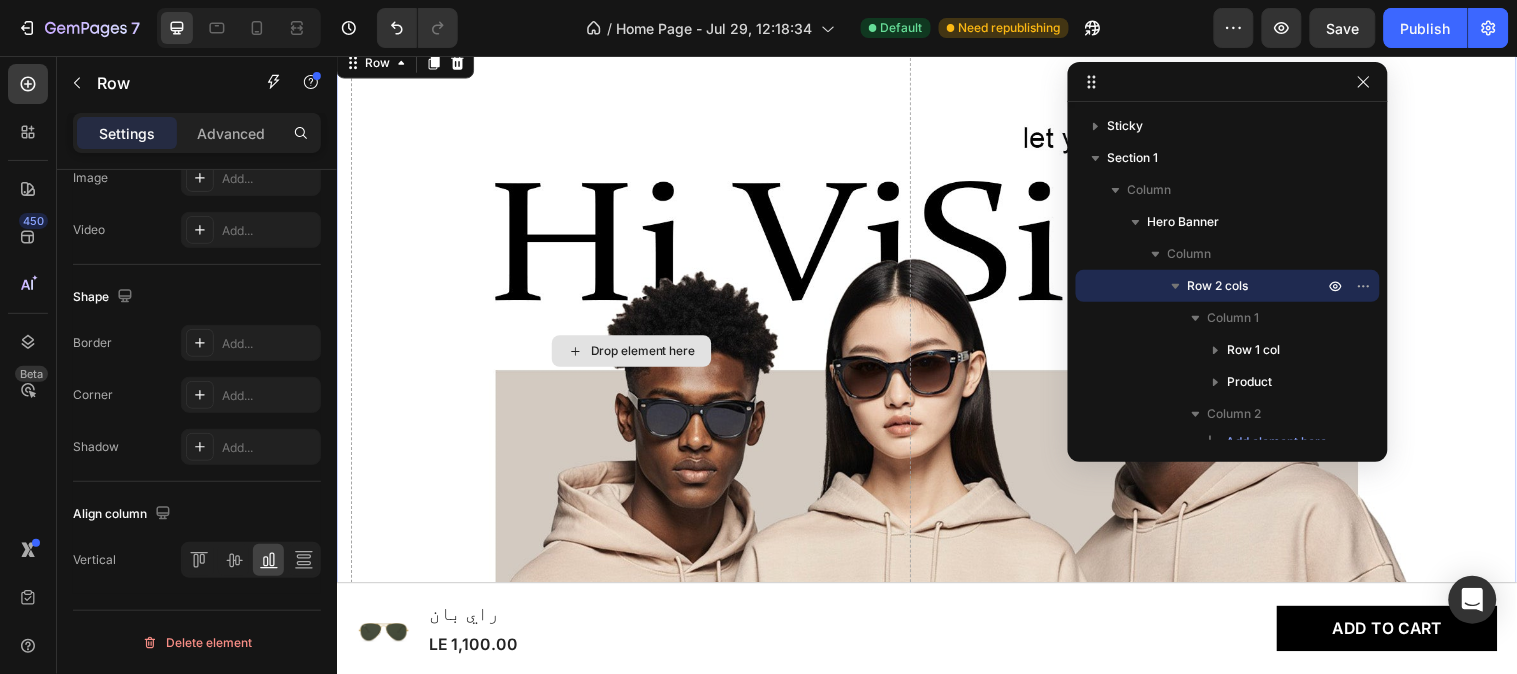 scroll, scrollTop: 0, scrollLeft: 0, axis: both 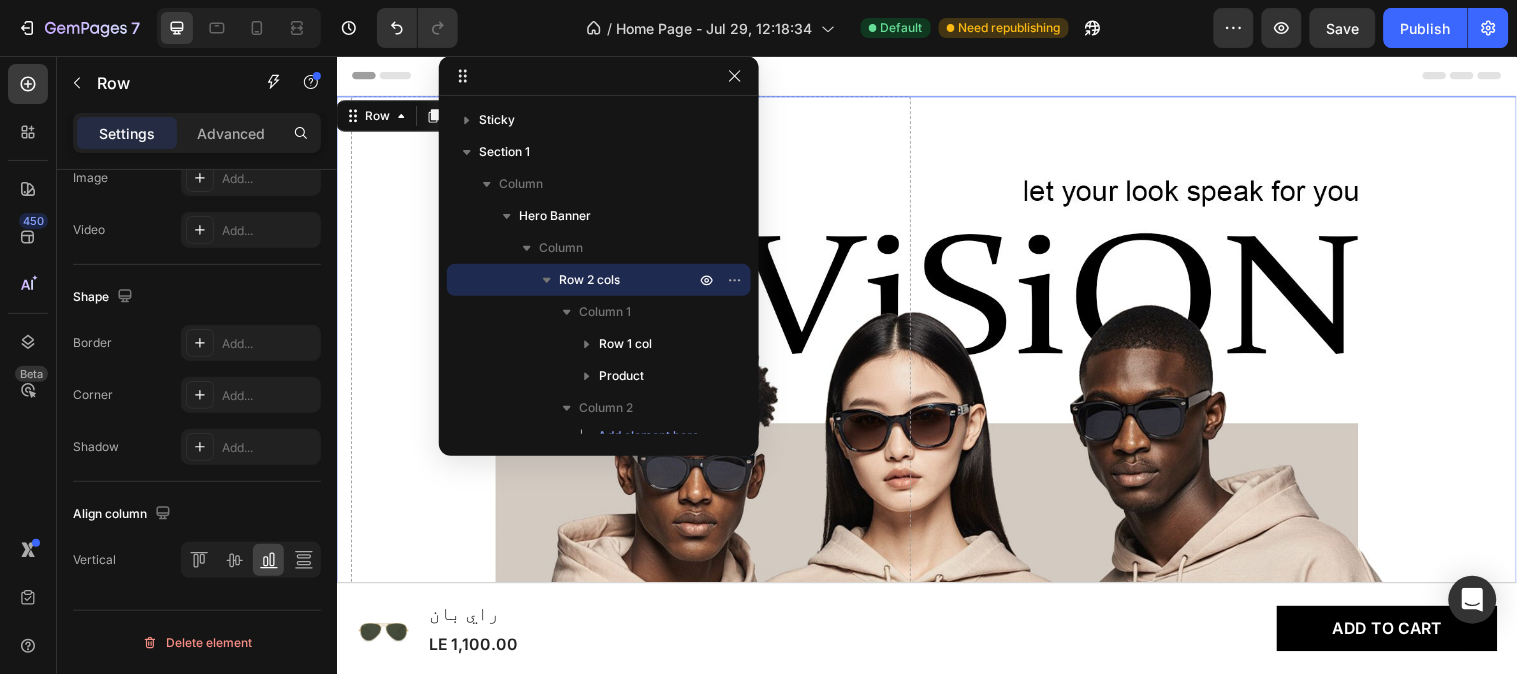 drag, startPoint x: 1258, startPoint y: 81, endPoint x: 584, endPoint y: 62, distance: 674.26776 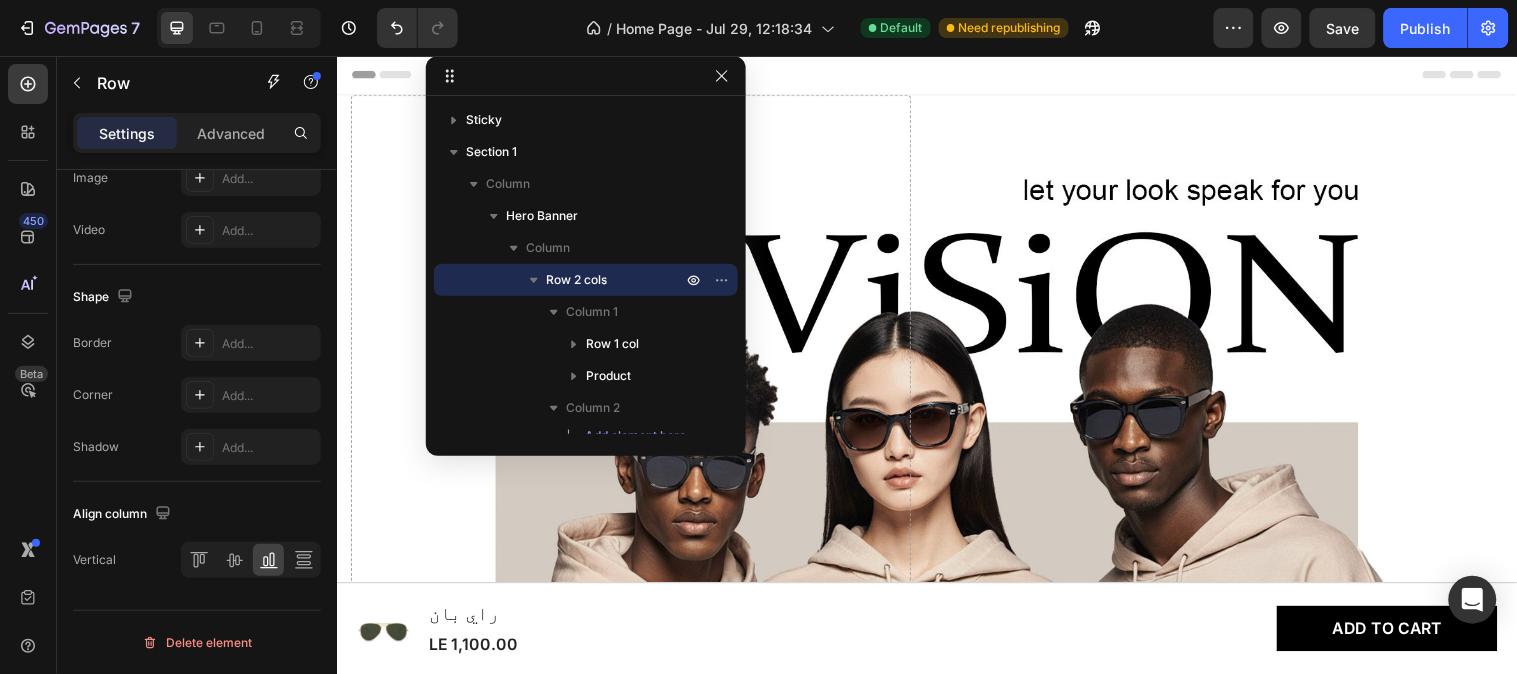 scroll, scrollTop: 0, scrollLeft: 0, axis: both 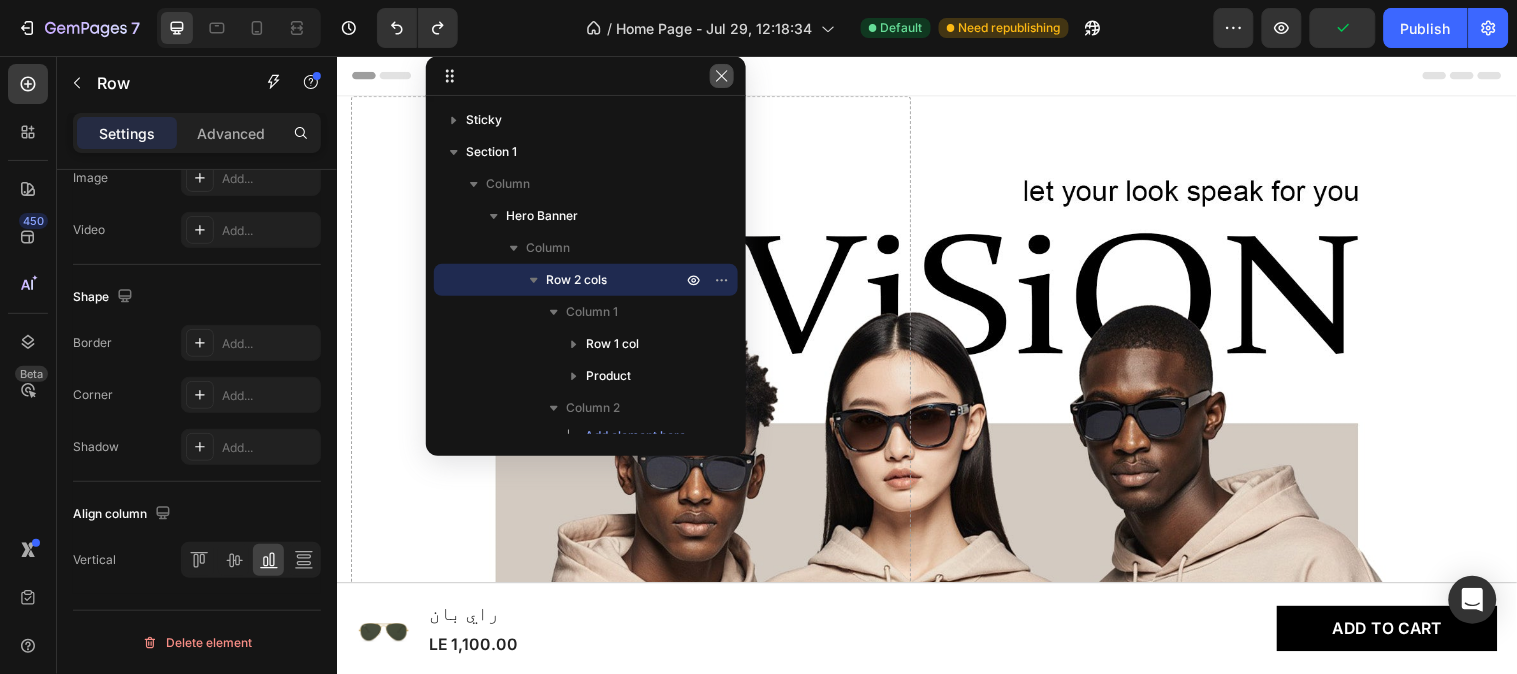 click 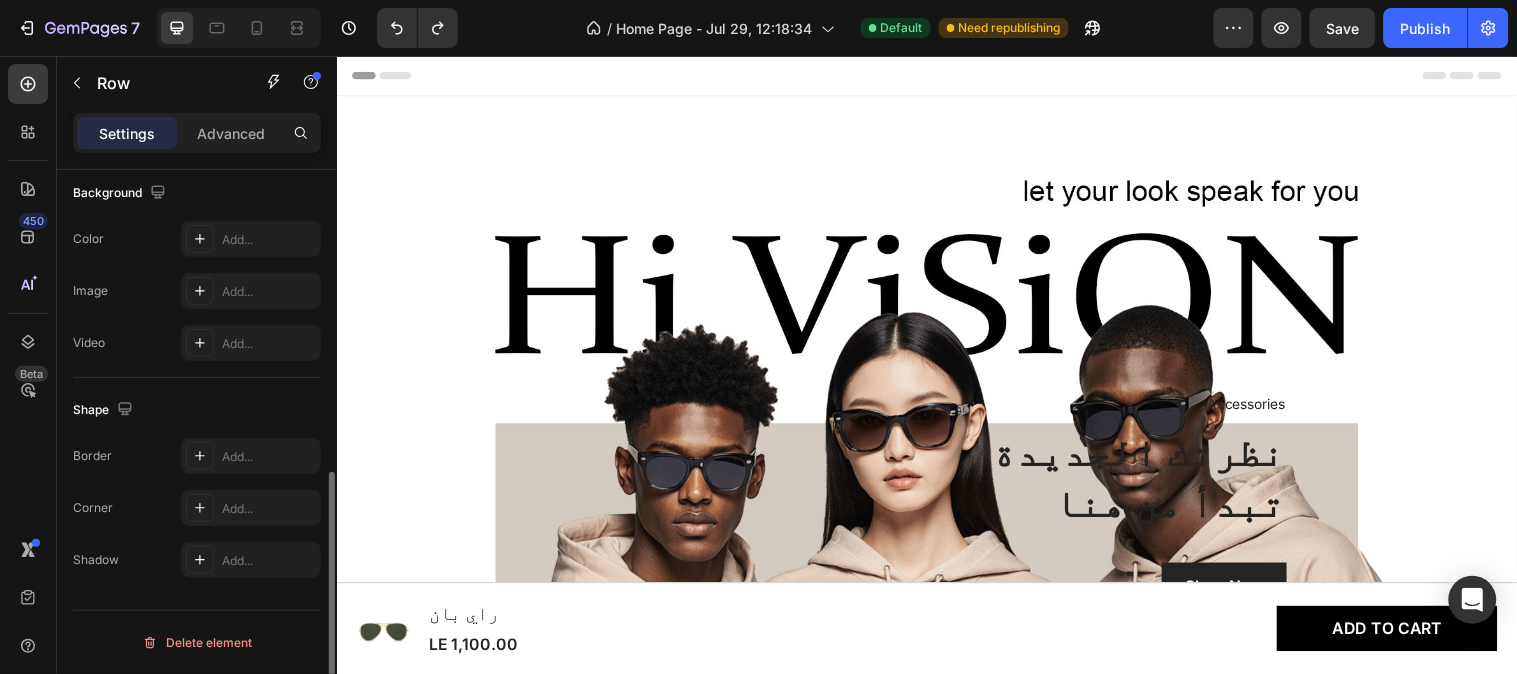 scroll, scrollTop: 658, scrollLeft: 0, axis: vertical 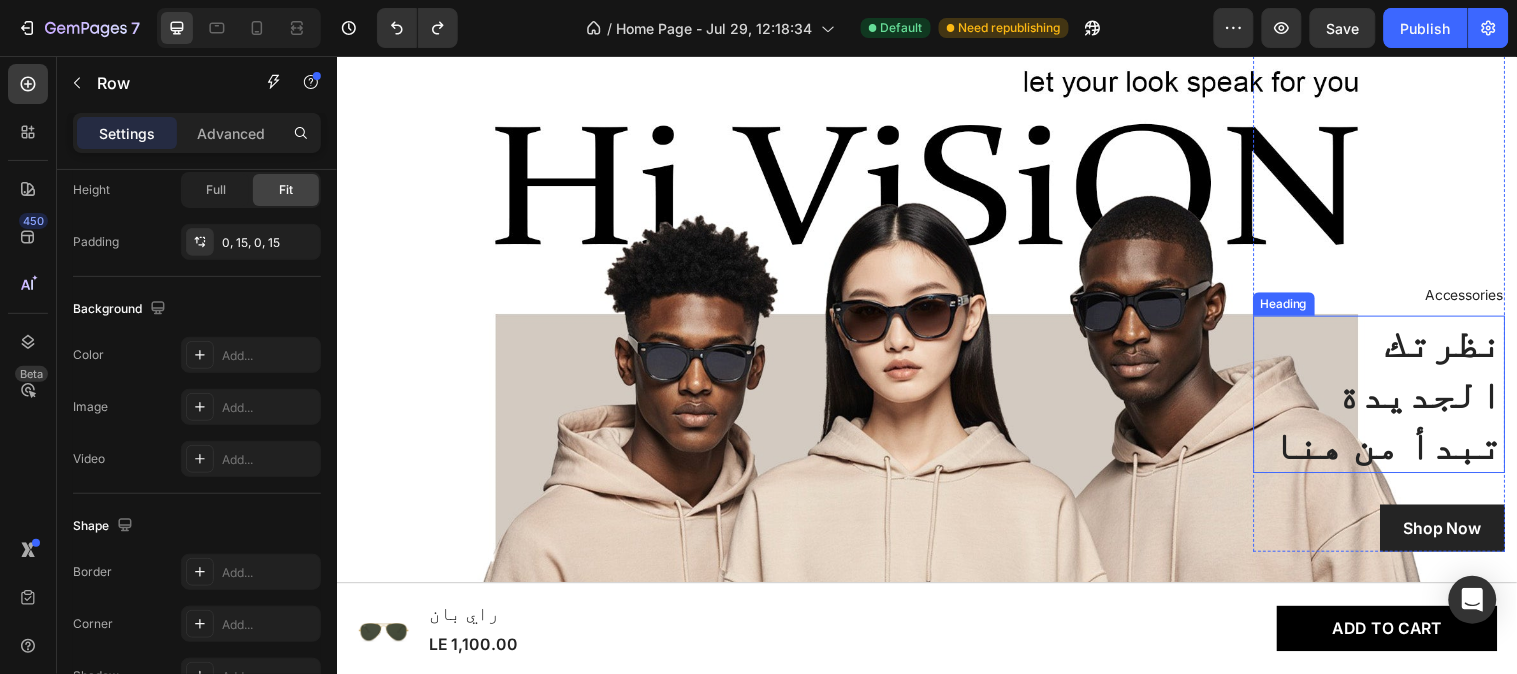 click on "نظرتك الجديدة تبدأ من هنا" at bounding box center (1396, 399) 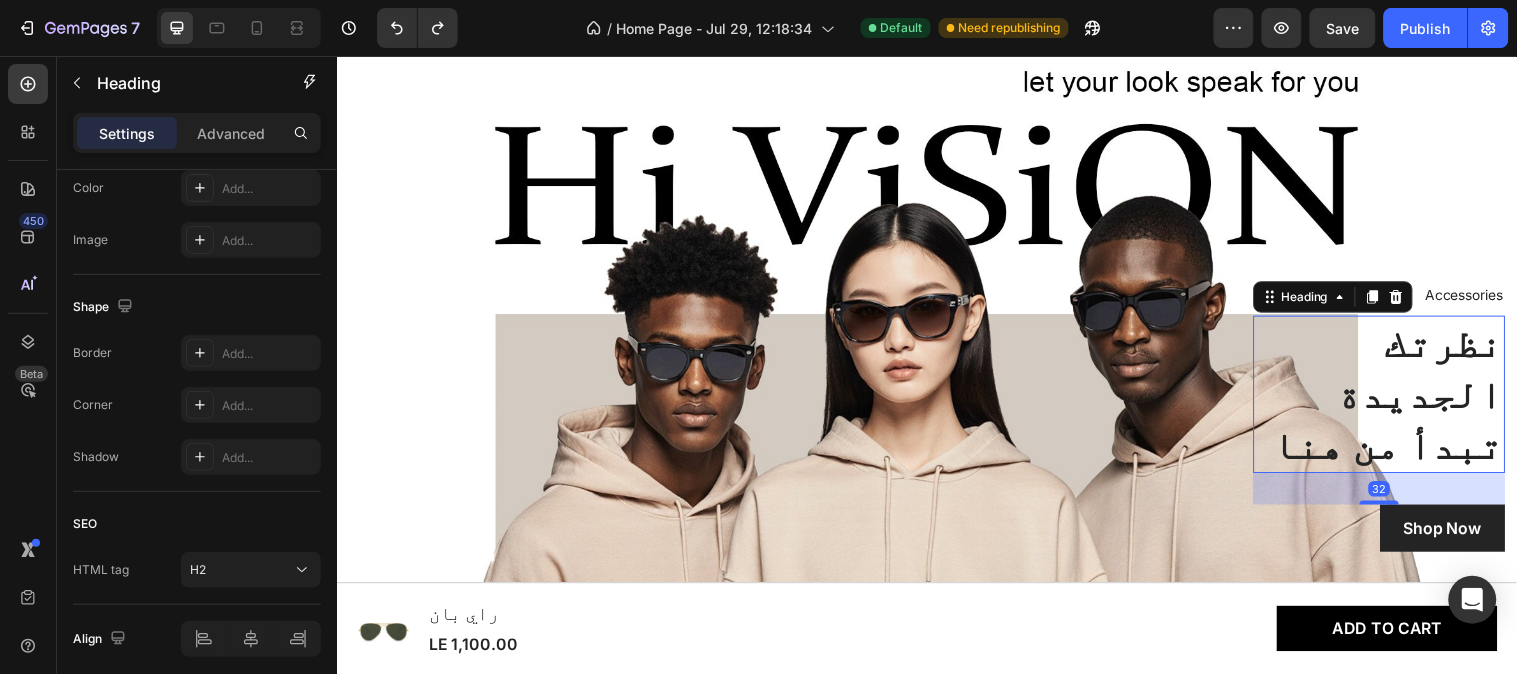 scroll, scrollTop: 0, scrollLeft: 0, axis: both 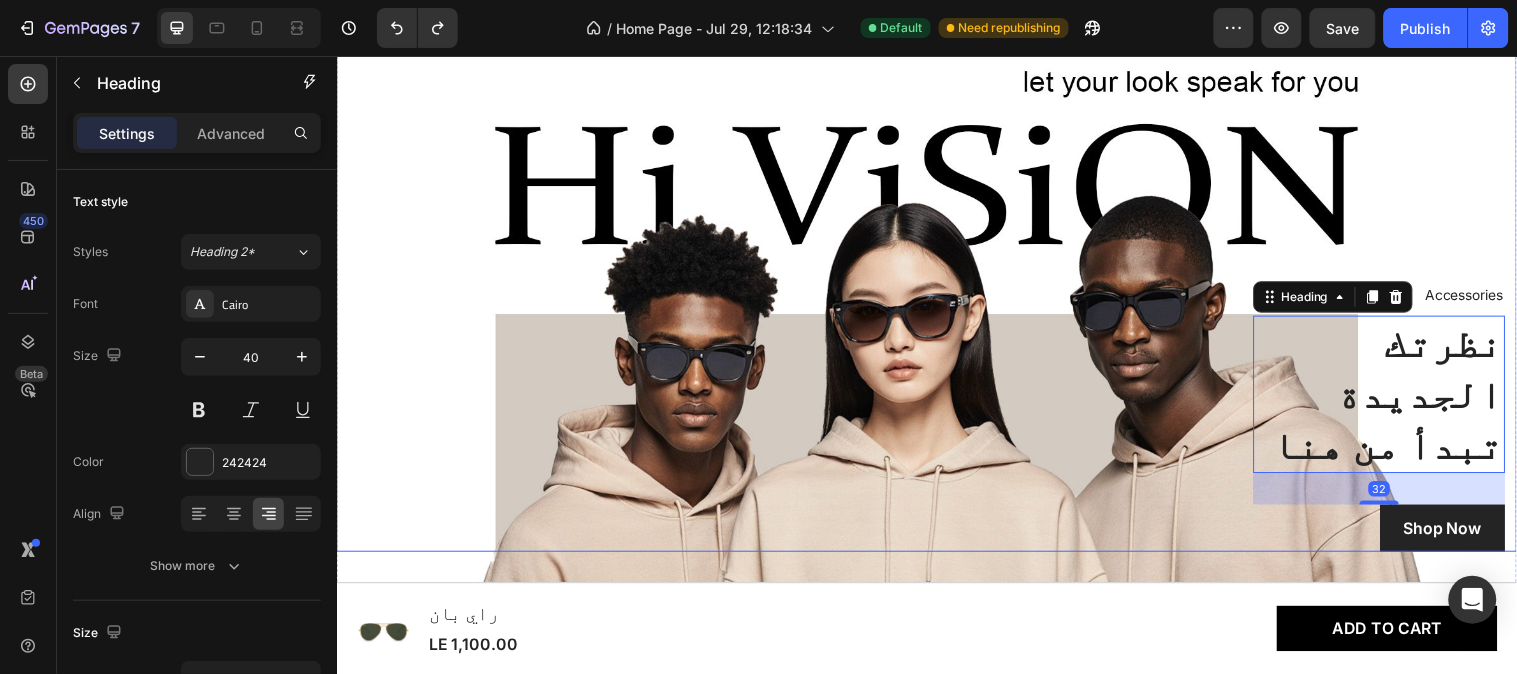 click on "Accessories Text block نظرتك الجديدة تبدأ من هنا Heading 32 Shop Now Button Row" at bounding box center [1095, 272] 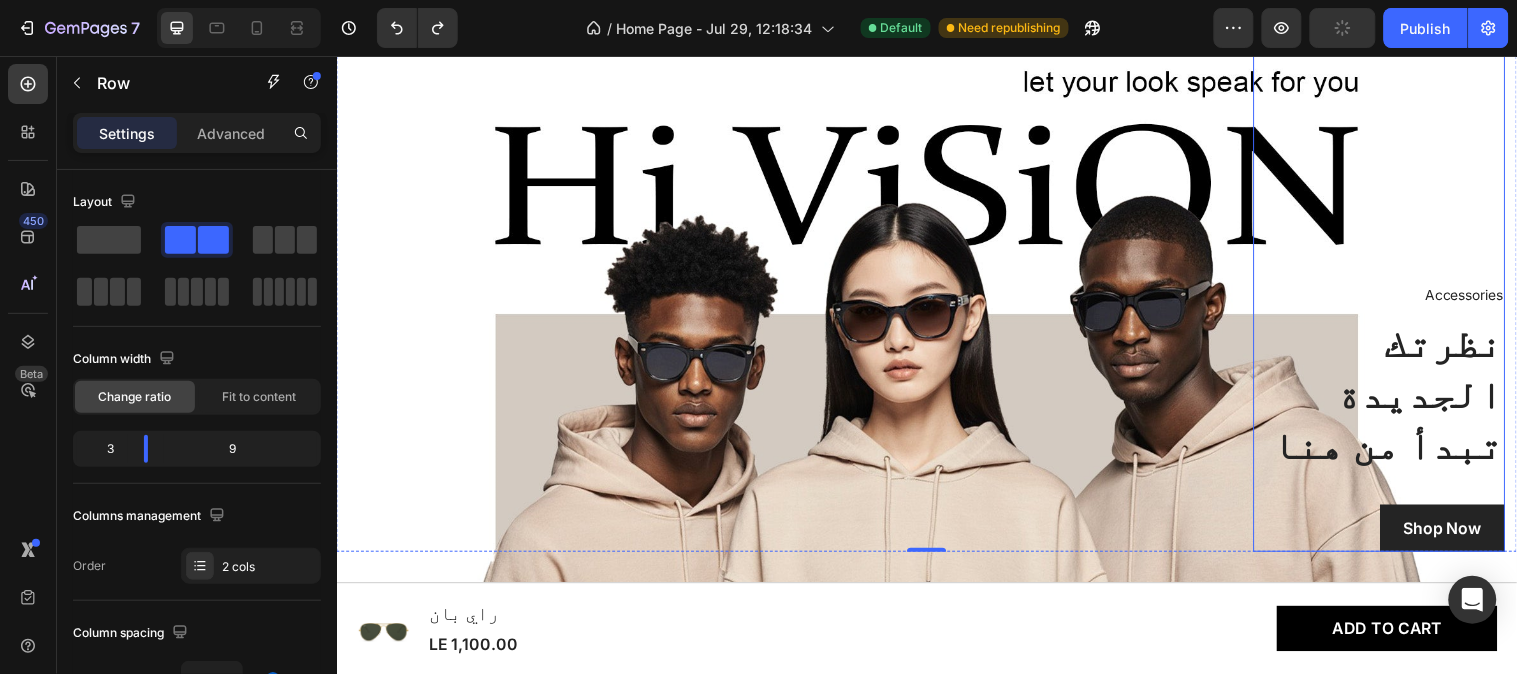 click on "Accessories Text block نظرتك الجديدة تبدأ من هنا Heading Shop Now Button" at bounding box center (1396, 422) 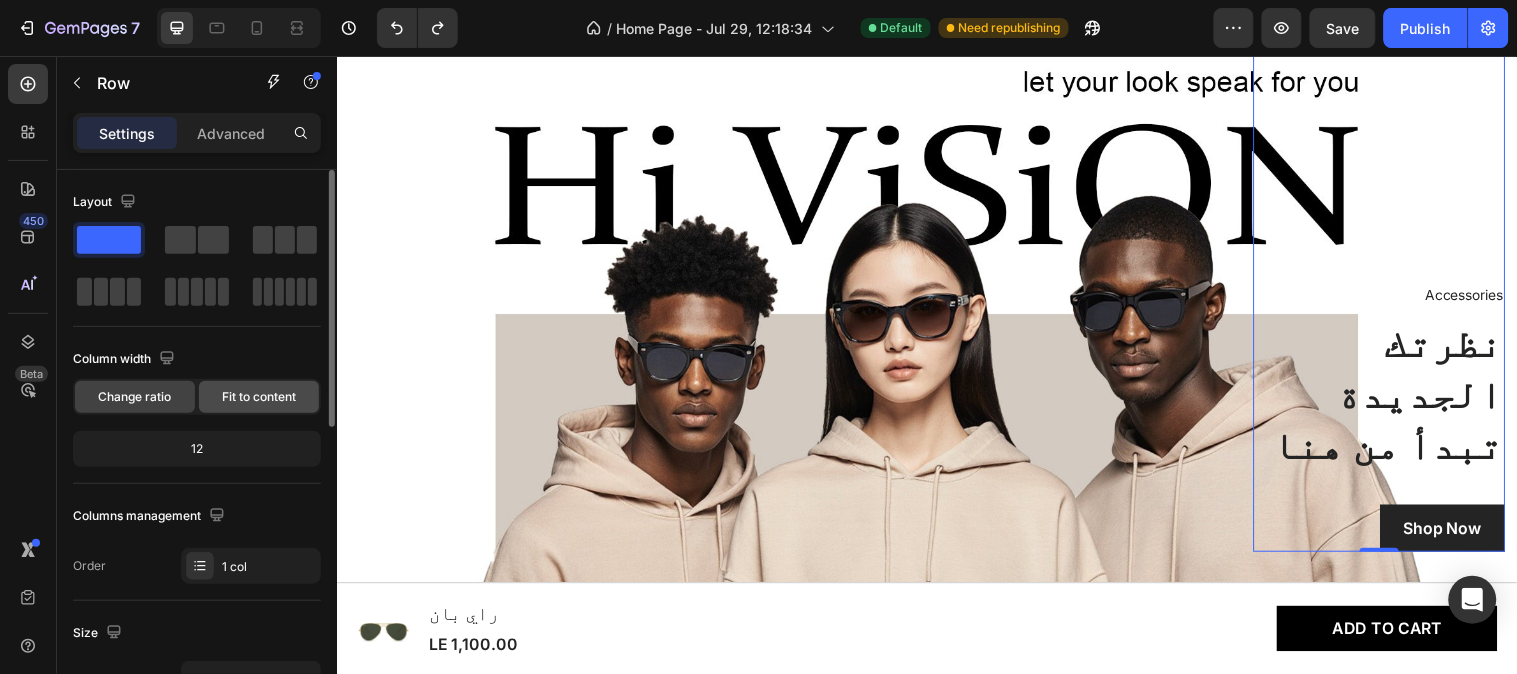 click on "Fit to content" 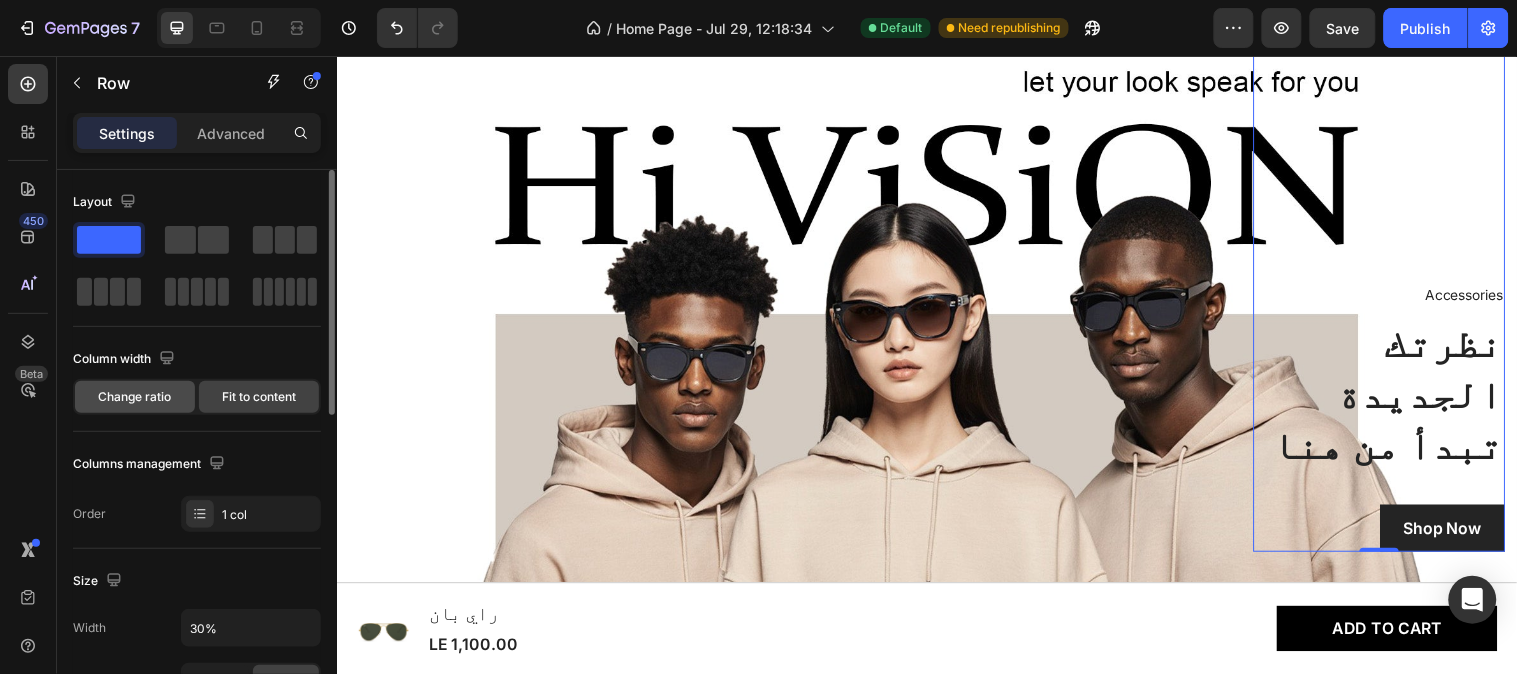 click on "Change ratio" 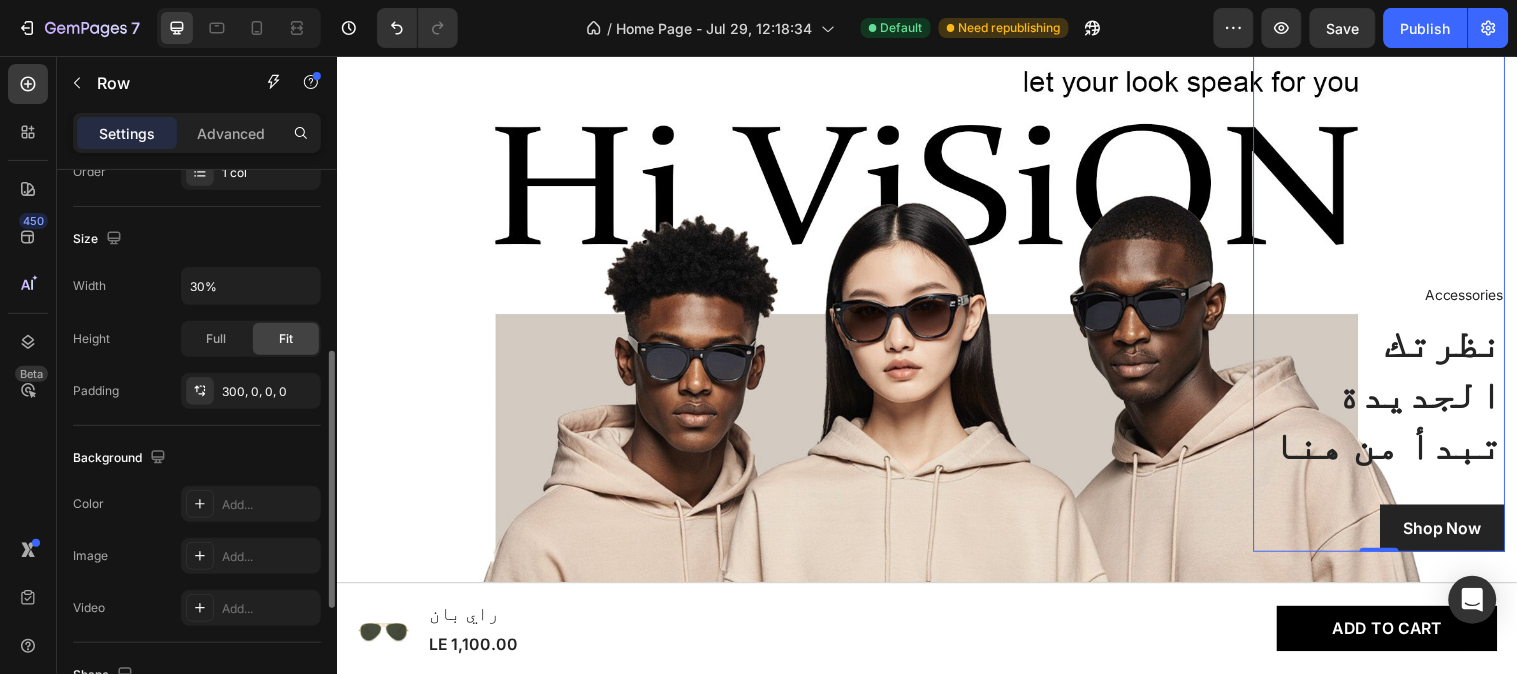 scroll, scrollTop: 0, scrollLeft: 0, axis: both 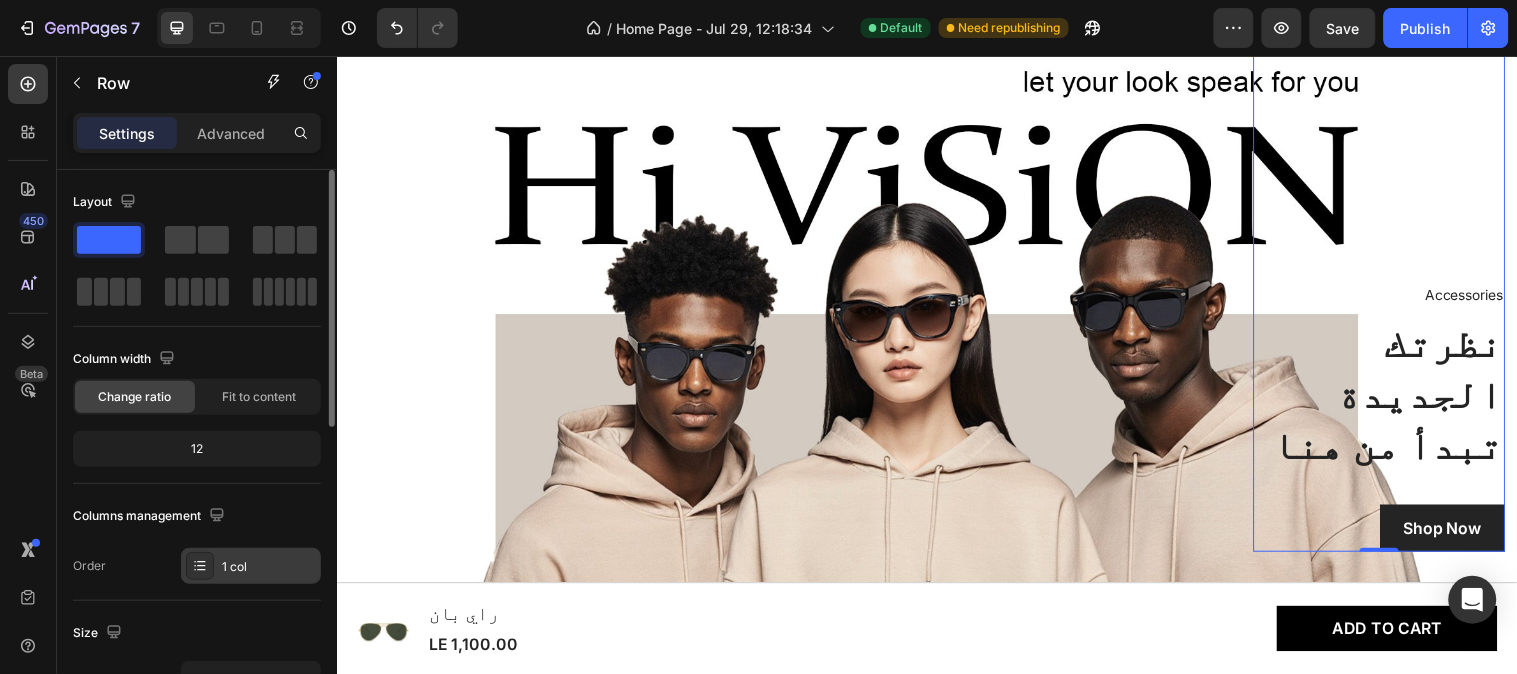 click on "1 col" at bounding box center (269, 567) 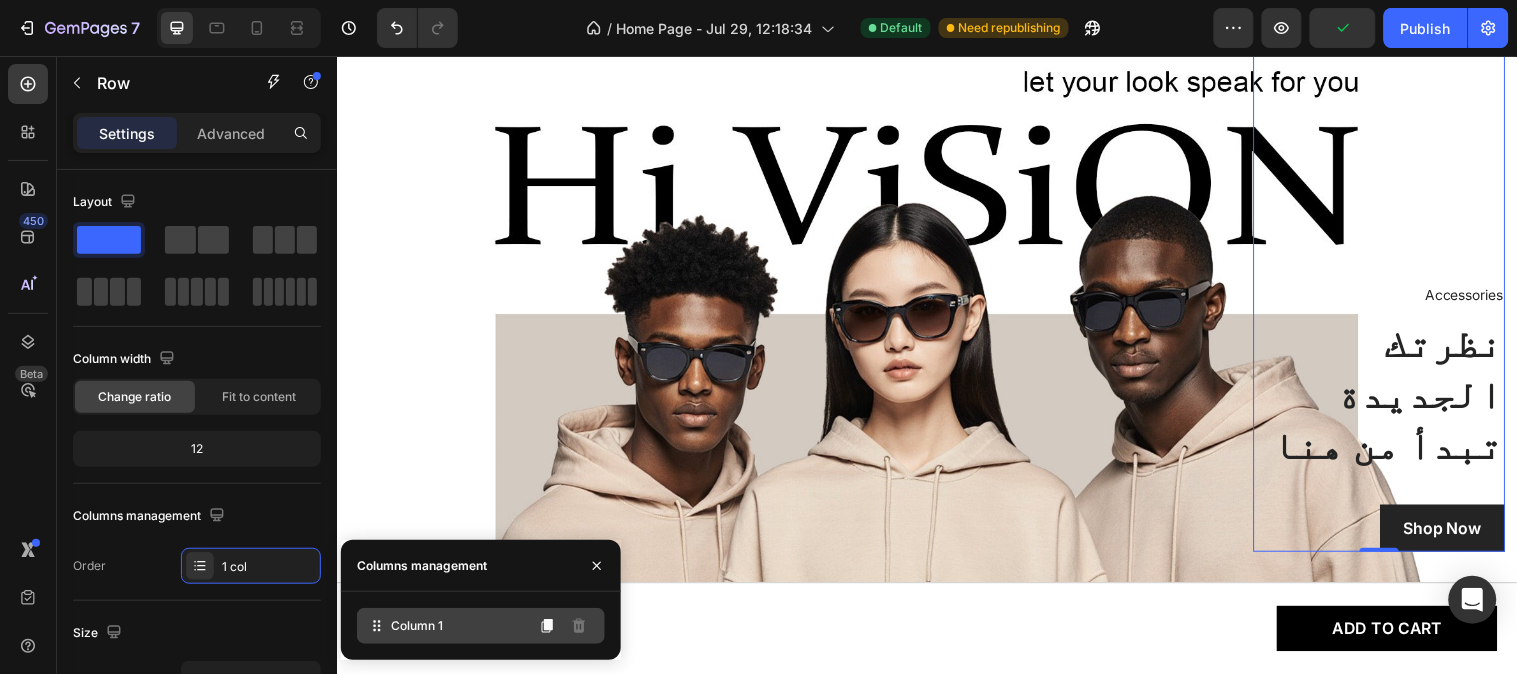 click on "Column 1" at bounding box center [417, 626] 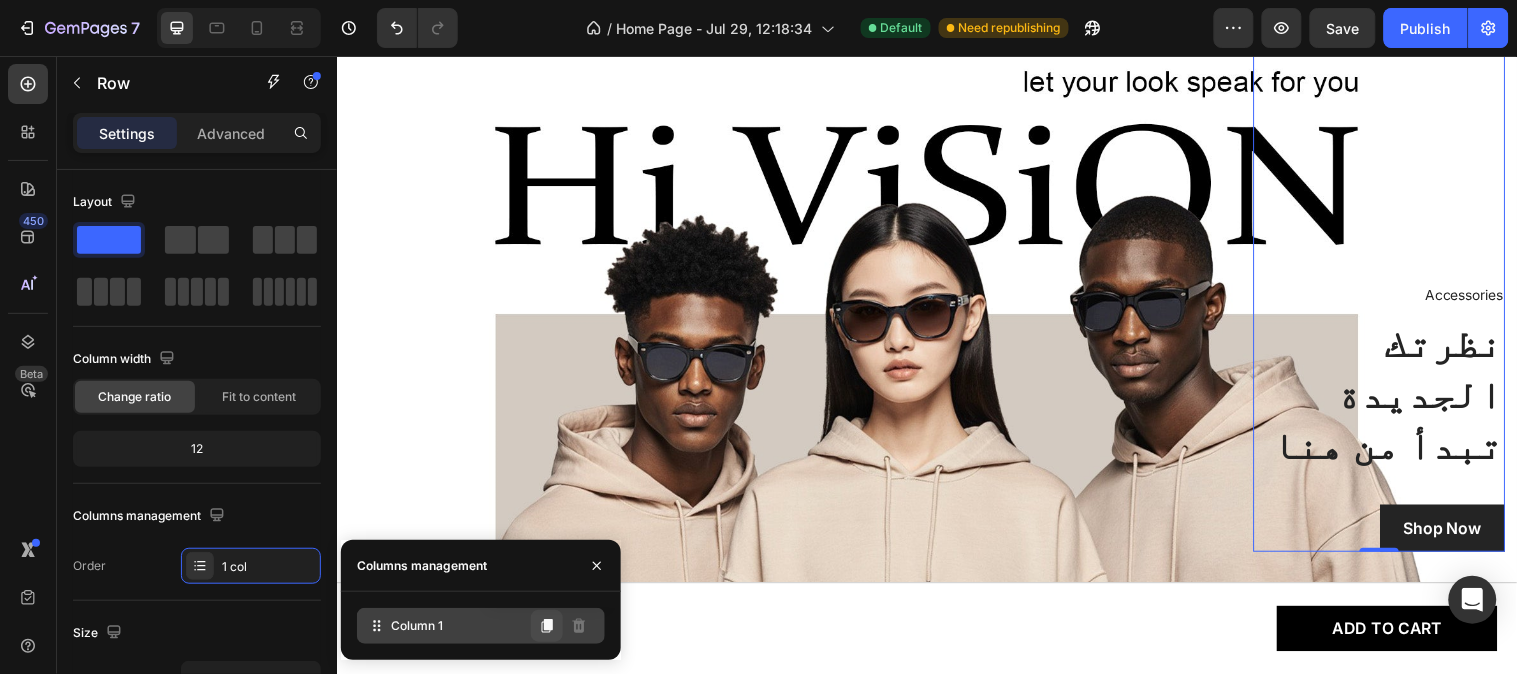 click 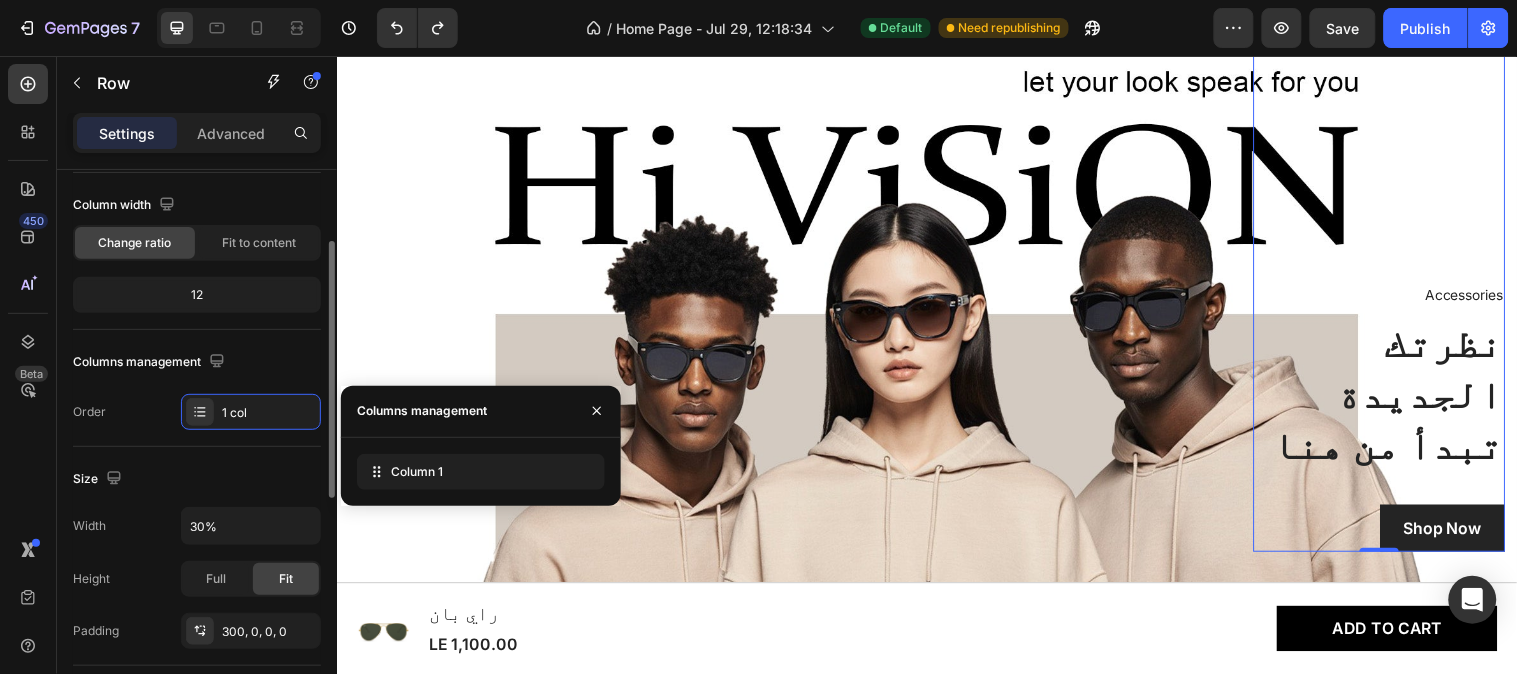 scroll, scrollTop: 0, scrollLeft: 0, axis: both 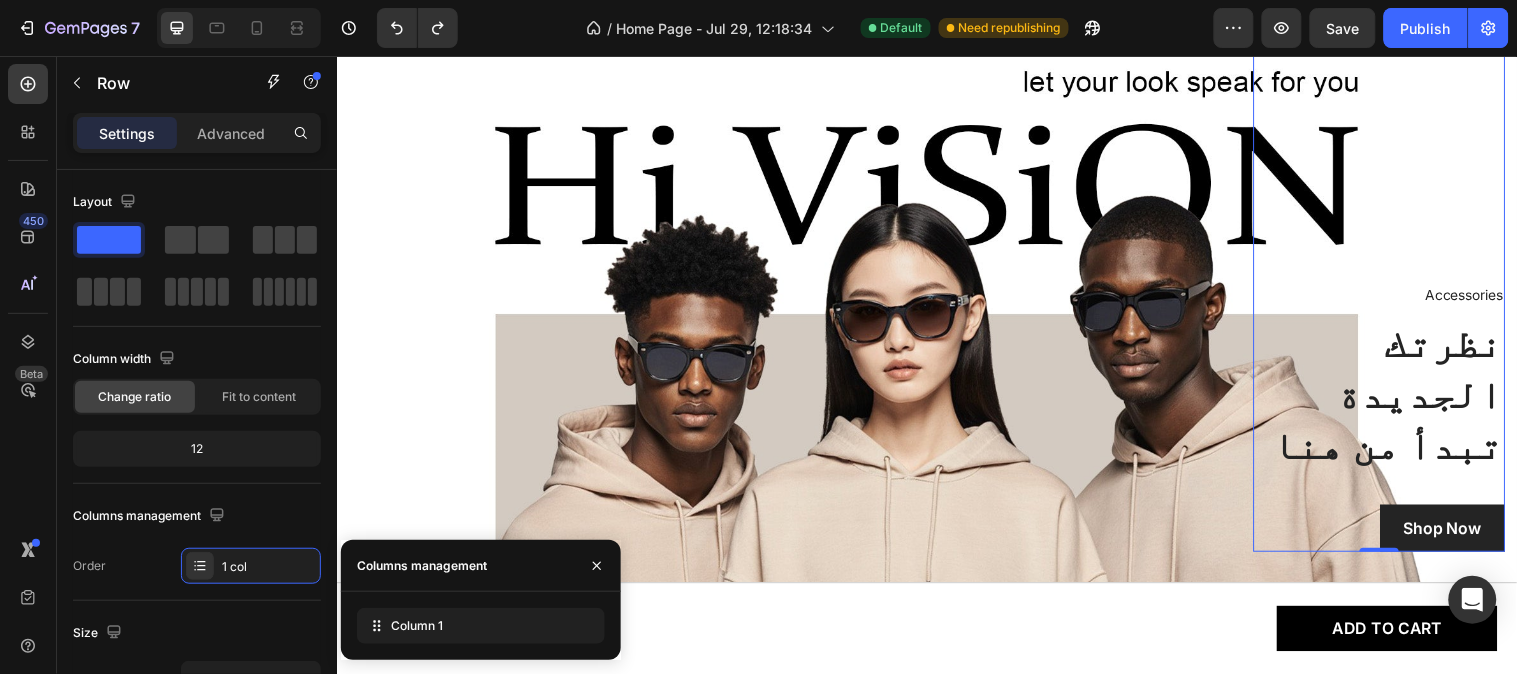 click on "Layout Column width Change ratio Fit to content 12 Columns management Order 1 col" at bounding box center [197, 385] 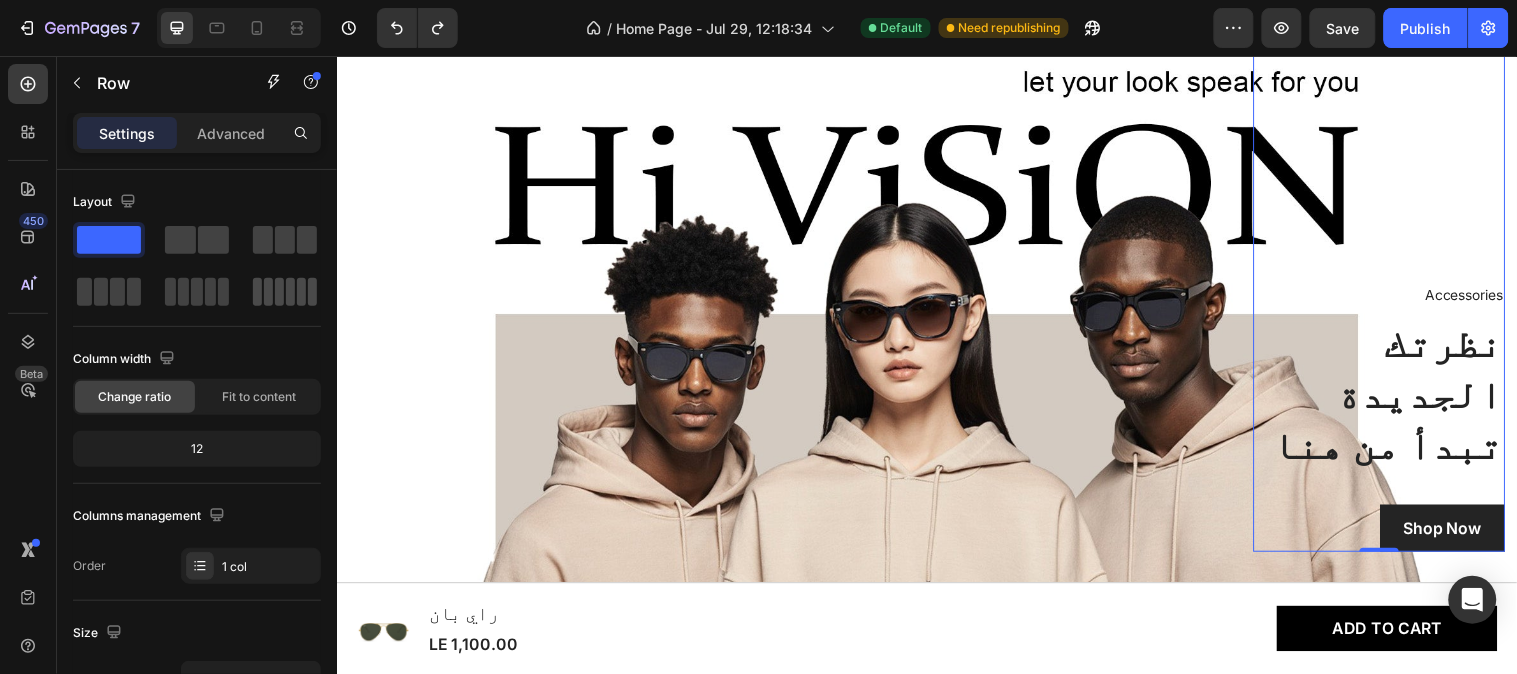 click 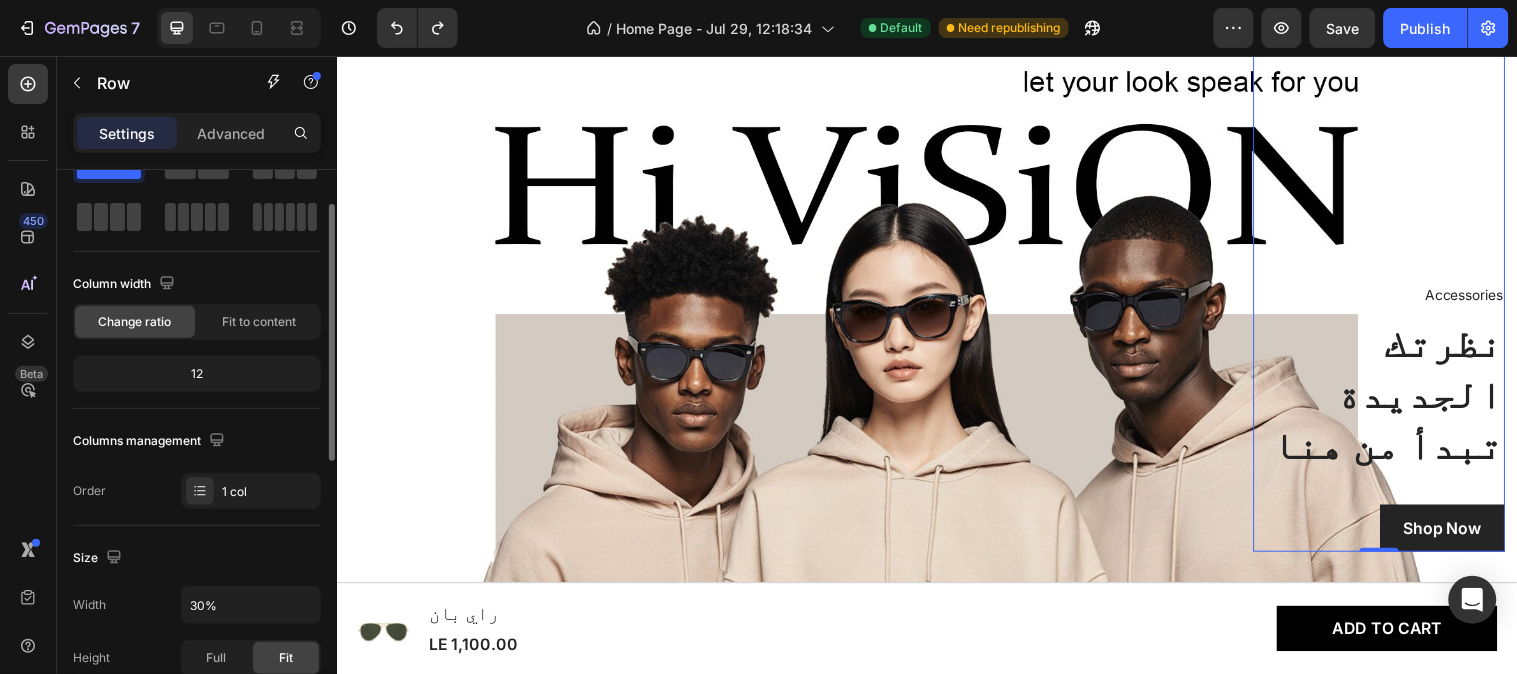scroll, scrollTop: 94, scrollLeft: 0, axis: vertical 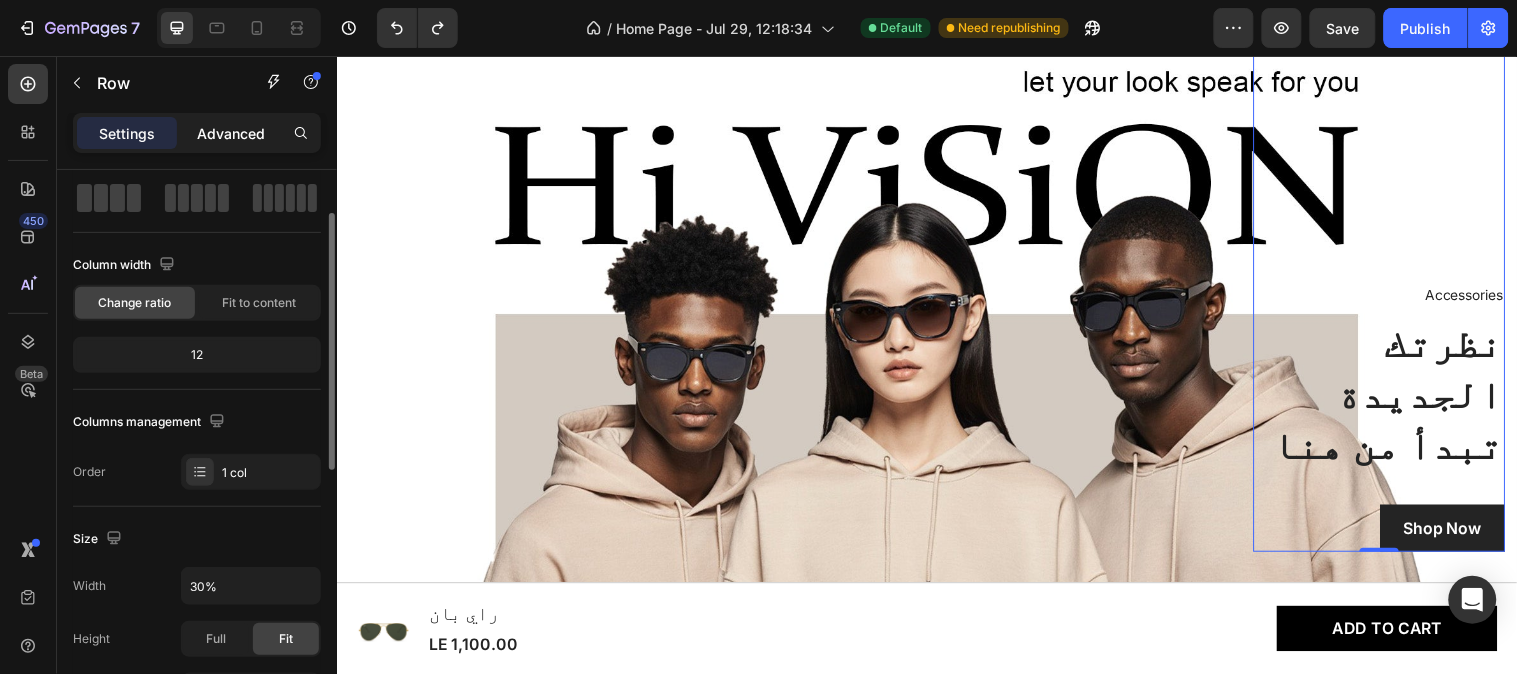 click on "Advanced" 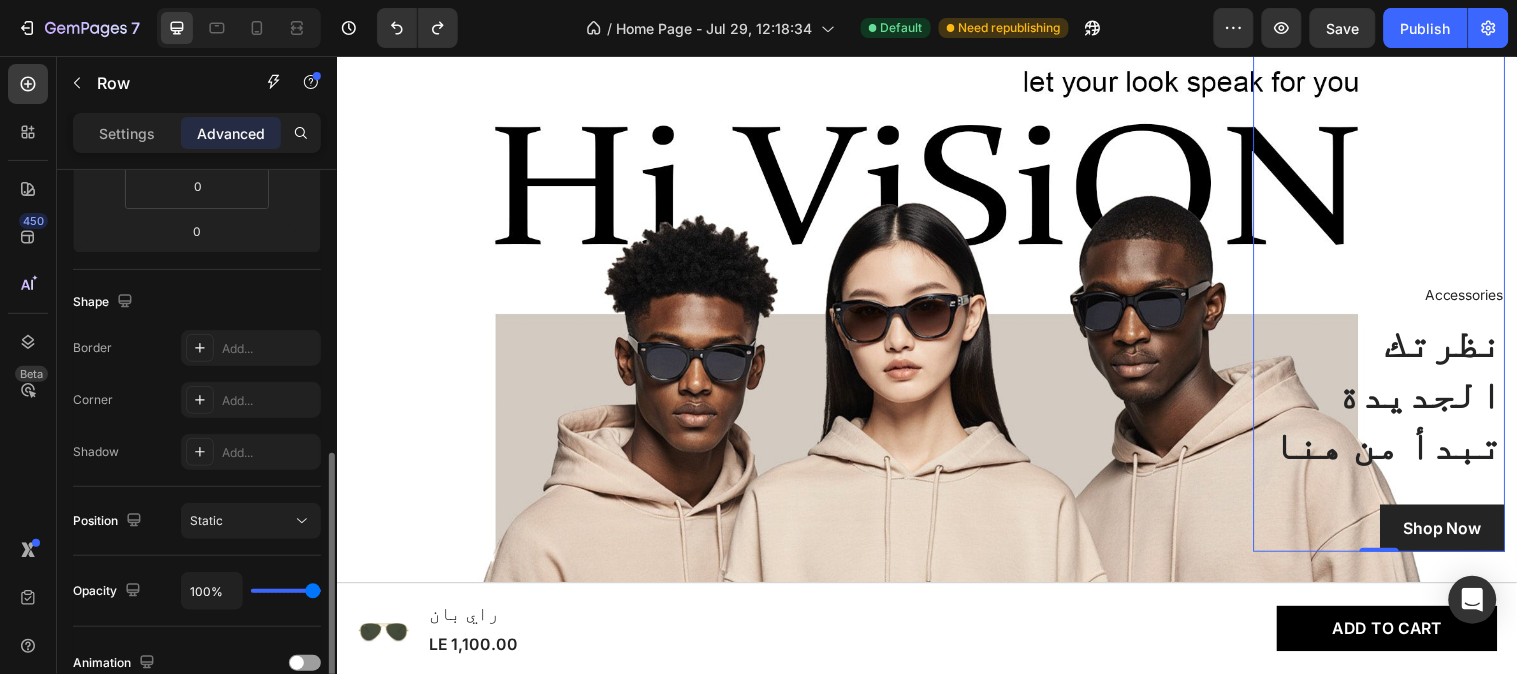 scroll, scrollTop: 488, scrollLeft: 0, axis: vertical 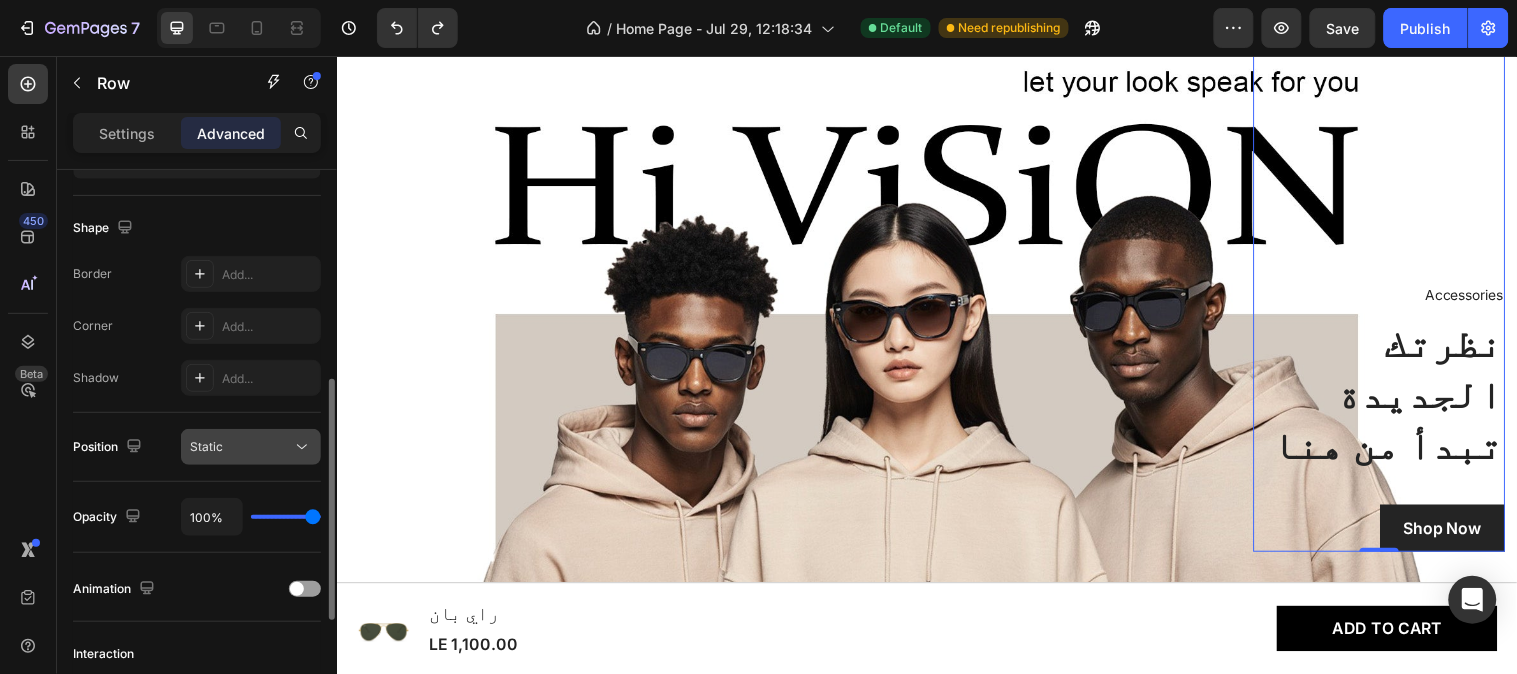 click on "Static" at bounding box center (206, 446) 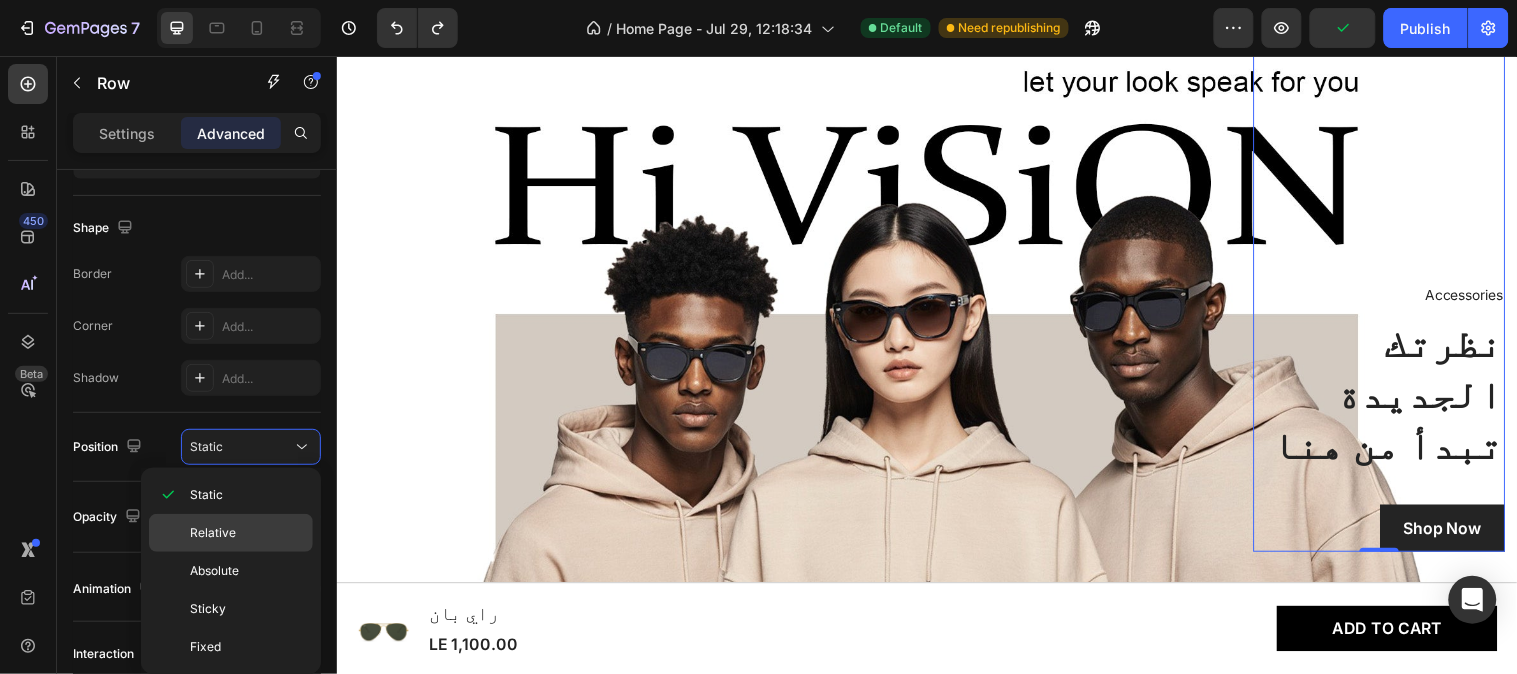 click on "Relative" at bounding box center (213, 533) 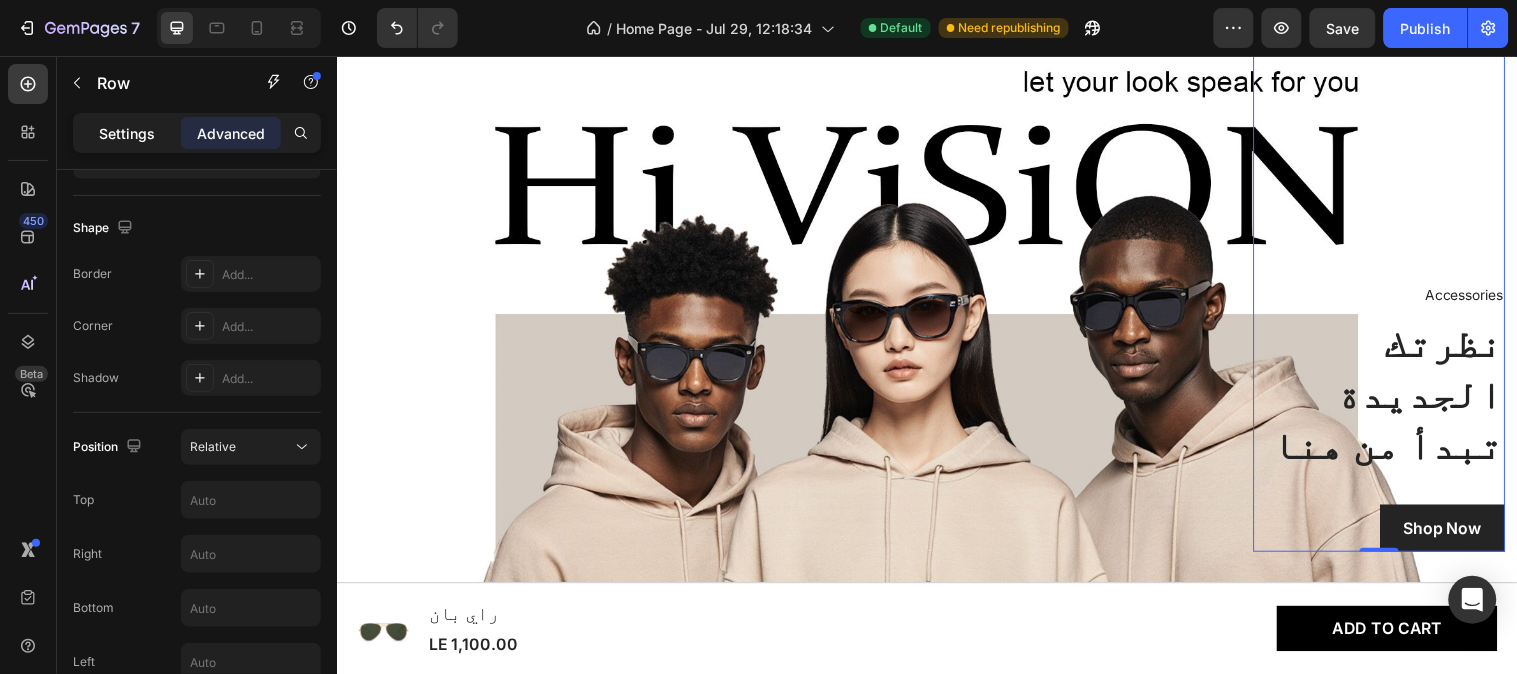 click on "Settings" at bounding box center [127, 133] 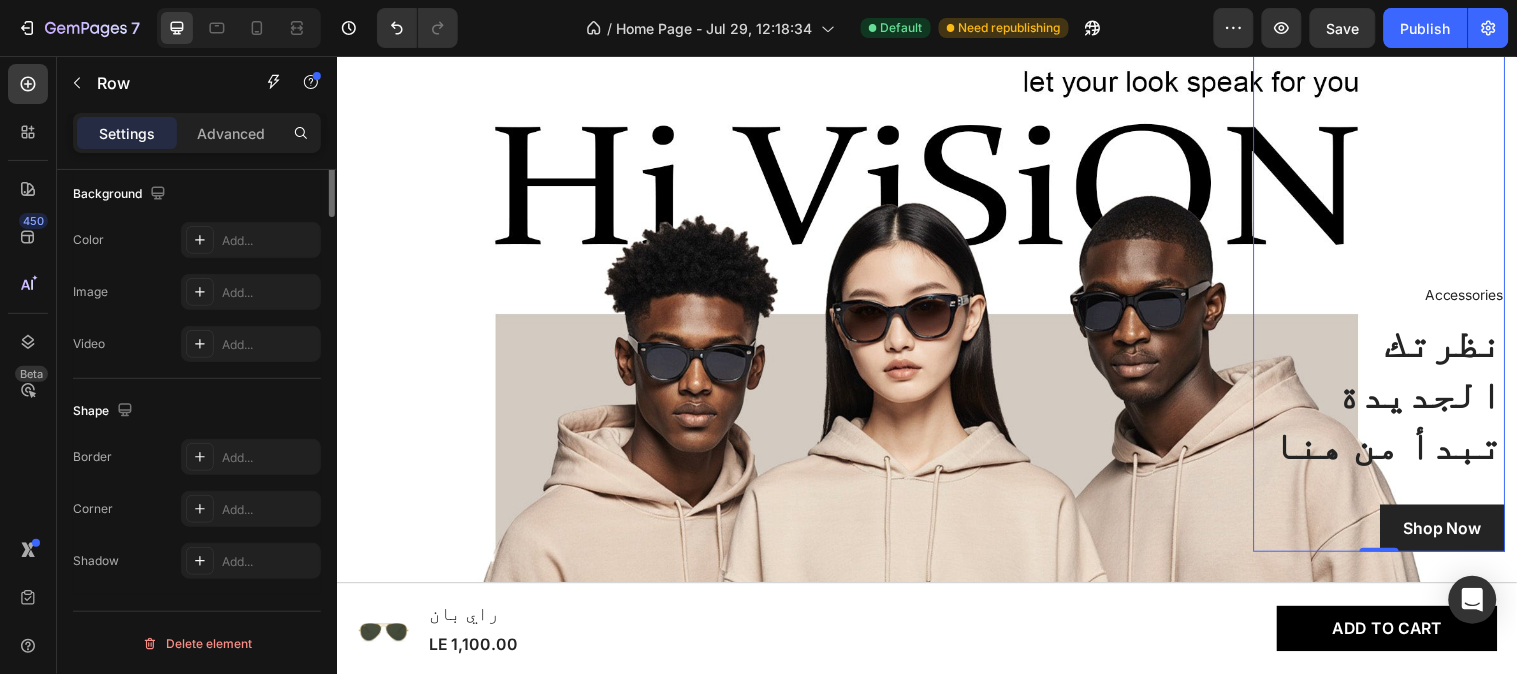 scroll, scrollTop: 0, scrollLeft: 0, axis: both 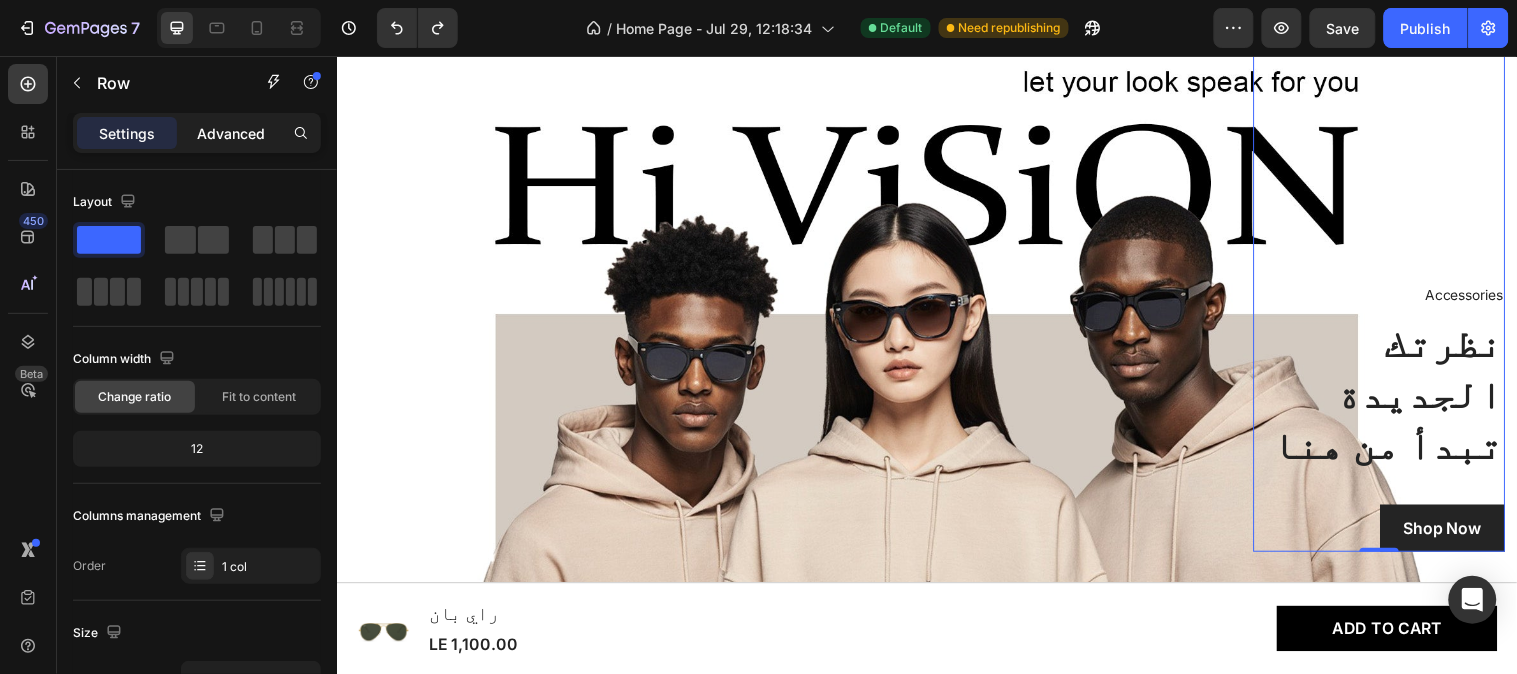 click on "Advanced" at bounding box center (231, 133) 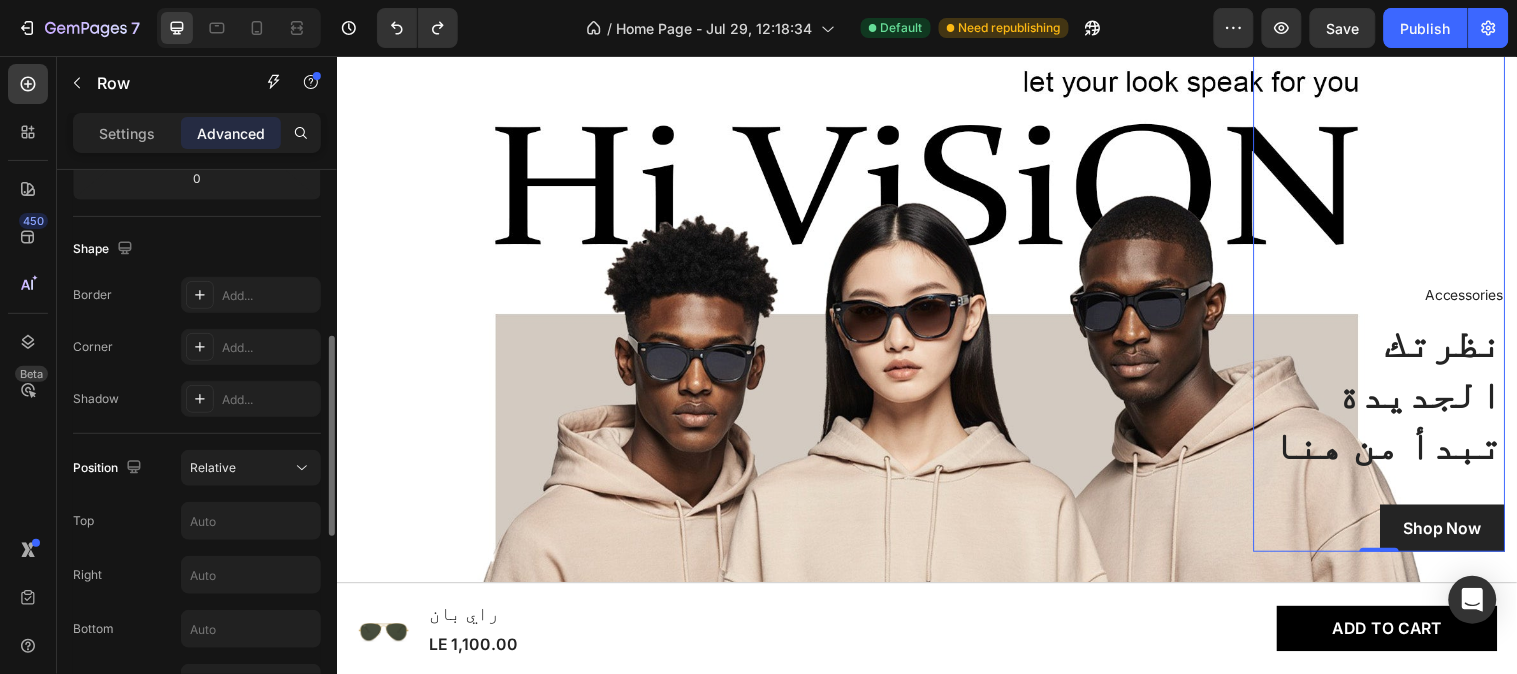 scroll, scrollTop: 486, scrollLeft: 0, axis: vertical 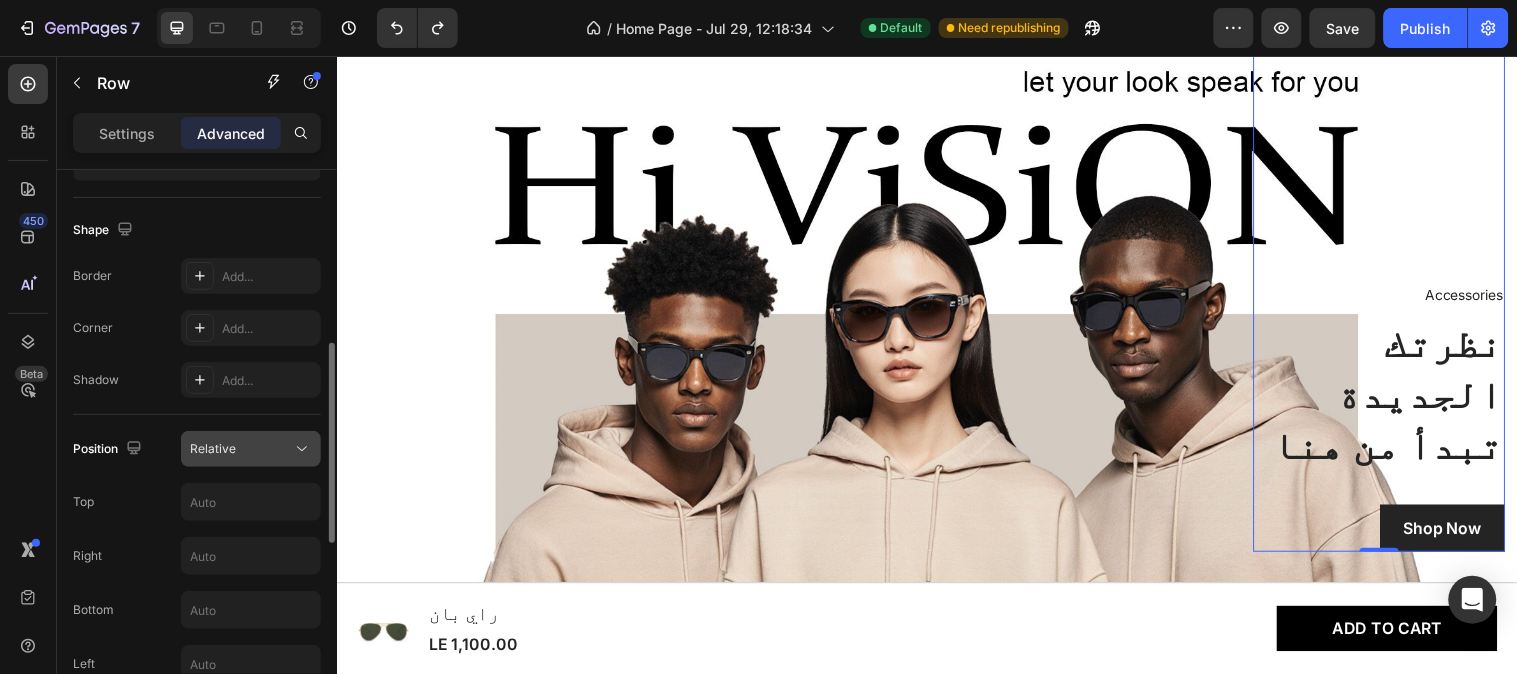 click on "Relative" at bounding box center [213, 448] 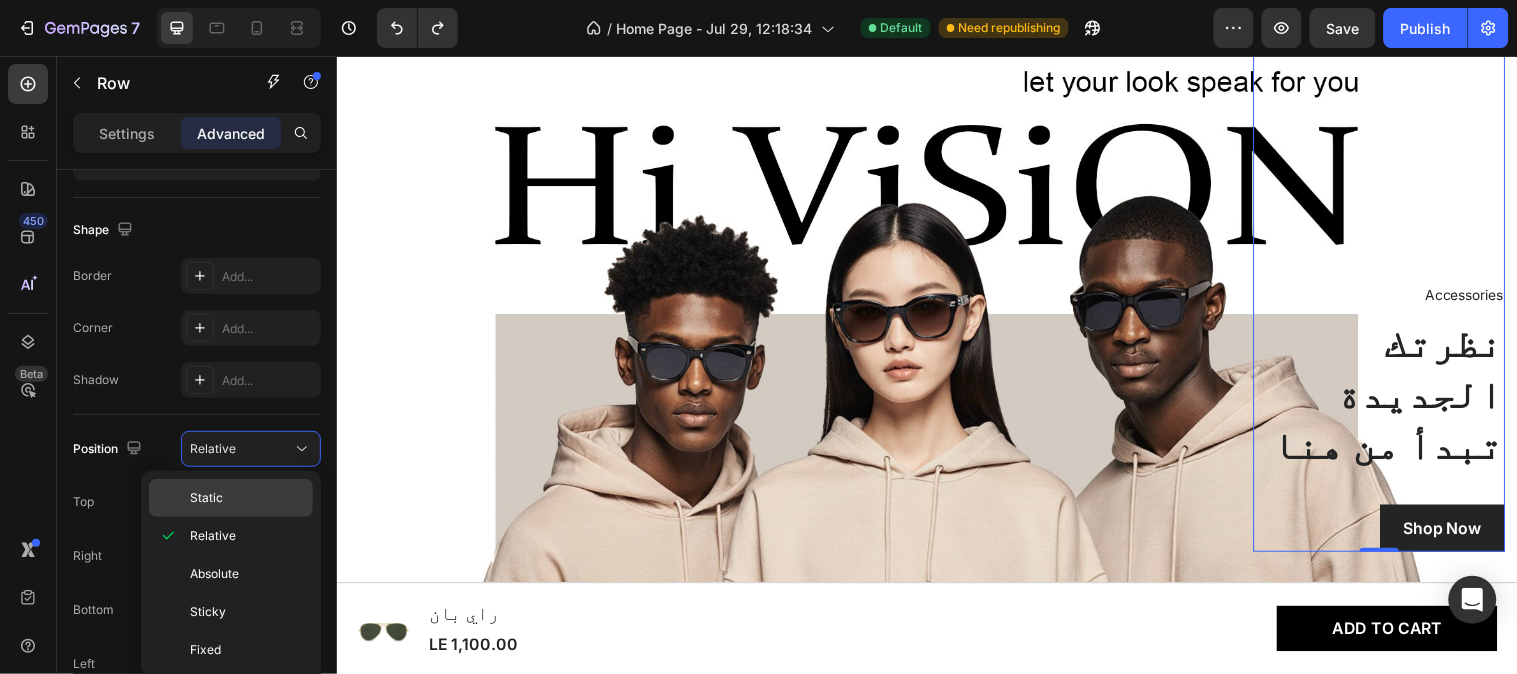 click on "Static" 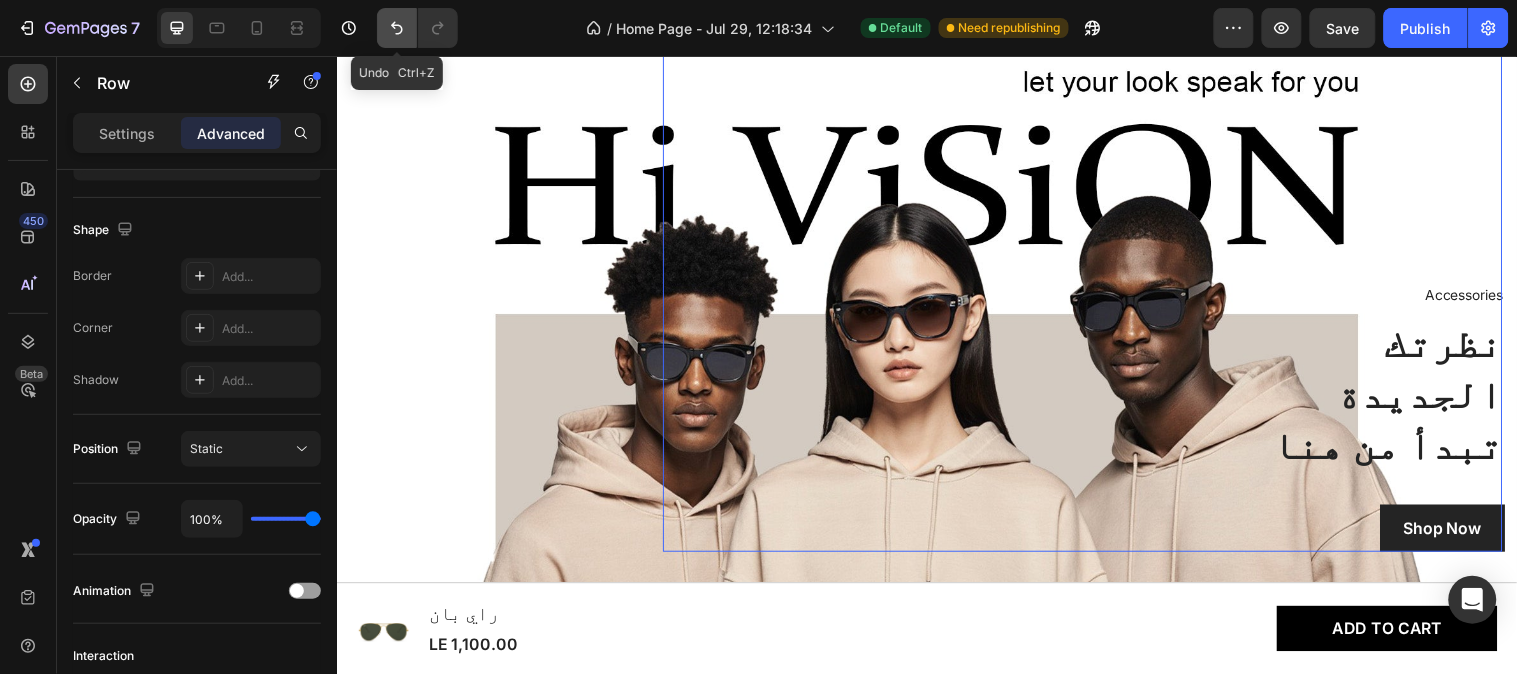 click 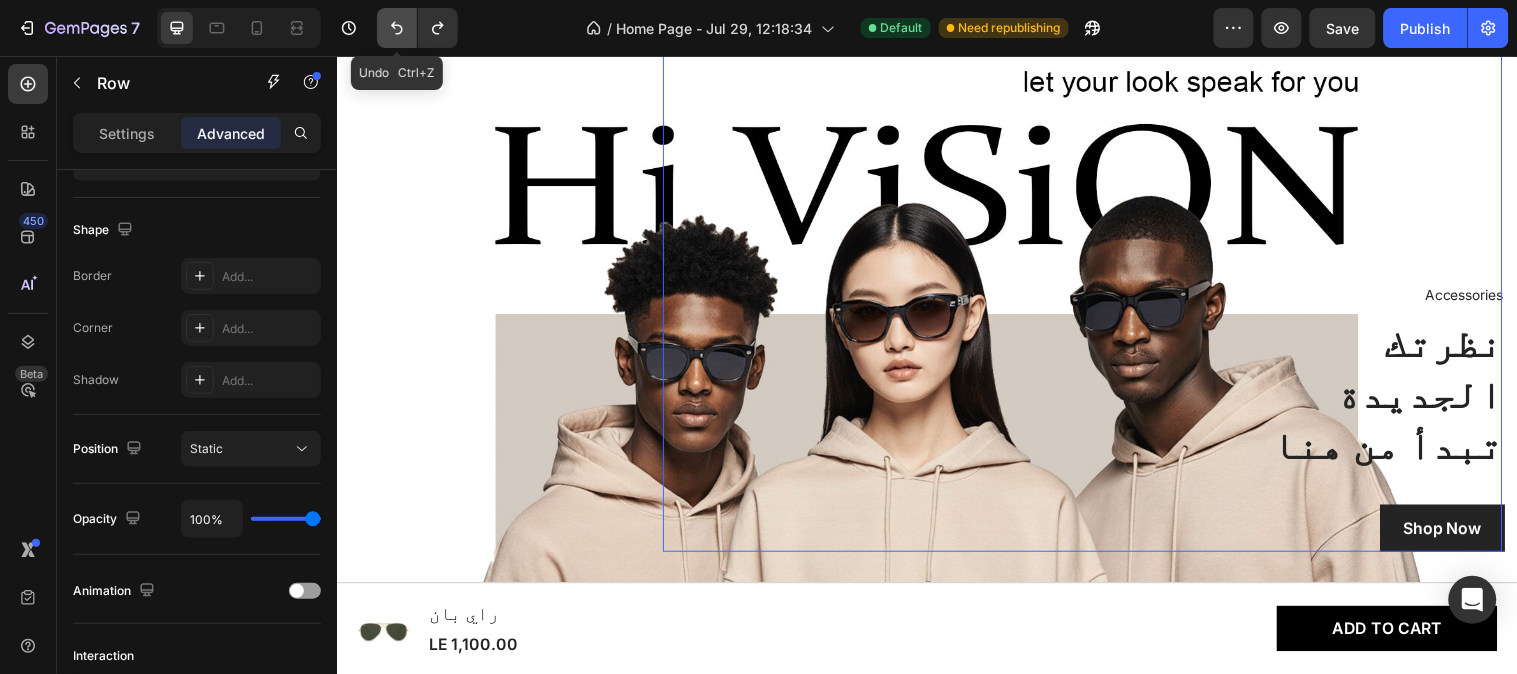 click 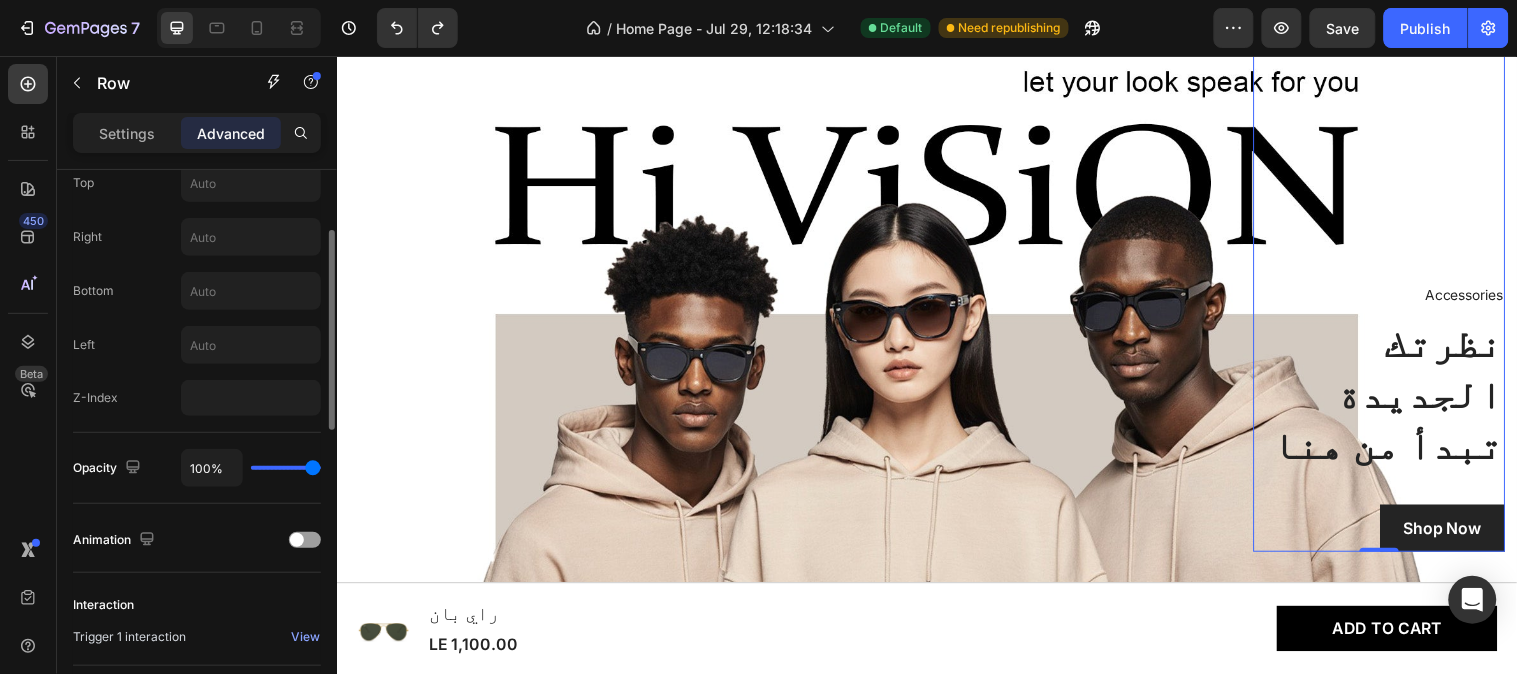 scroll, scrollTop: 544, scrollLeft: 0, axis: vertical 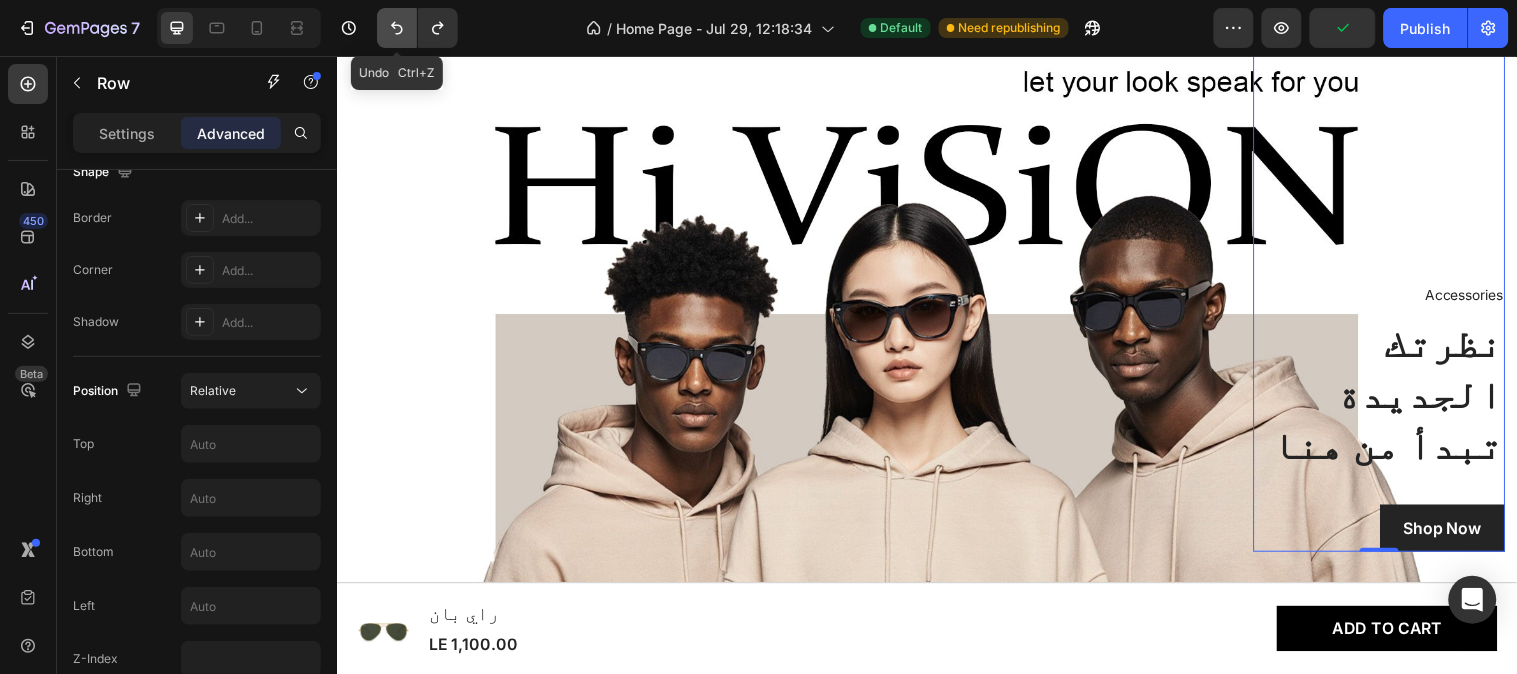 click 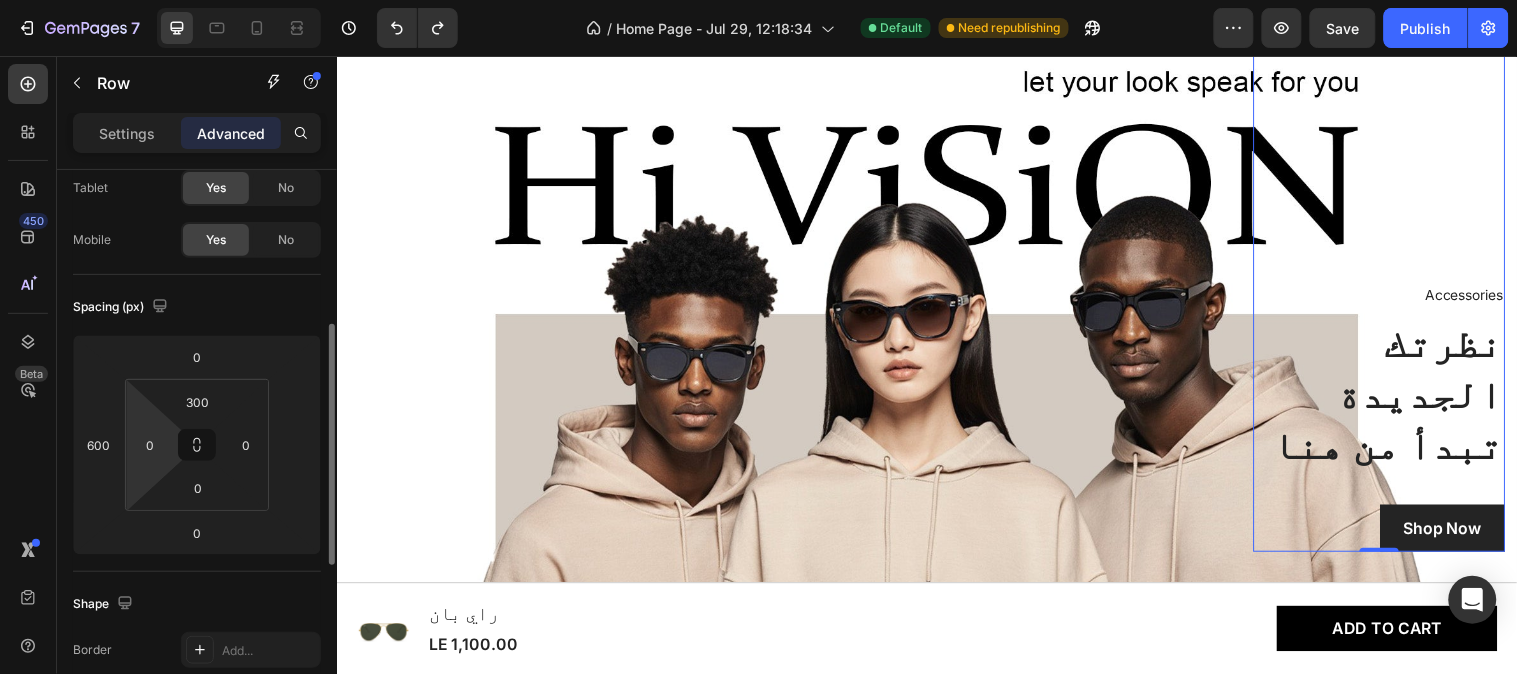 scroll, scrollTop: 0, scrollLeft: 0, axis: both 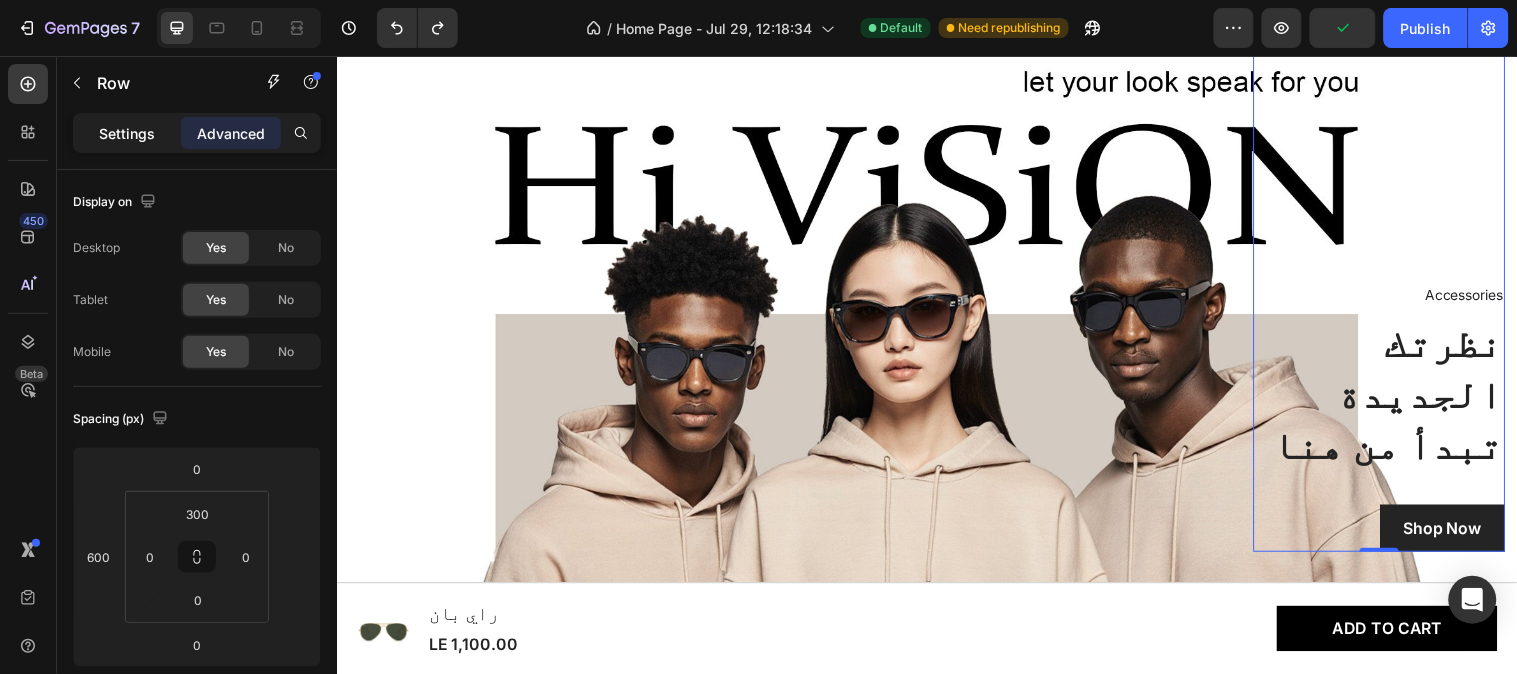 click on "Settings" at bounding box center [127, 133] 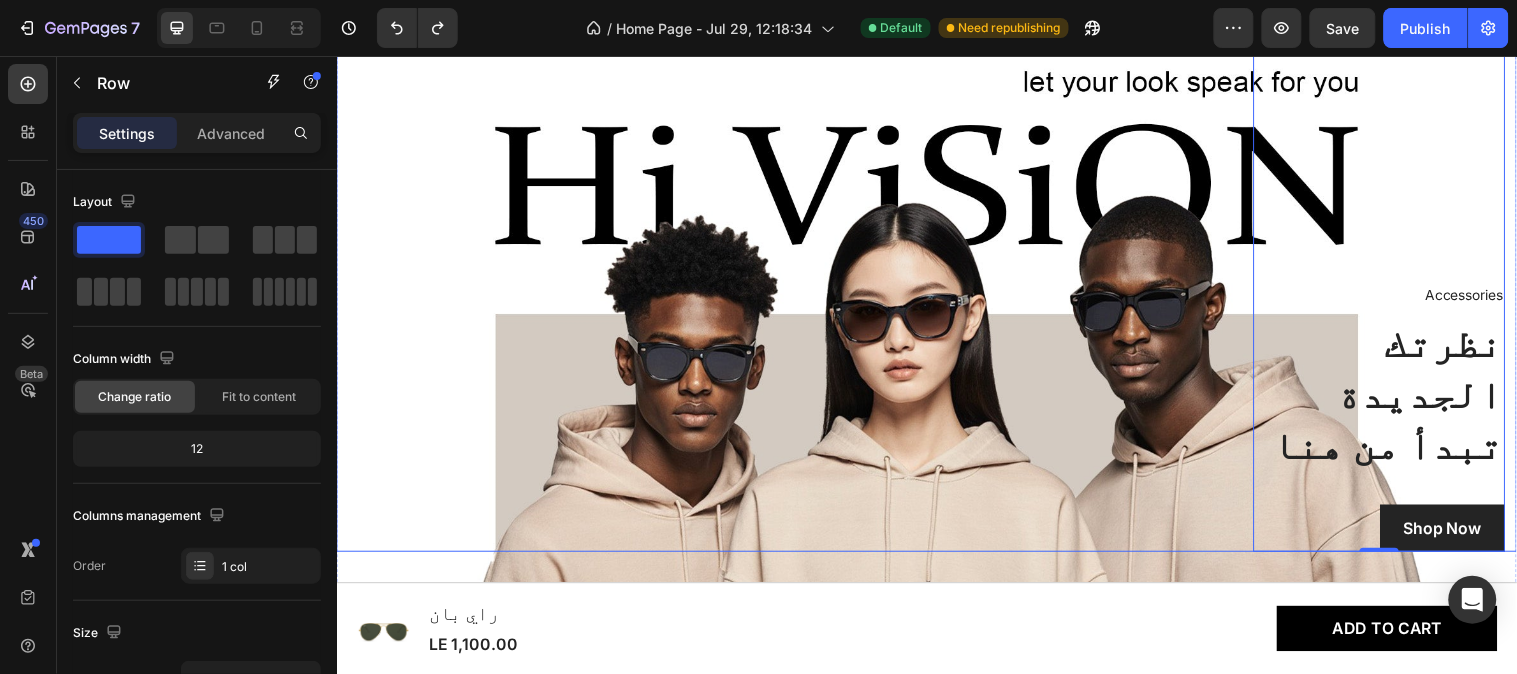 click on "Accessories Text block نظرتك الجديدة تبدأ من هنا Heading Shop Now Button Row 0" at bounding box center (1095, 272) 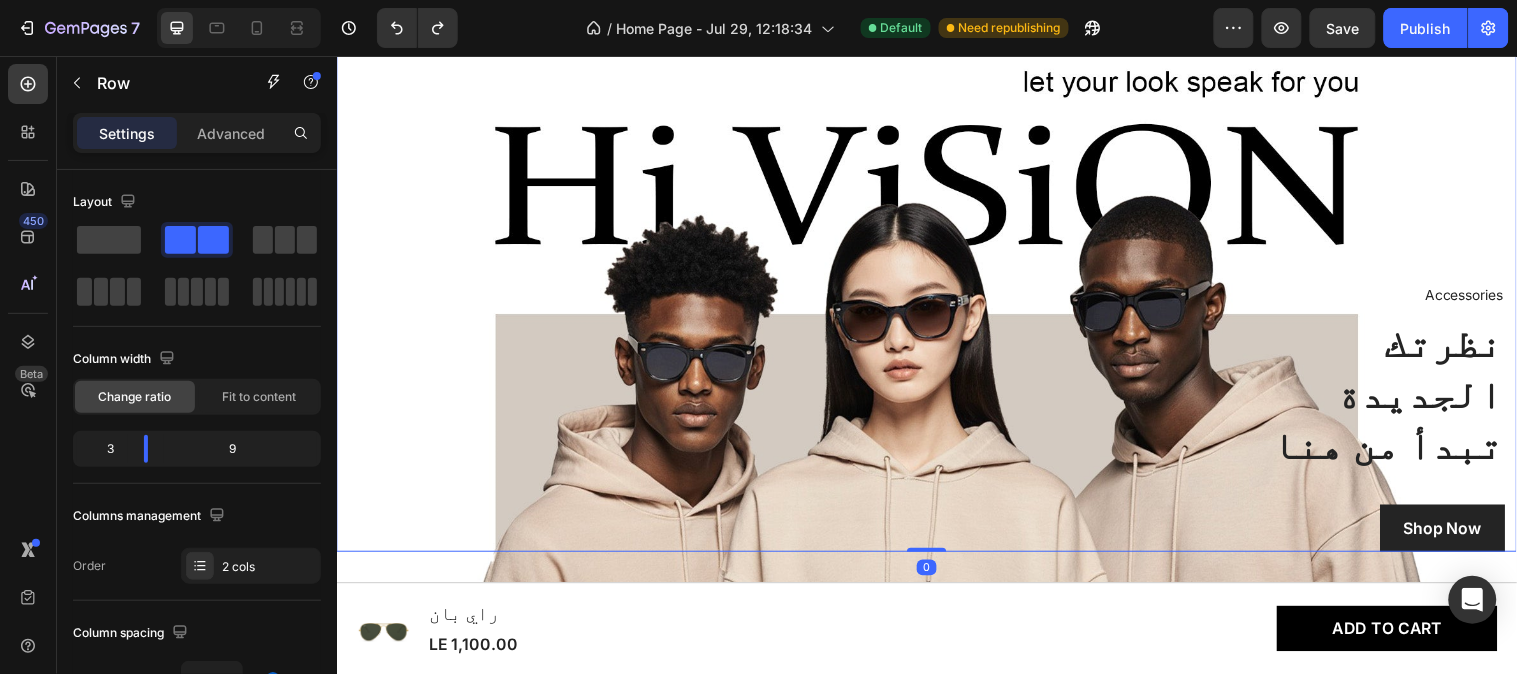 click on "Accessories Text block نظرتك الجديدة تبدأ من هنا Heading Shop Now Button Row" at bounding box center (1095, 272) 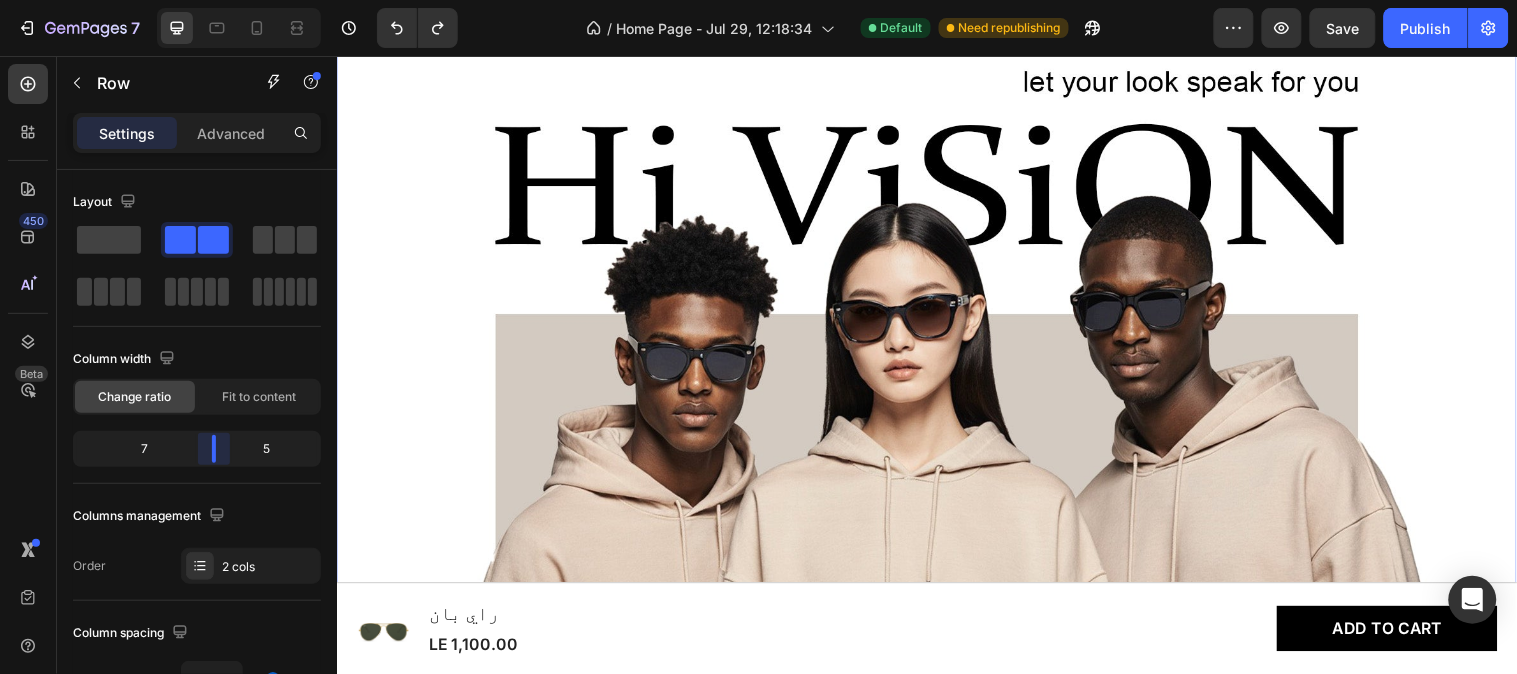 drag, startPoint x: 147, startPoint y: 444, endPoint x: 241, endPoint y: 347, distance: 135.07405 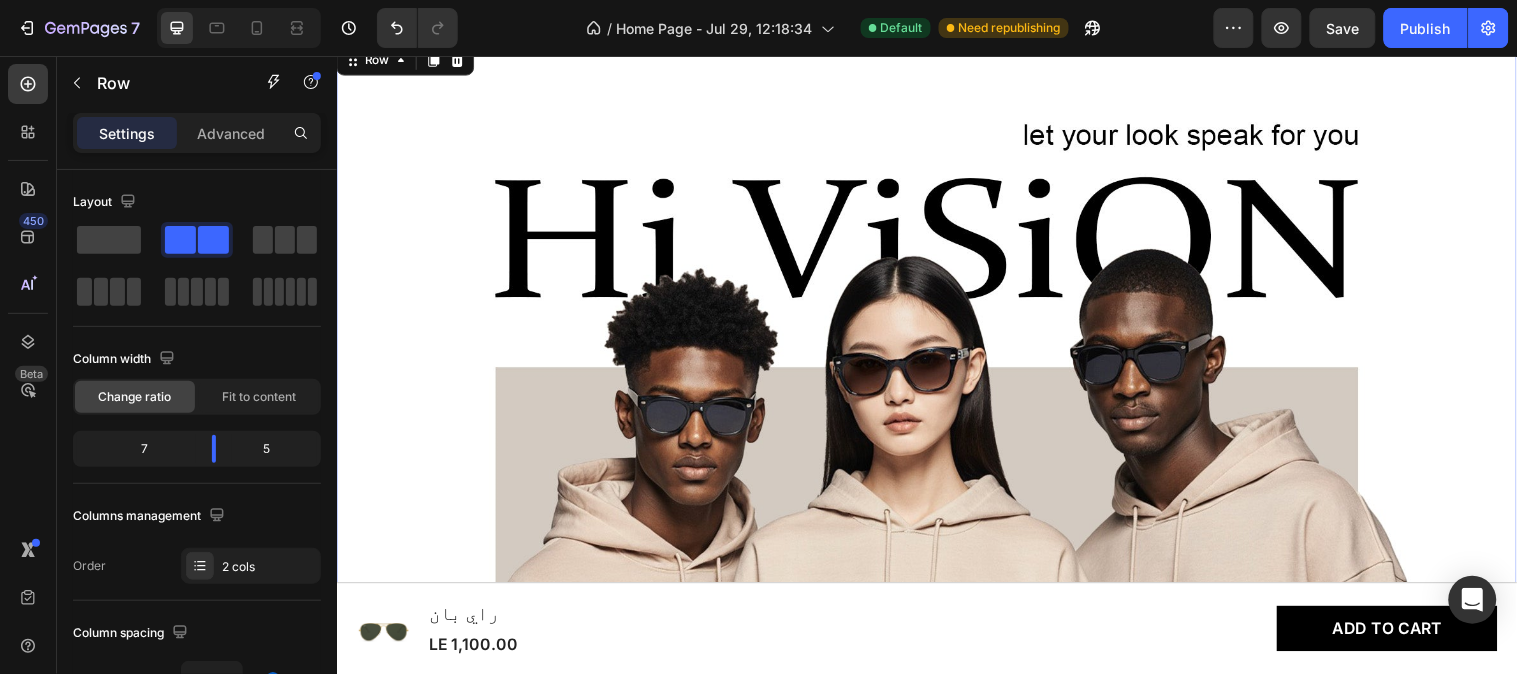 scroll, scrollTop: 130, scrollLeft: 0, axis: vertical 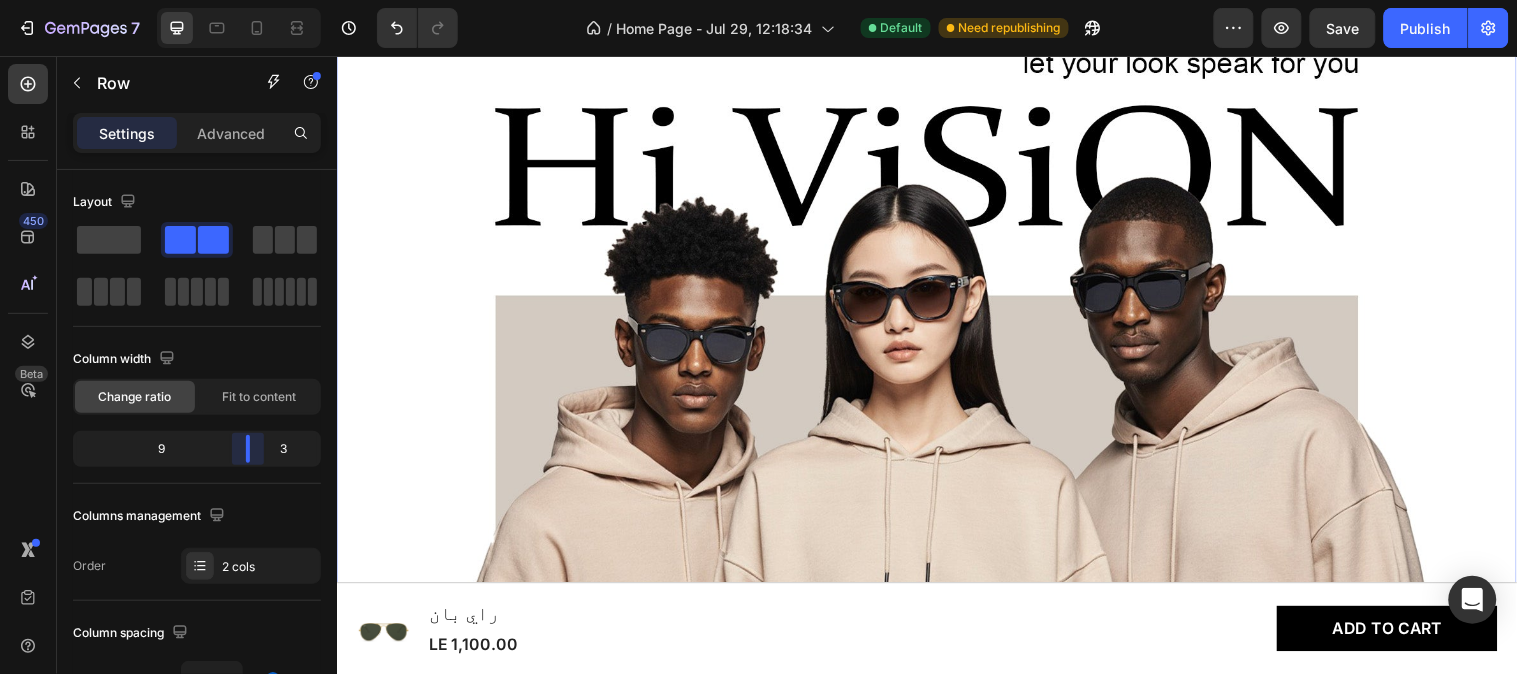 drag, startPoint x: 212, startPoint y: 457, endPoint x: 264, endPoint y: 454, distance: 52.086468 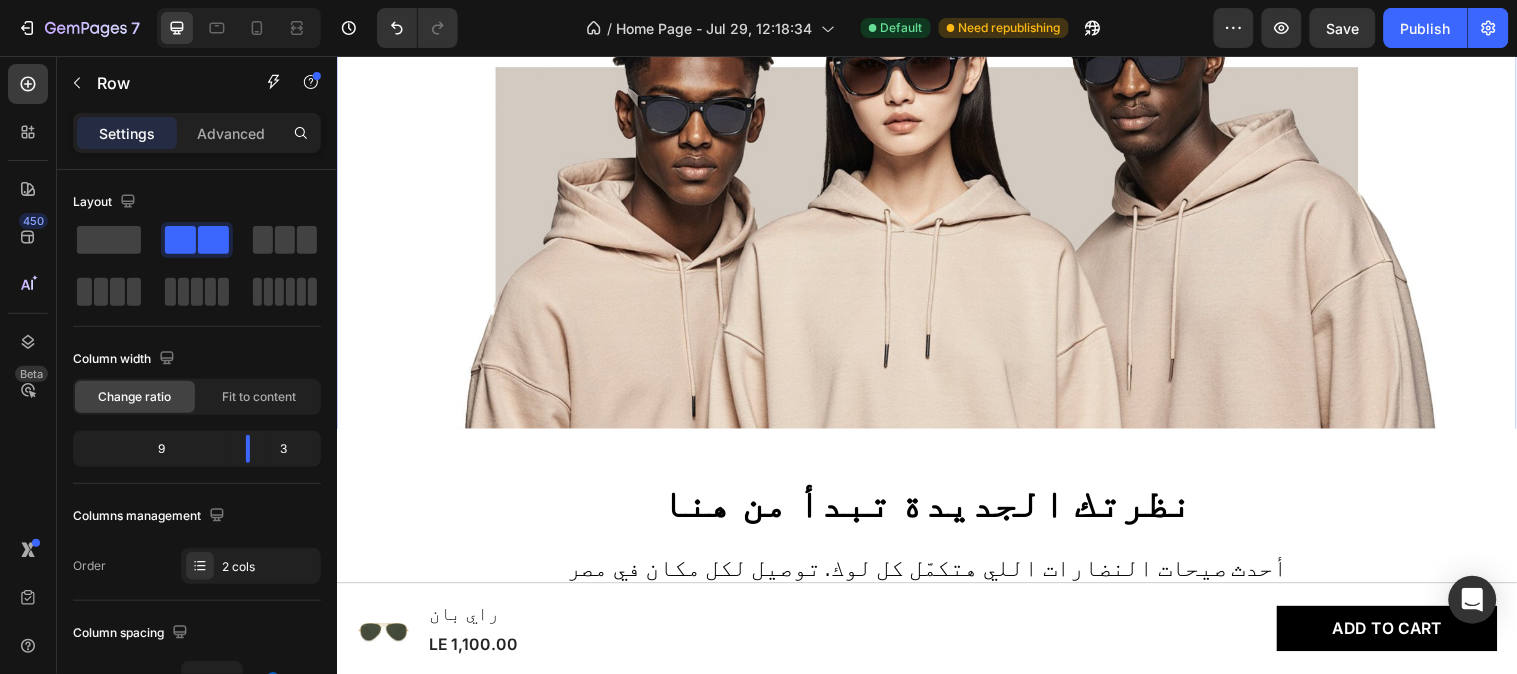scroll, scrollTop: 0, scrollLeft: 0, axis: both 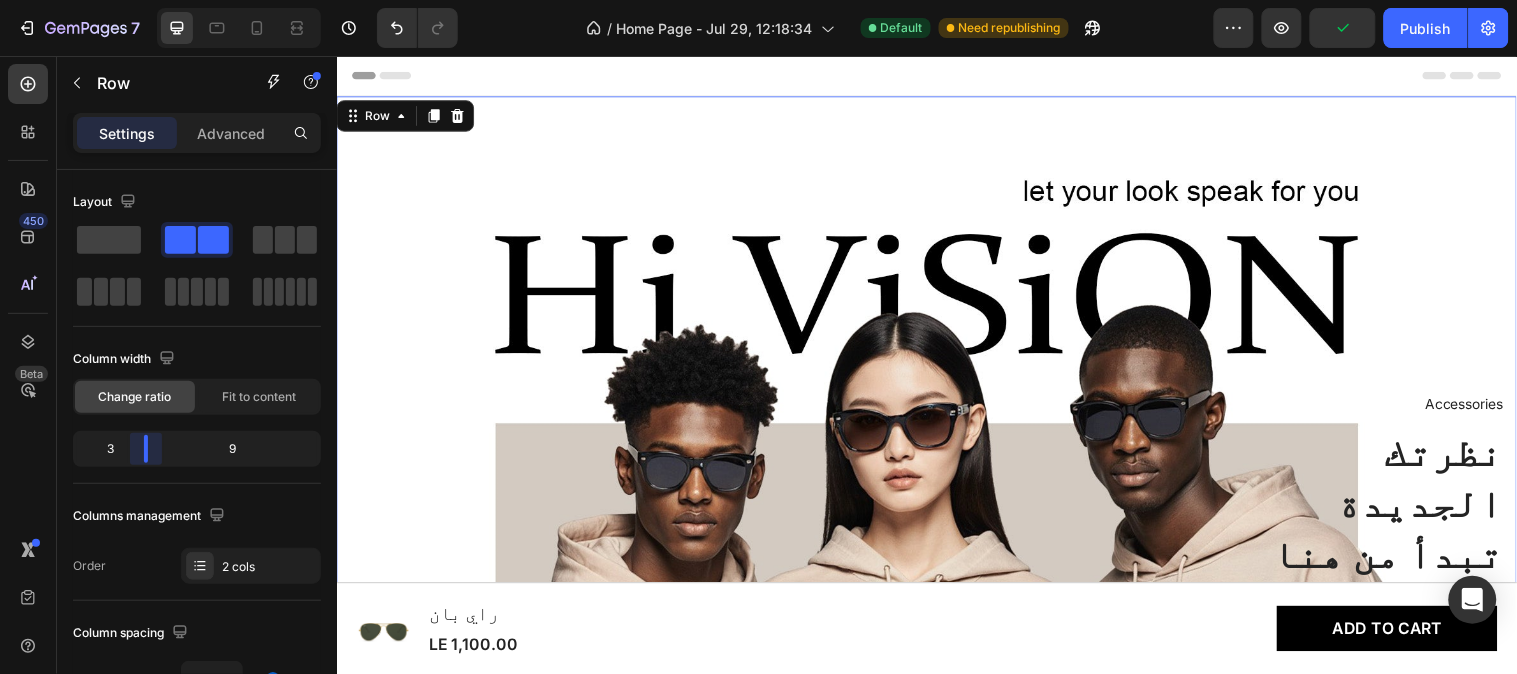 drag, startPoint x: 248, startPoint y: 450, endPoint x: 140, endPoint y: 460, distance: 108.461975 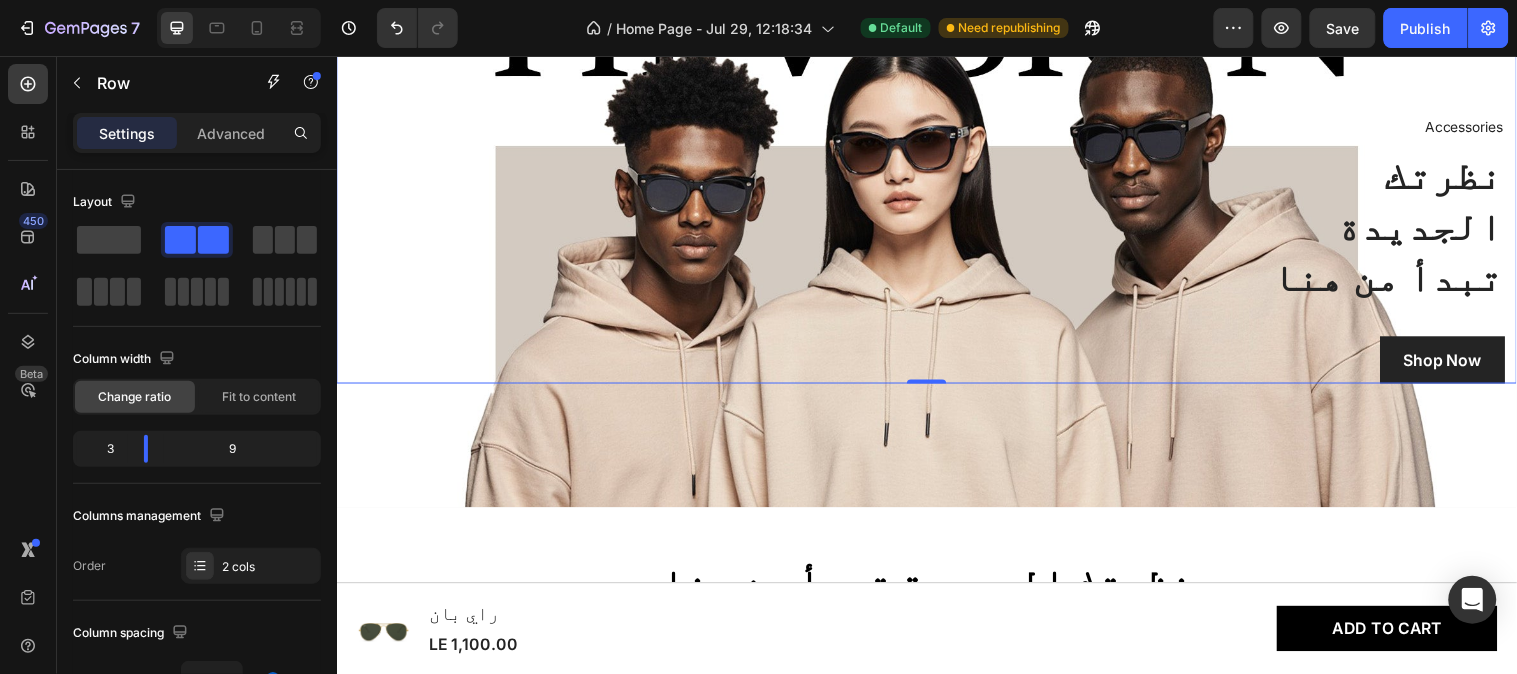 scroll, scrollTop: 258, scrollLeft: 0, axis: vertical 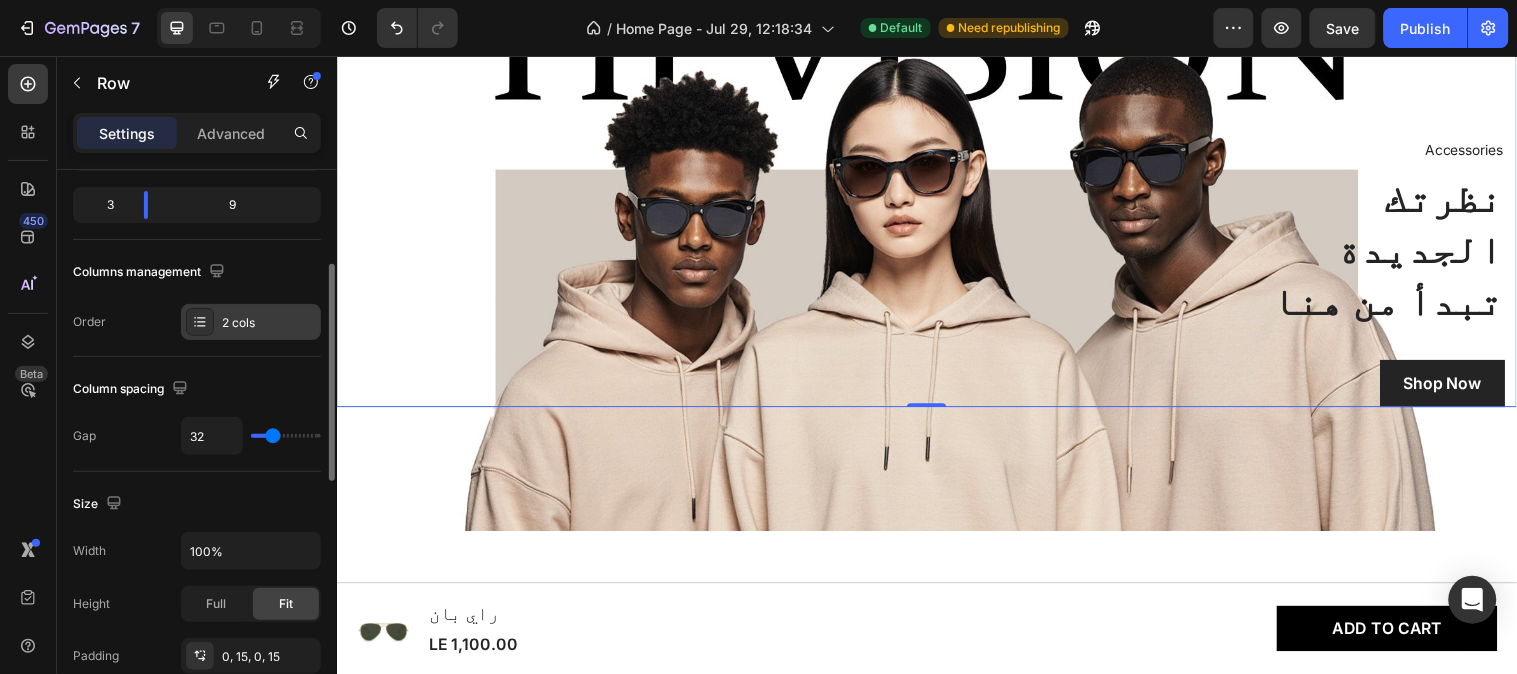 click 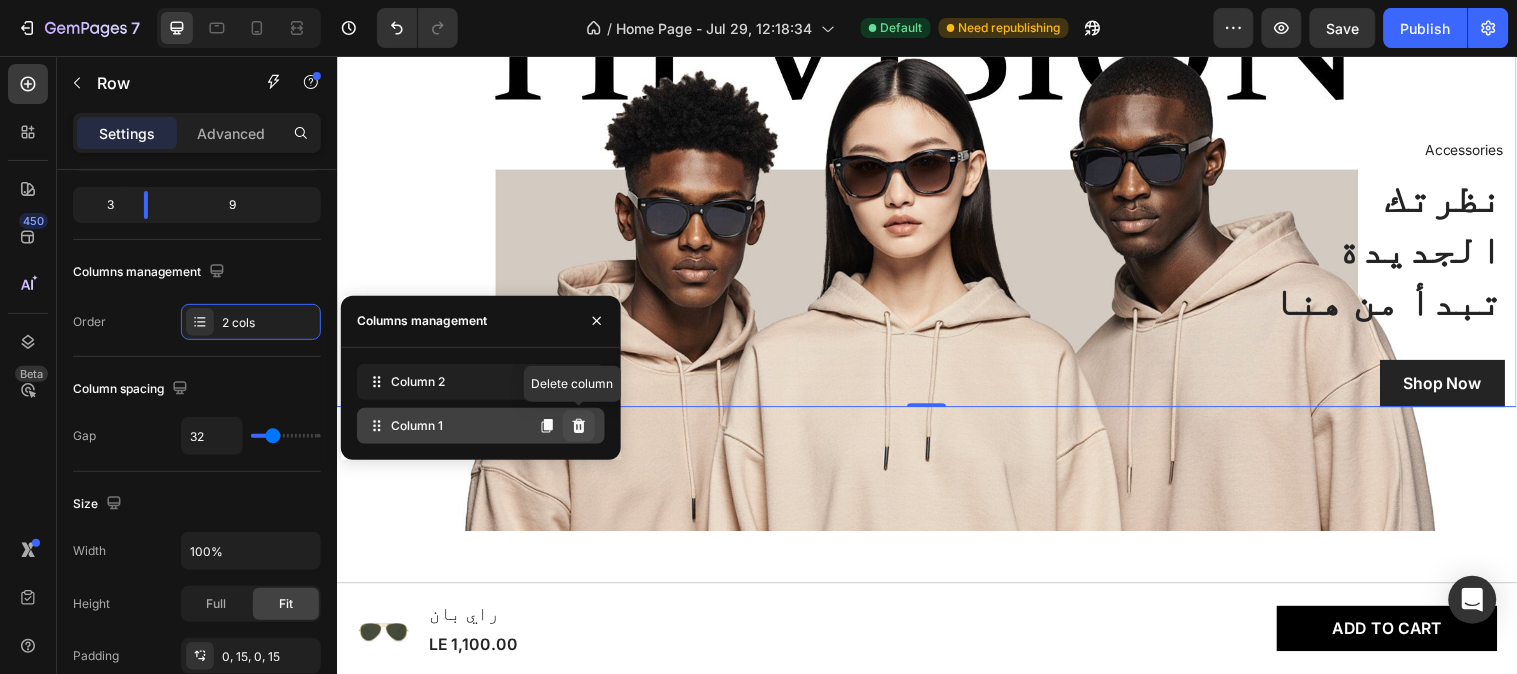 click 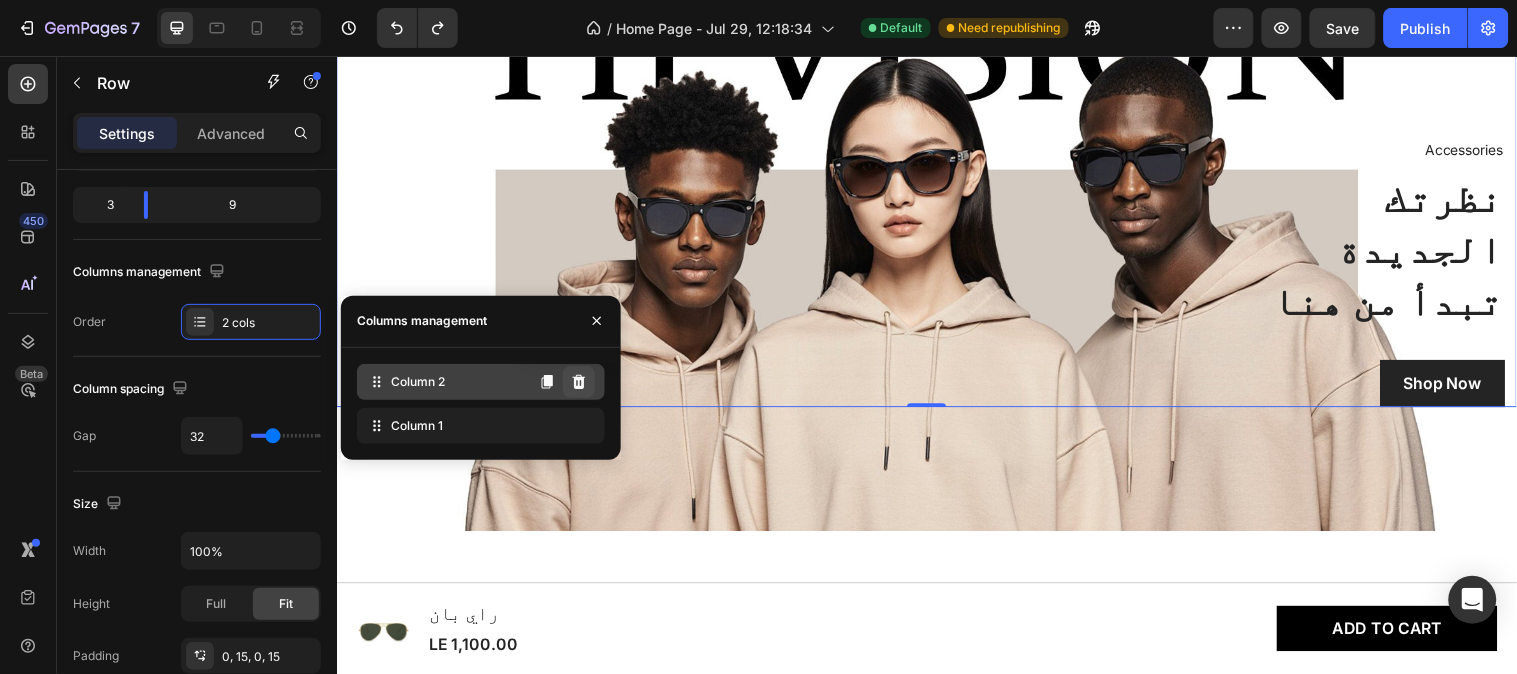 click 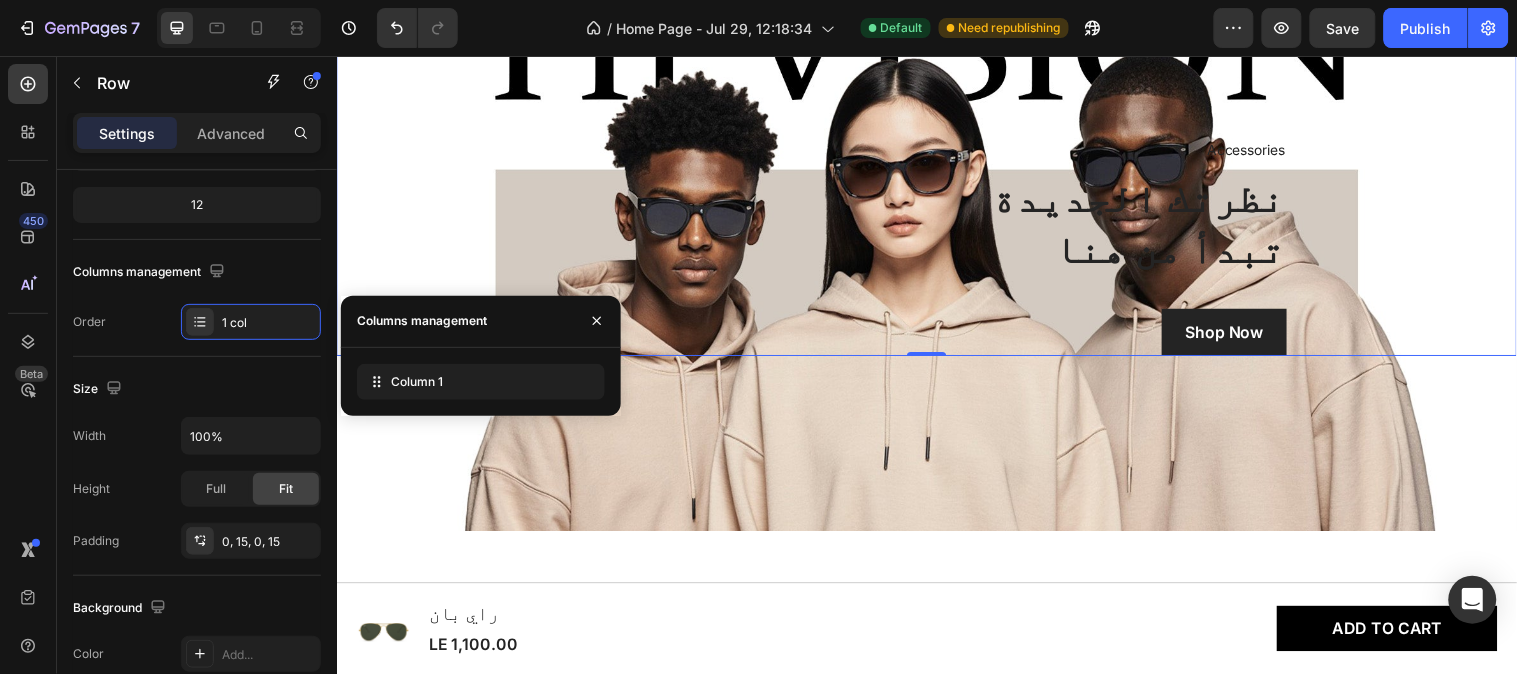 click on "Accessories Text block نظرتك الجديدة تبدأ من هنا Heading Shop Now Button Row" at bounding box center [936, 99] 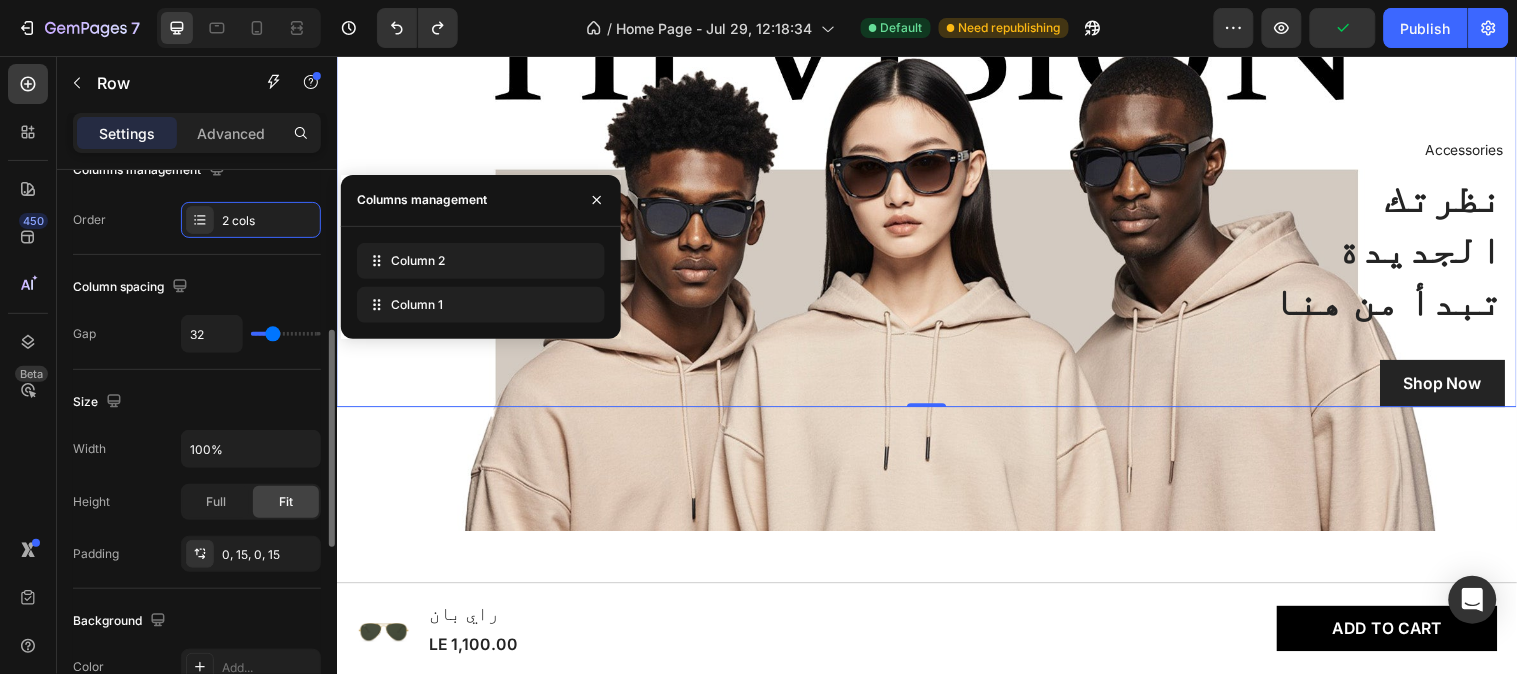 scroll, scrollTop: 384, scrollLeft: 0, axis: vertical 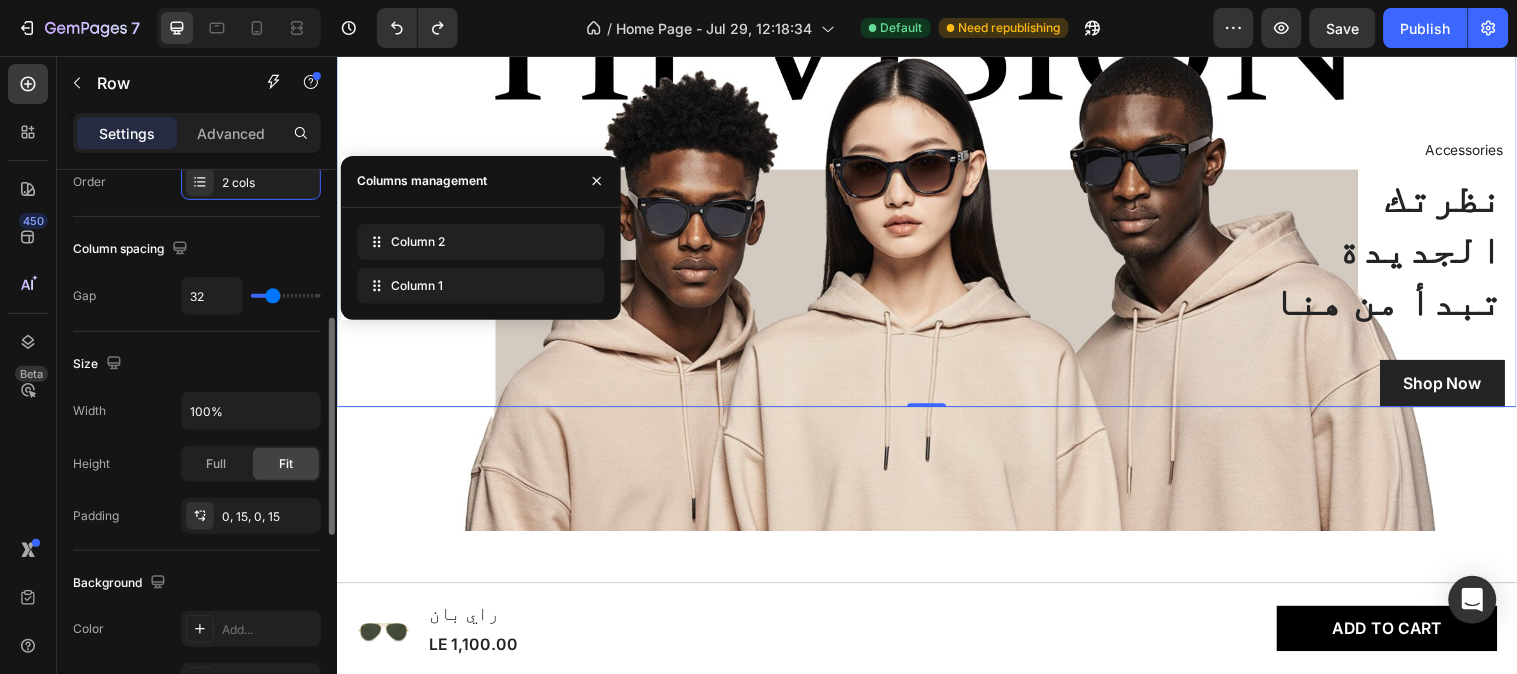 type on "71" 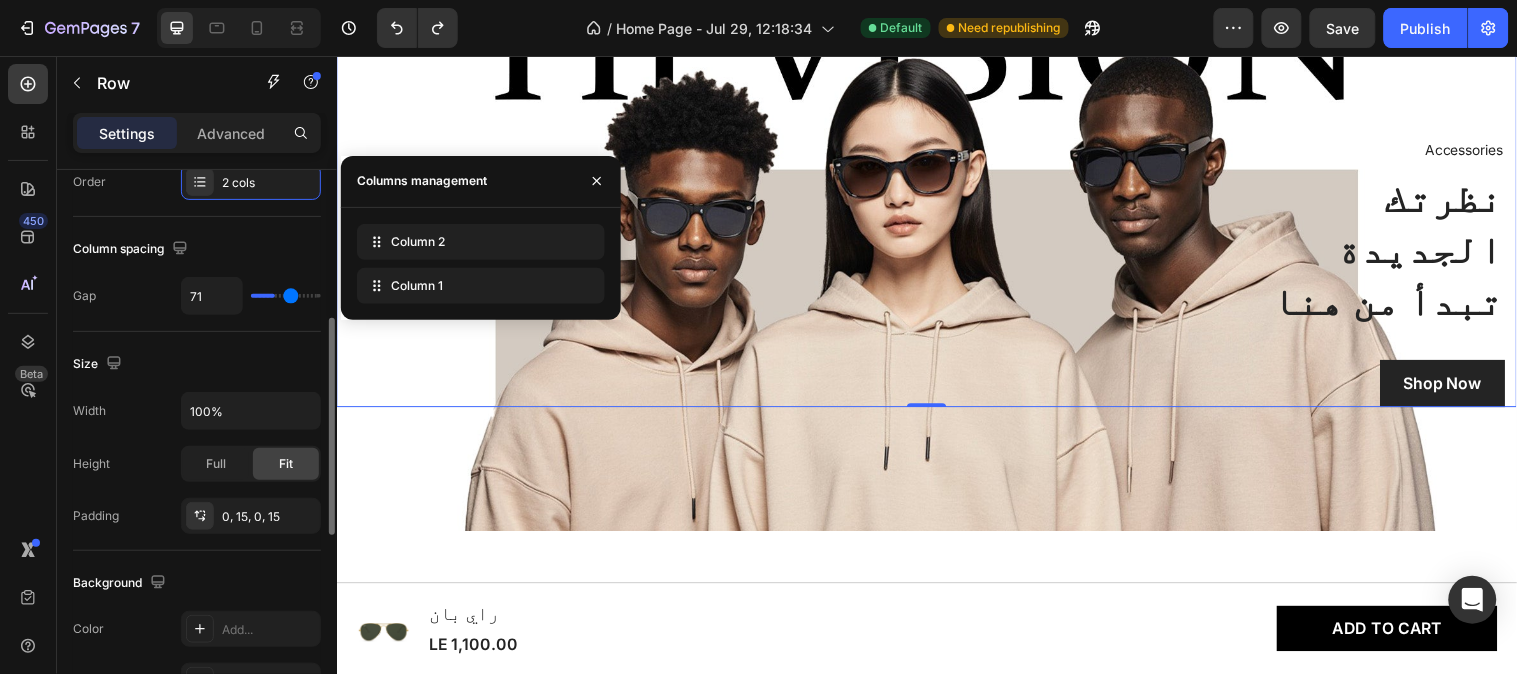 type on "74" 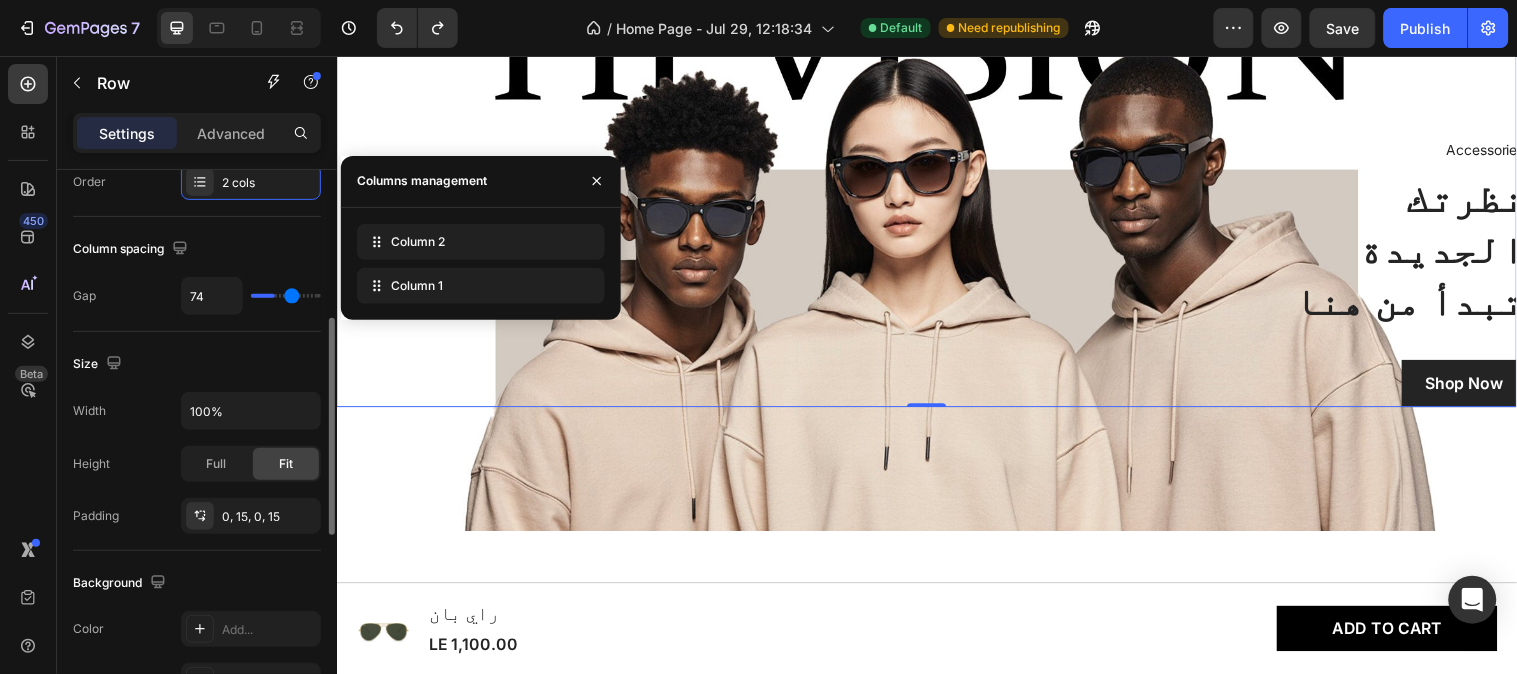 type on "76" 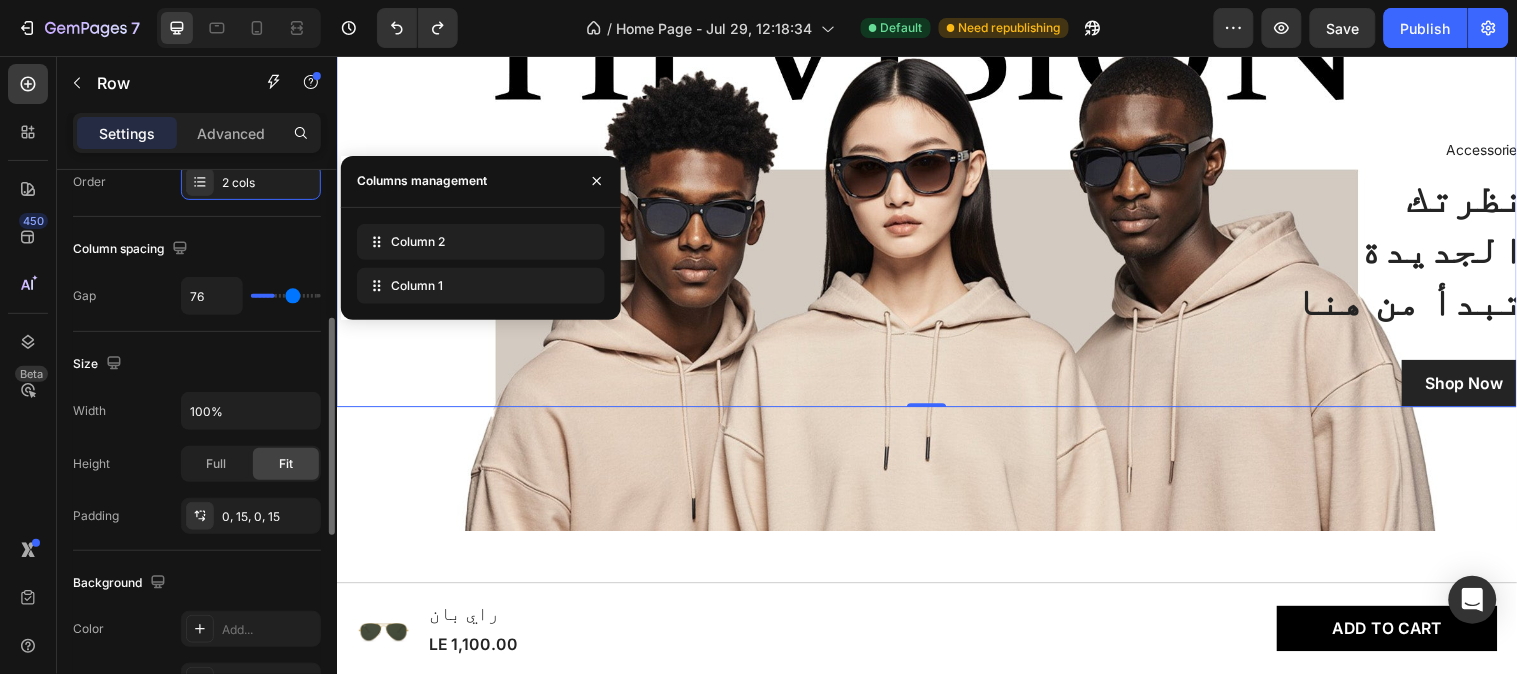 type on "79" 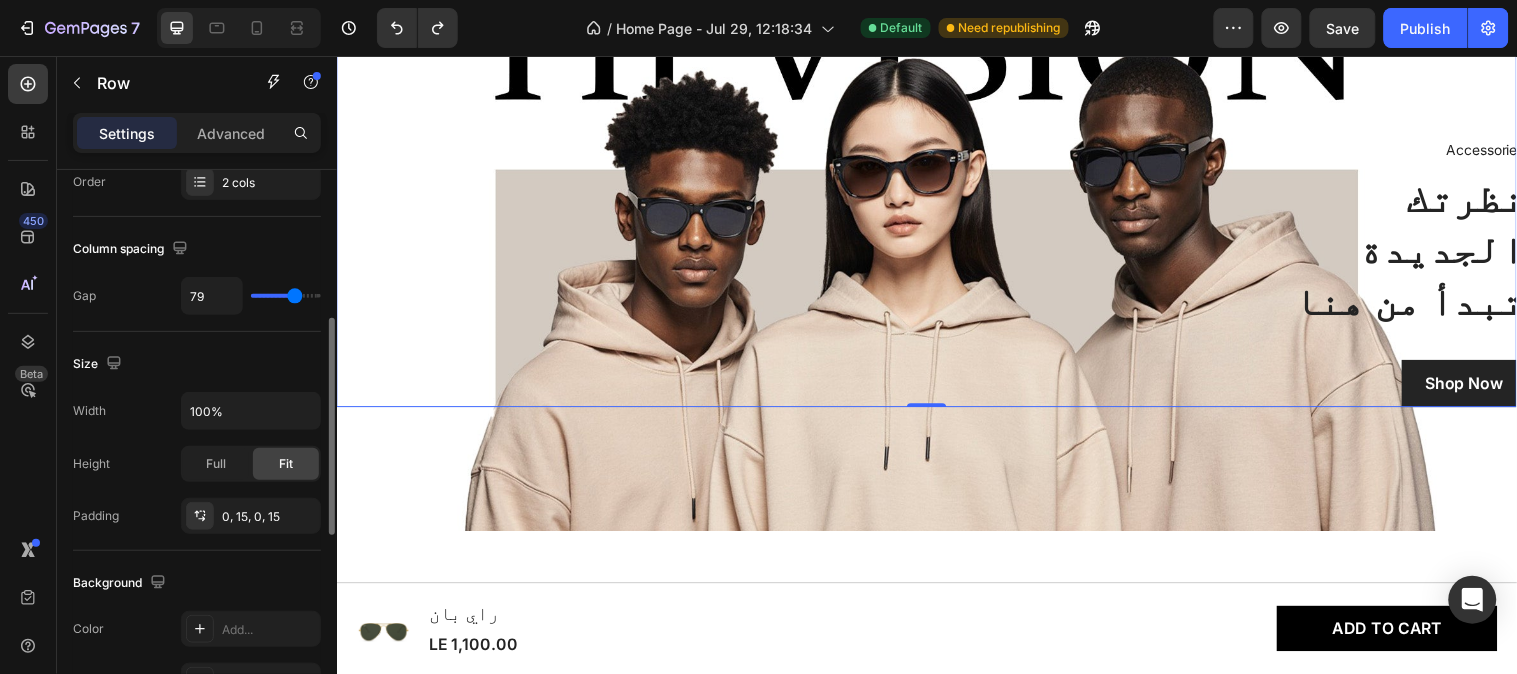 type on "81" 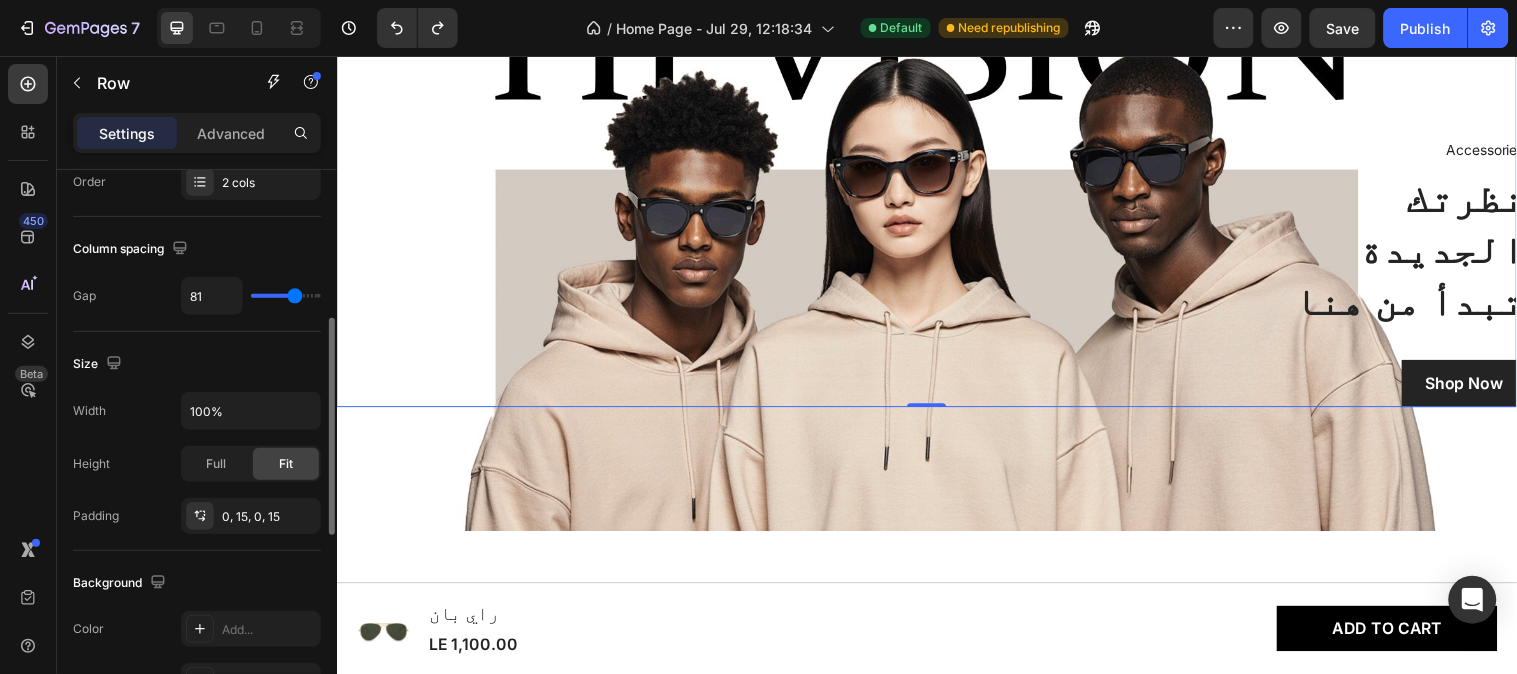 type on "84" 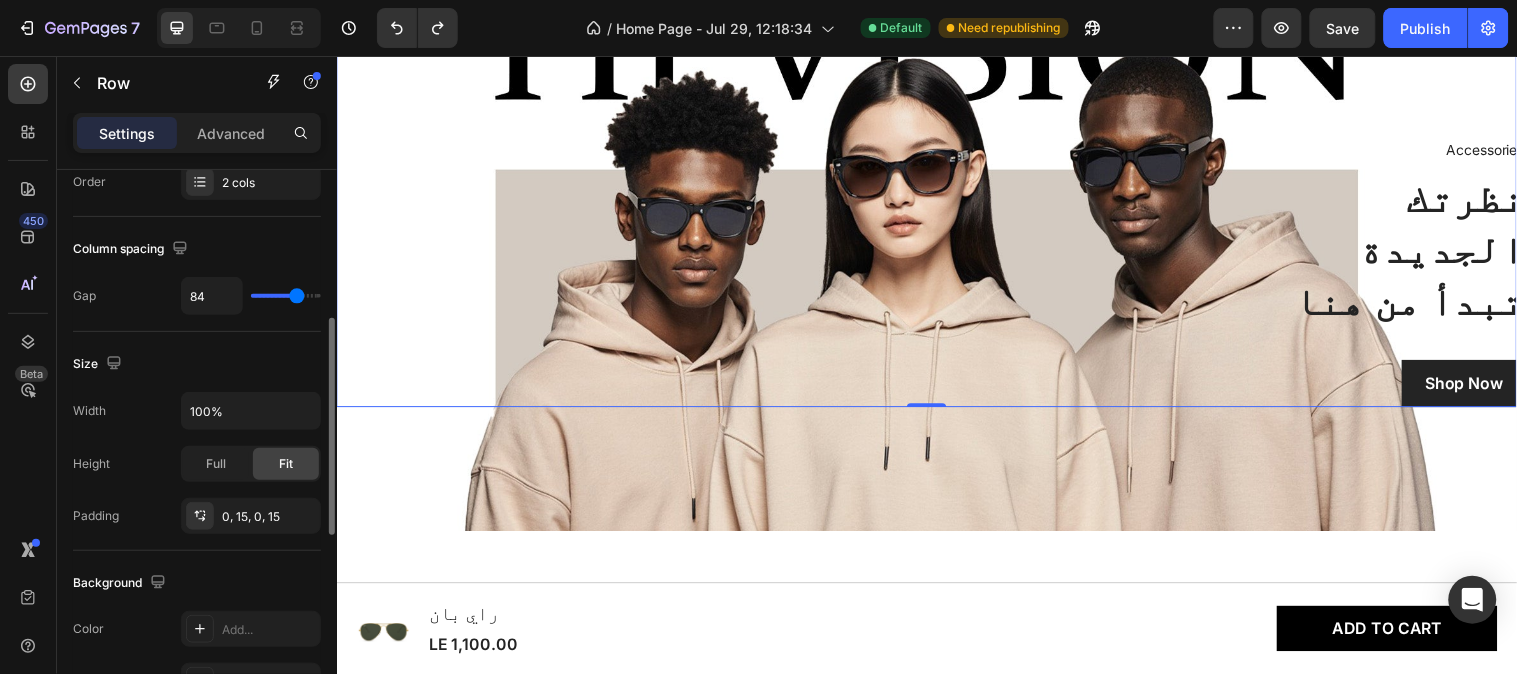 type on "86" 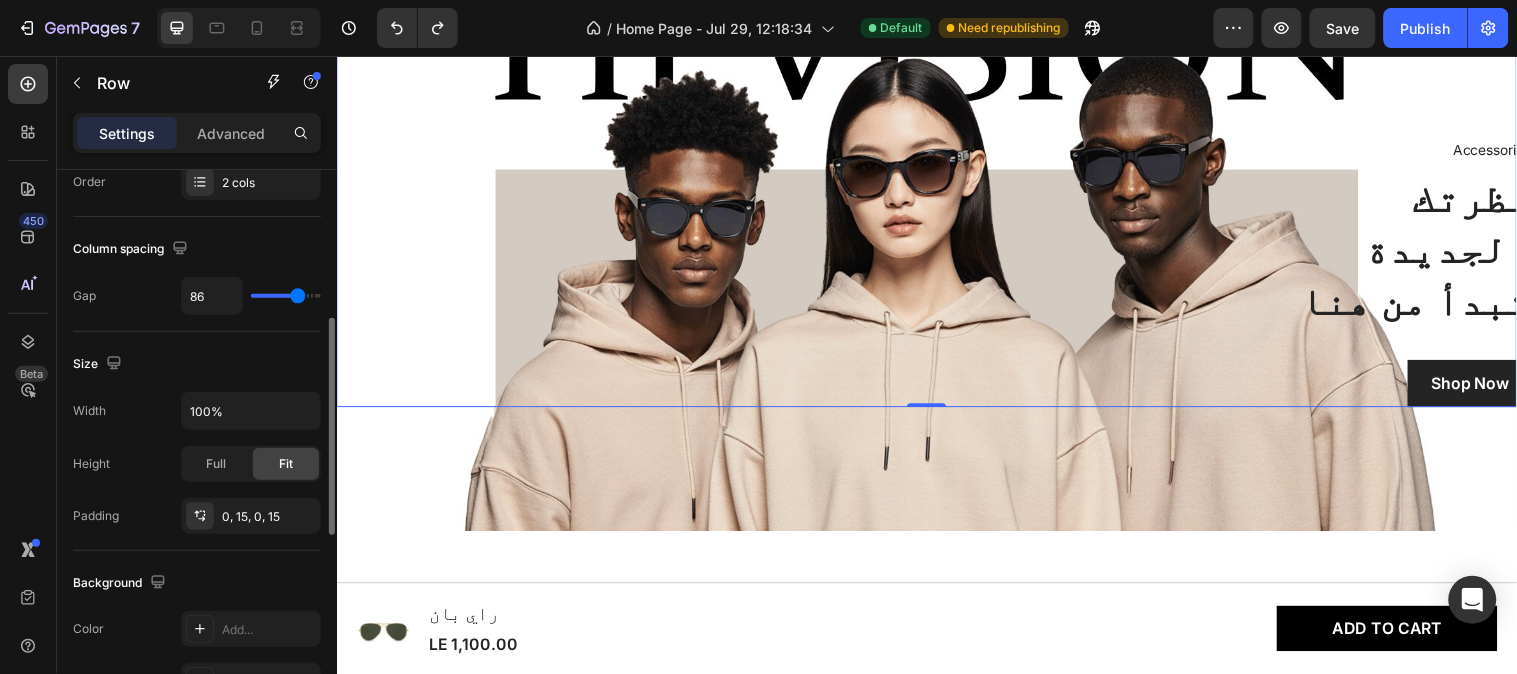 type on "84" 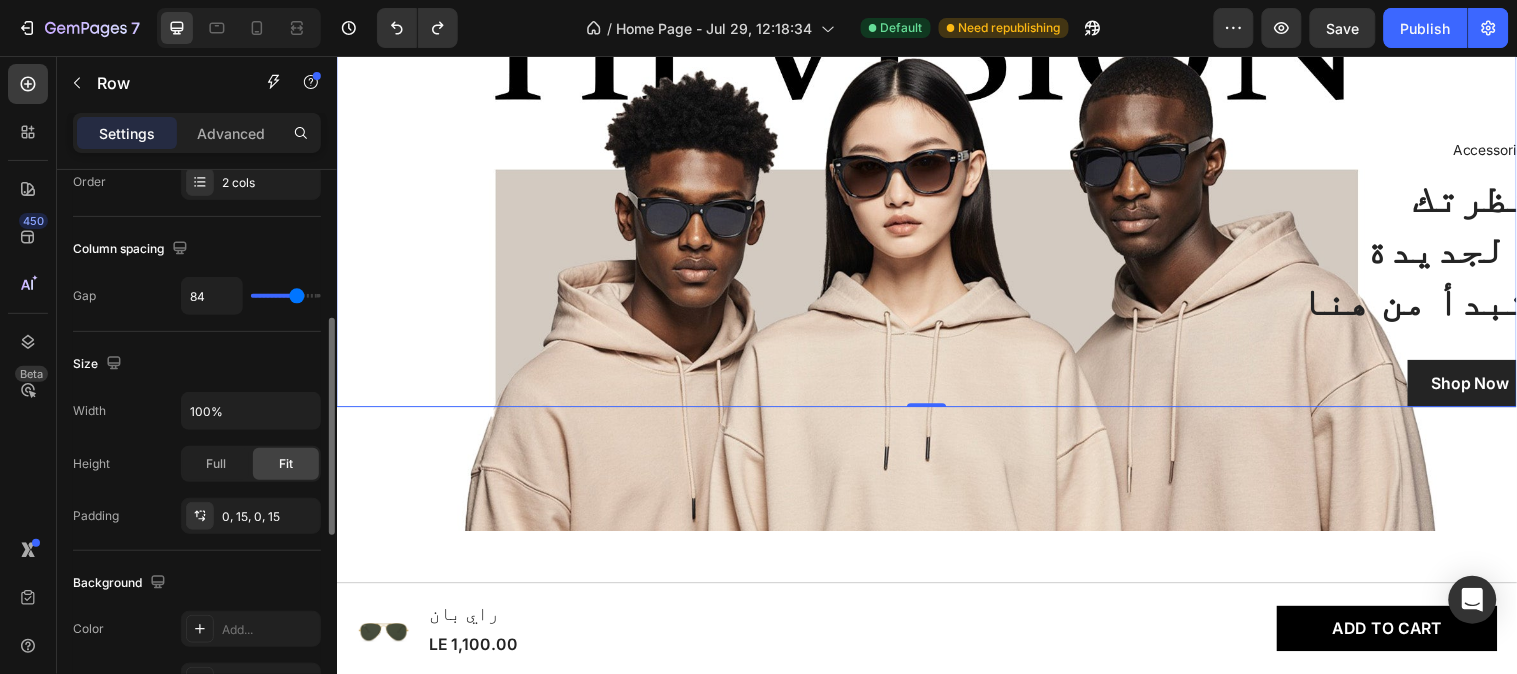 type on "42" 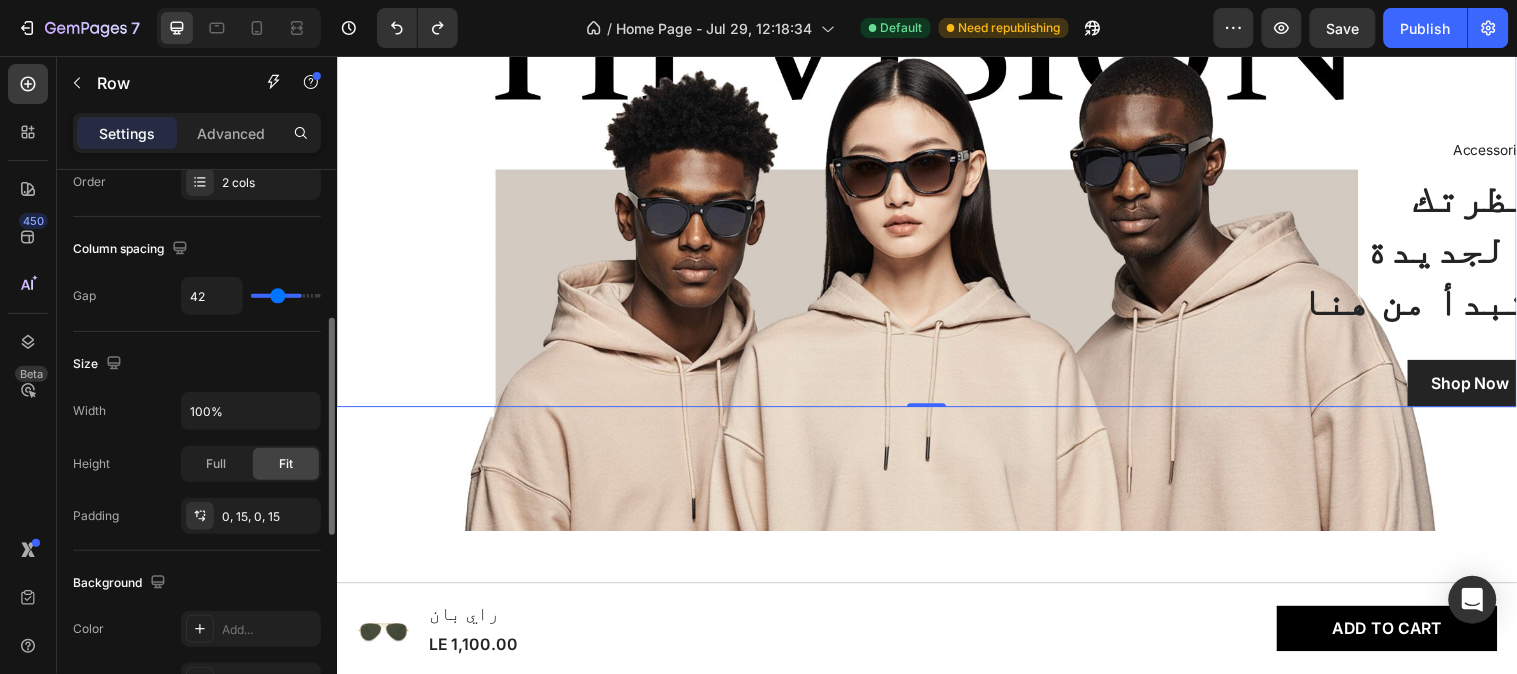 type on "39" 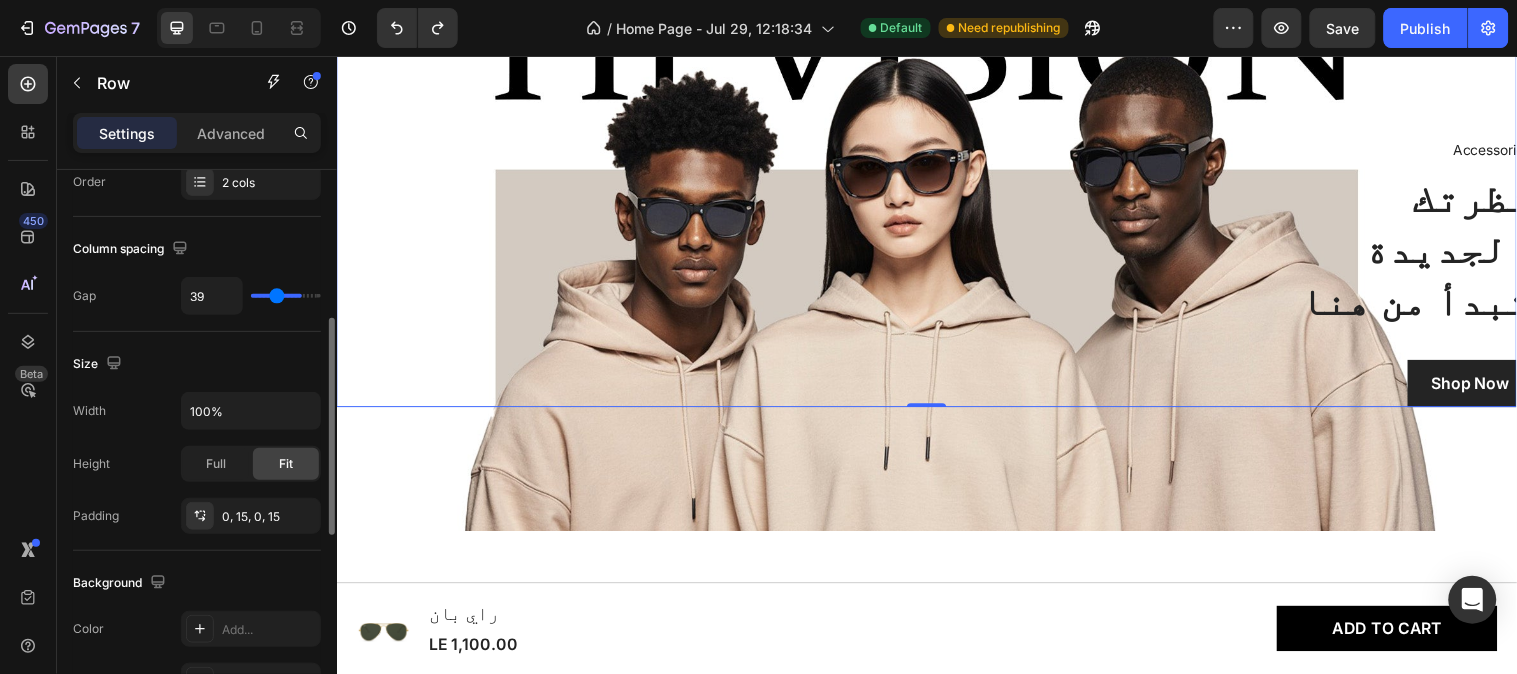 type on "37" 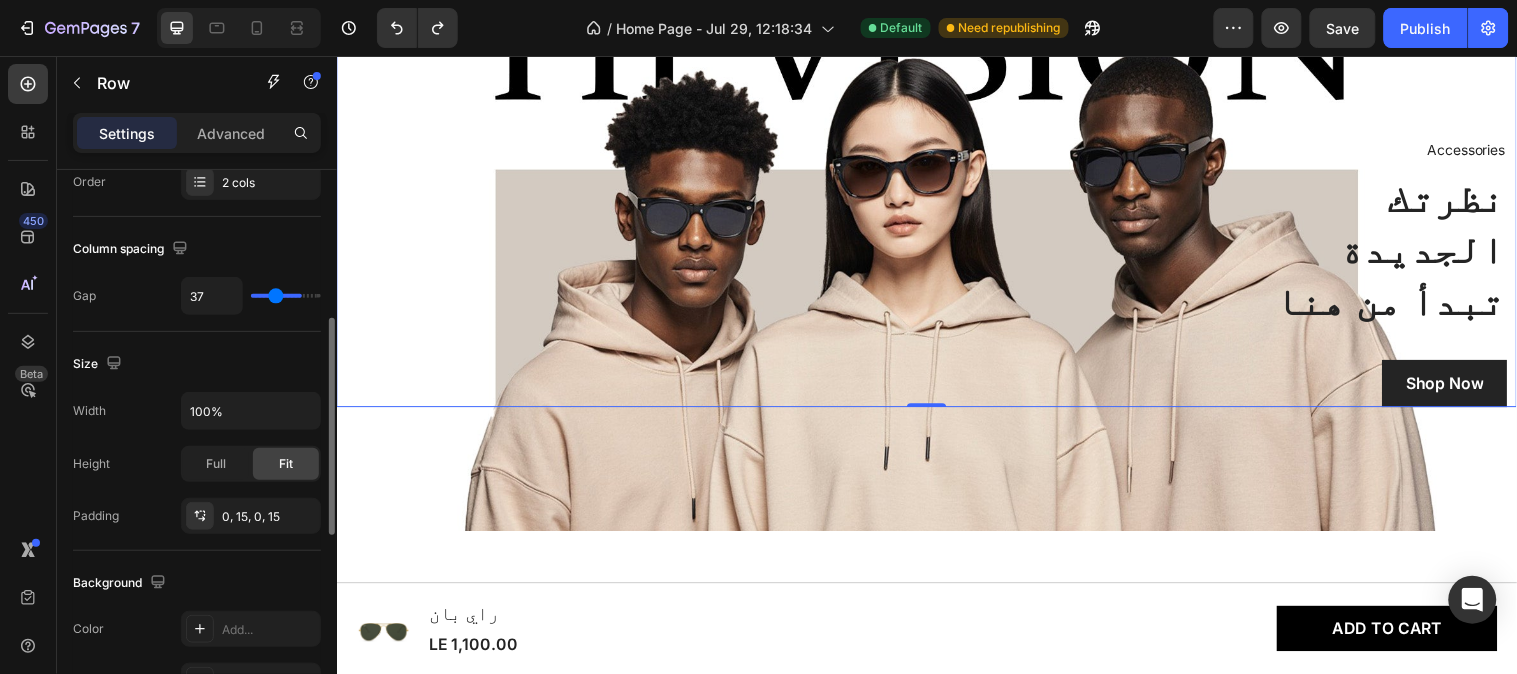 type on "34" 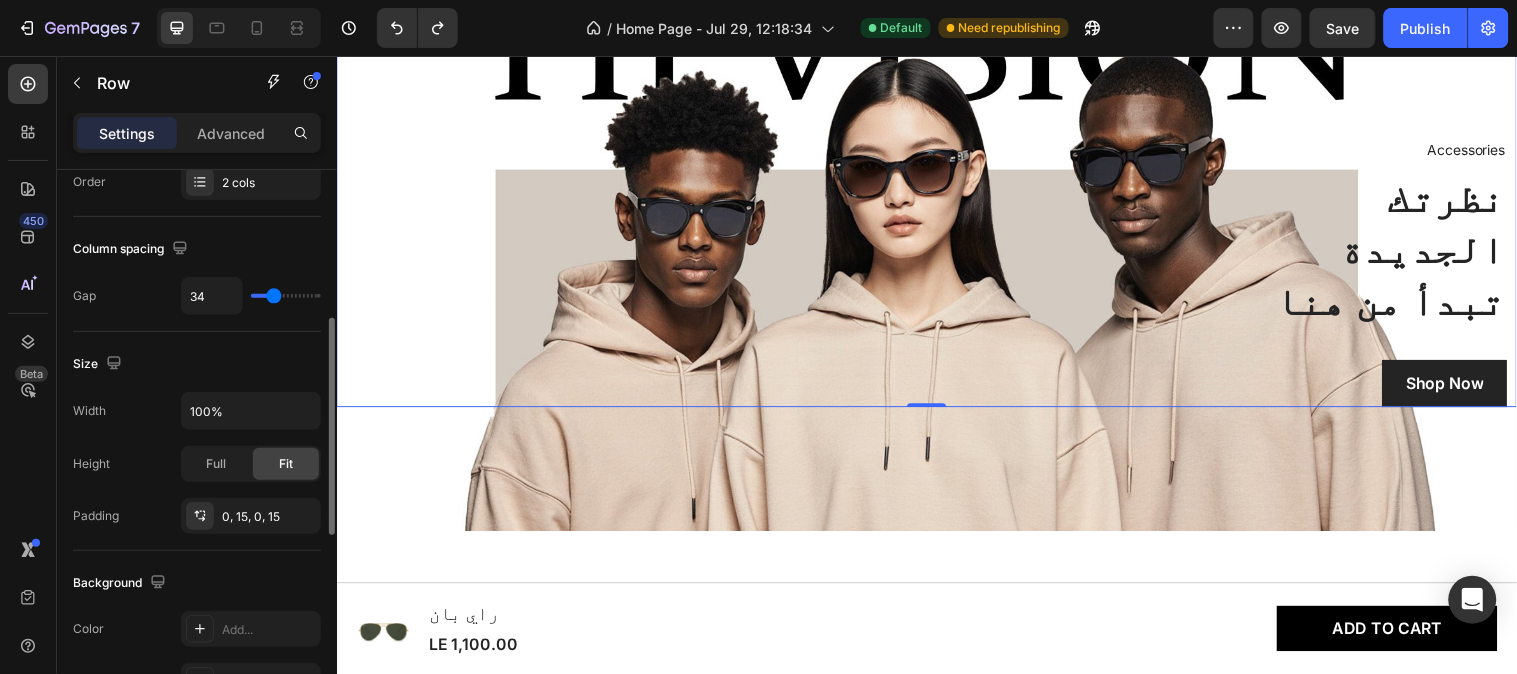 type on "32" 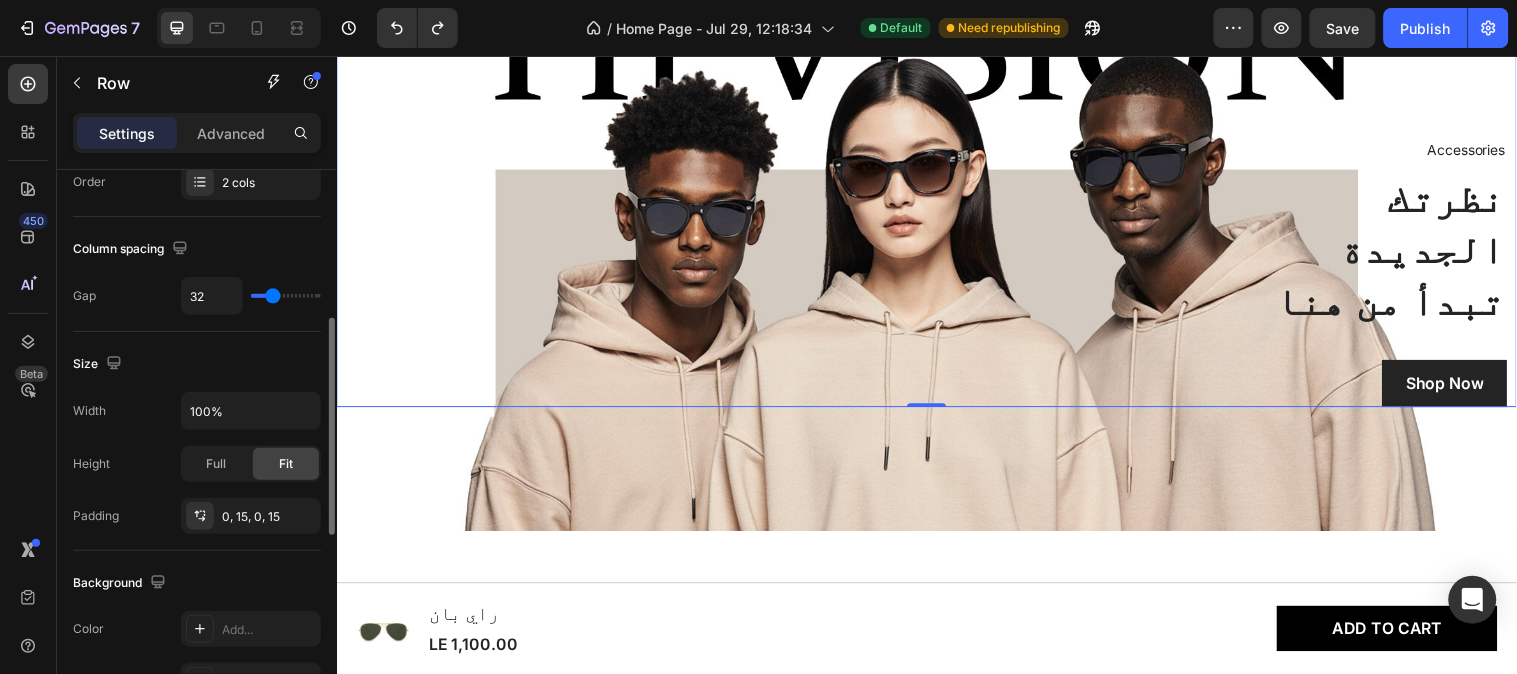 type on "29" 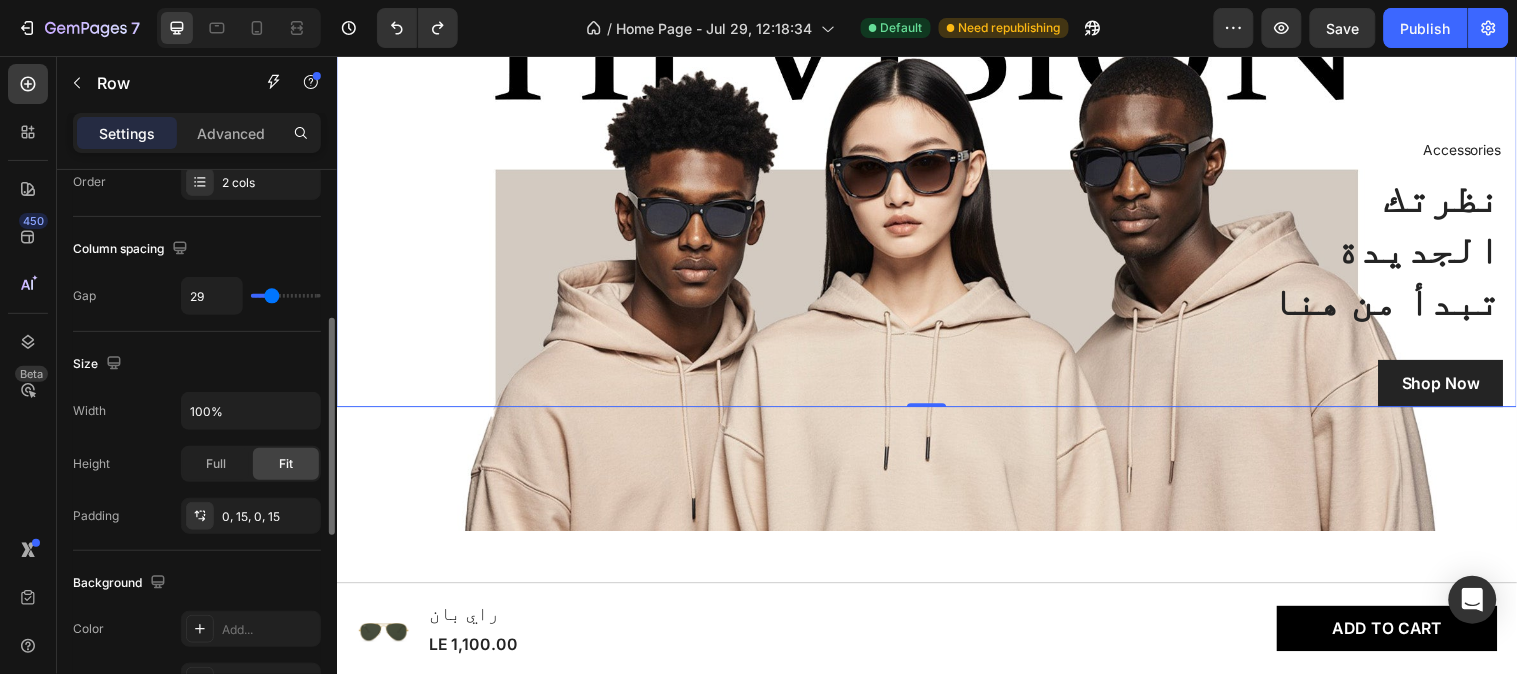 type on "27" 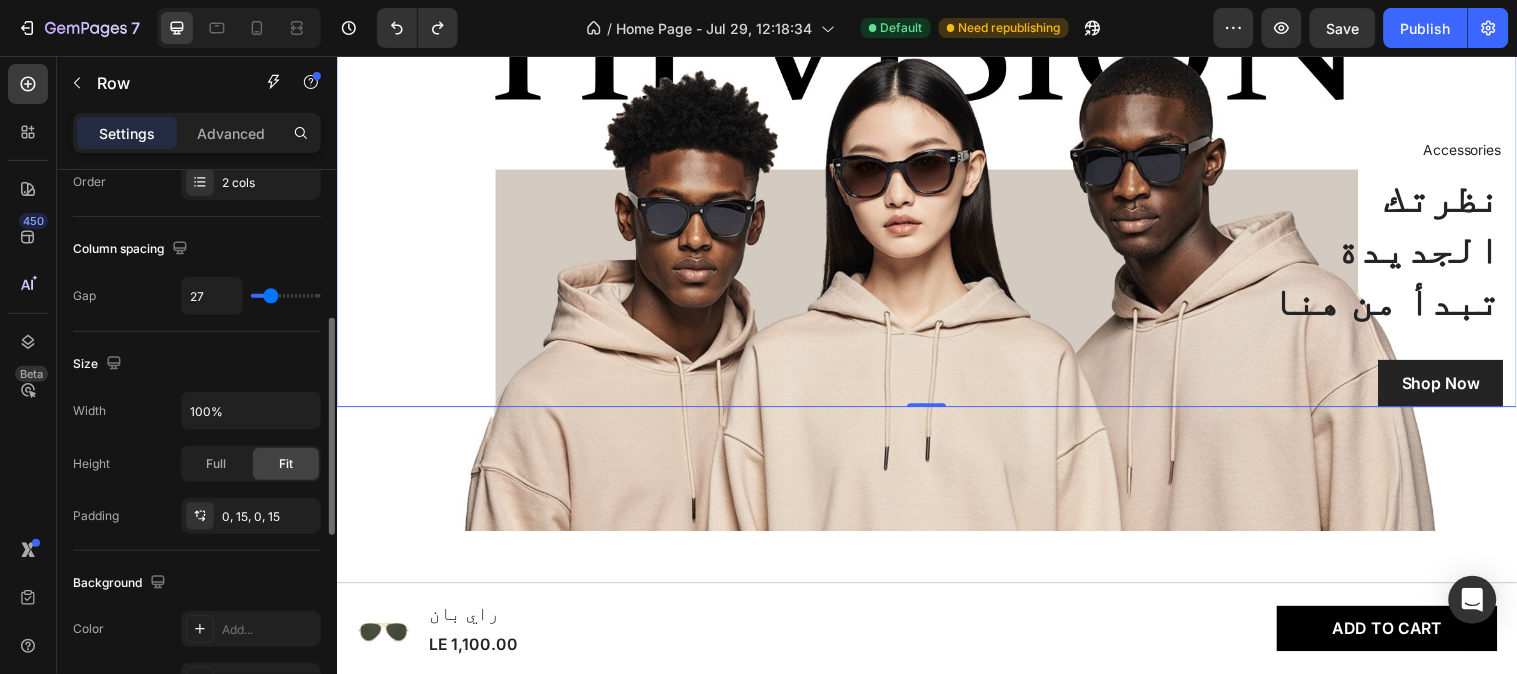 type on "25" 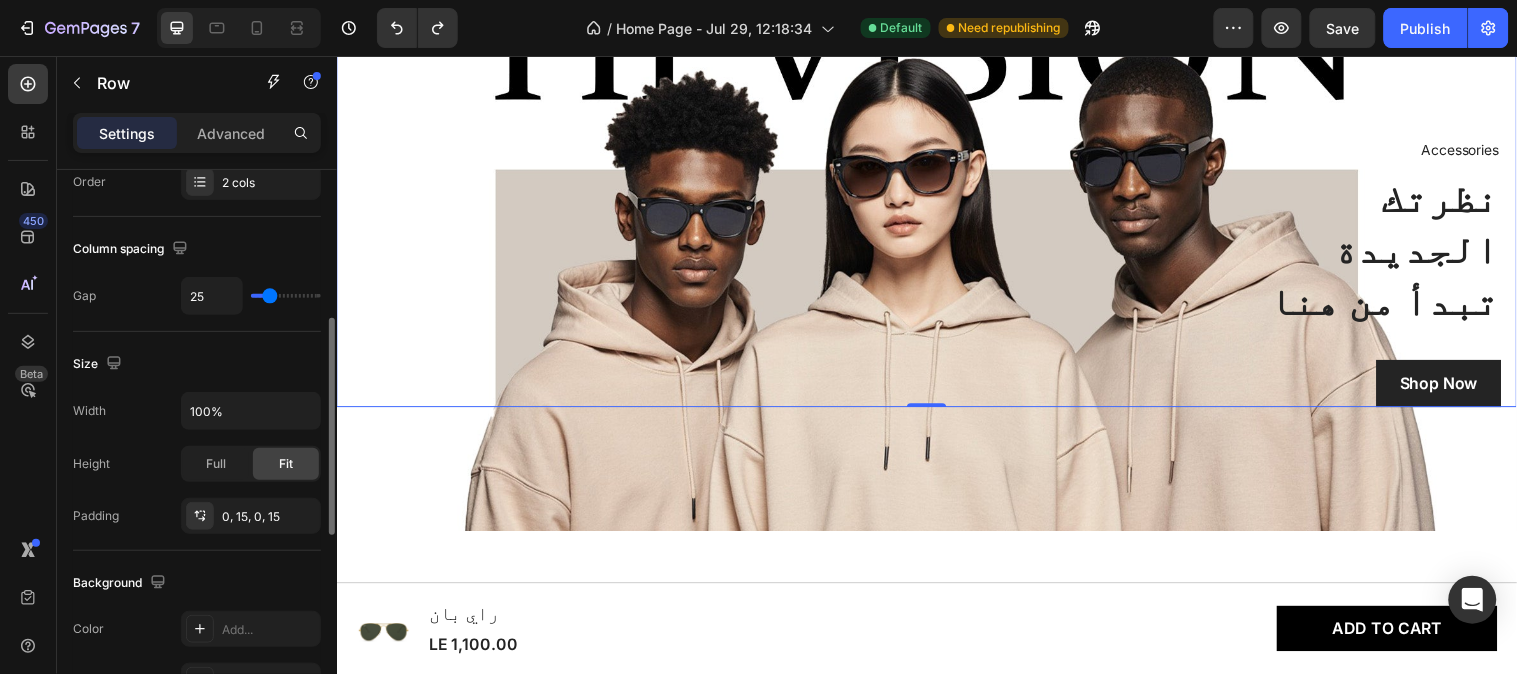 type on "27" 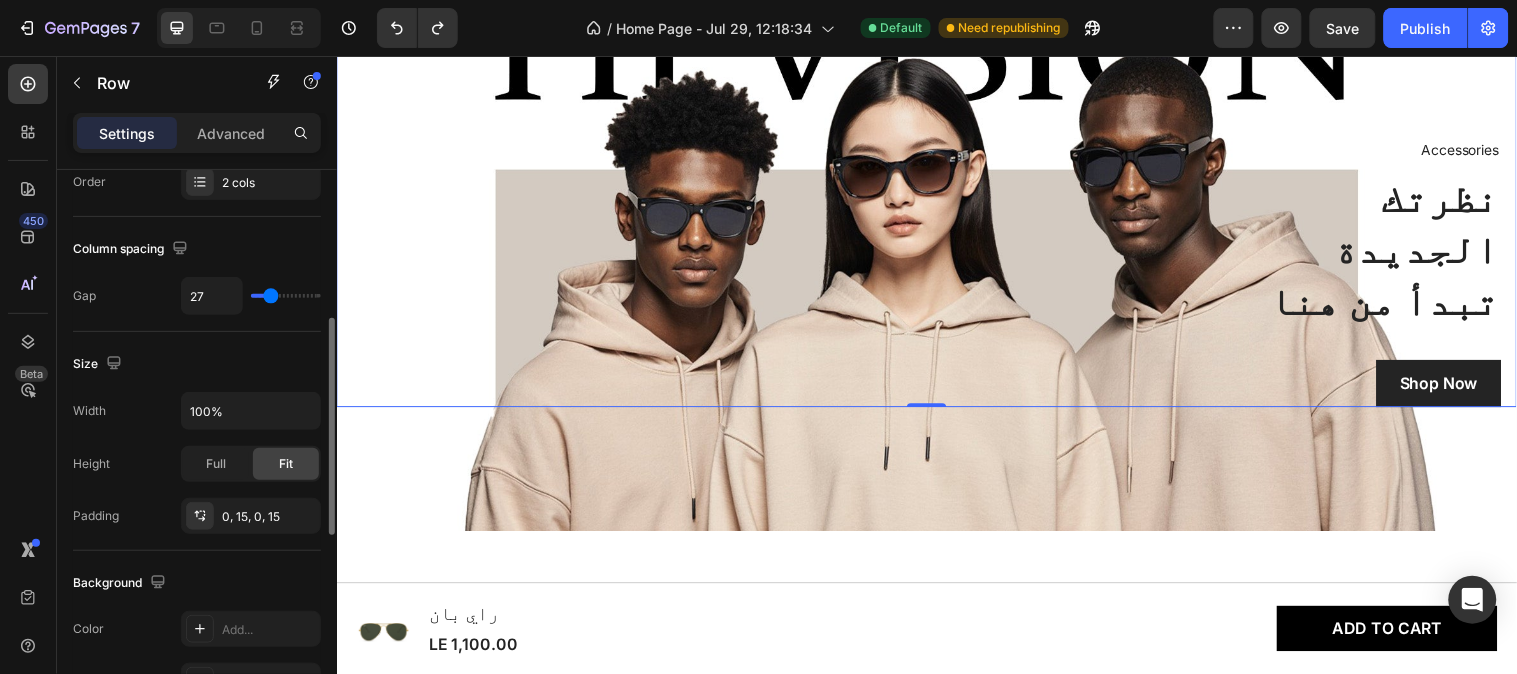 type on "29" 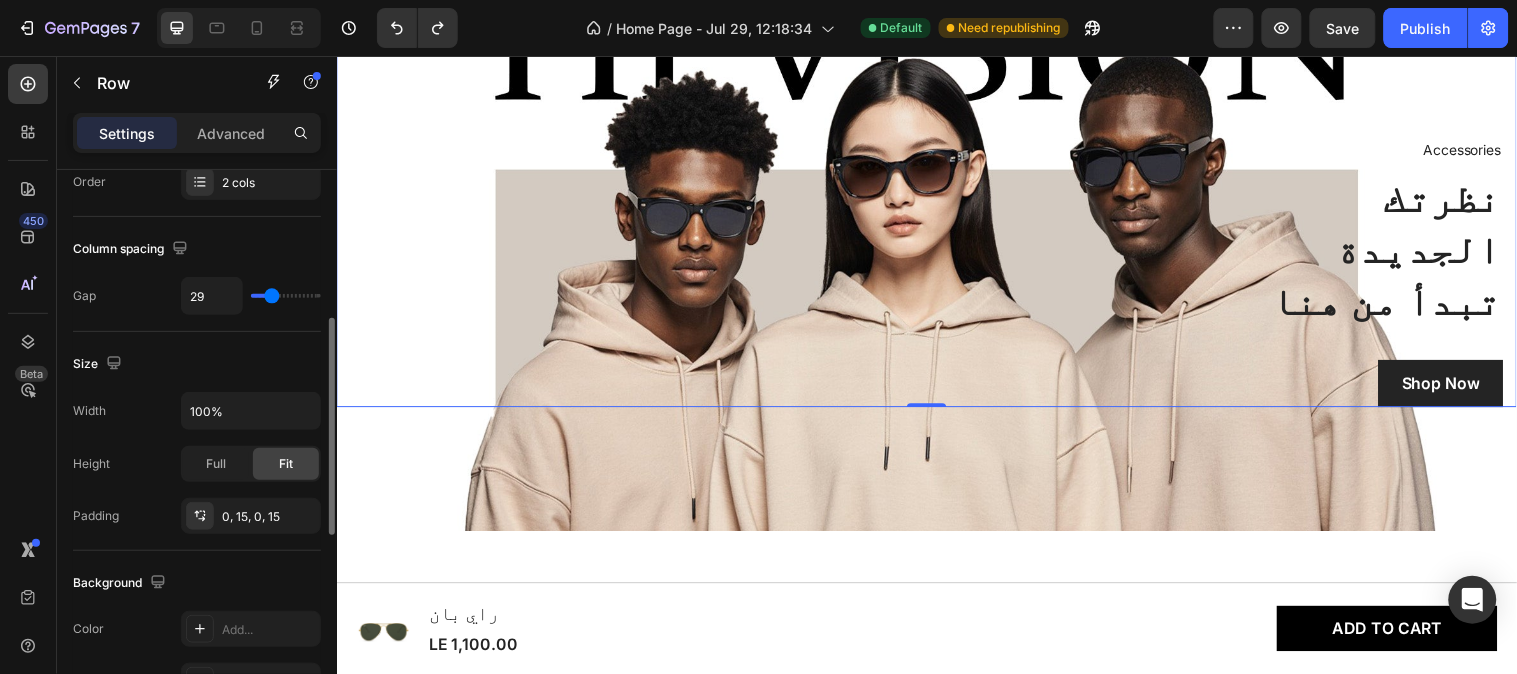 type on "32" 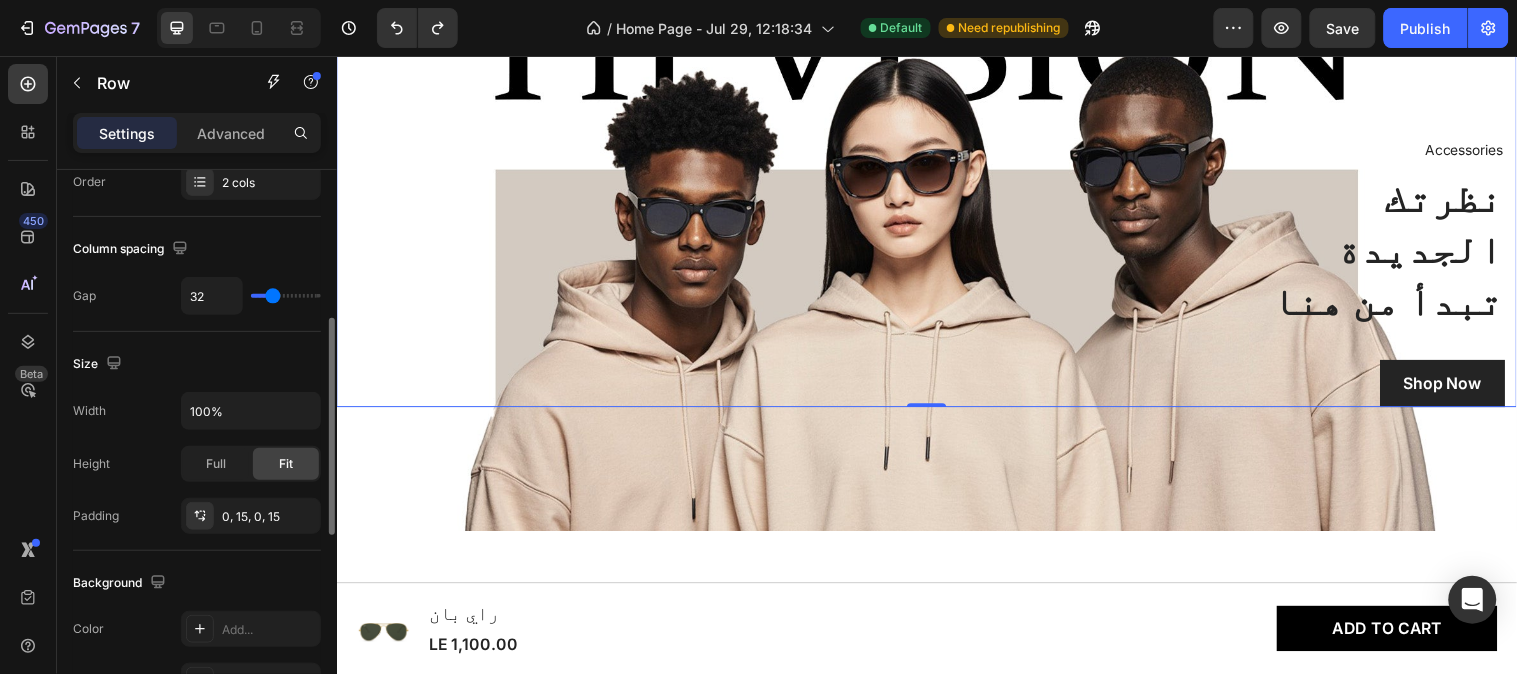 click at bounding box center [286, 296] 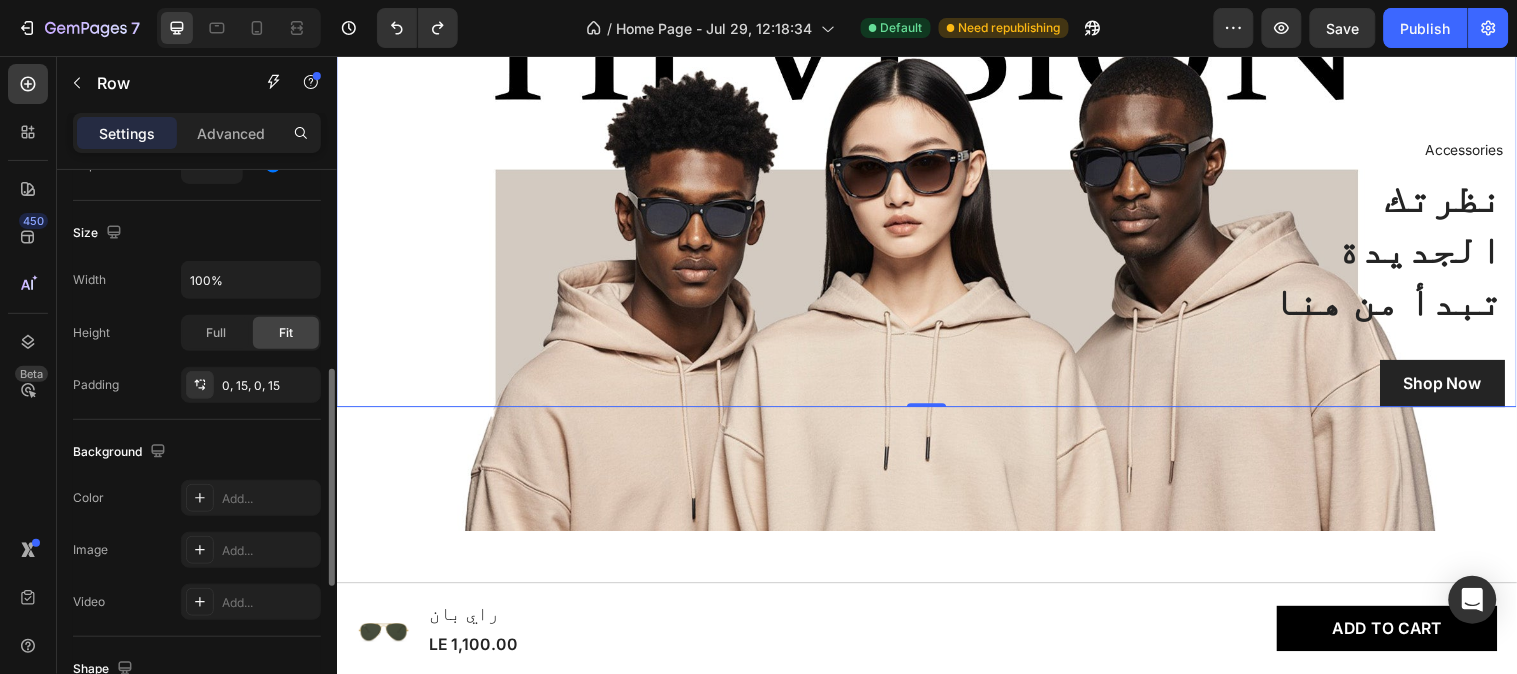scroll, scrollTop: 534, scrollLeft: 0, axis: vertical 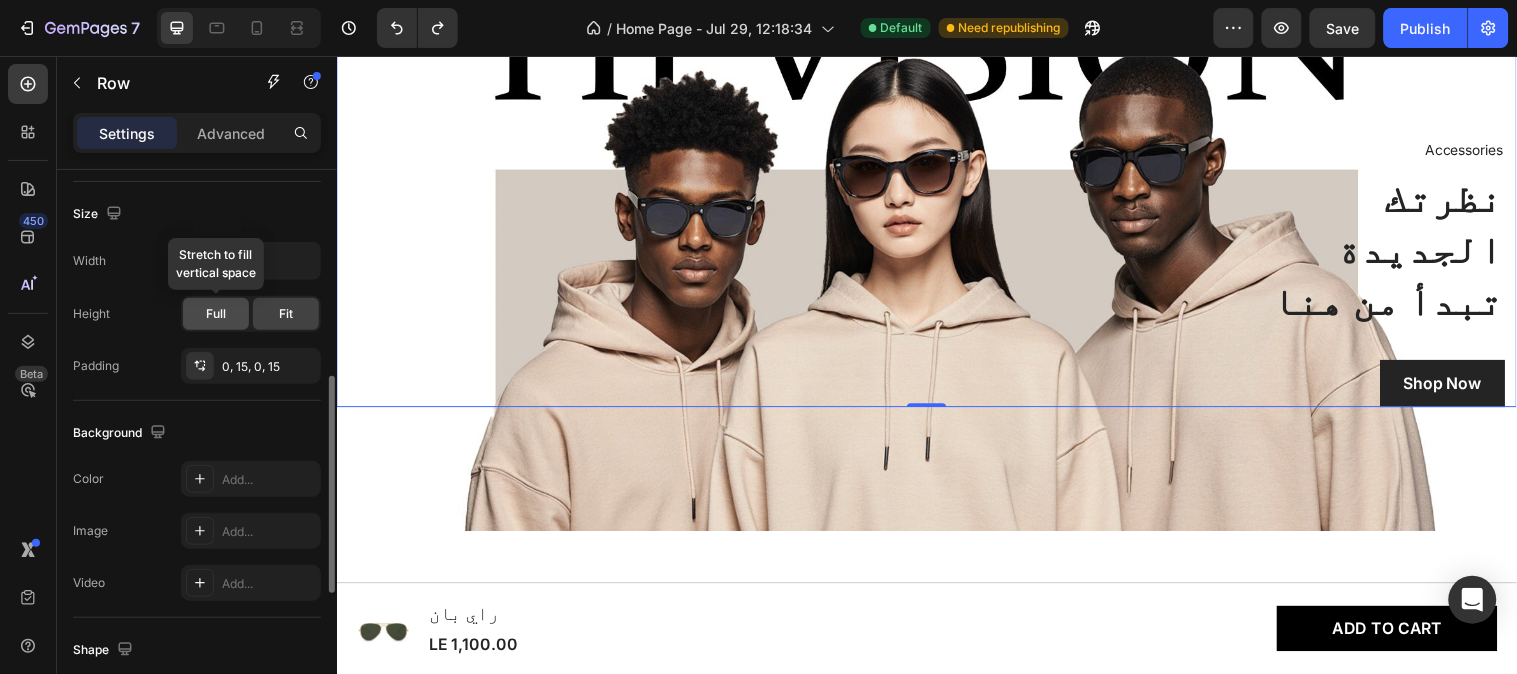 click on "Full" 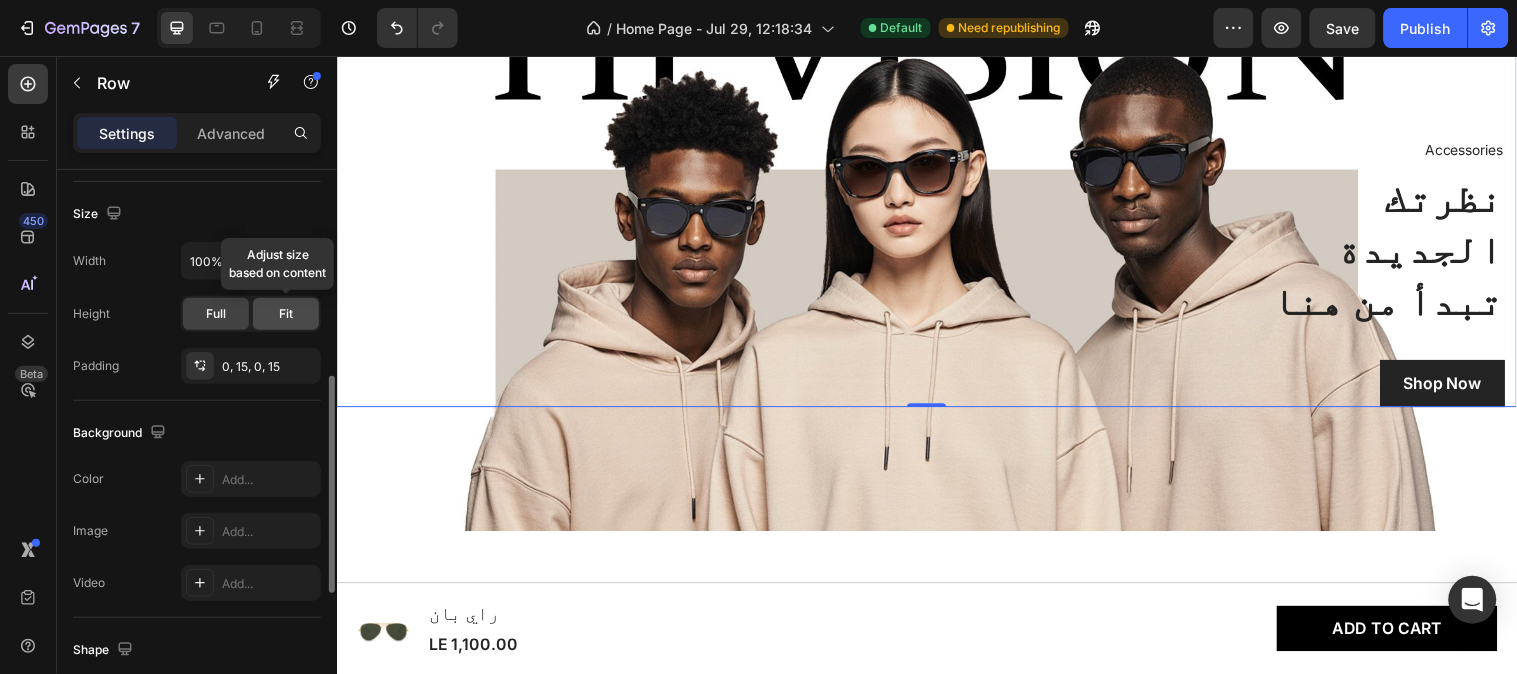 click on "Fit" 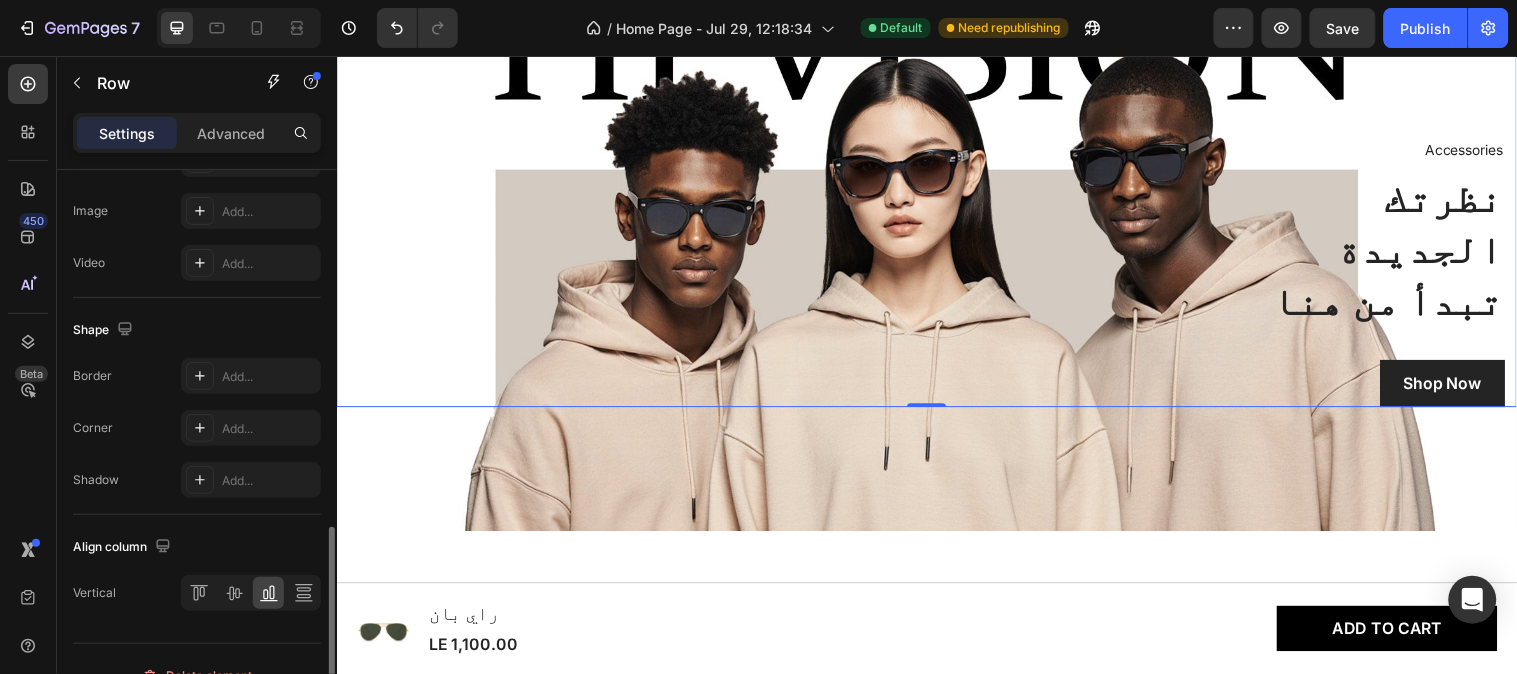scroll, scrollTop: 887, scrollLeft: 0, axis: vertical 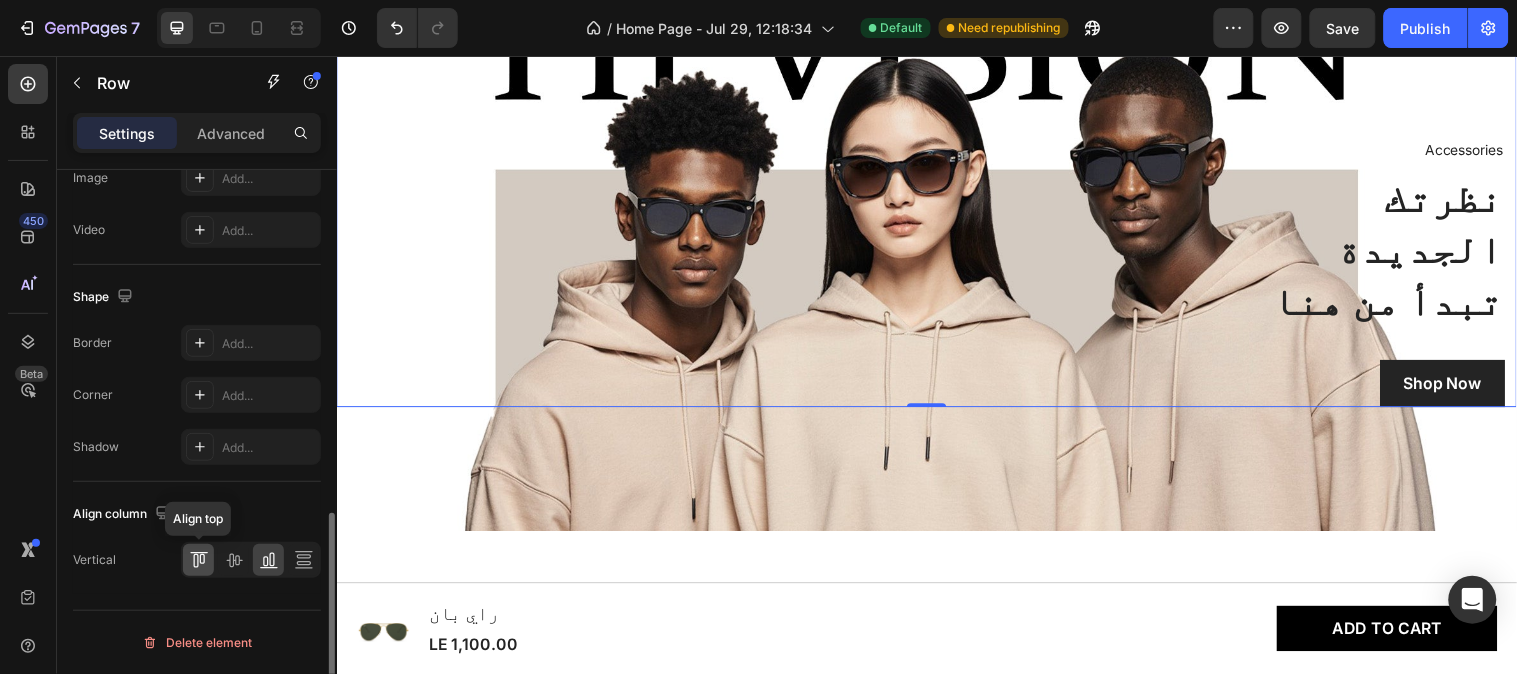 click 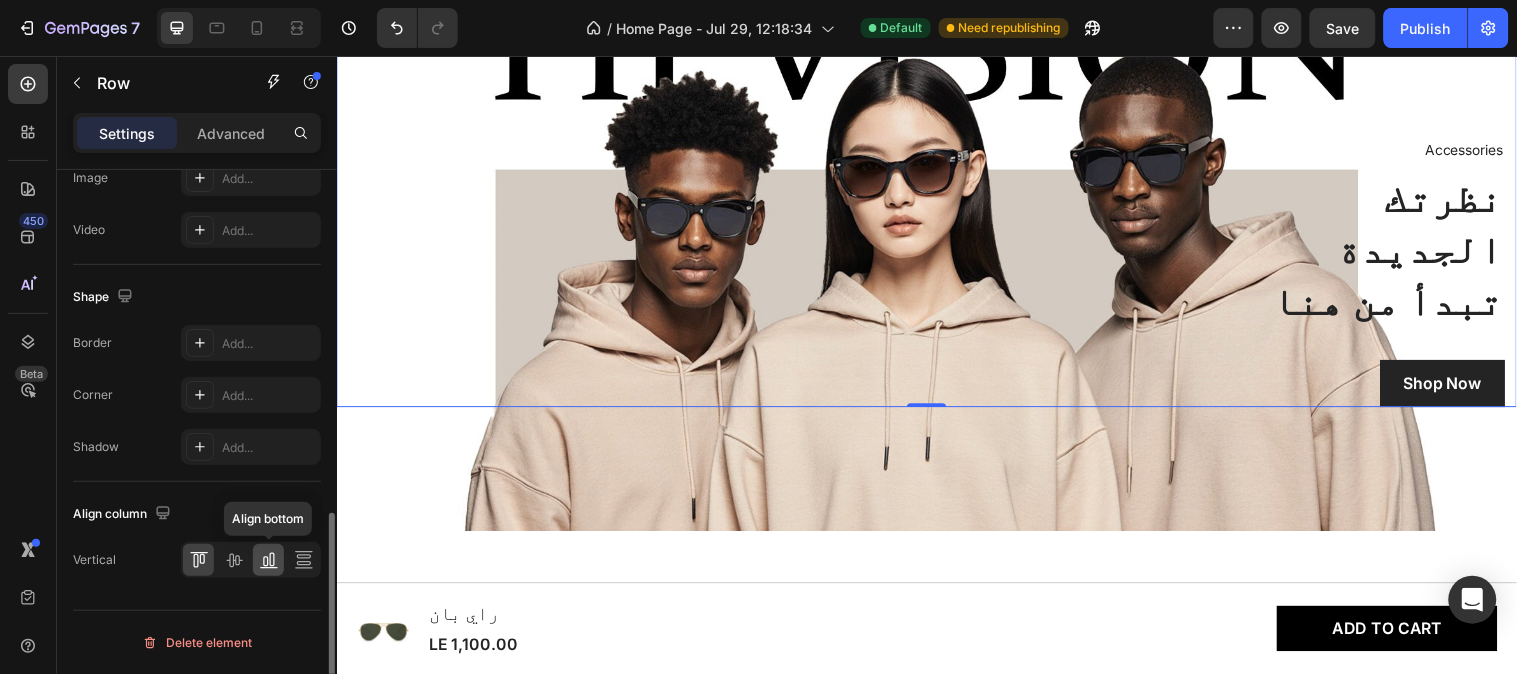click 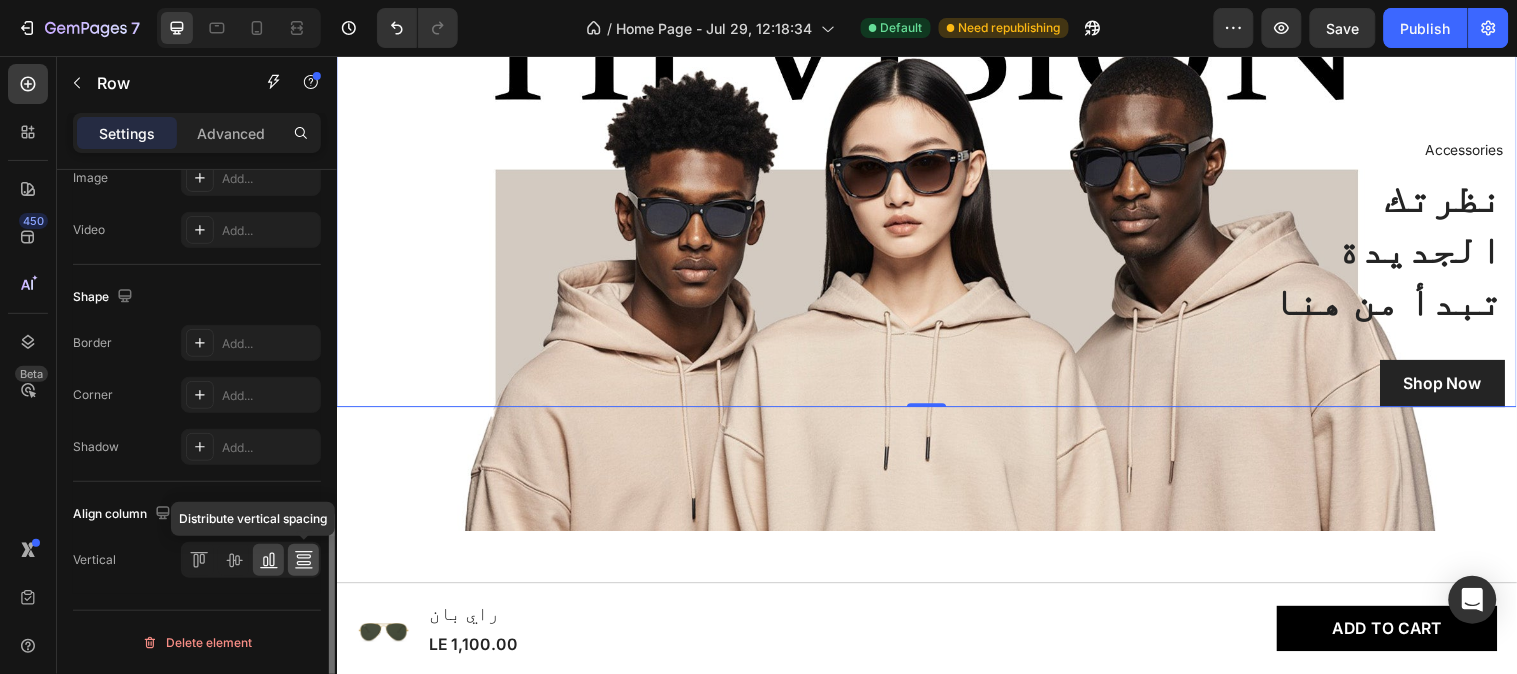 click 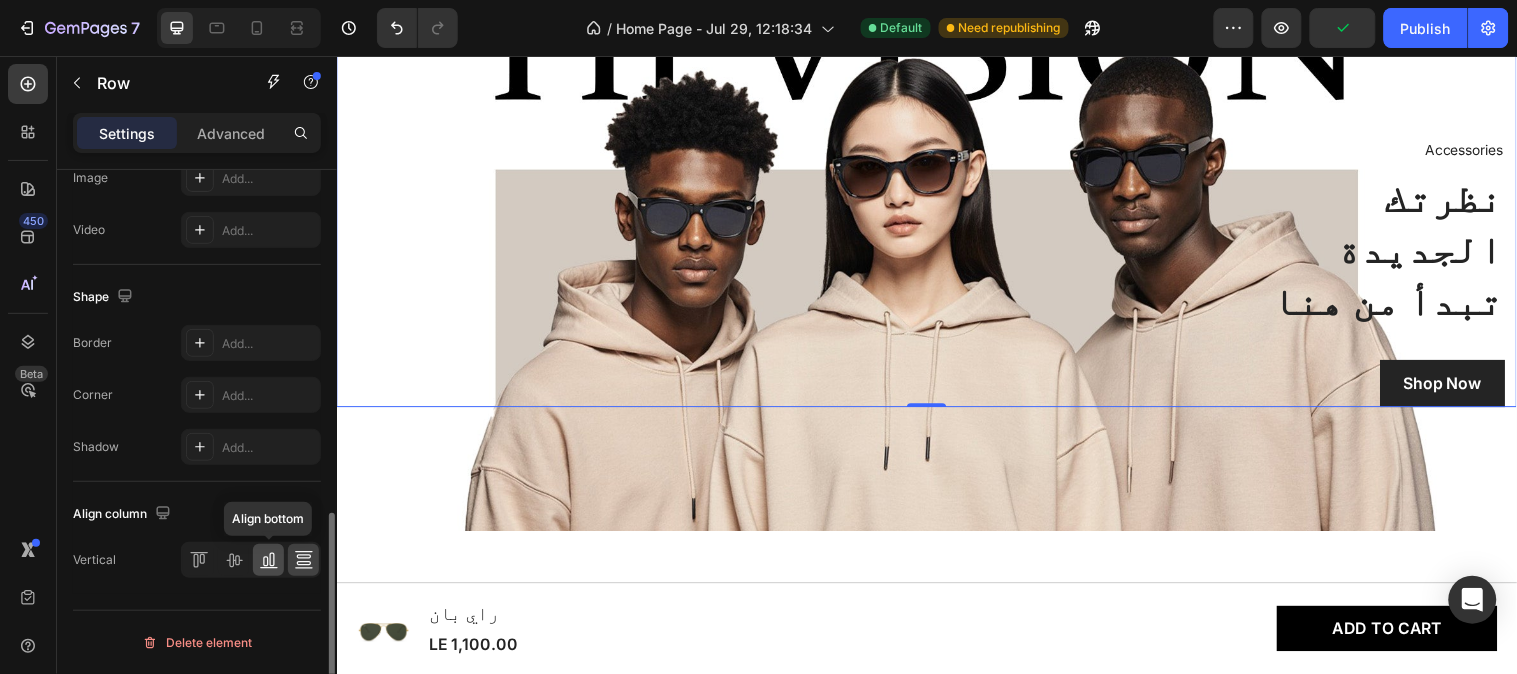 click 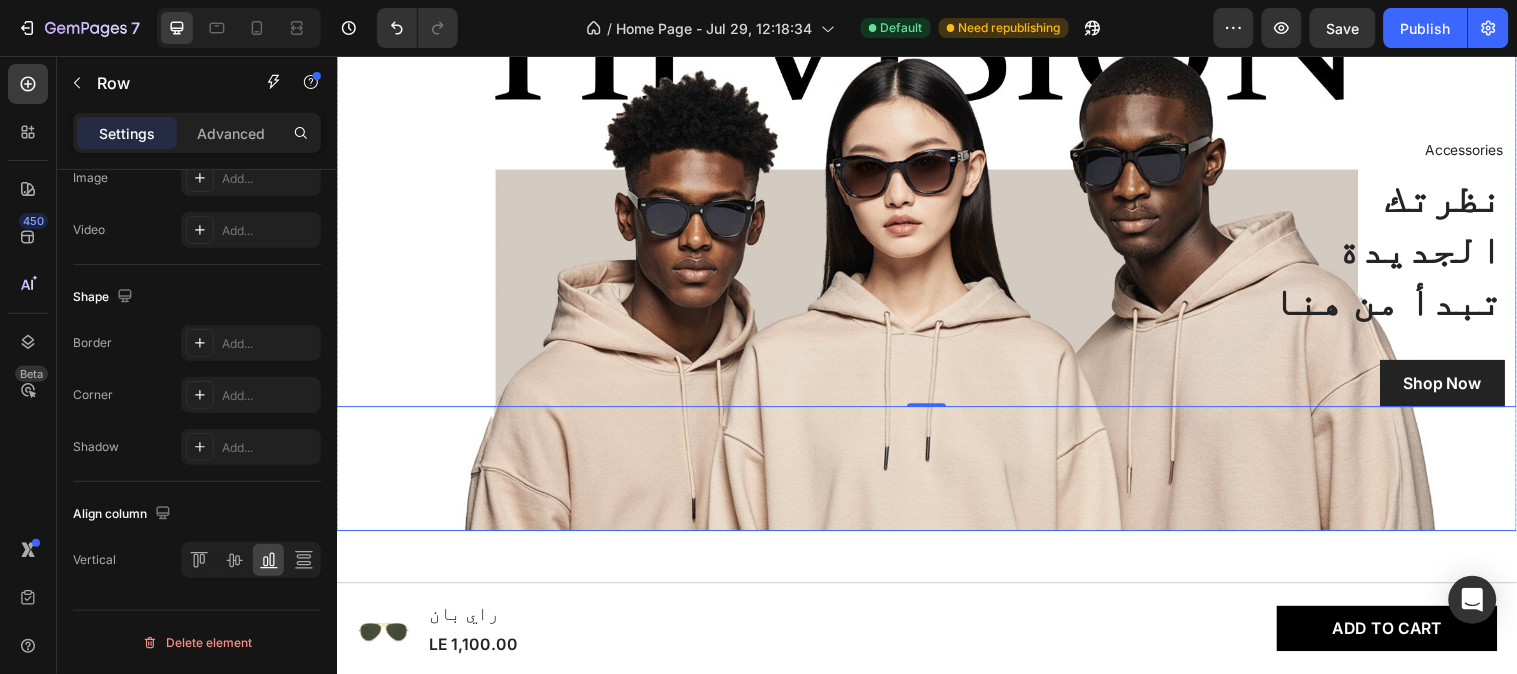 click at bounding box center (936, 188) 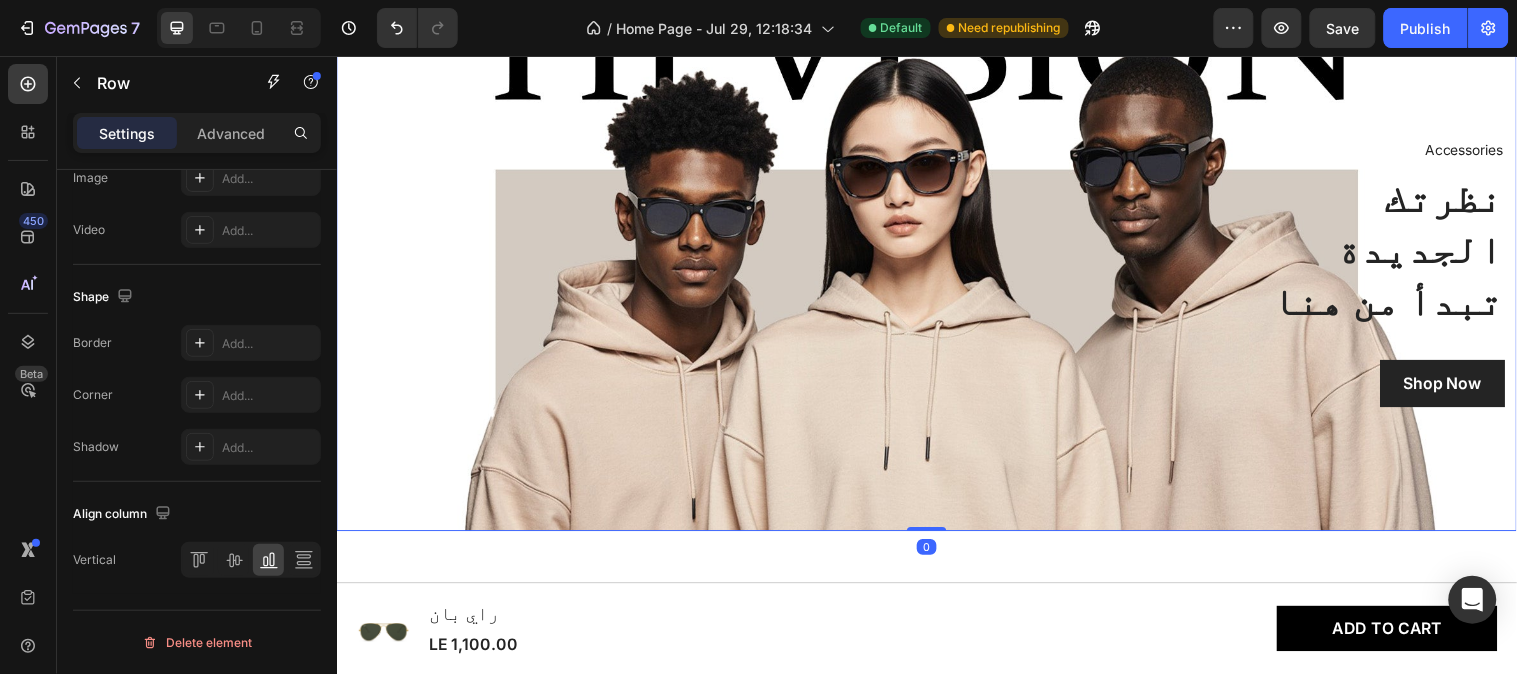 scroll, scrollTop: 0, scrollLeft: 0, axis: both 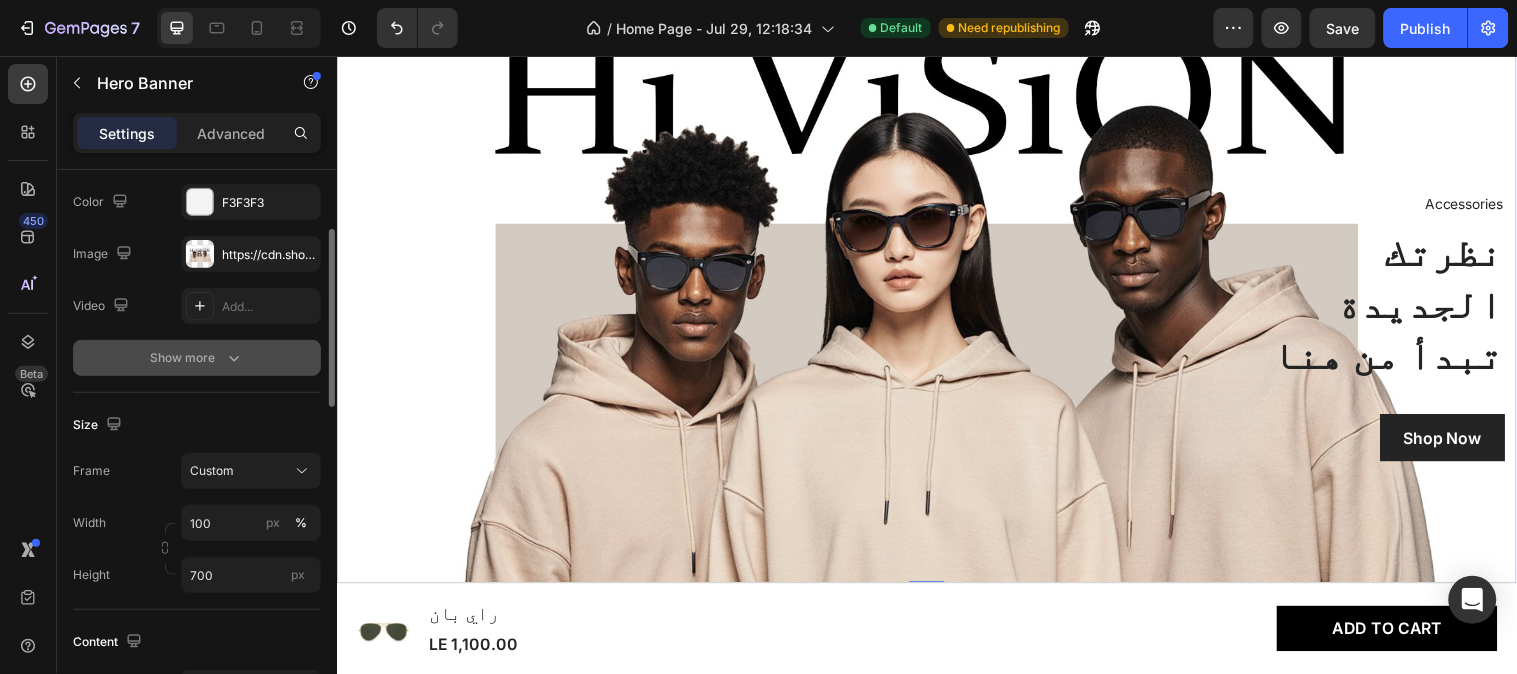 click 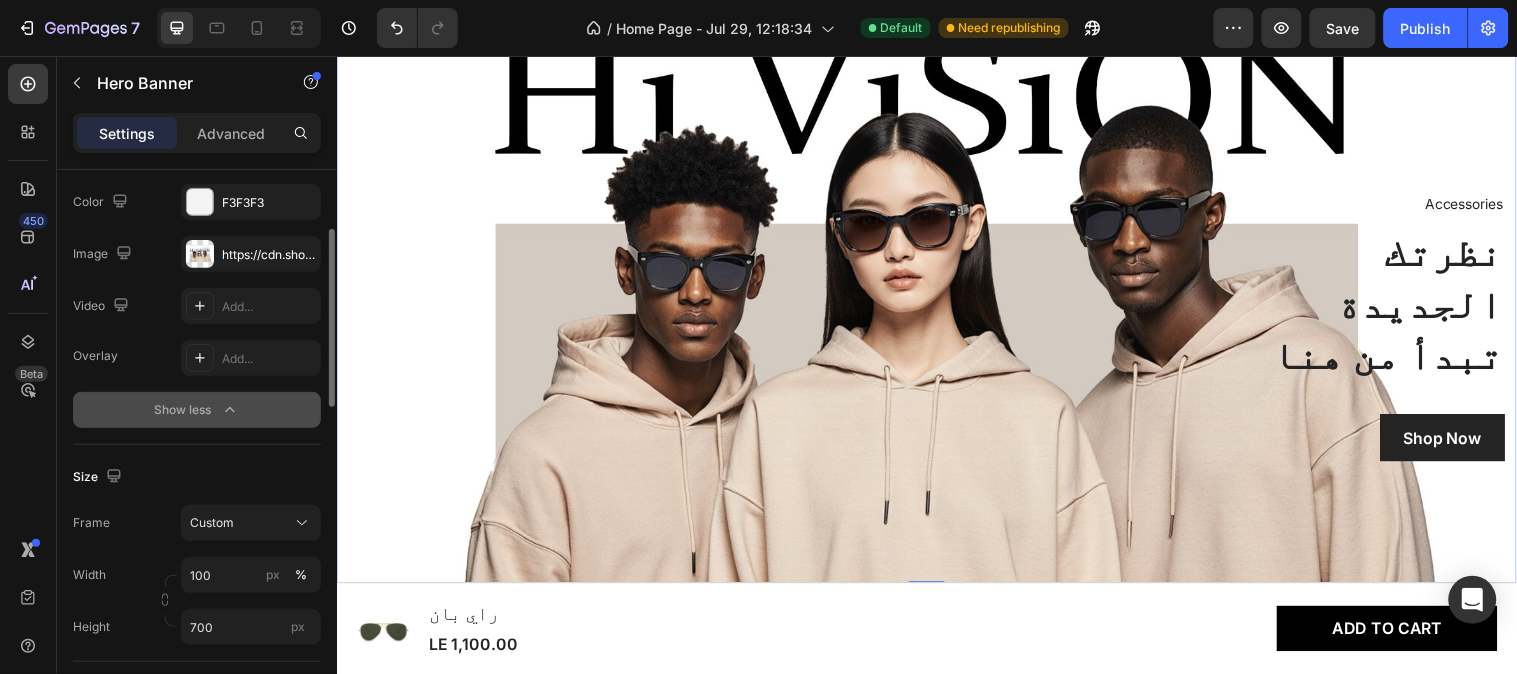 click on "Show less" at bounding box center (197, 410) 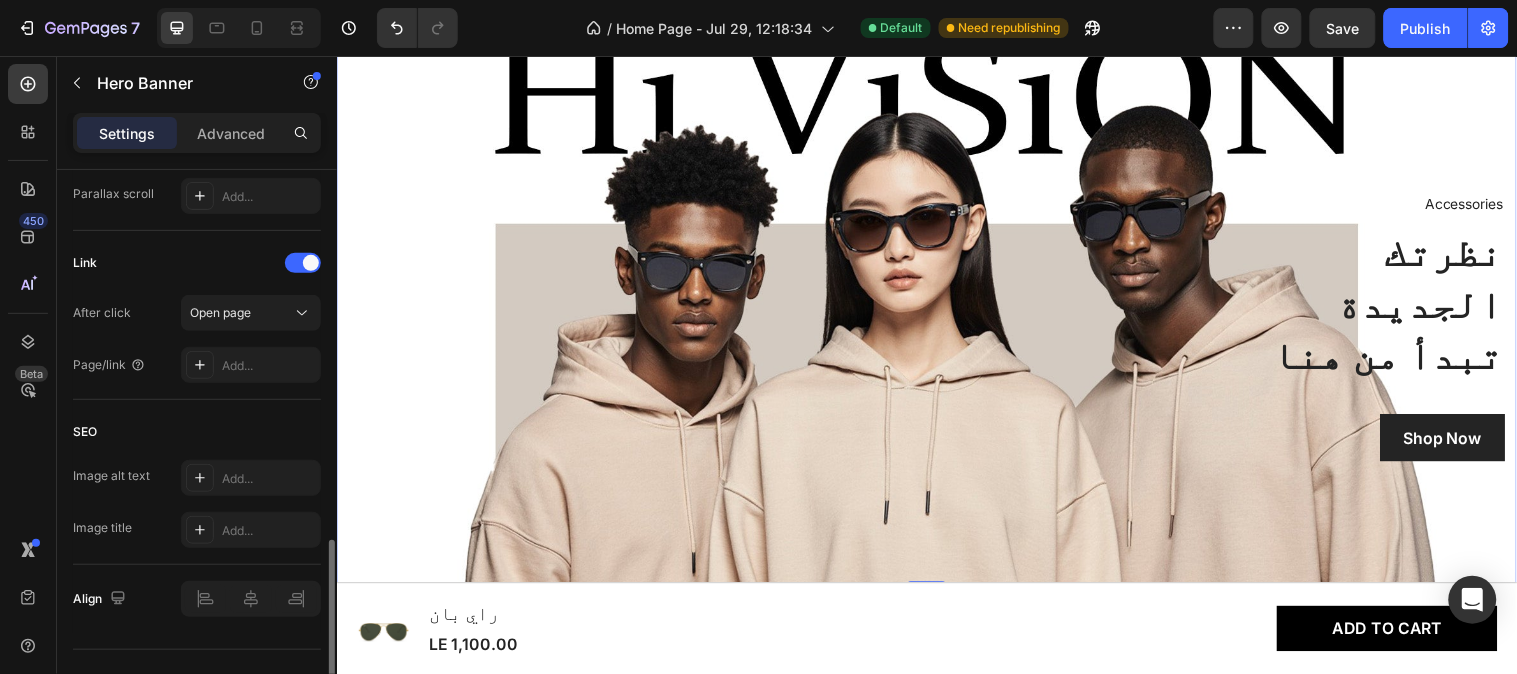 scroll, scrollTop: 1206, scrollLeft: 0, axis: vertical 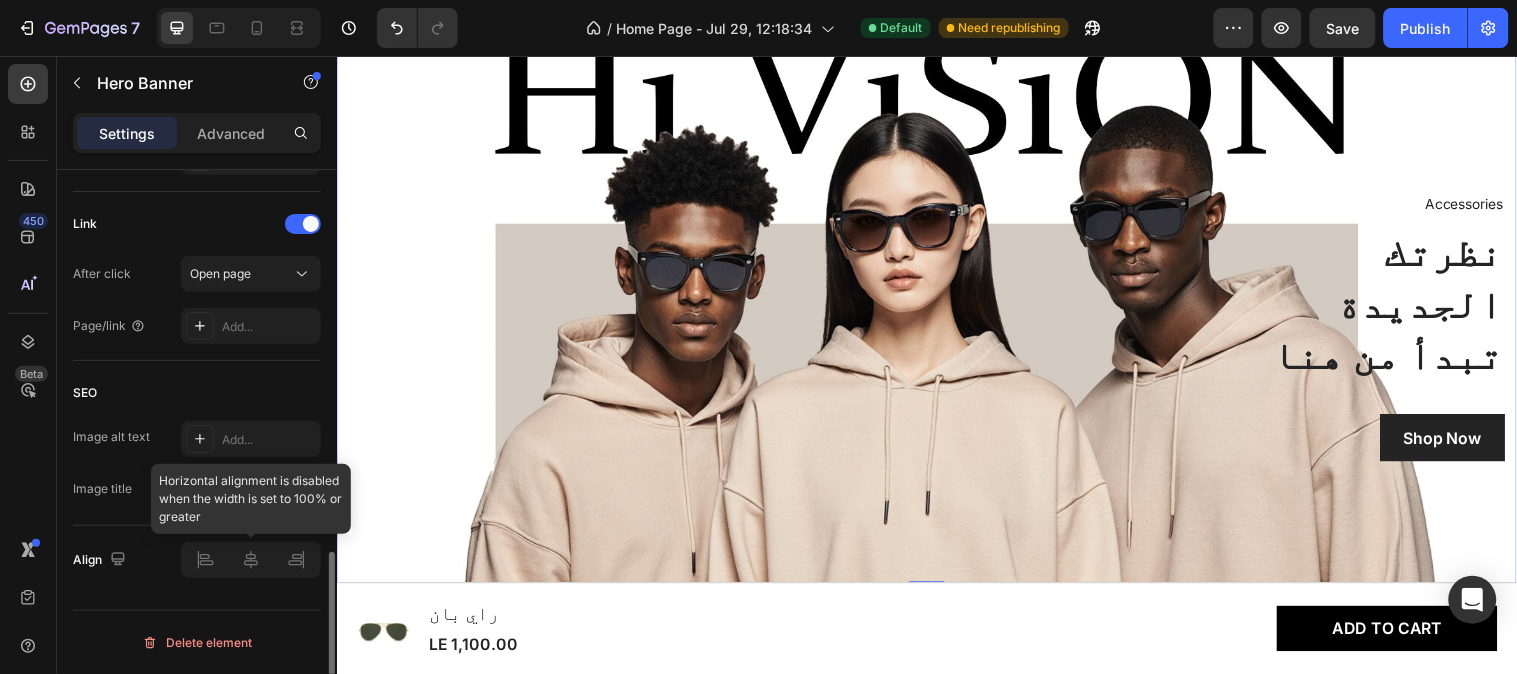click 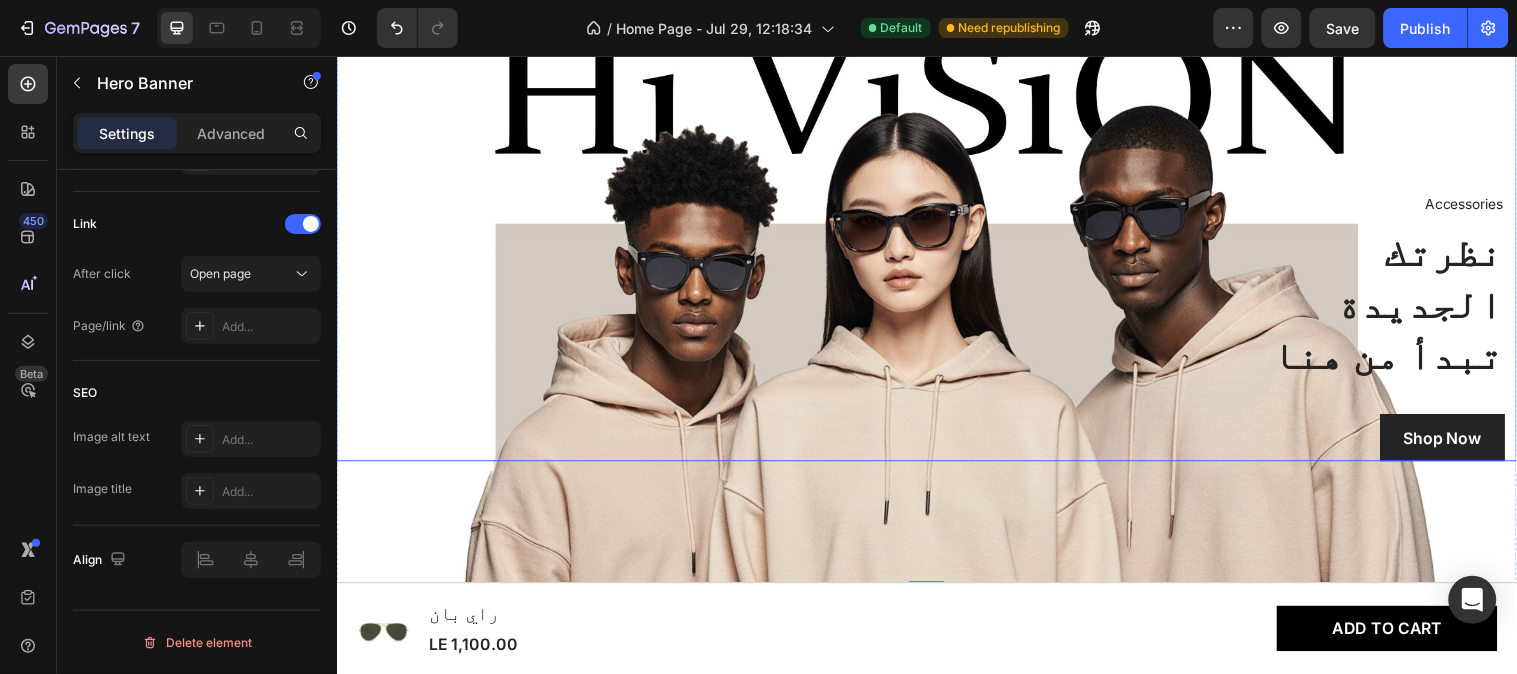 click on "Accessories Text block نظرتك الجديدة تبدأ من هنا Heading Shop Now Button Row" at bounding box center [1095, 180] 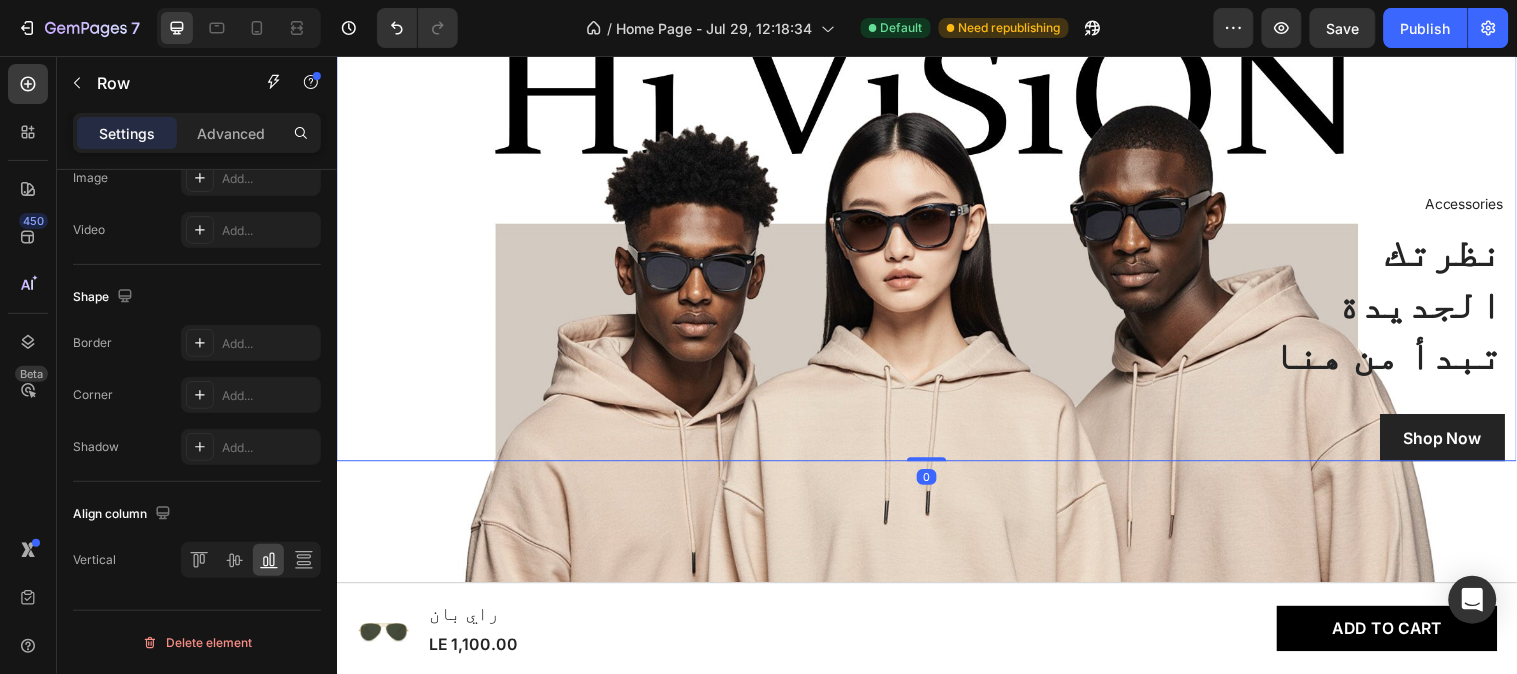 scroll, scrollTop: 0, scrollLeft: 0, axis: both 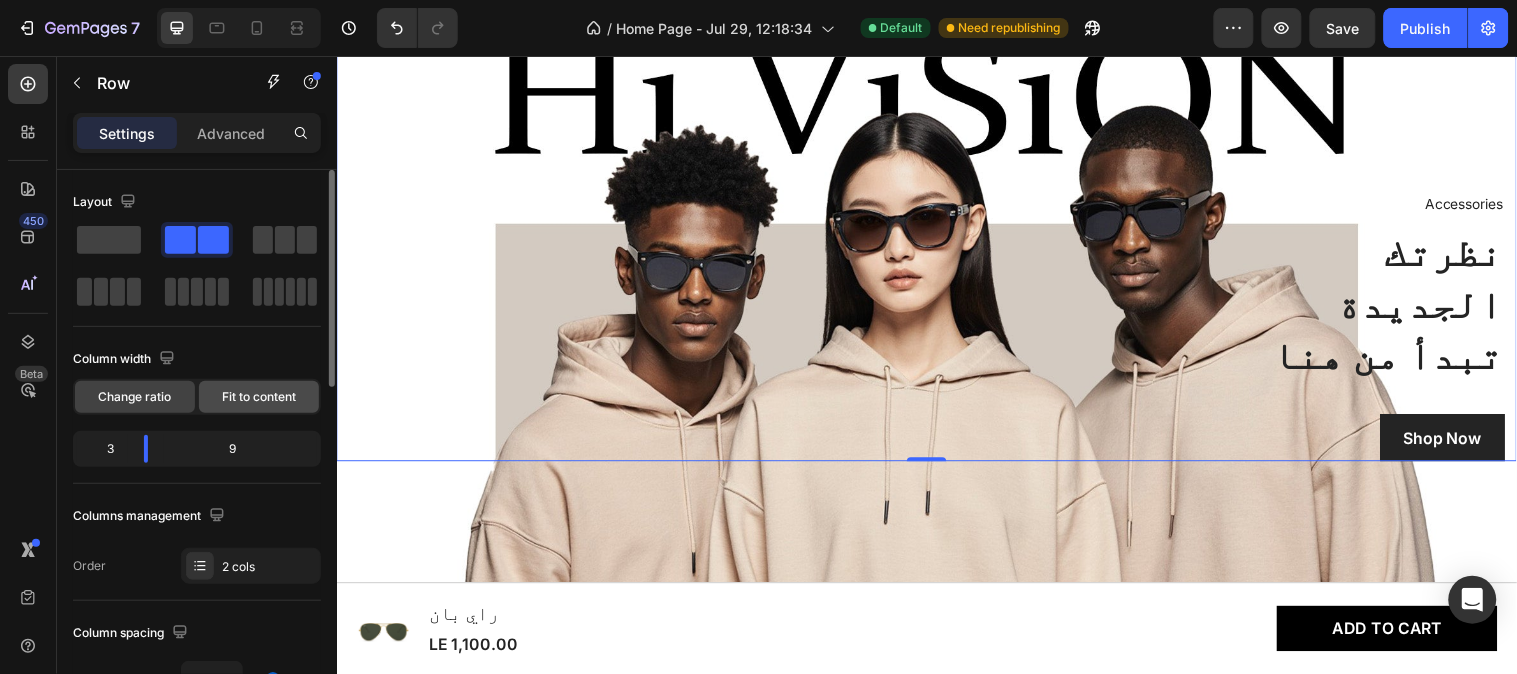 click on "Fit to content" 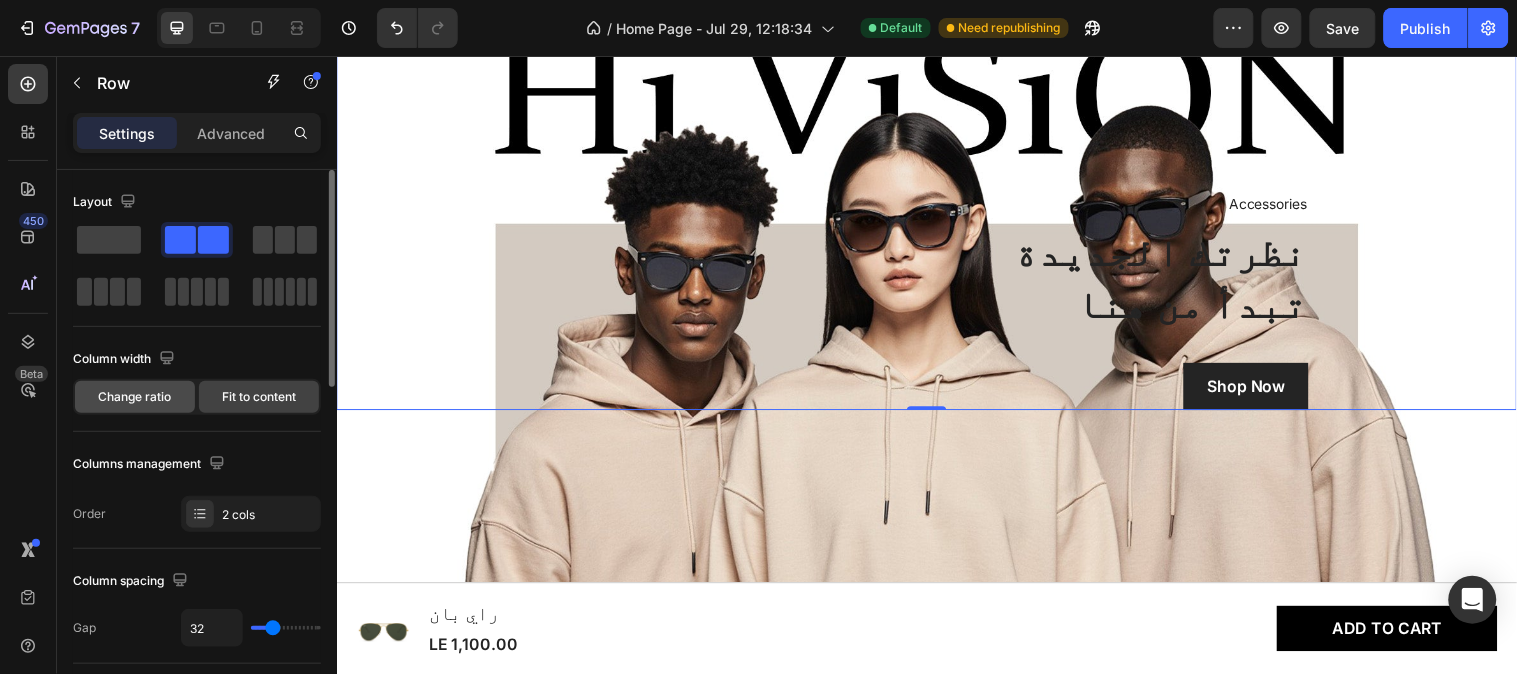 click on "Change ratio" 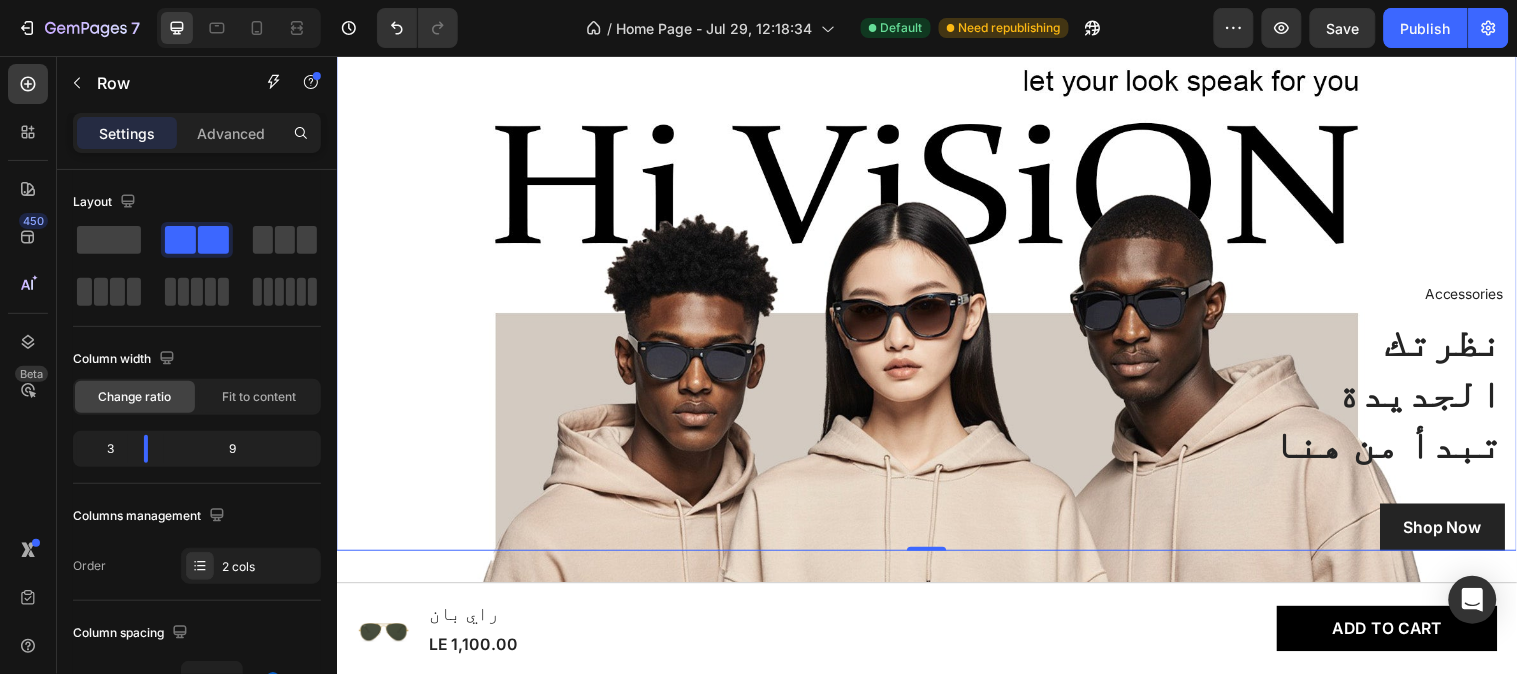 scroll, scrollTop: 130, scrollLeft: 0, axis: vertical 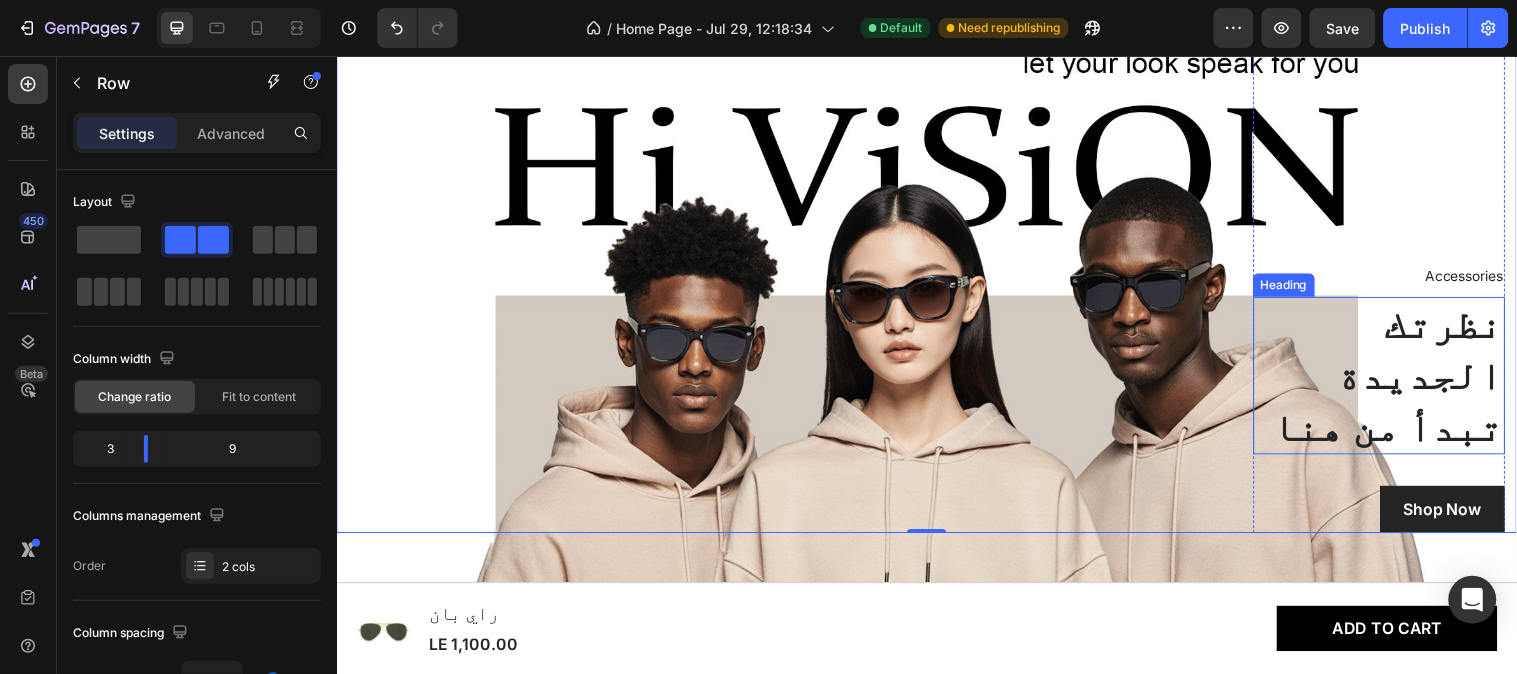 click on "نظرتك الجديدة تبدأ من هنا" at bounding box center [1396, 380] 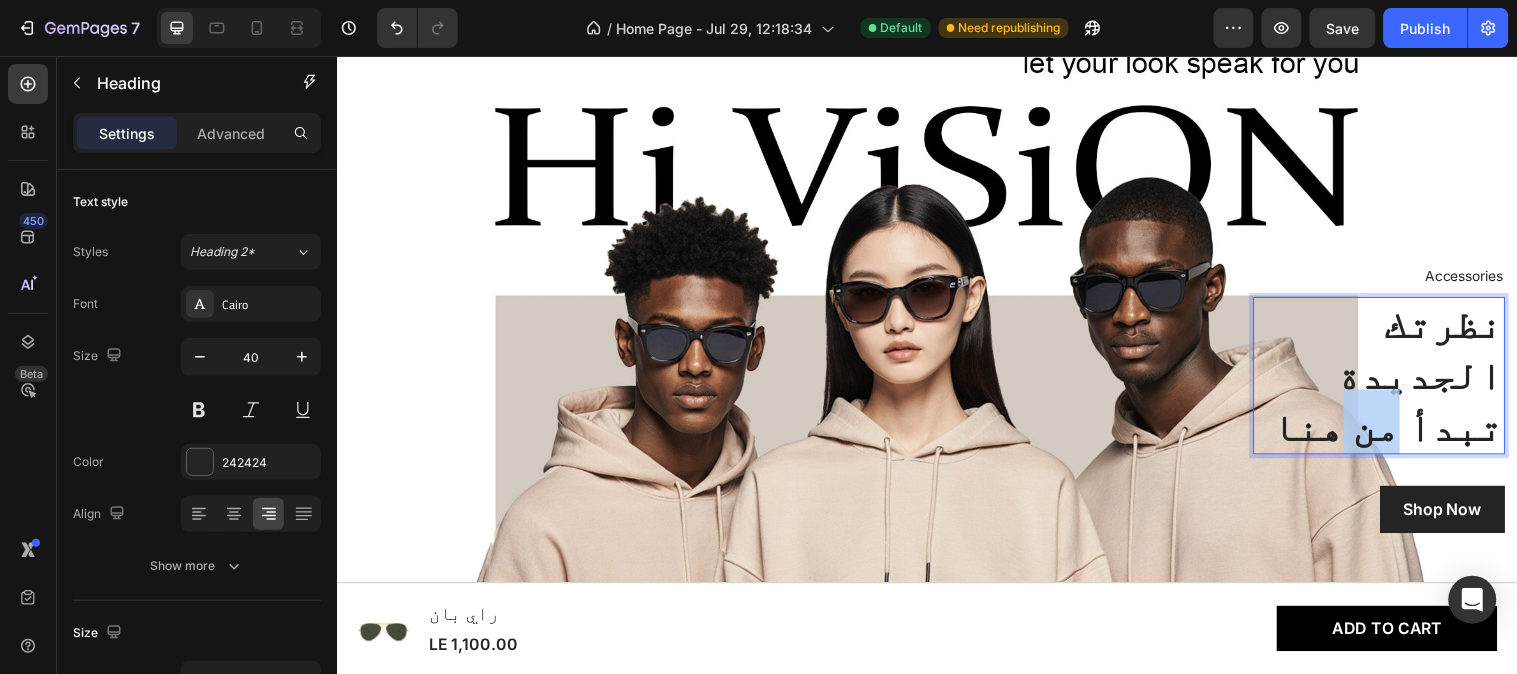 click on "نظرتك الجديدة تبدأ من هنا" at bounding box center (1396, 380) 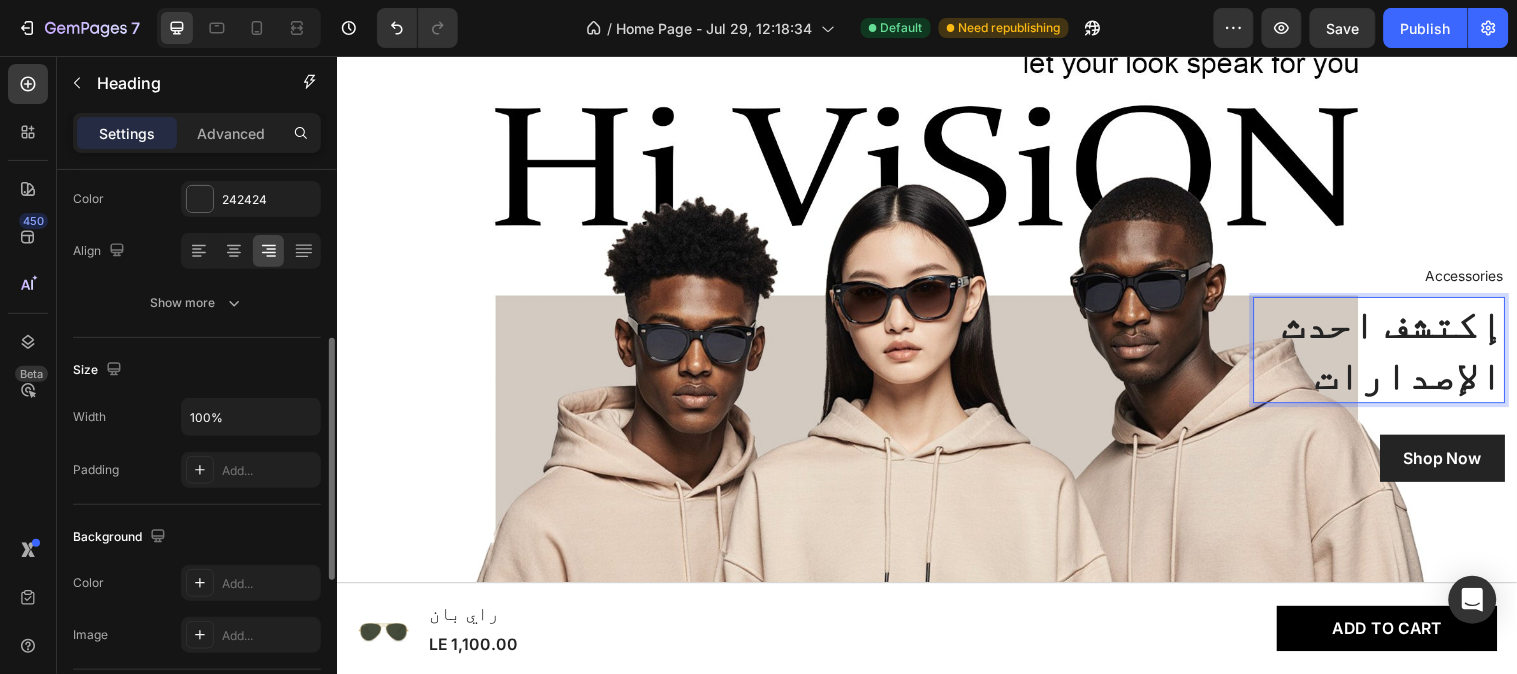 scroll, scrollTop: 301, scrollLeft: 0, axis: vertical 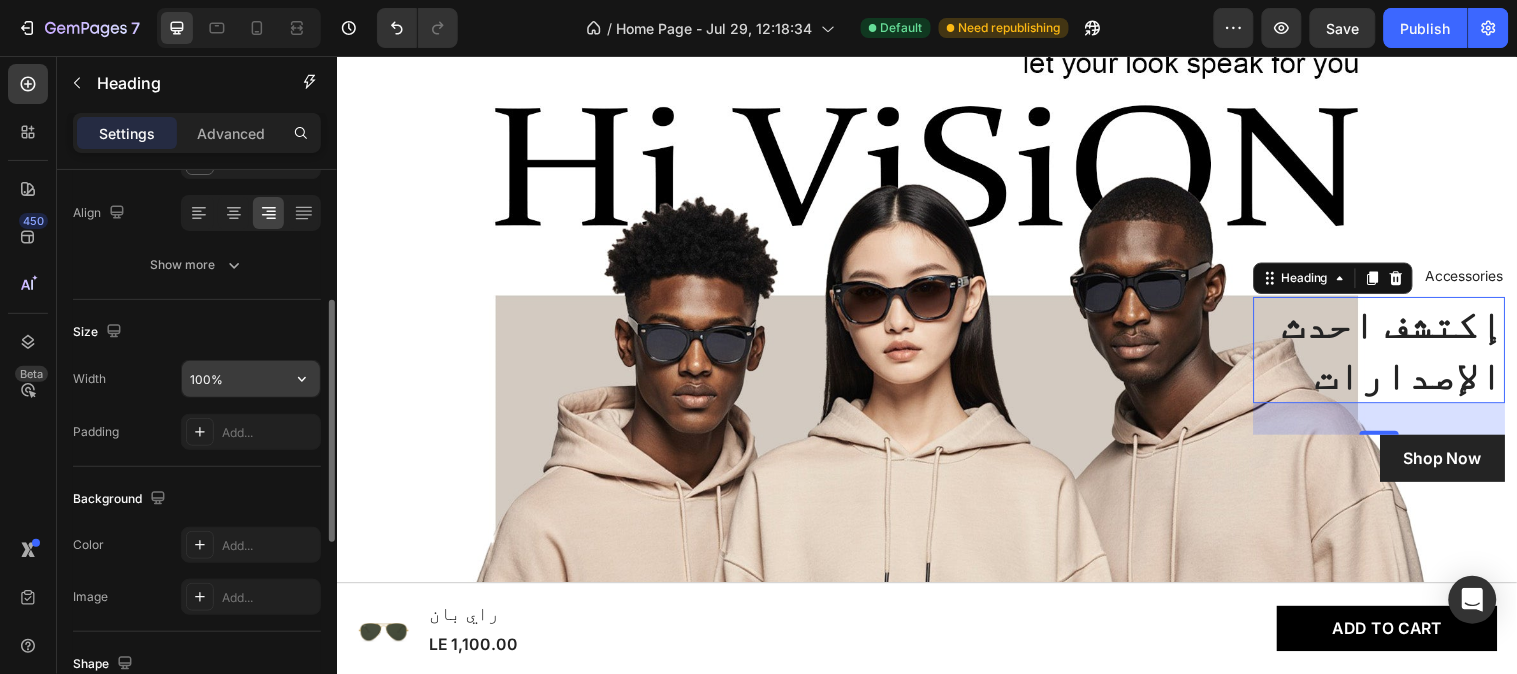 click 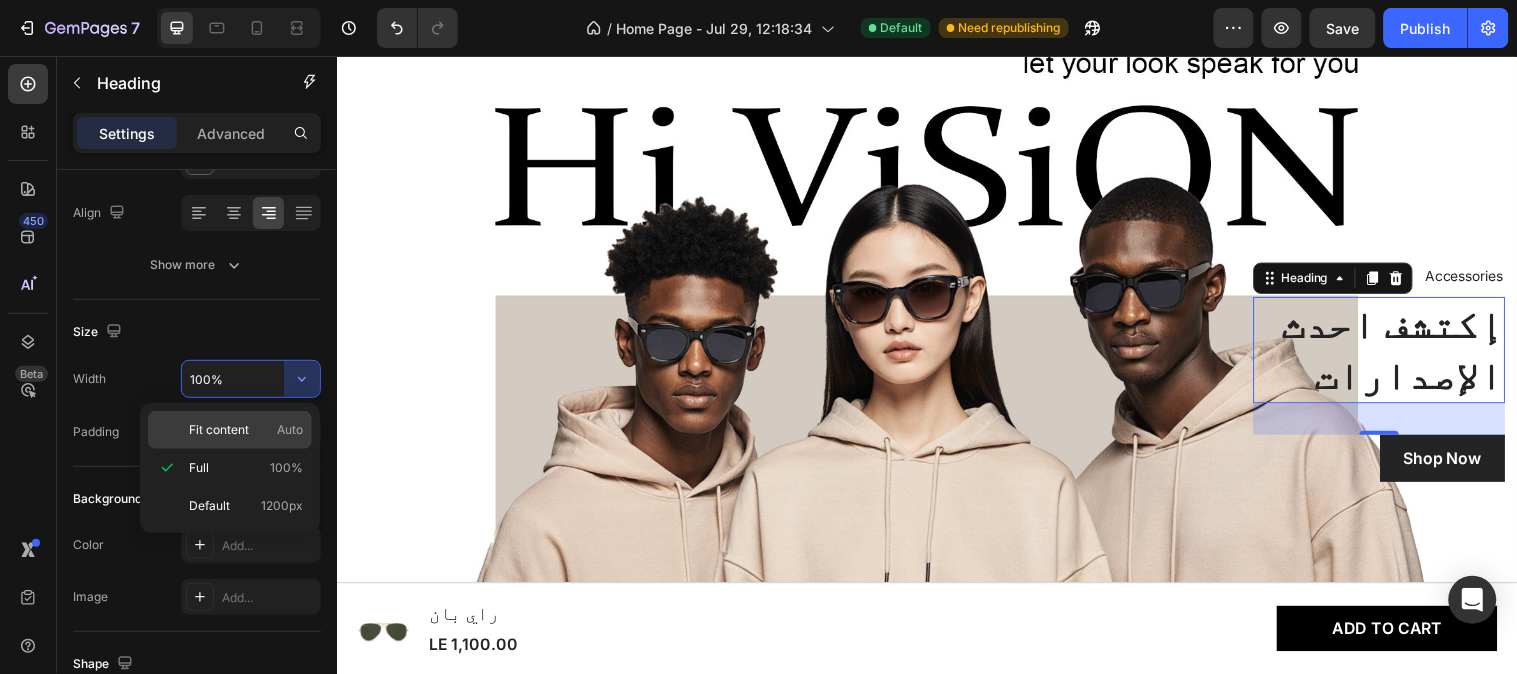 click on "Fit content Auto" 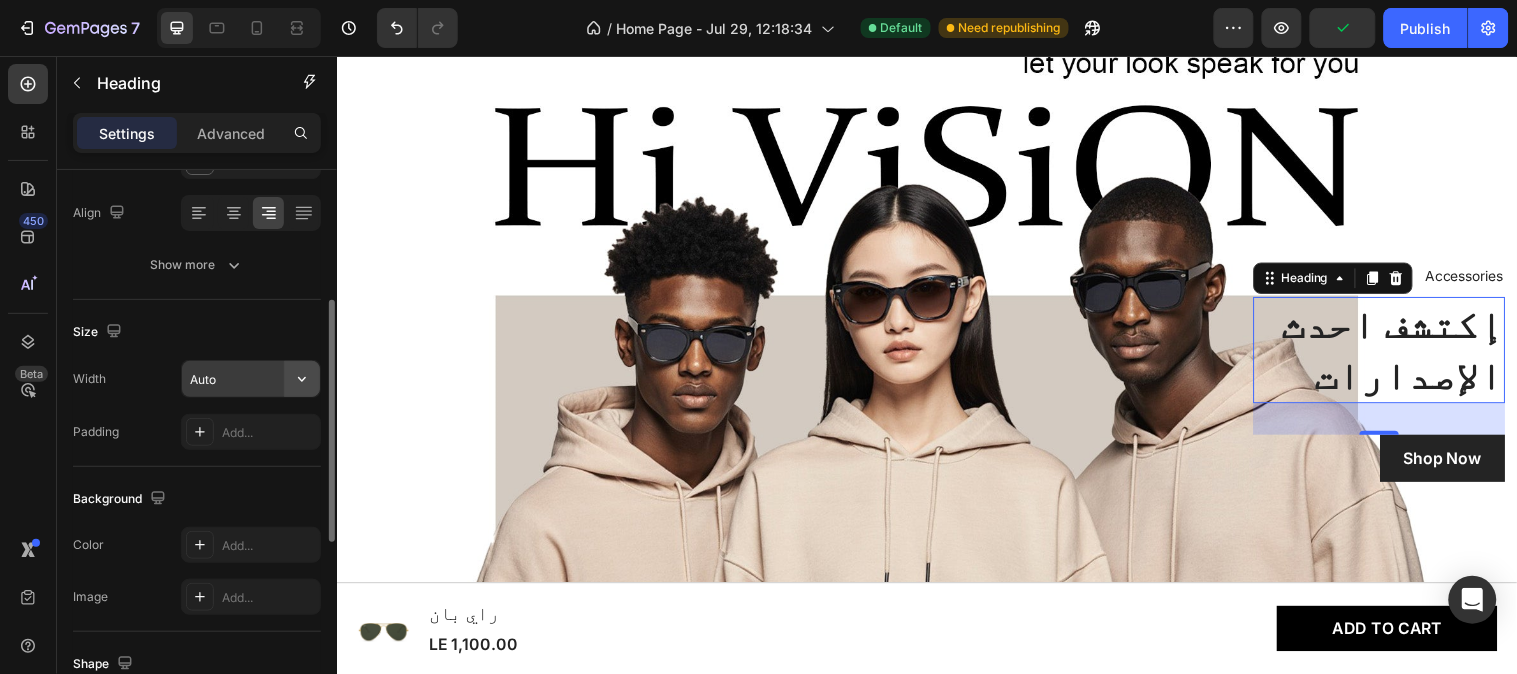click 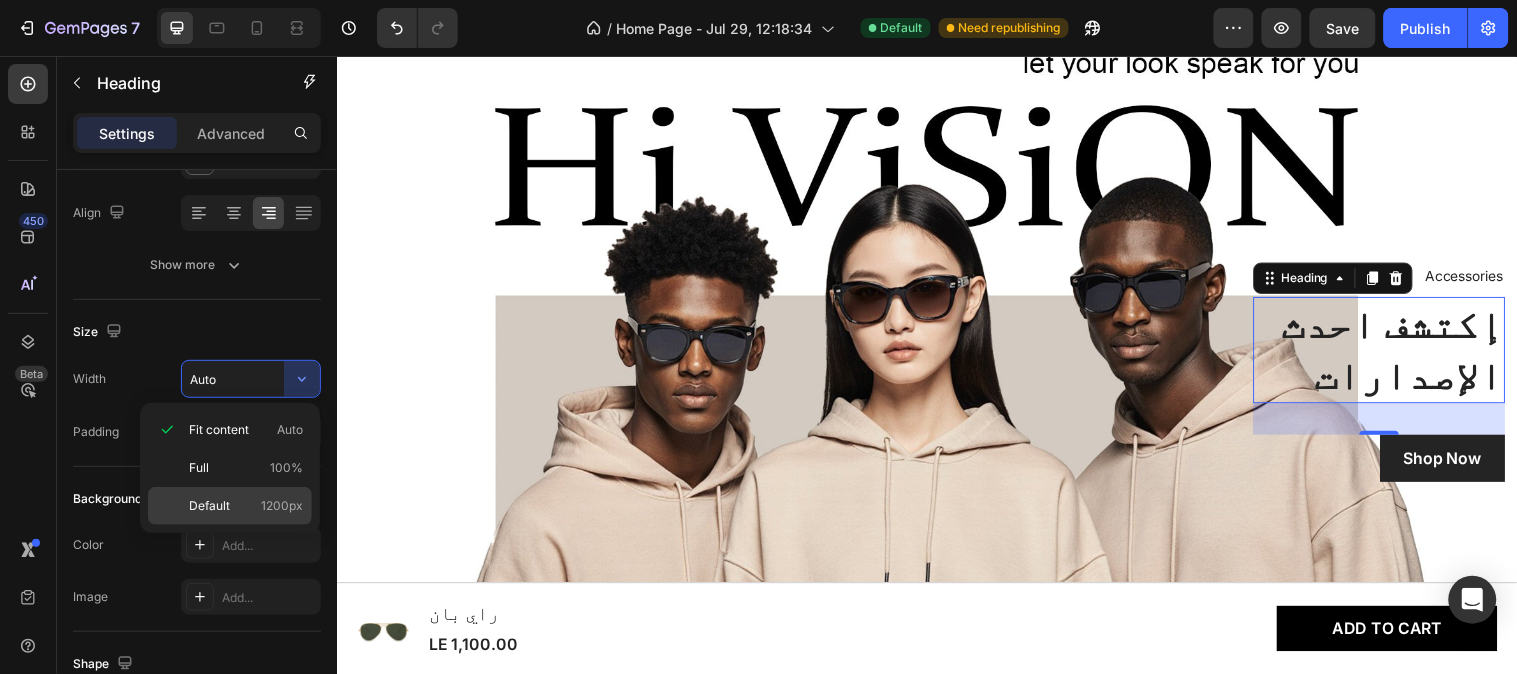 click on "Default 1200px" at bounding box center [246, 506] 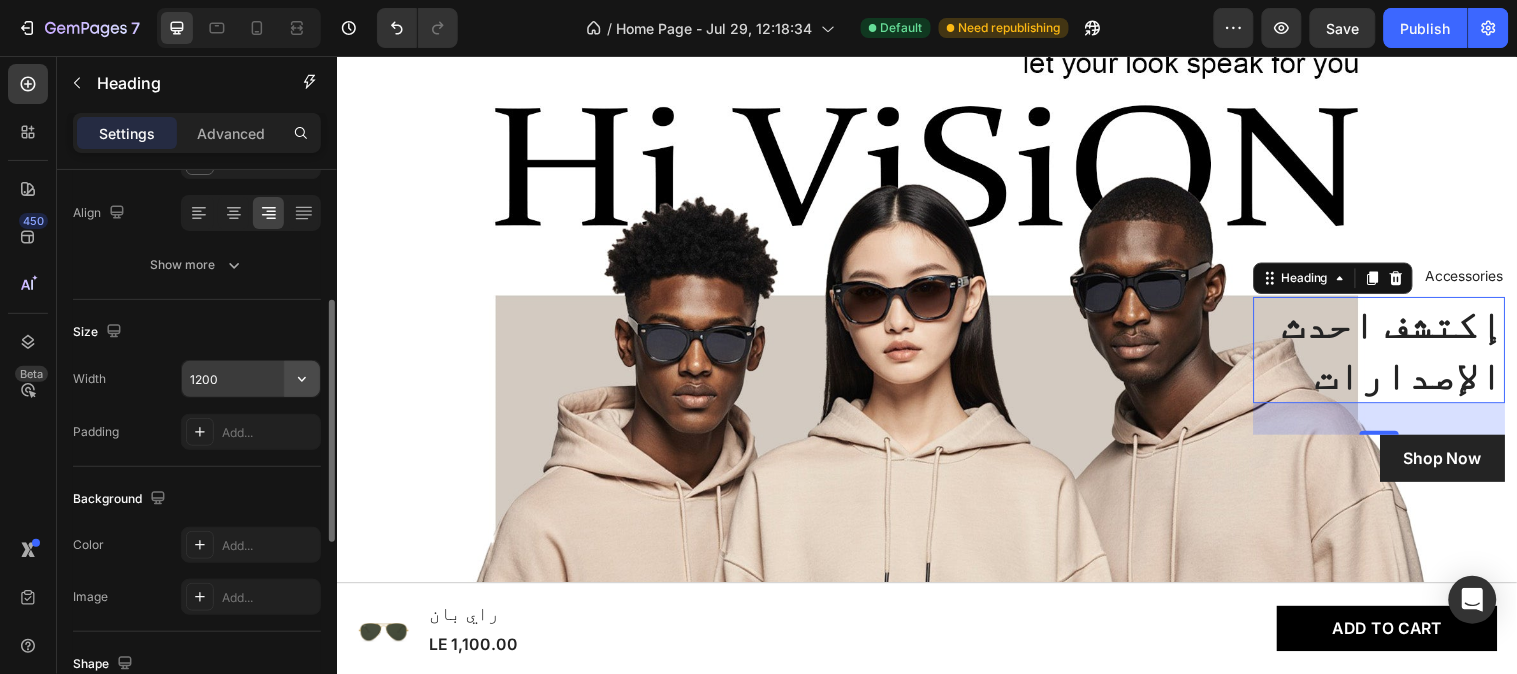 click 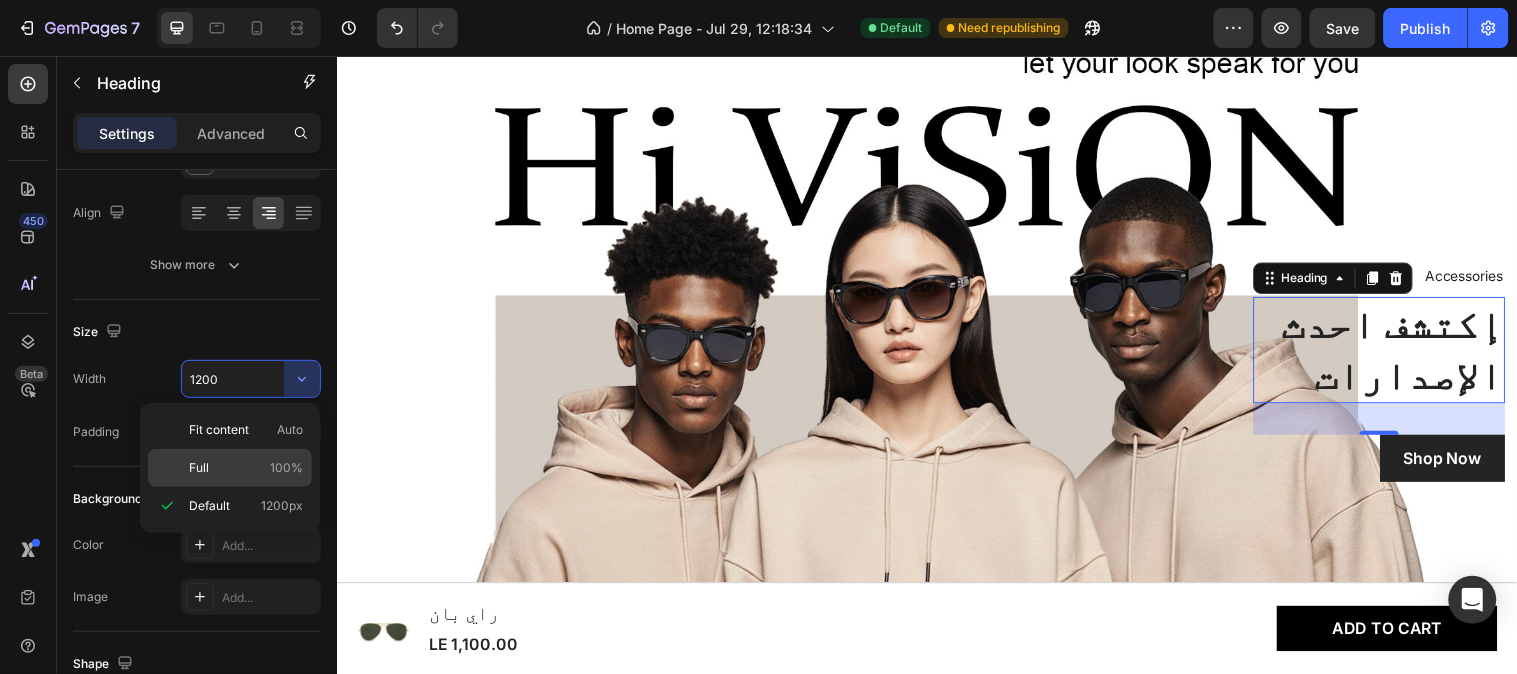 click on "Full 100%" at bounding box center (246, 468) 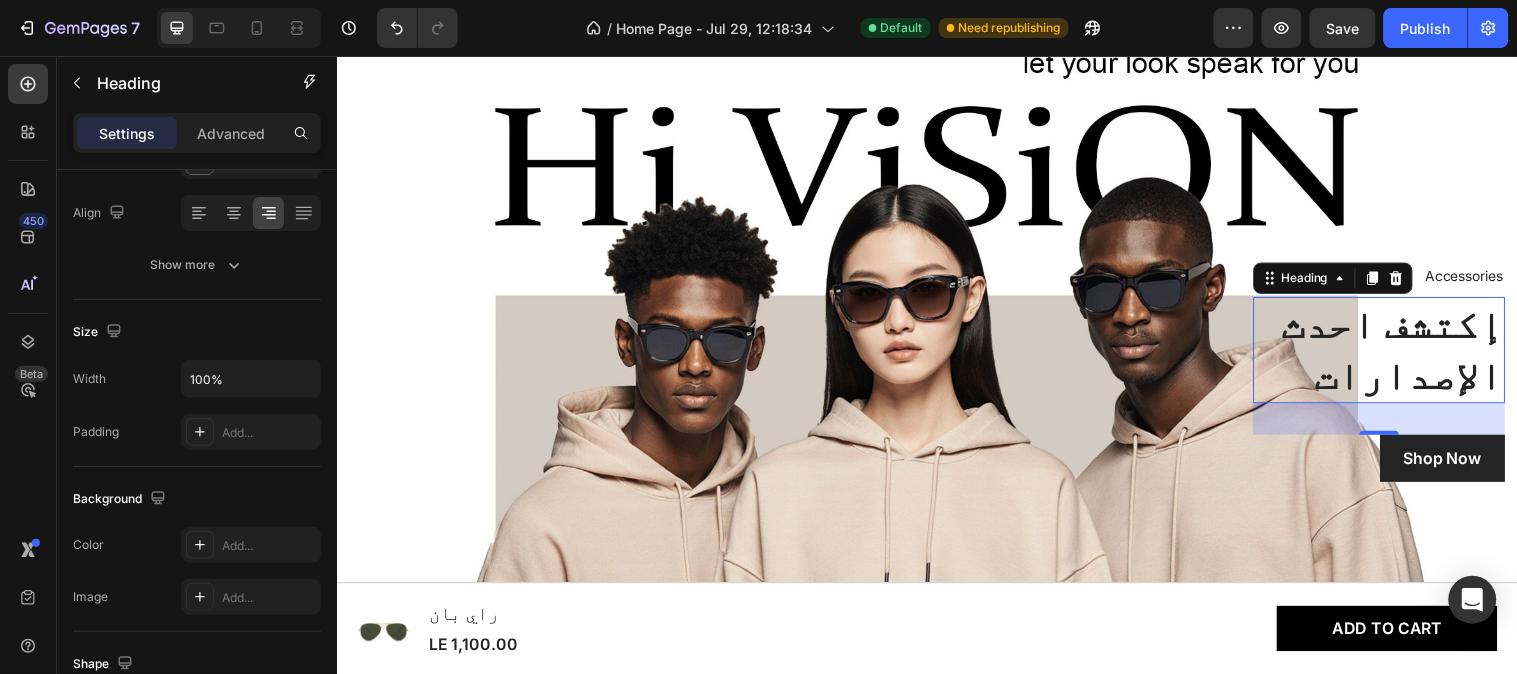 click on "32" at bounding box center (1396, 424) 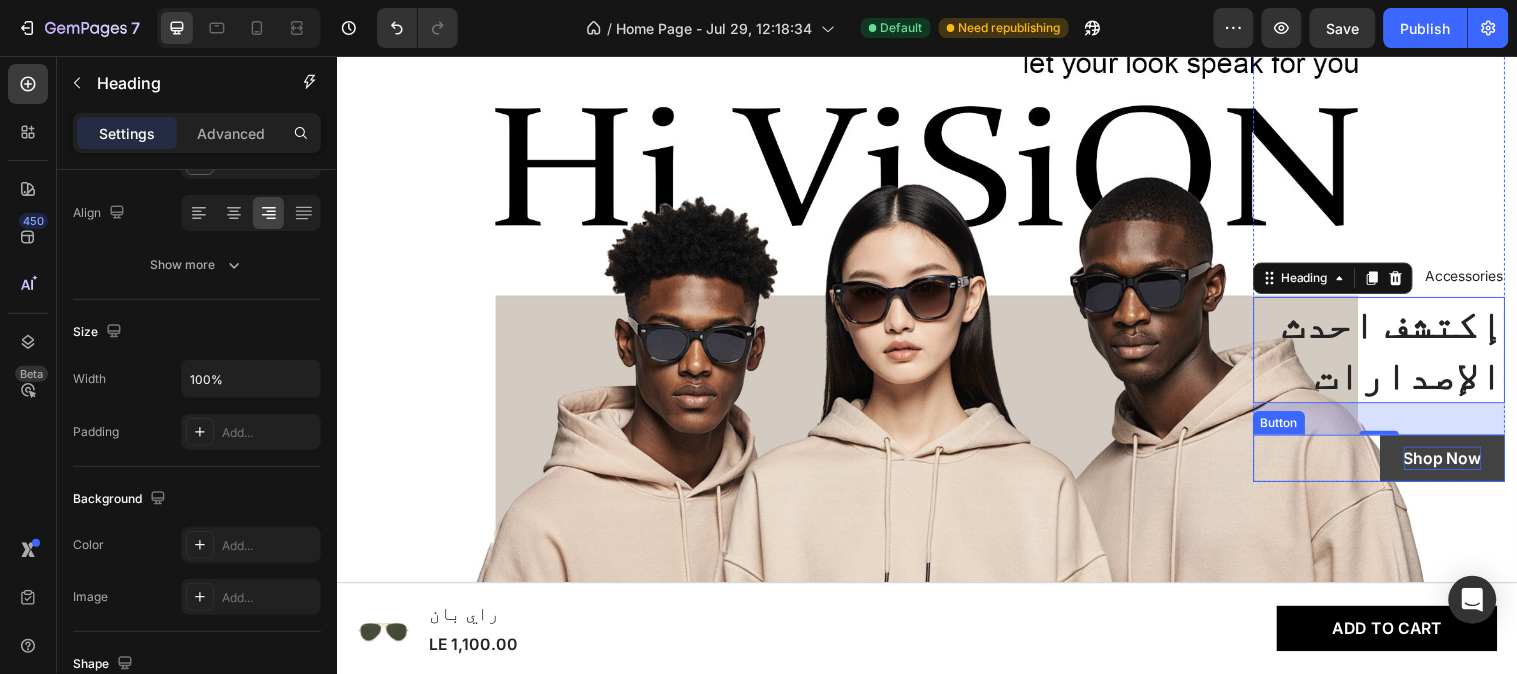 click on "Shop Now" at bounding box center [1460, 464] 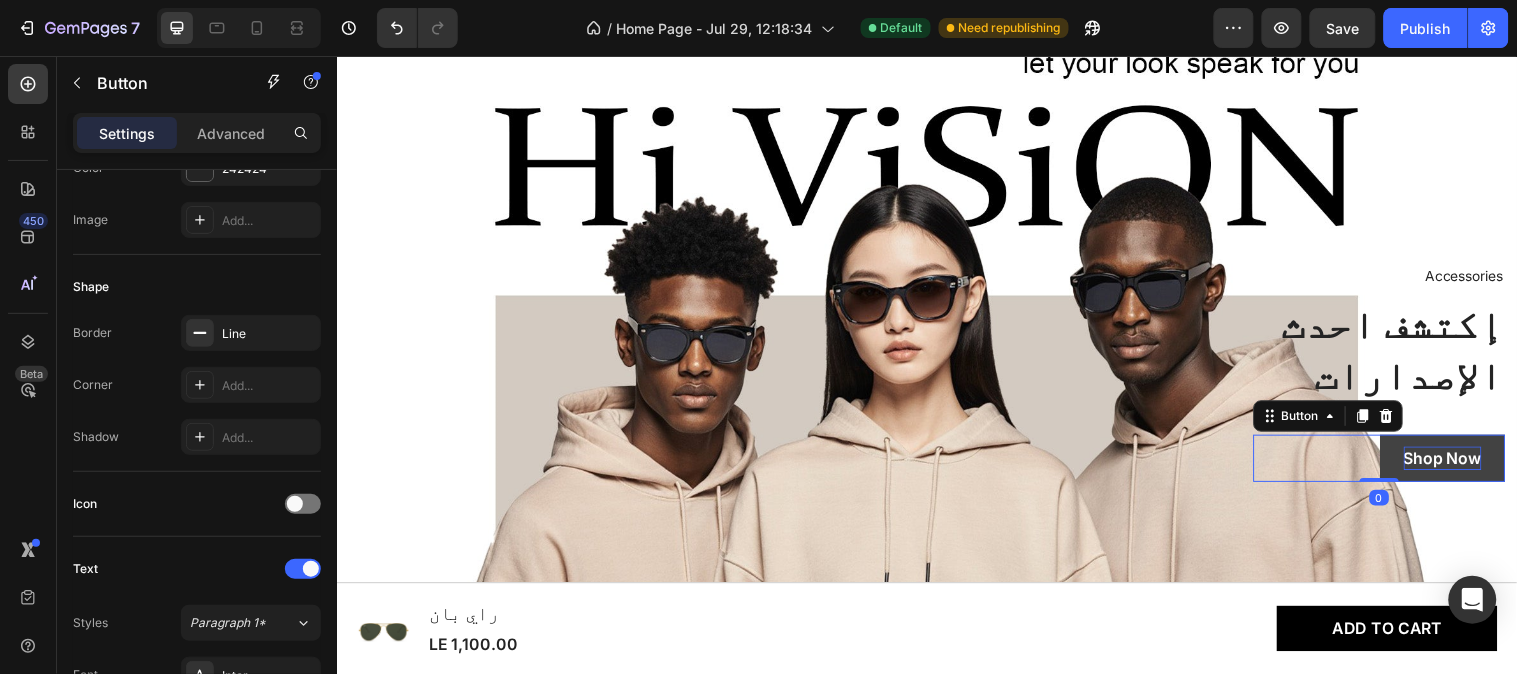scroll, scrollTop: 0, scrollLeft: 0, axis: both 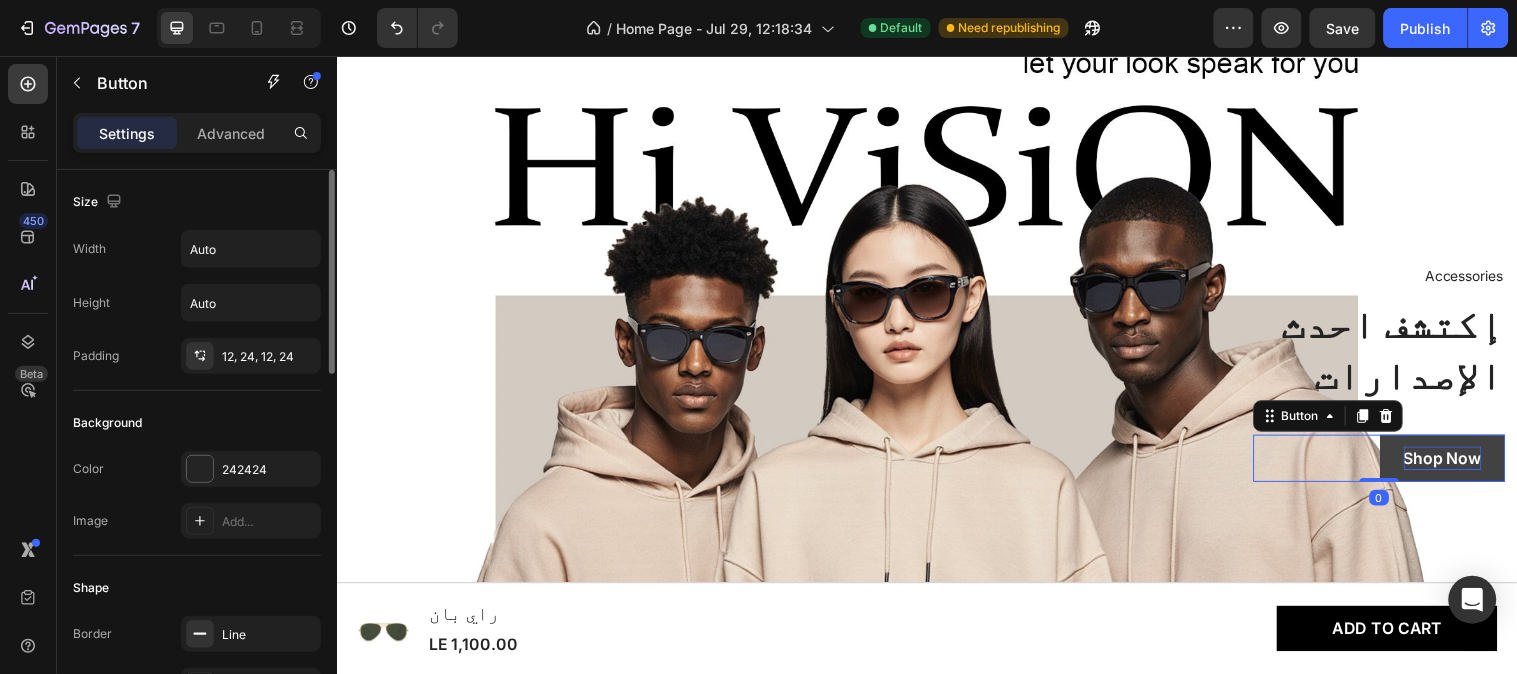 click on "Shop Now" at bounding box center [1460, 464] 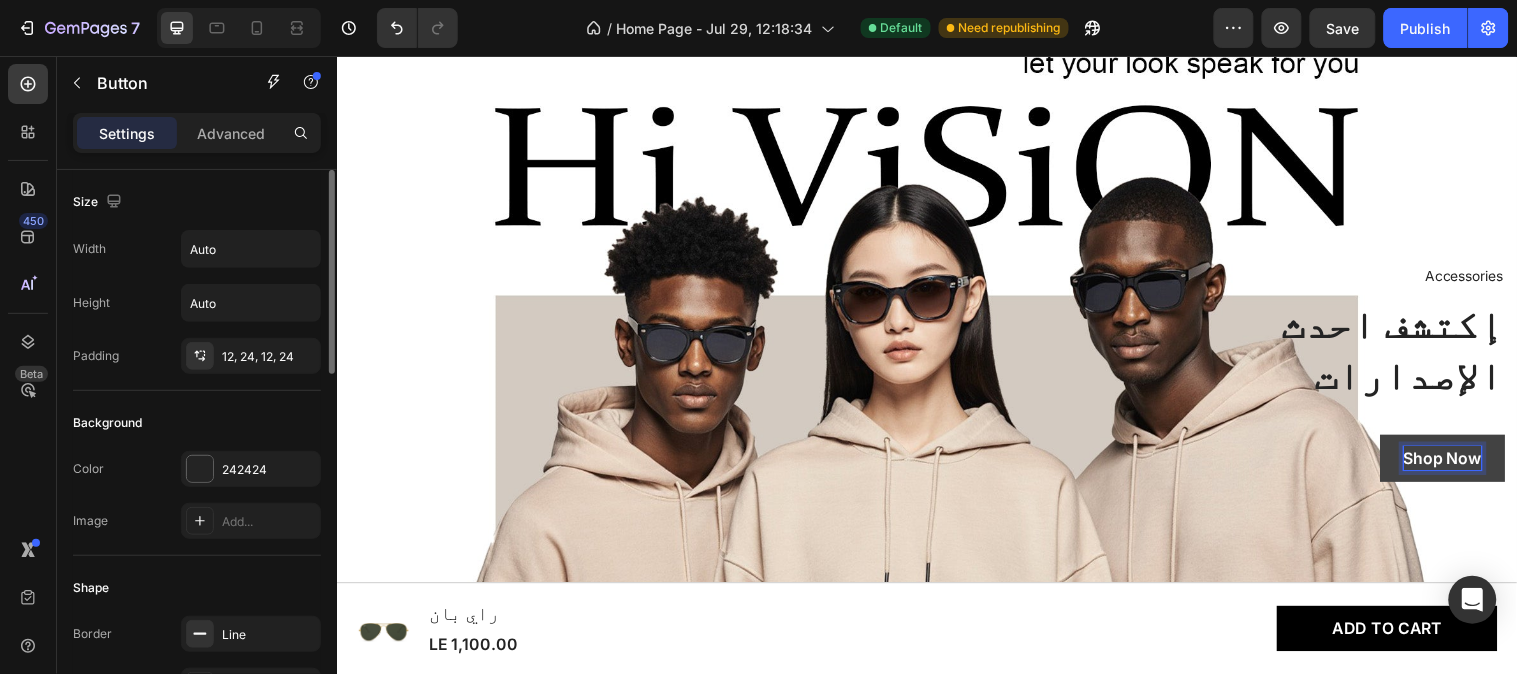 click on "Shop Now" at bounding box center (1460, 464) 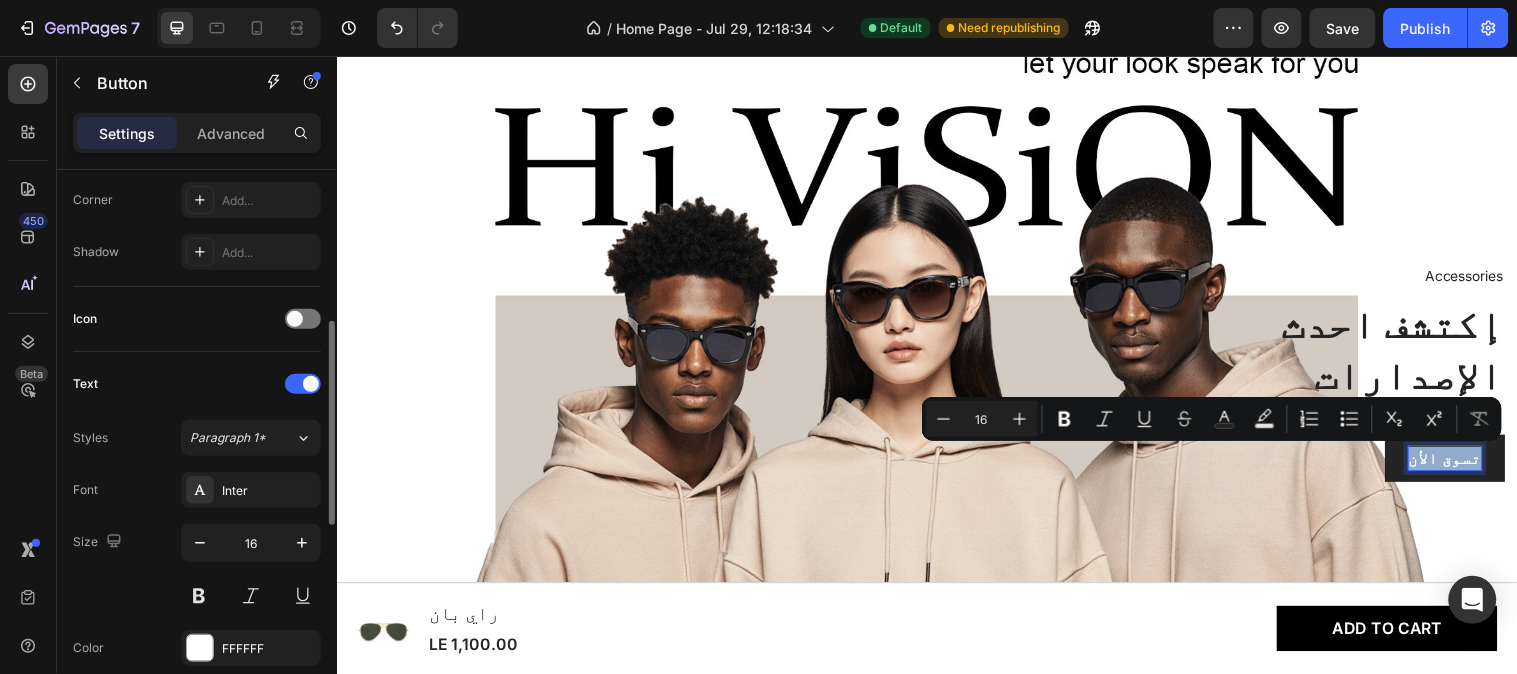 scroll, scrollTop: 505, scrollLeft: 0, axis: vertical 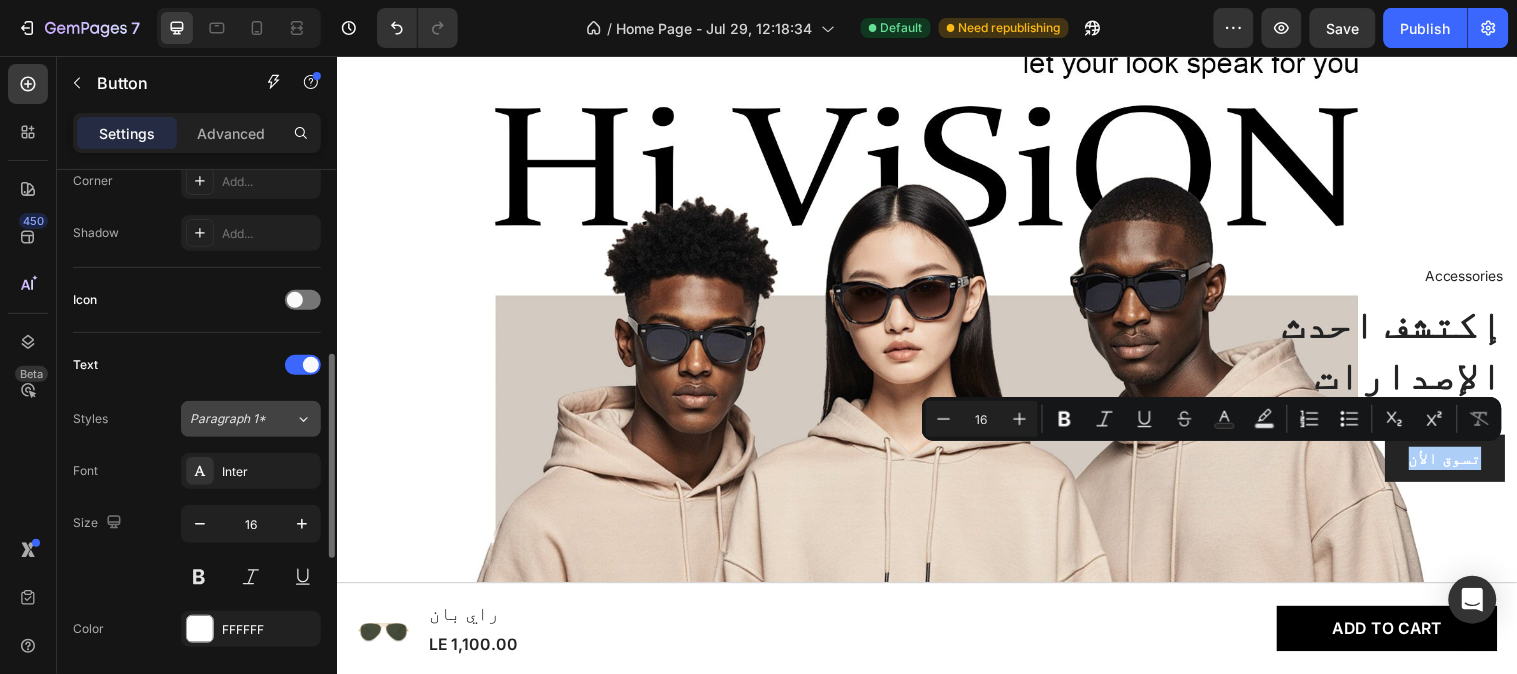 click on "Paragraph 1*" at bounding box center (242, 419) 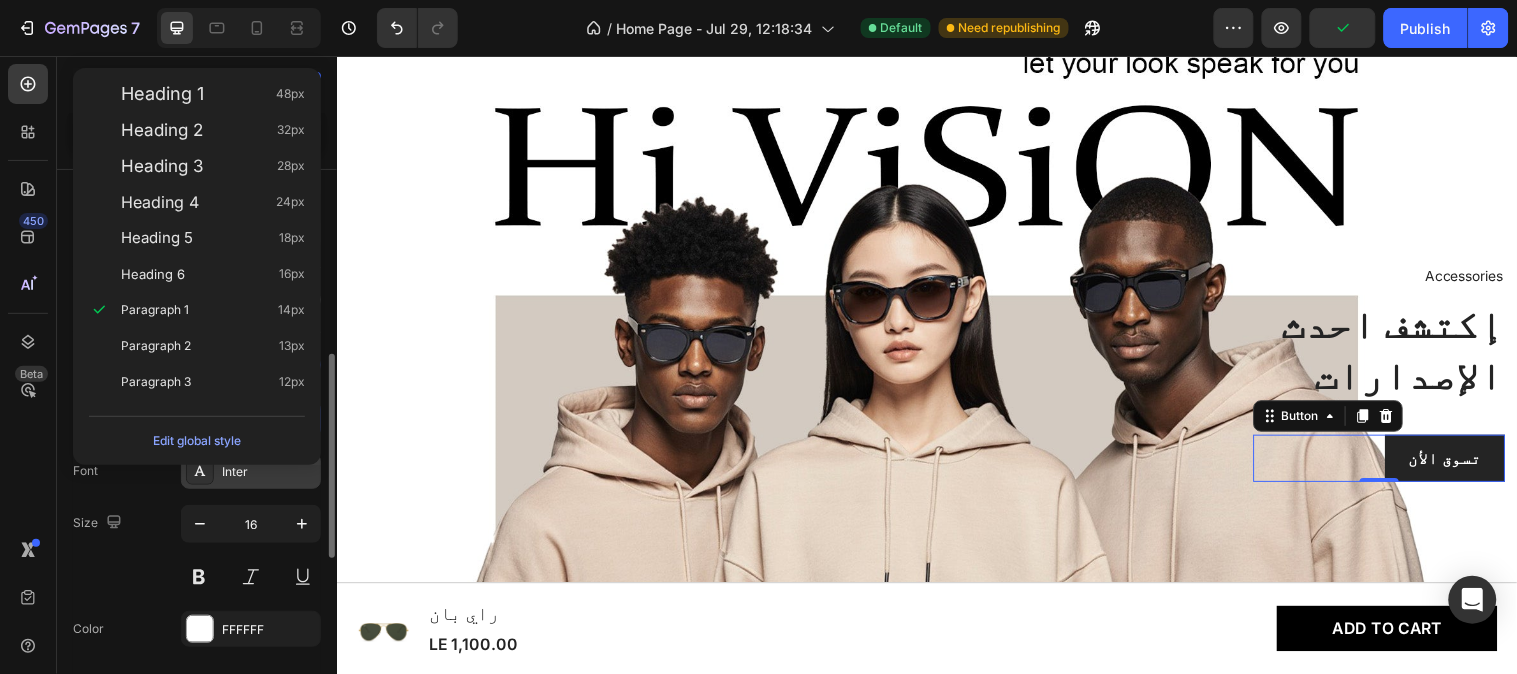 click on "Inter" at bounding box center [269, 472] 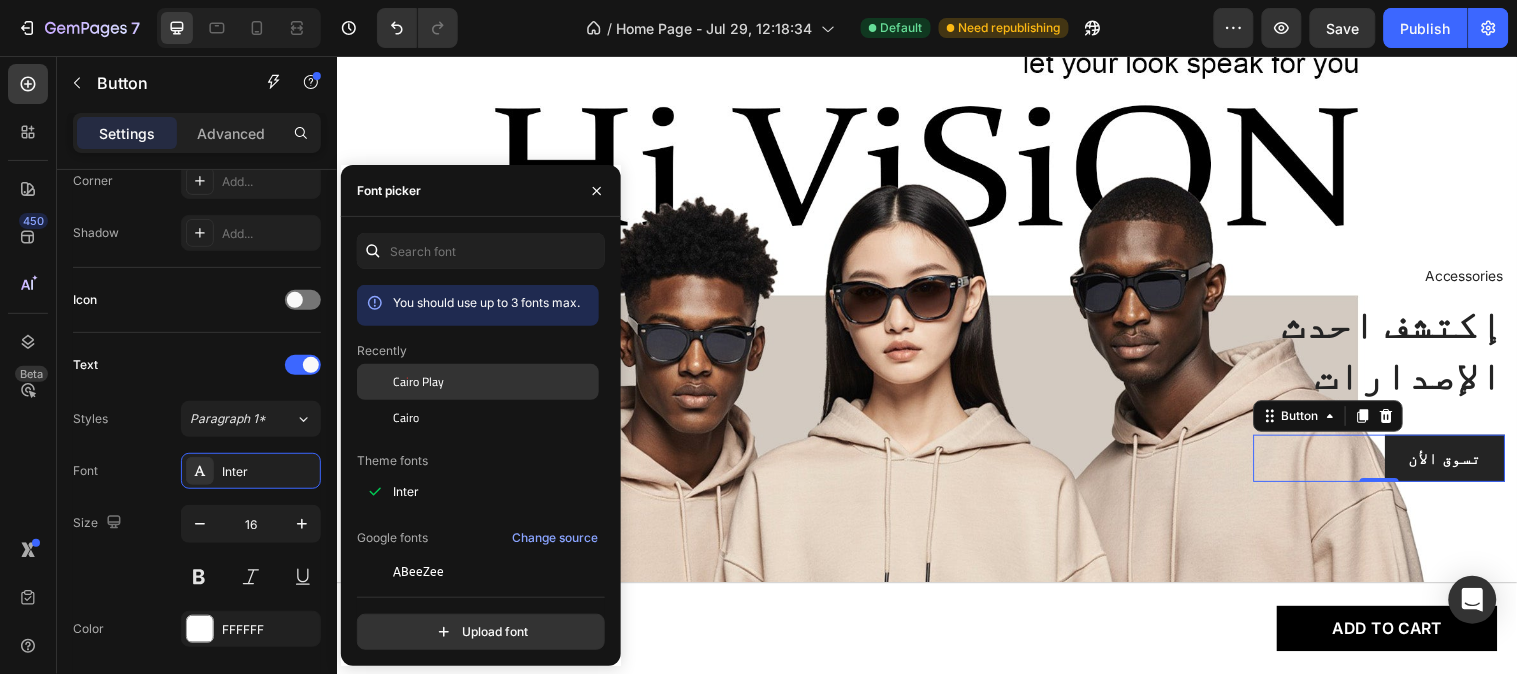 click on "Cairo Play" at bounding box center (418, 382) 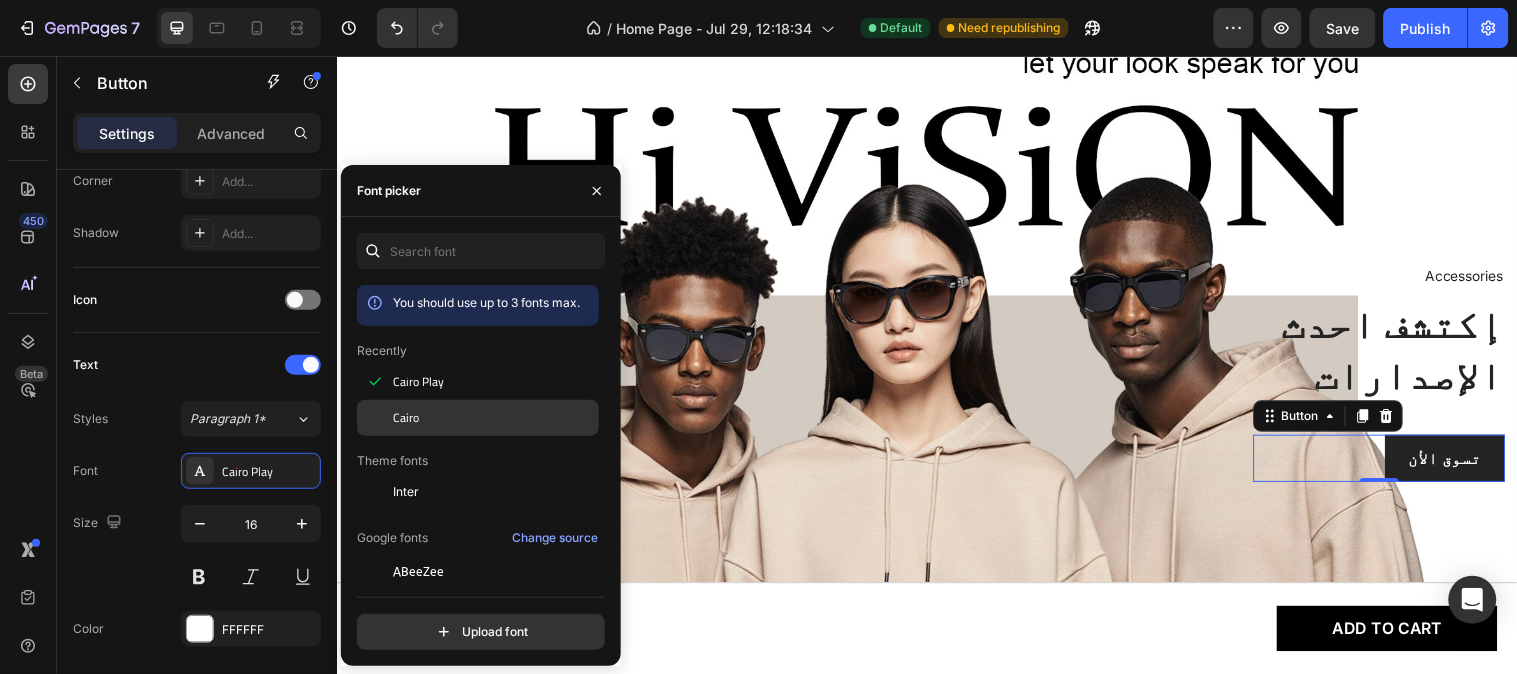 click on "Cairo" at bounding box center (494, 418) 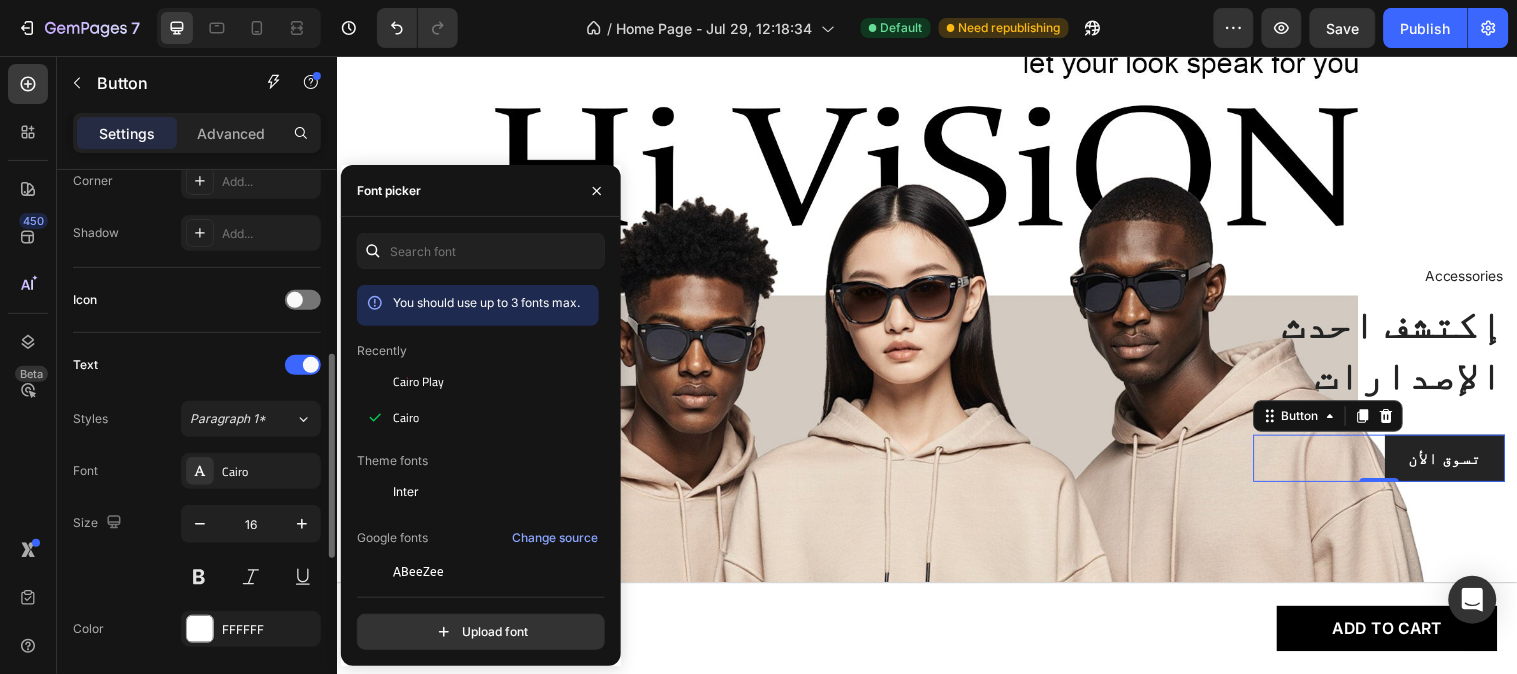 click on "Font Cairo" at bounding box center [197, 471] 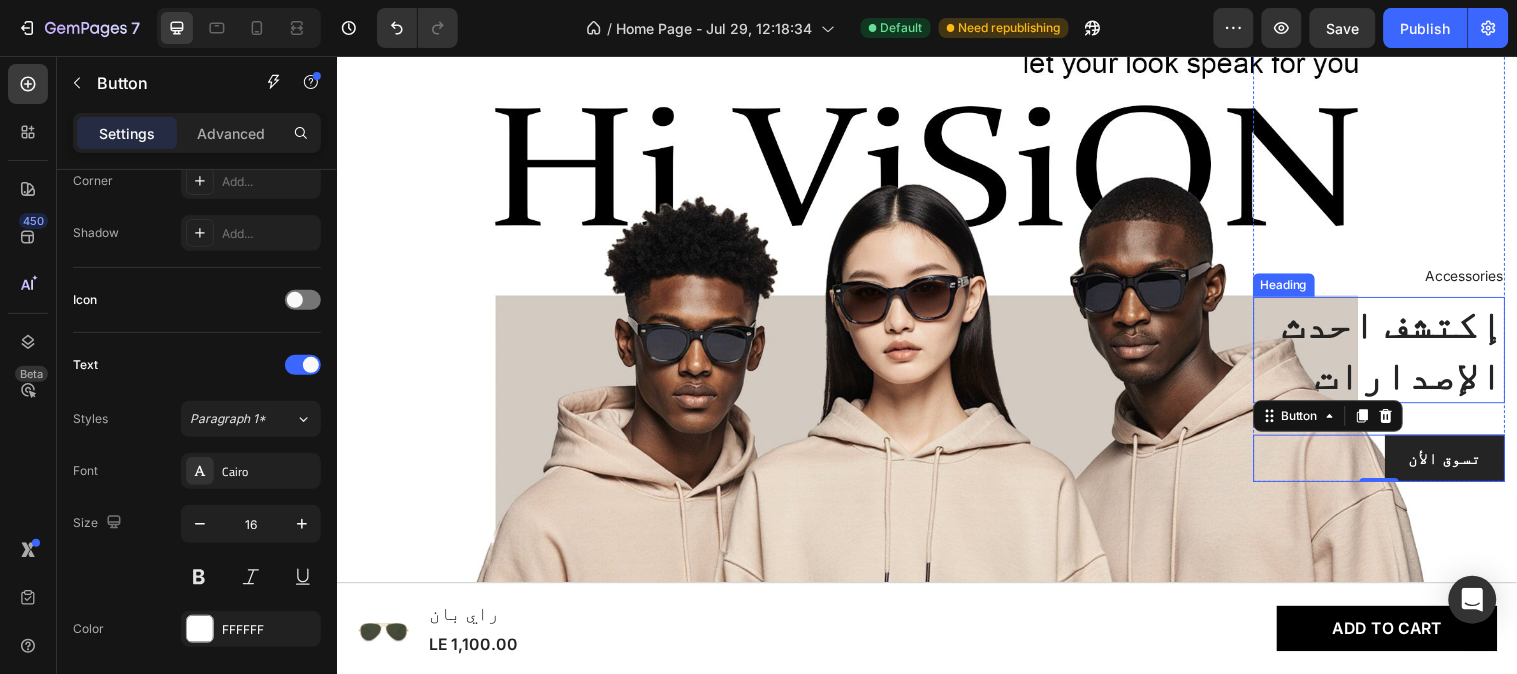 click on "إكتشف احدث الإصدارات" at bounding box center (1396, 354) 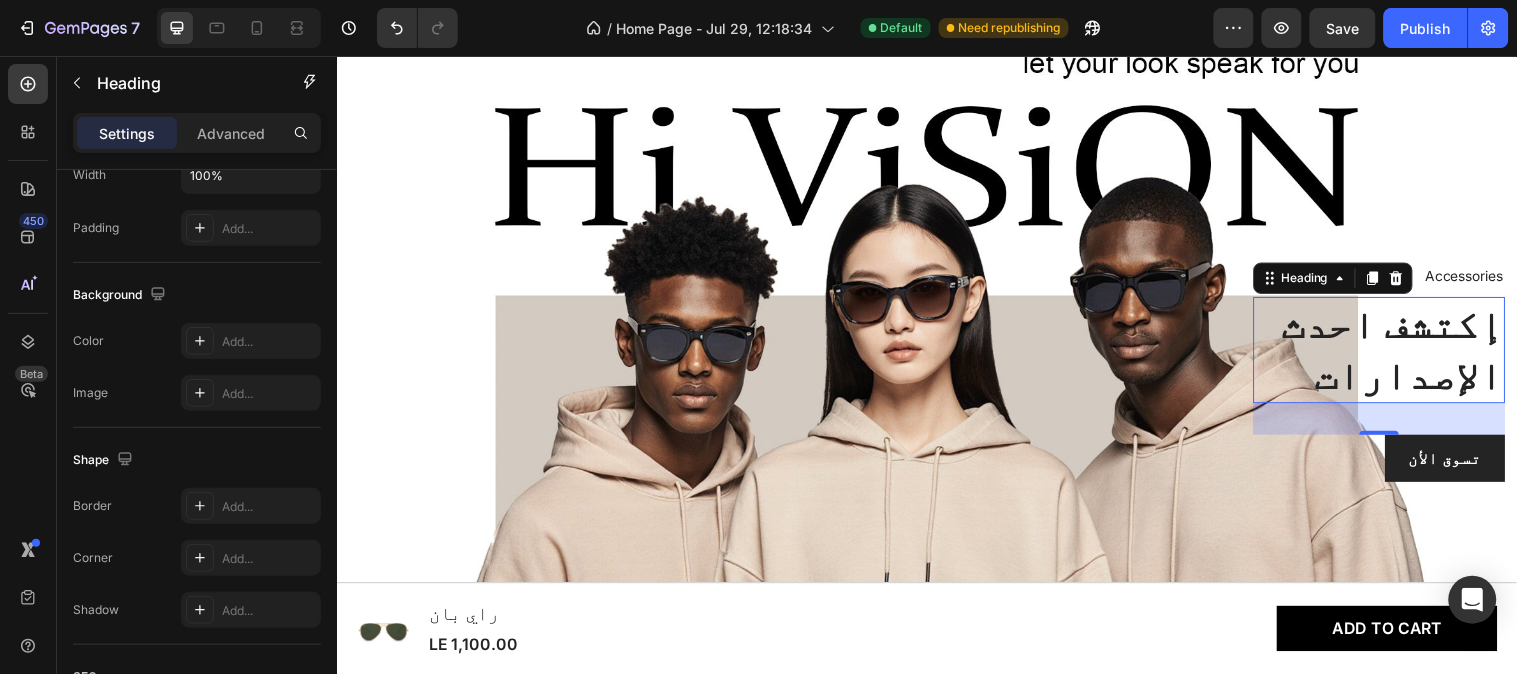 scroll, scrollTop: 0, scrollLeft: 0, axis: both 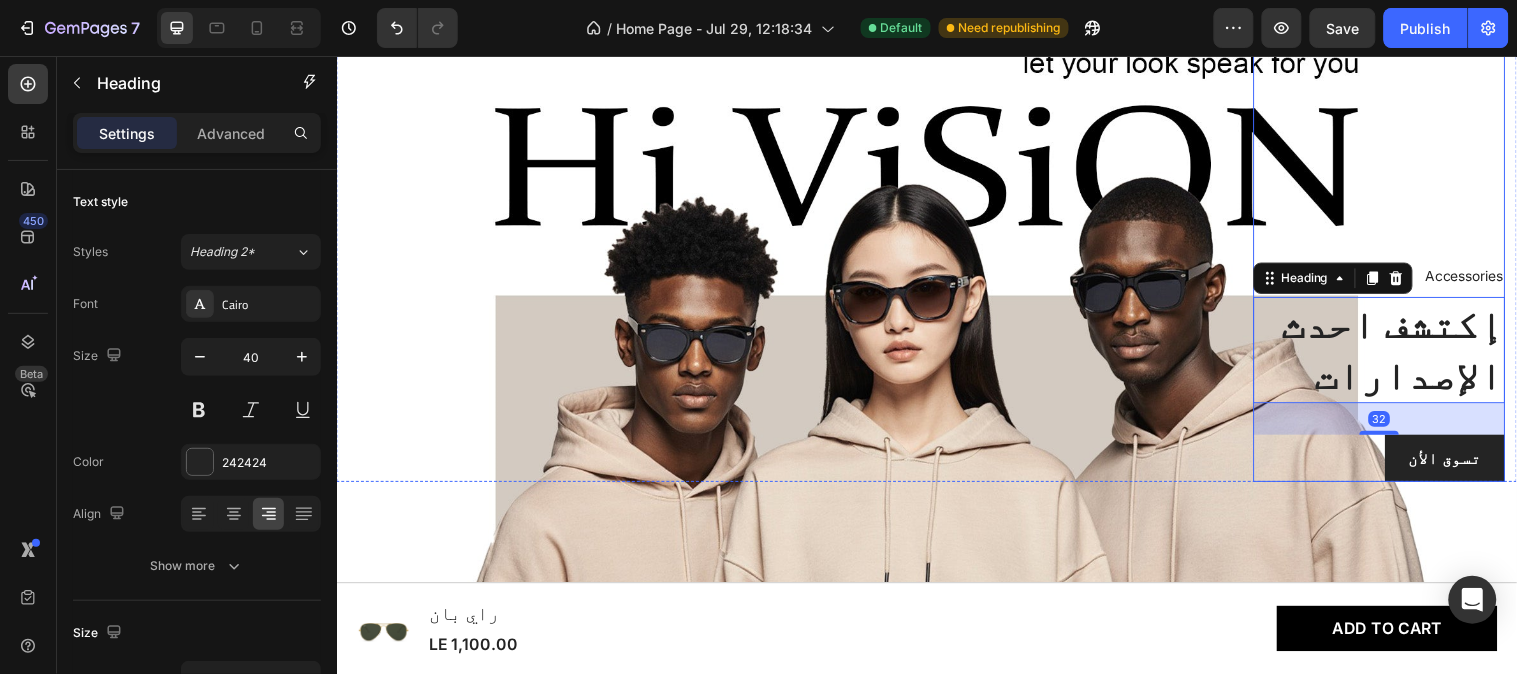 click on "Accessories Text block إكتشف احدث الإصدارات Heading 32 تسوق الأن Button Row" at bounding box center [1396, 227] 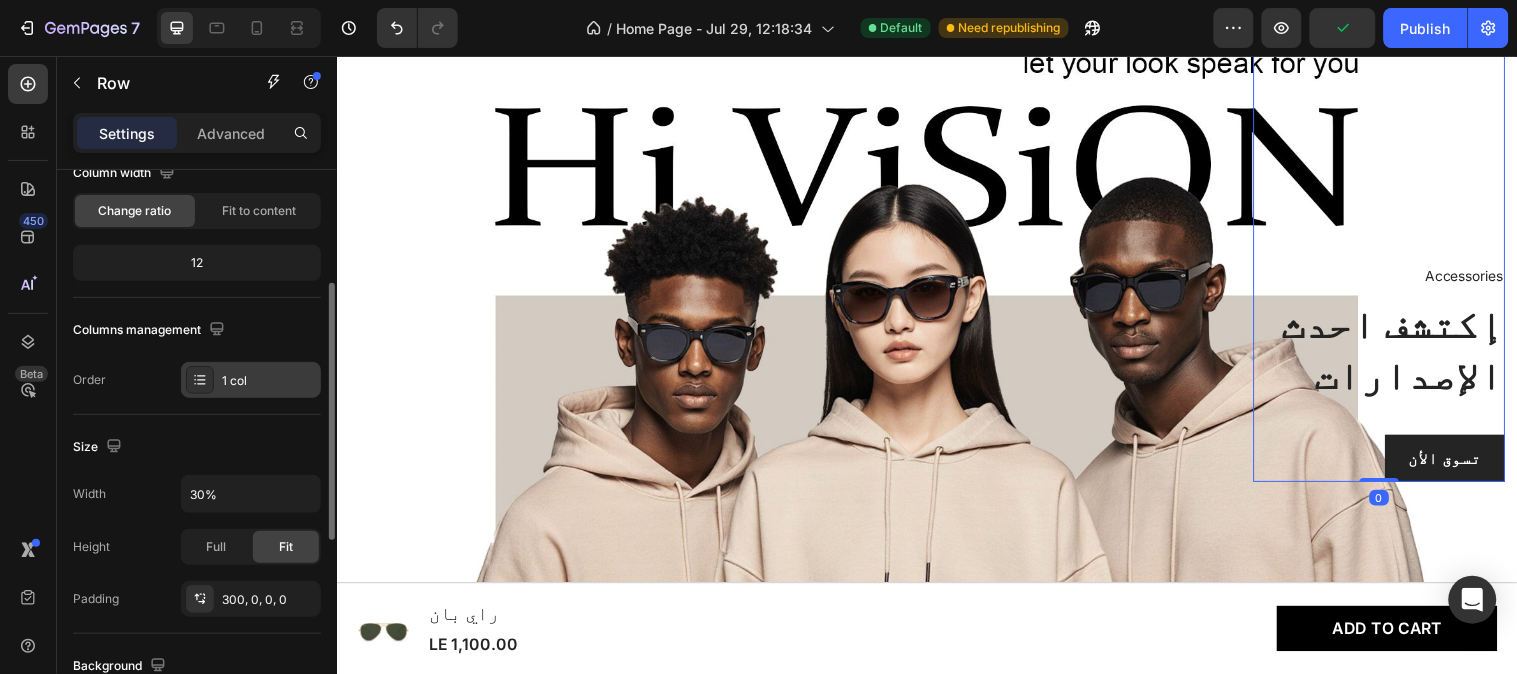 scroll, scrollTop: 205, scrollLeft: 0, axis: vertical 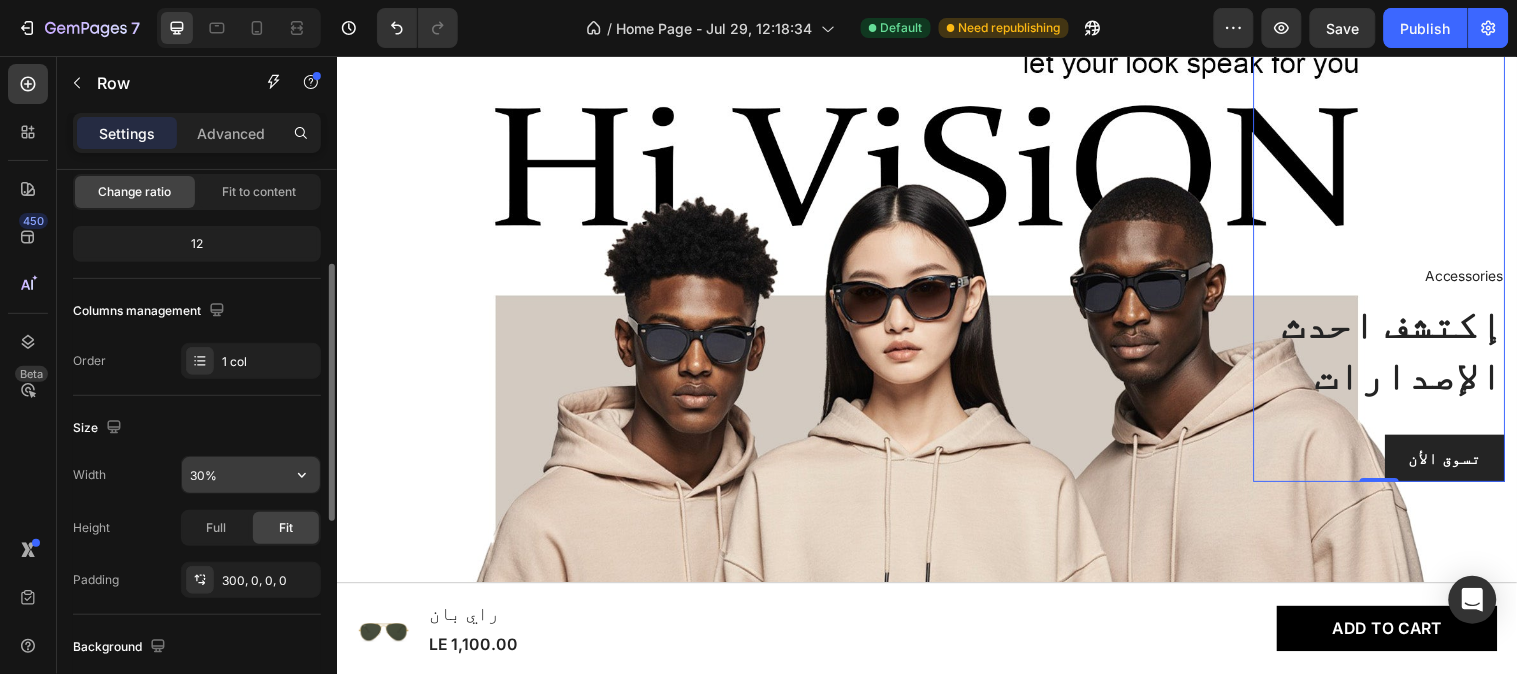 click on "30%" at bounding box center [251, 475] 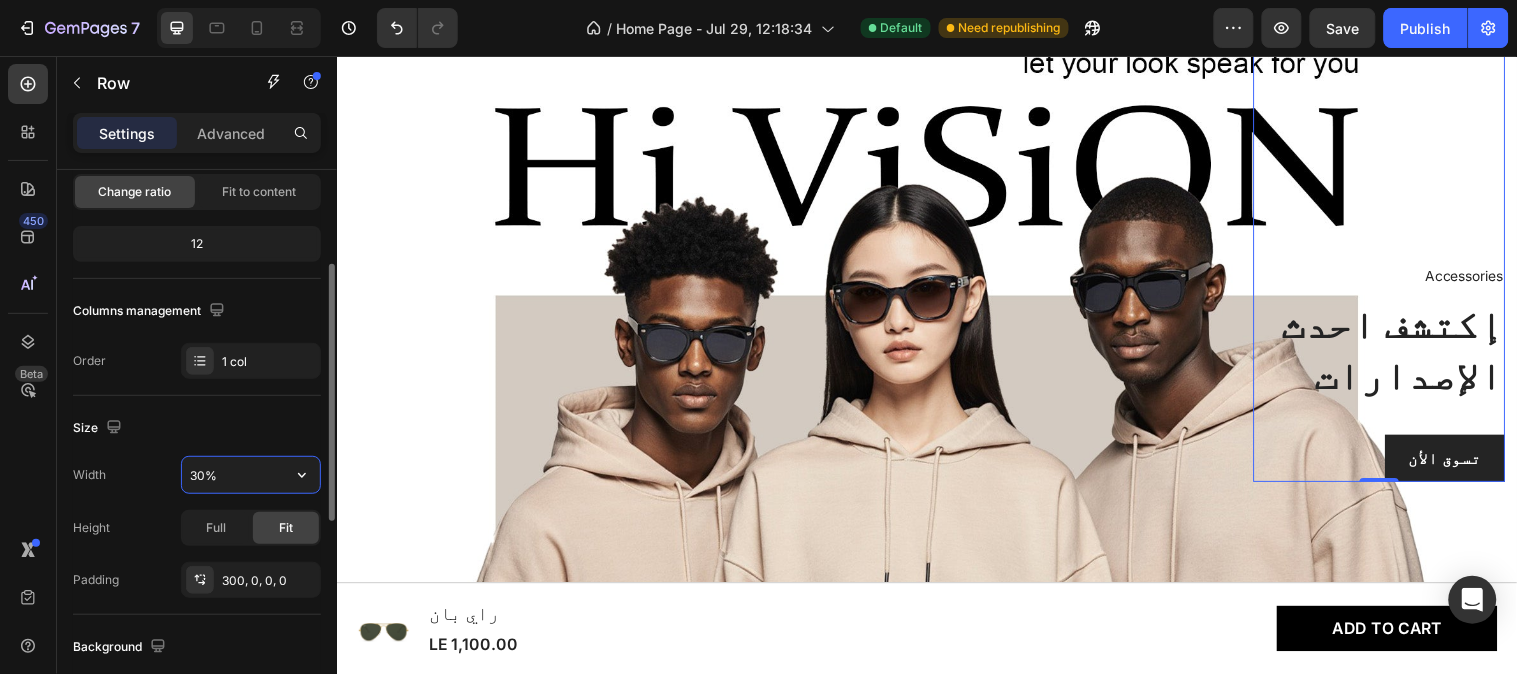 click on "30%" at bounding box center (251, 475) 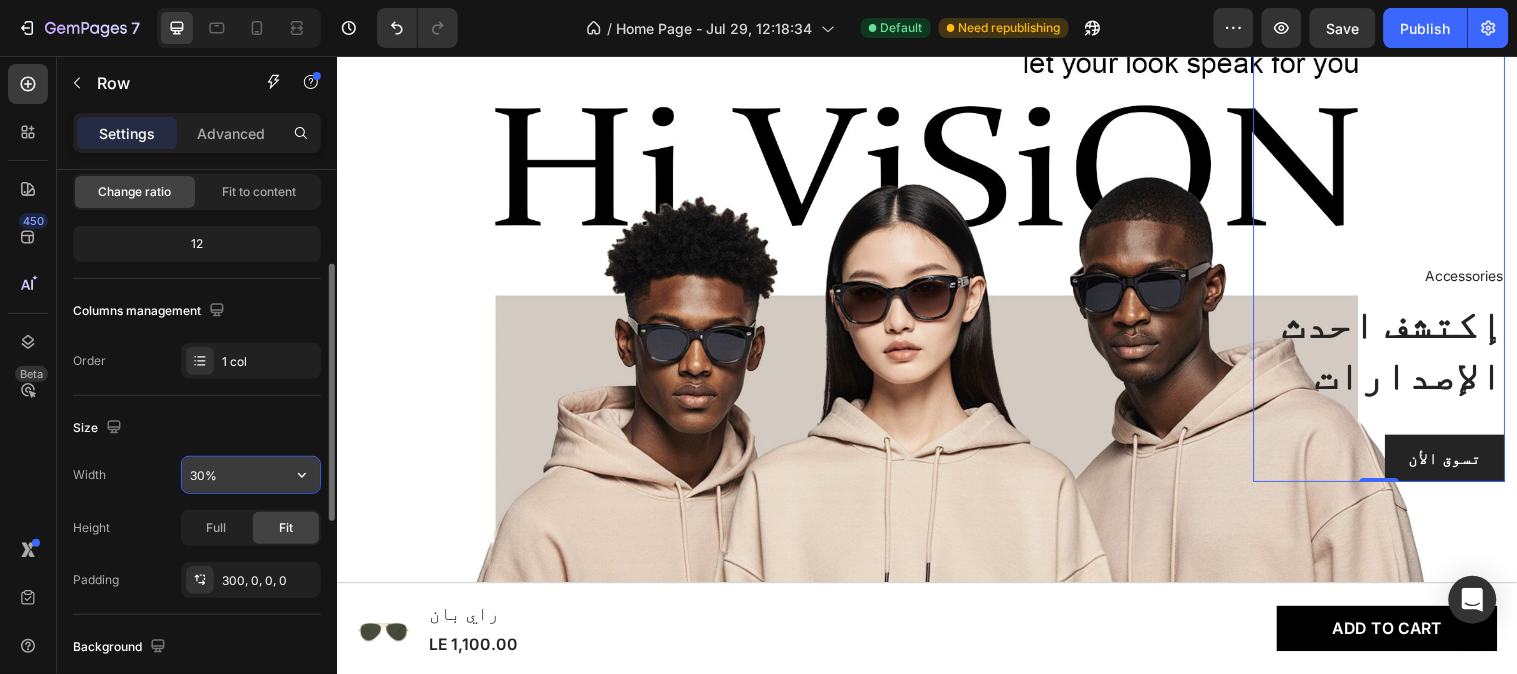 click 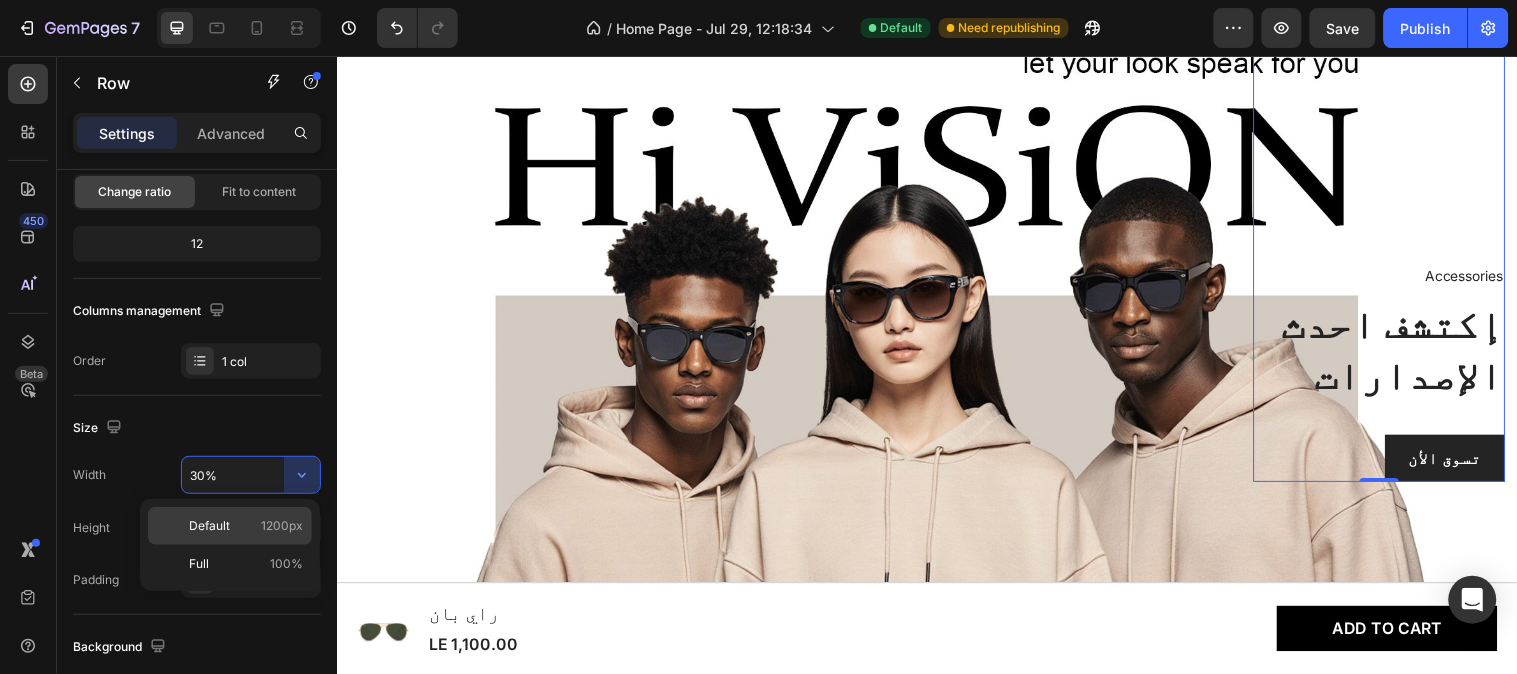 click on "Default 1200px" at bounding box center [246, 526] 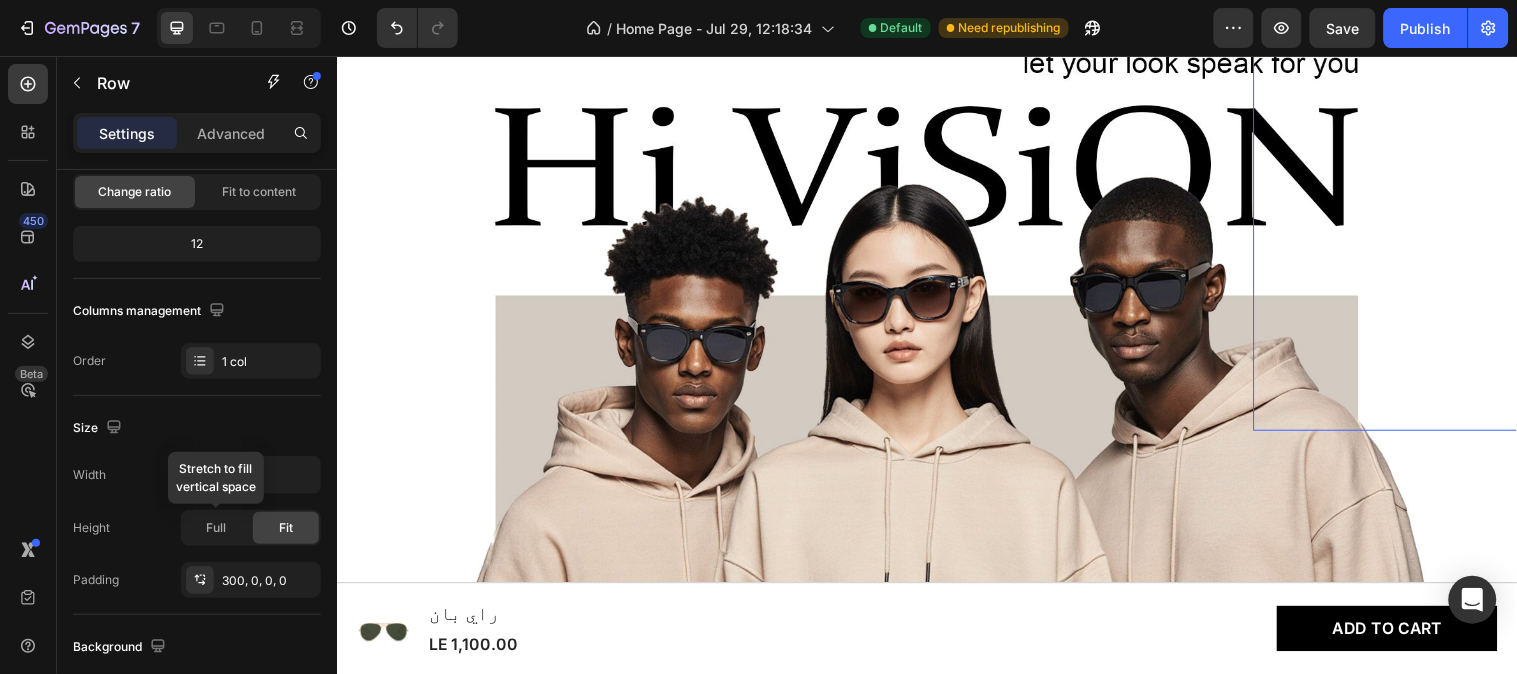 type on "30%" 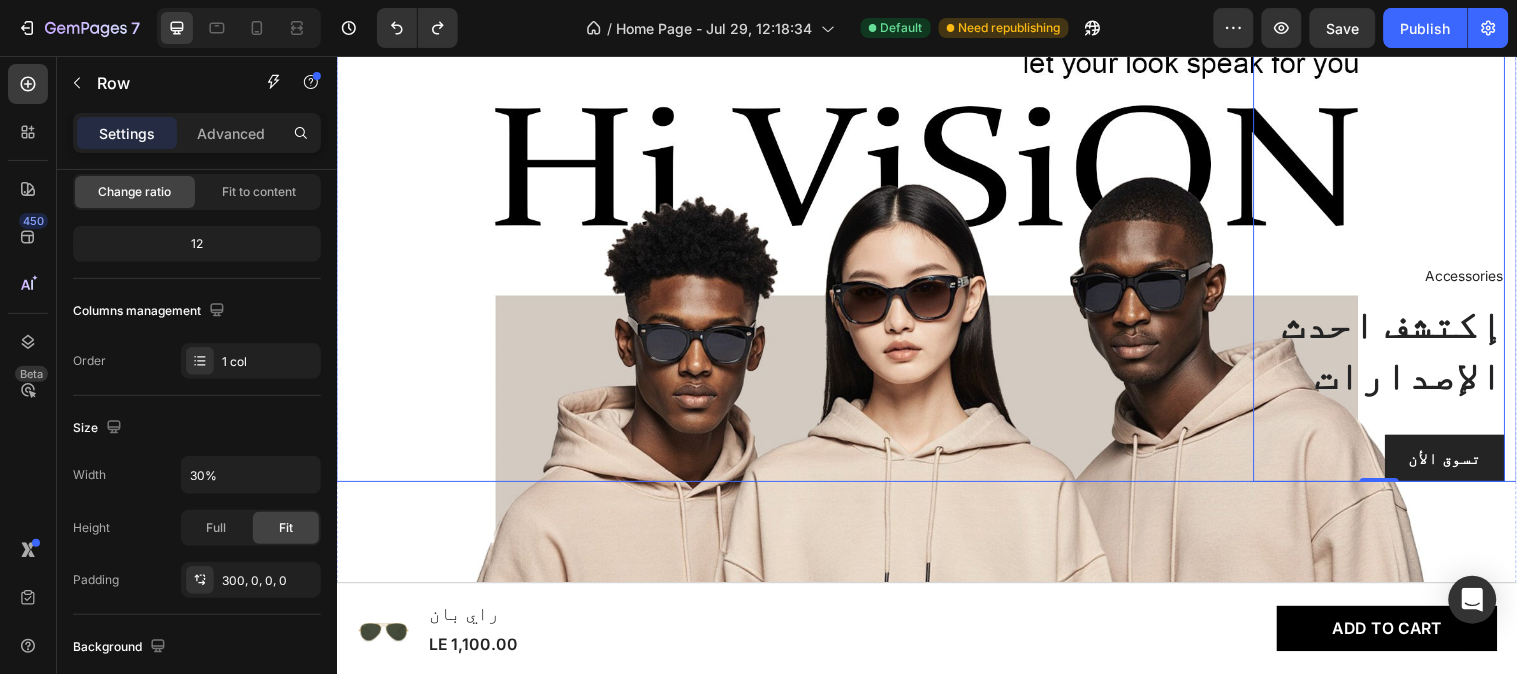 click on "Product Images & Gallery غوتشي Product Title LE 1,300.00 Product Price Product Price Row Product" at bounding box center (493, 227) 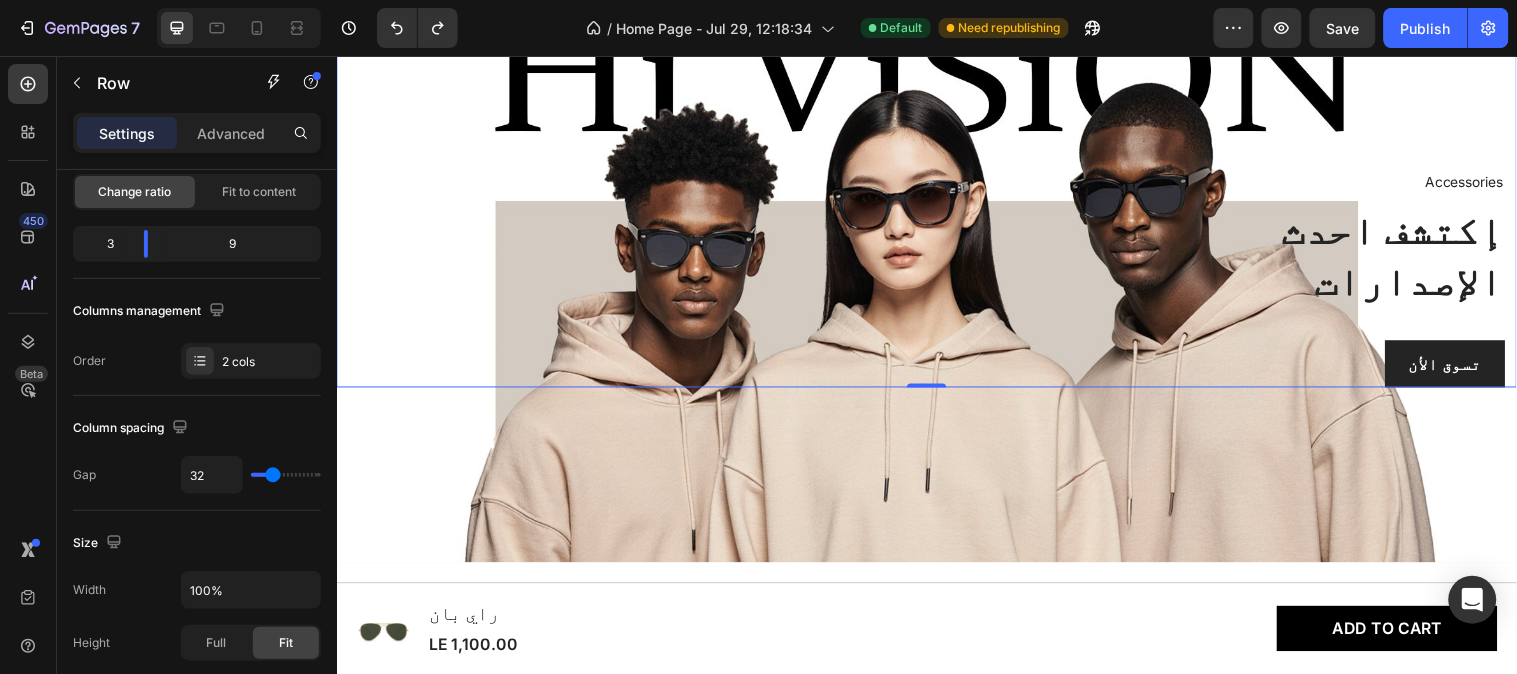 scroll, scrollTop: 241, scrollLeft: 0, axis: vertical 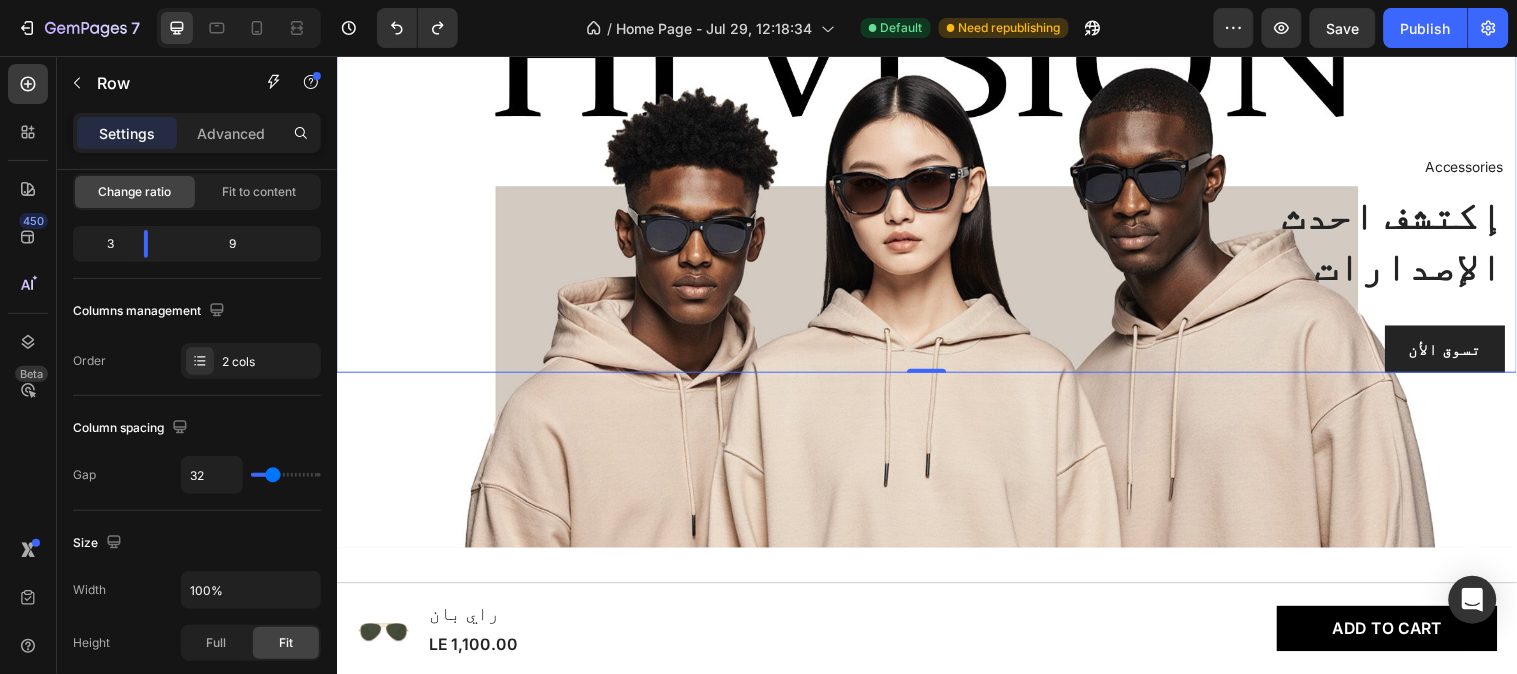 click on "Accessories Text block إكتشف احدث الإصدارات Heading تسوق الأن Button Row Product Images & Gallery غوتشي Product Title LE 1,300.00 Product Price Product Price Row Product Row 0" at bounding box center (936, 116) 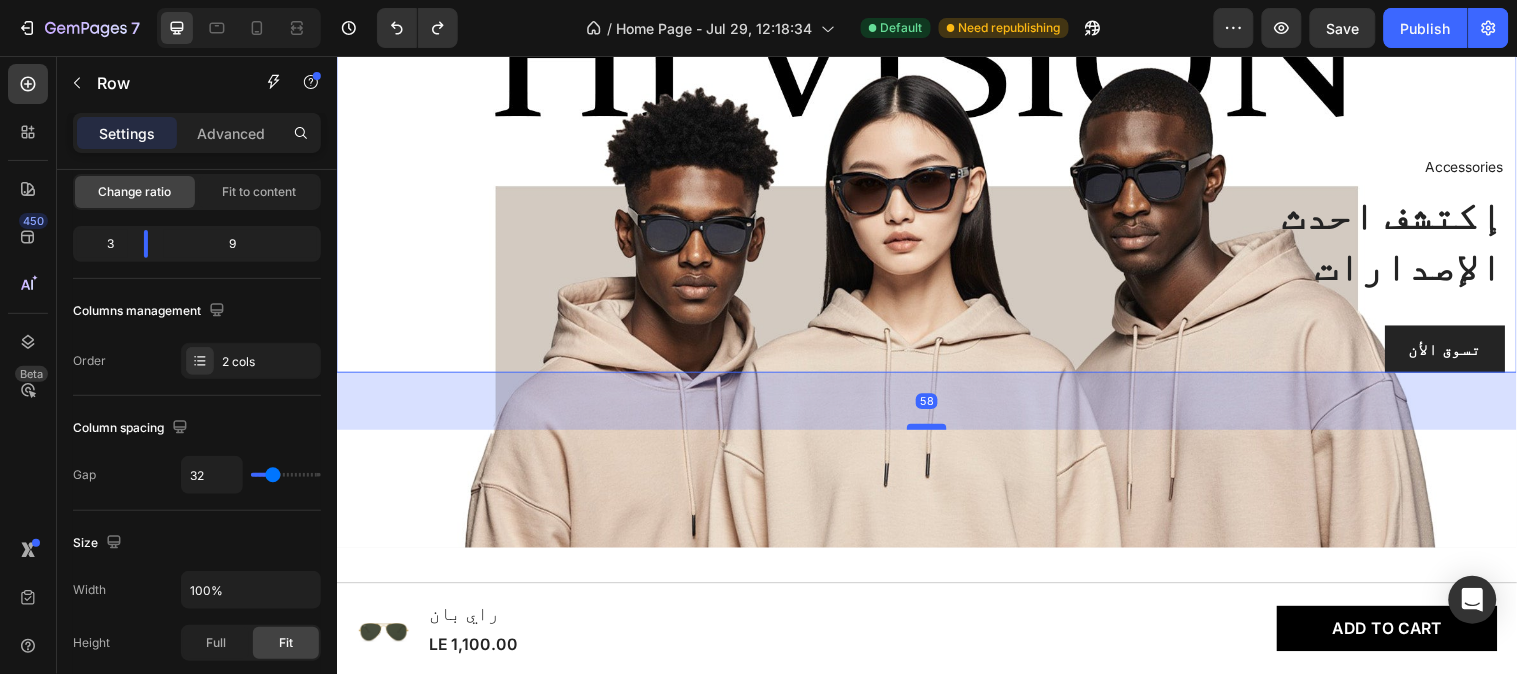 drag, startPoint x: 921, startPoint y: 375, endPoint x: 916, endPoint y: 433, distance: 58.21512 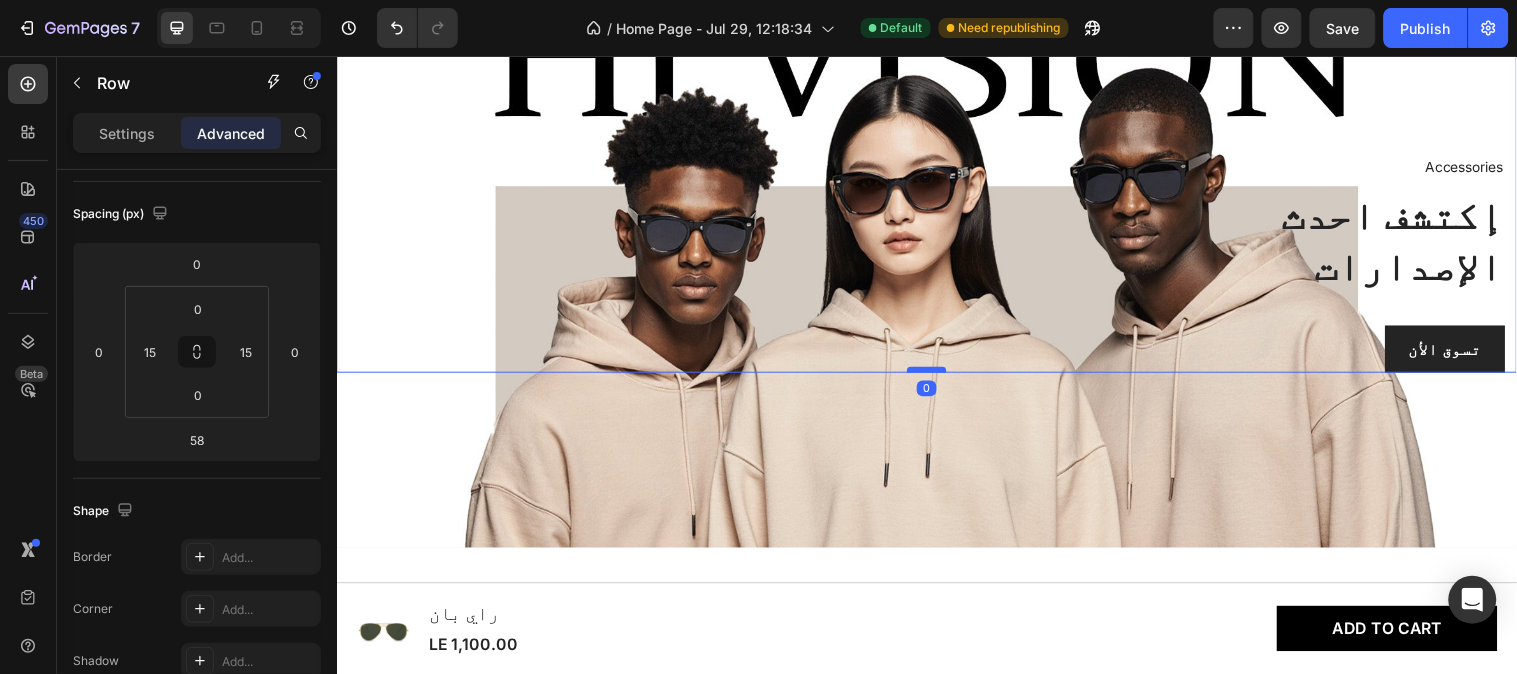 drag, startPoint x: 916, startPoint y: 433, endPoint x: 923, endPoint y: 375, distance: 58.420887 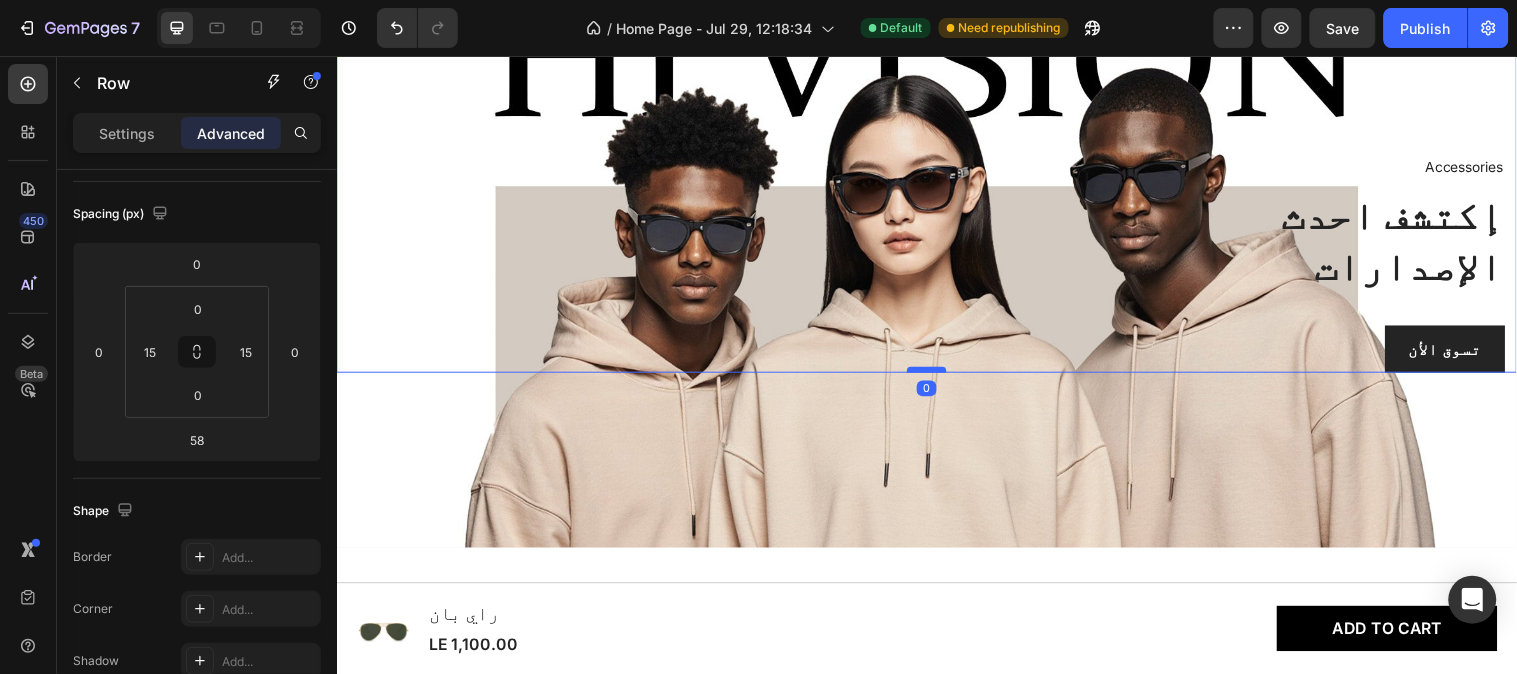 click at bounding box center [936, 374] 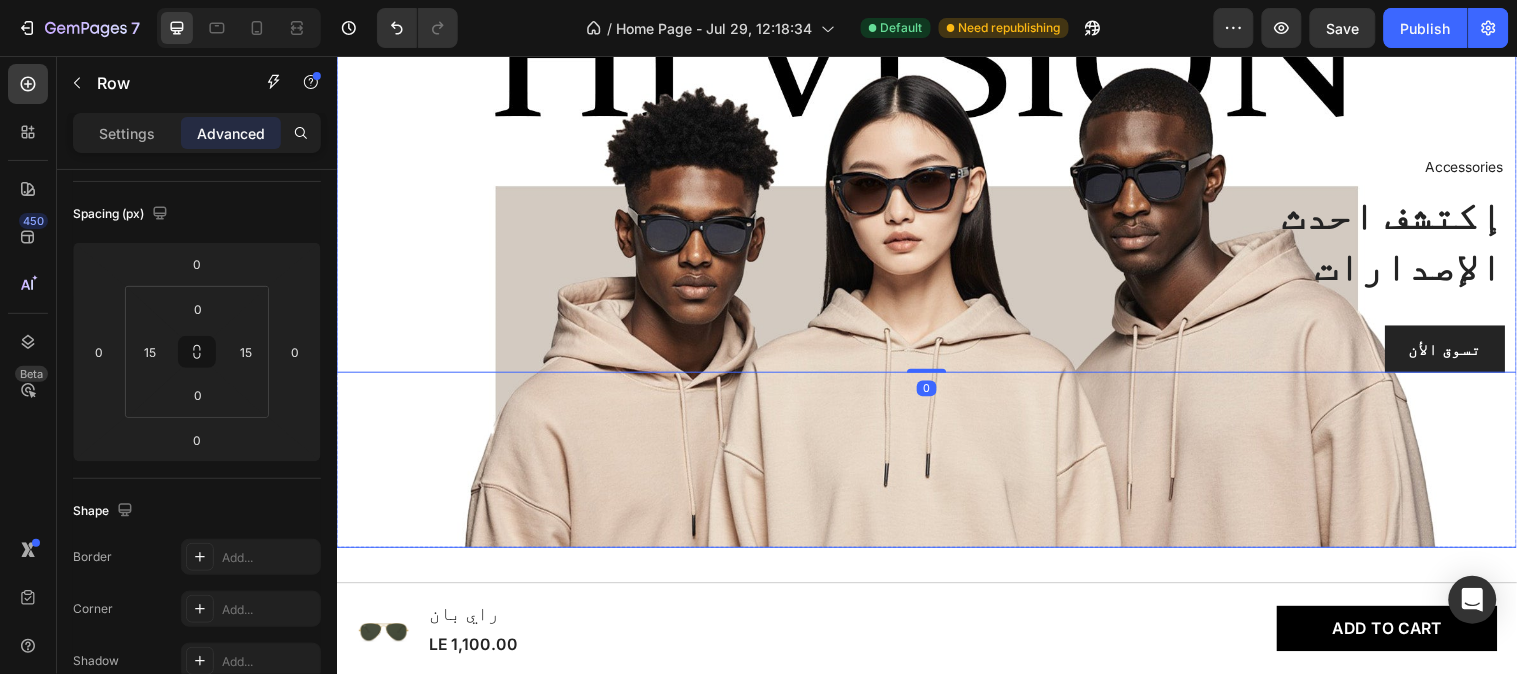click at bounding box center (936, 205) 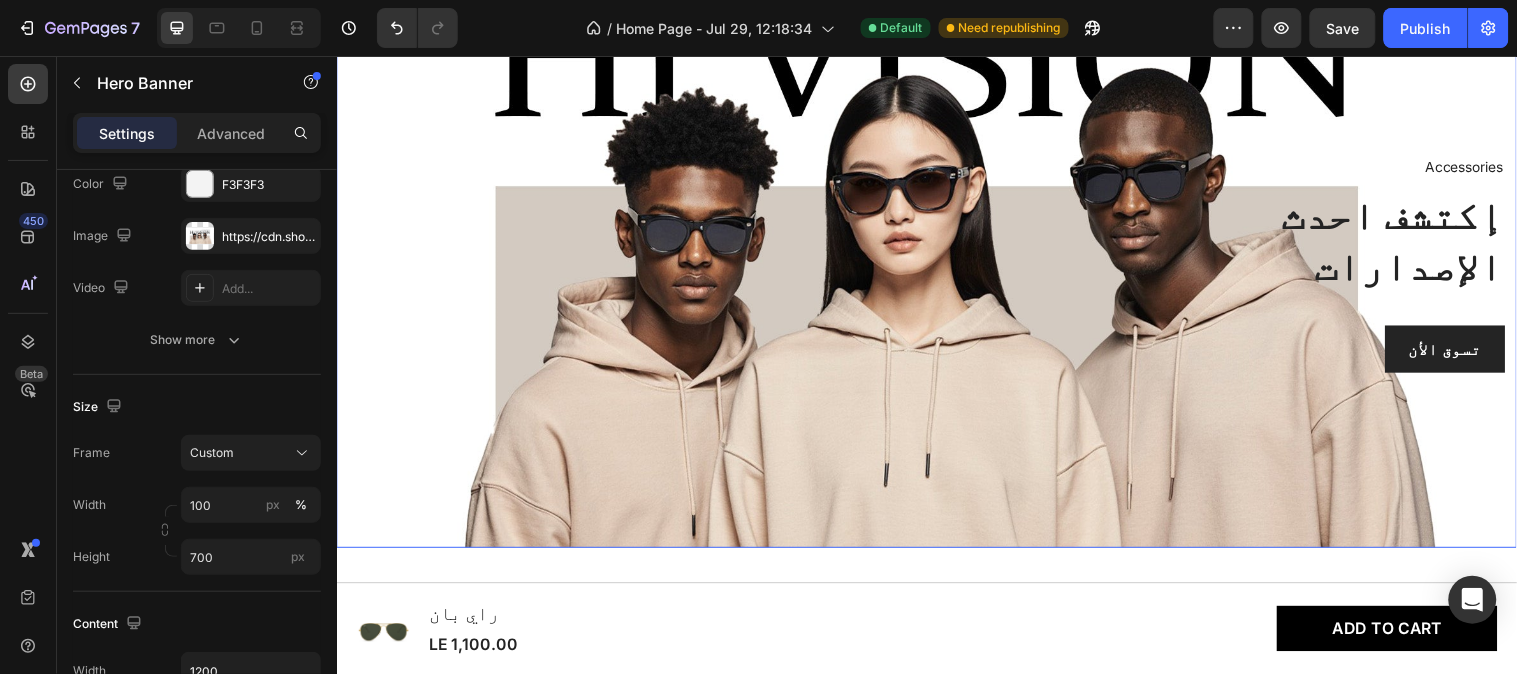 scroll, scrollTop: 0, scrollLeft: 0, axis: both 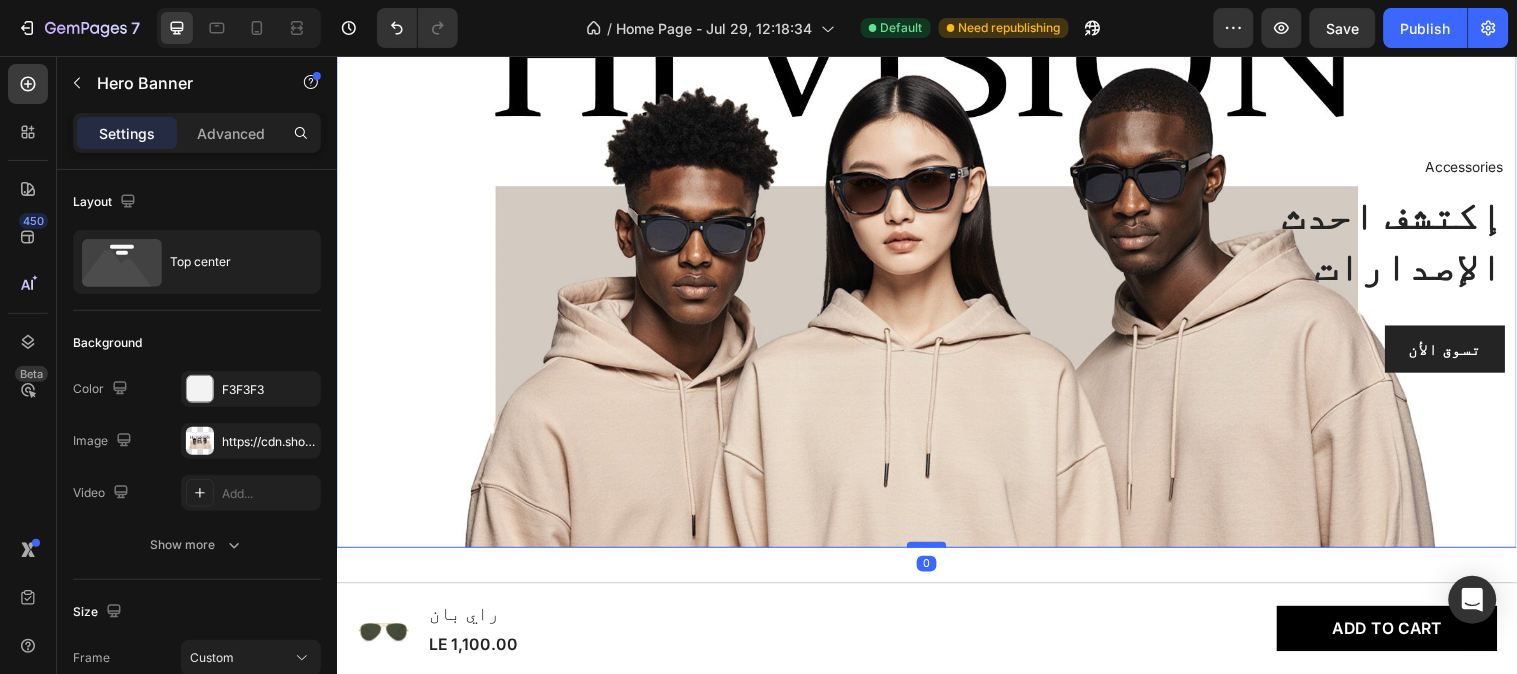click at bounding box center (936, 552) 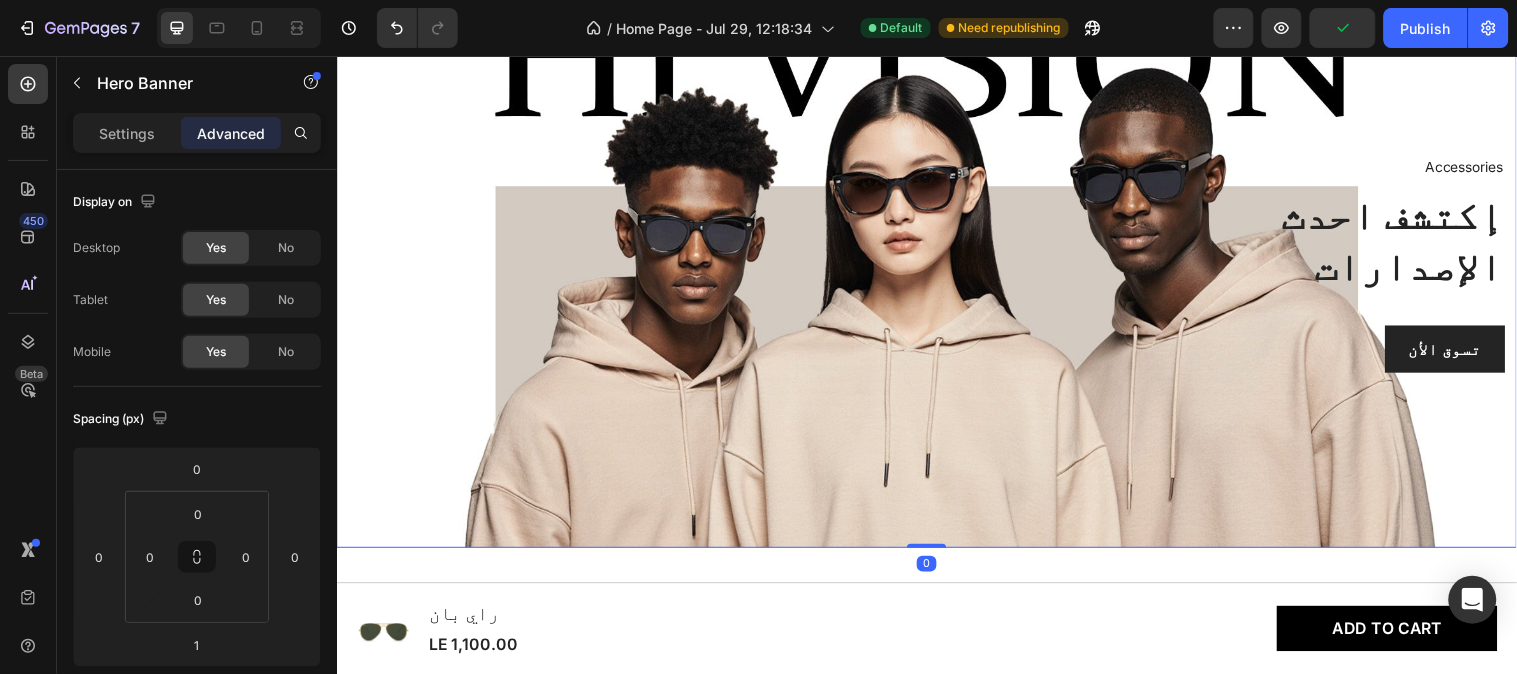 drag, startPoint x: 940, startPoint y: 553, endPoint x: 948, endPoint y: 521, distance: 32.984844 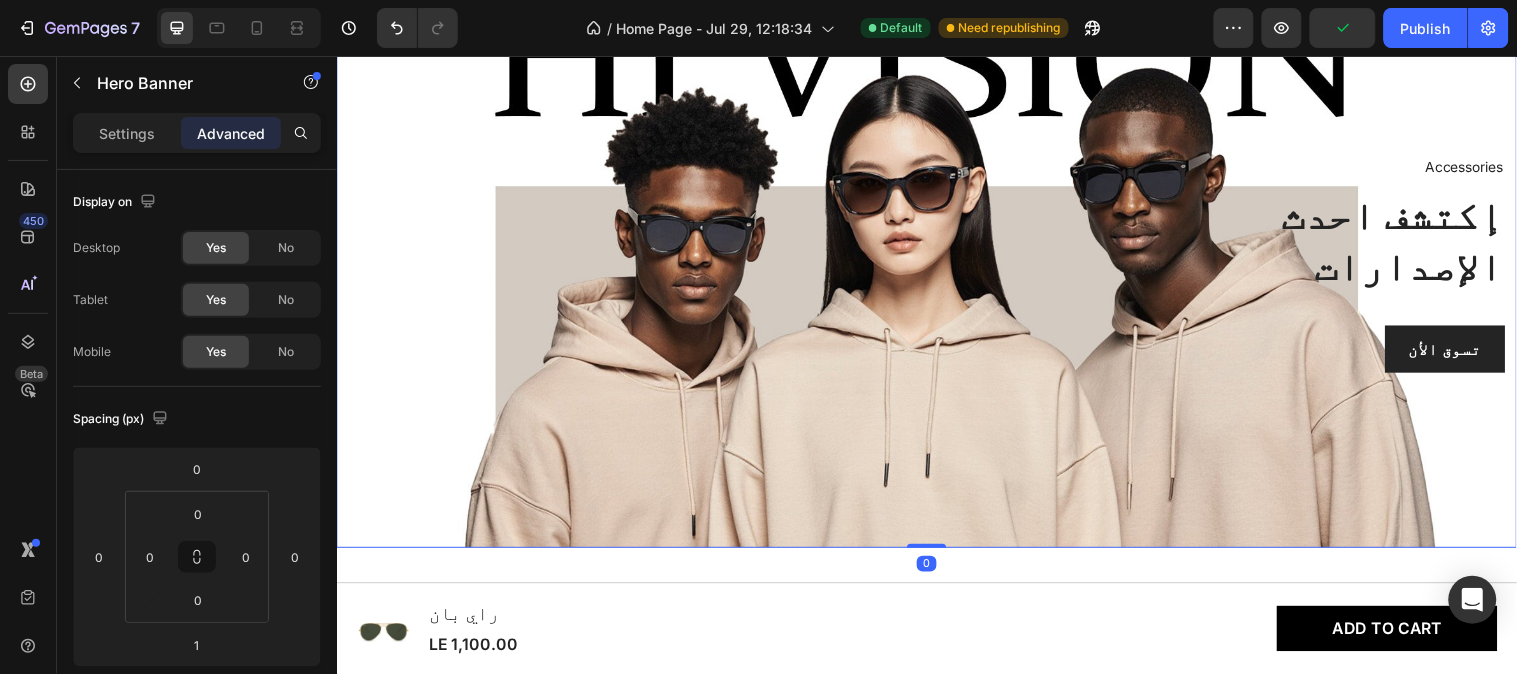 click on "Accessories Text block إكتشف احدث الإصدارات Heading تسوق الأن Button Row Product Images & Gallery غوتشي Product Title LE 1,300.00 Product Price Product Price Row Product Row Hero Banner 0" at bounding box center (936, 205) 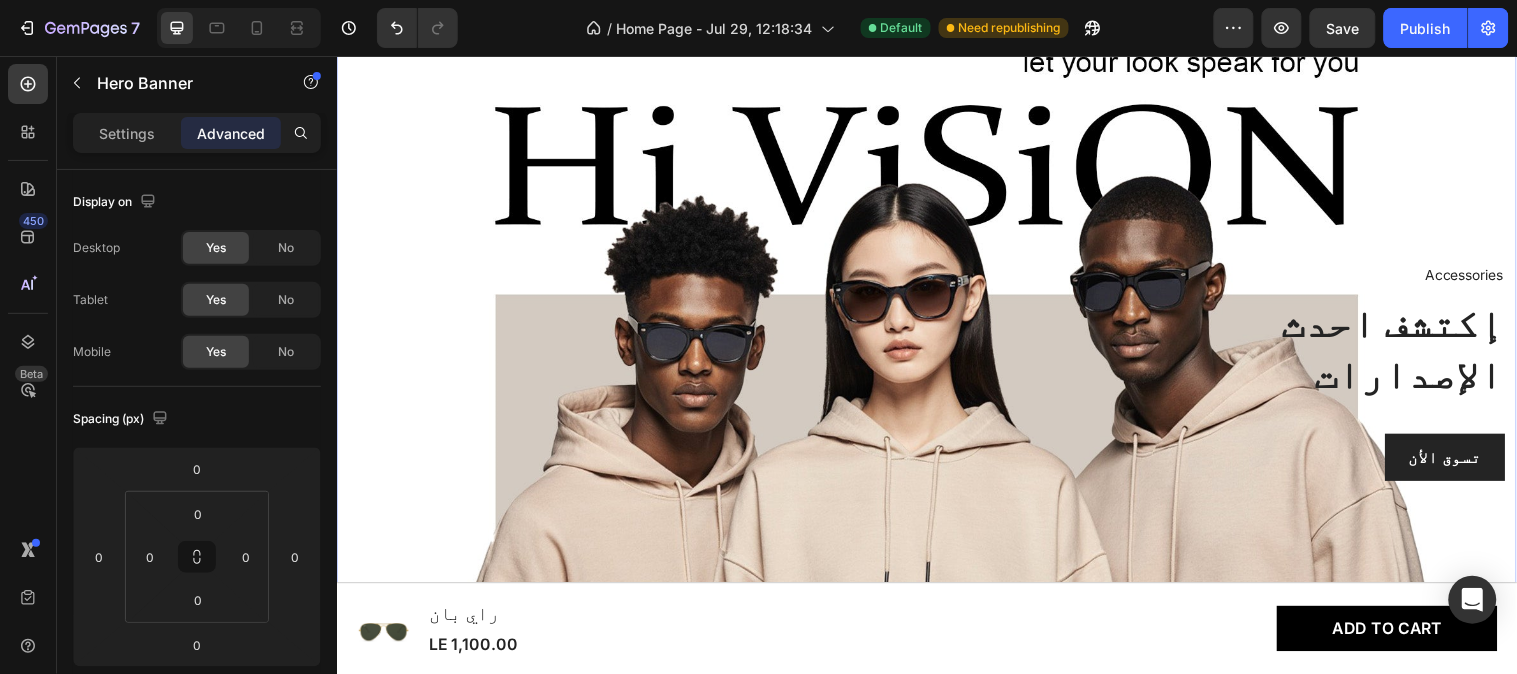 scroll, scrollTop: 0, scrollLeft: 0, axis: both 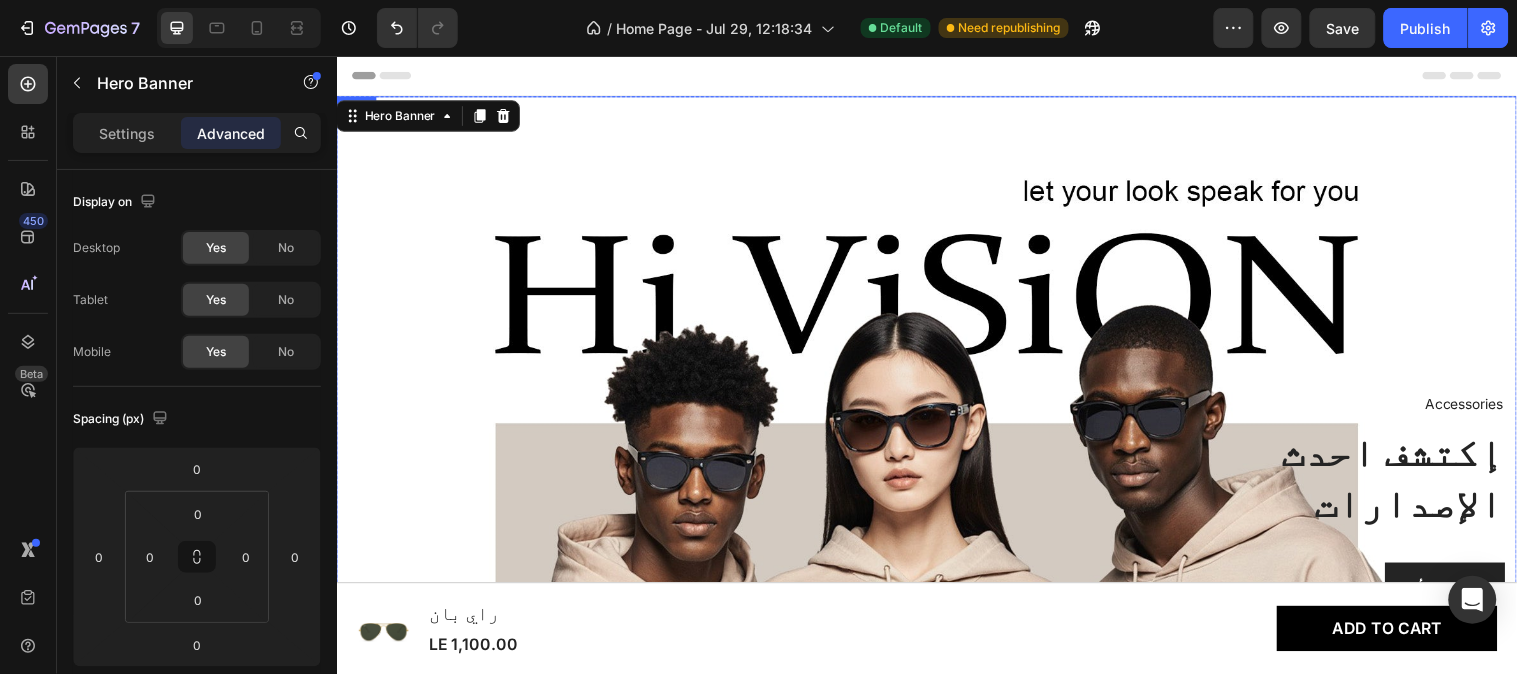 click on "Accessories Text block إكتشف احدث الإصدارات Heading تسوق الأن Button Row Product Images & Gallery غوتشي Product Title LE 1,300.00 Product Price Product Price Row Product Row" at bounding box center (936, 357) 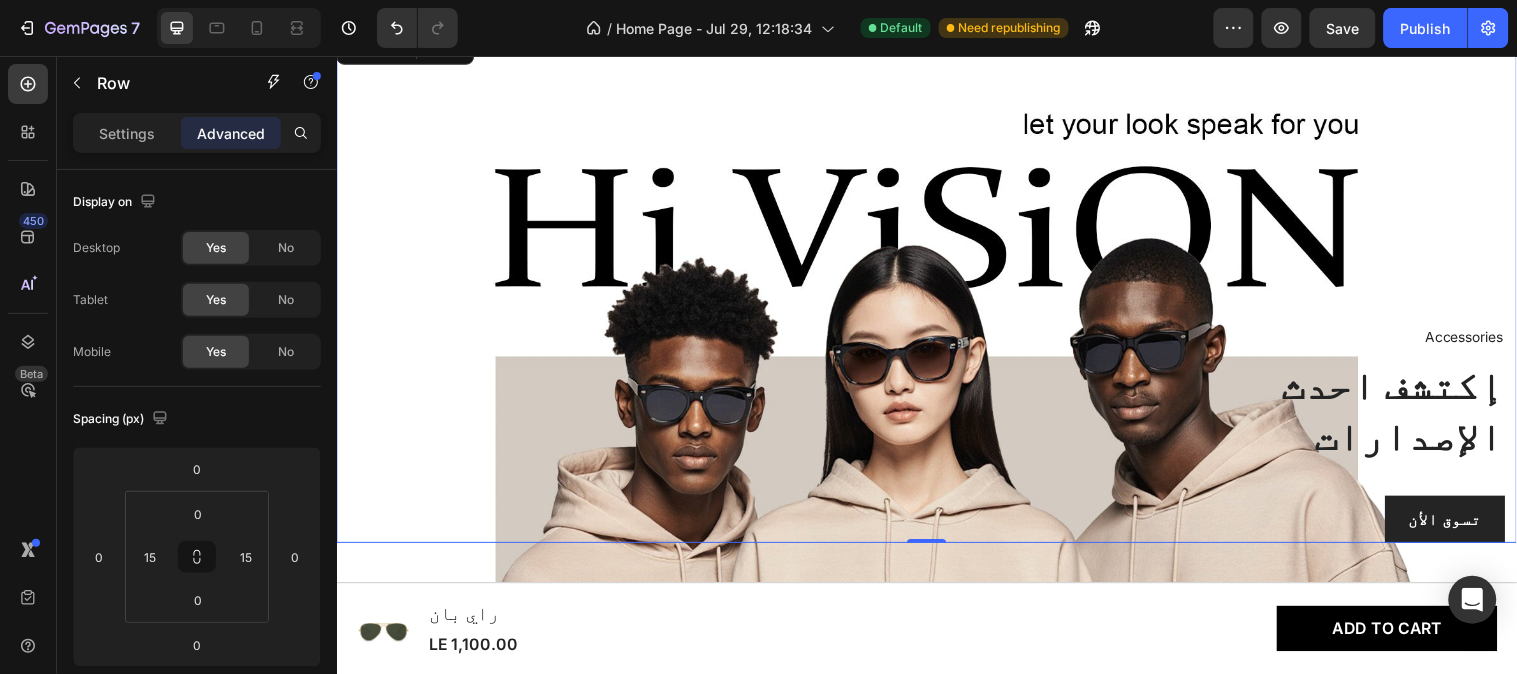 scroll, scrollTop: 0, scrollLeft: 0, axis: both 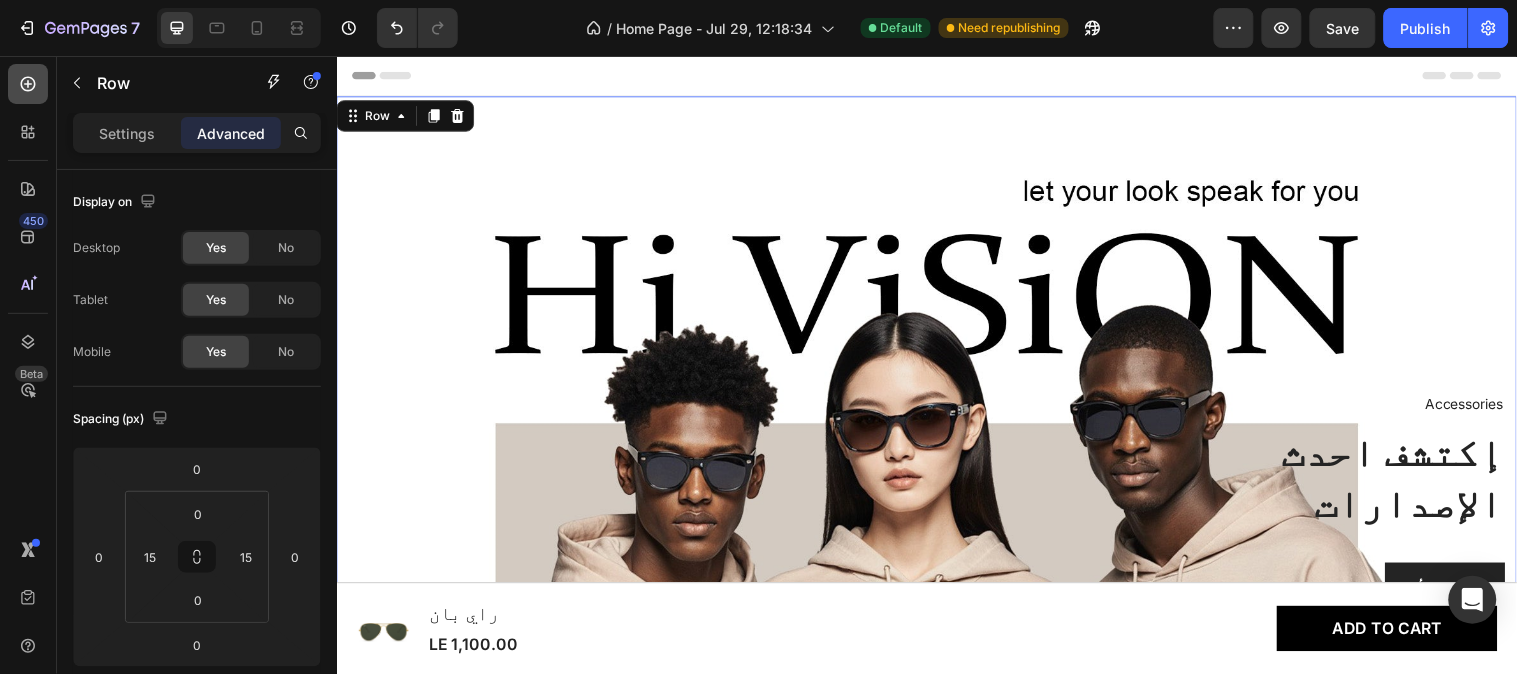 click 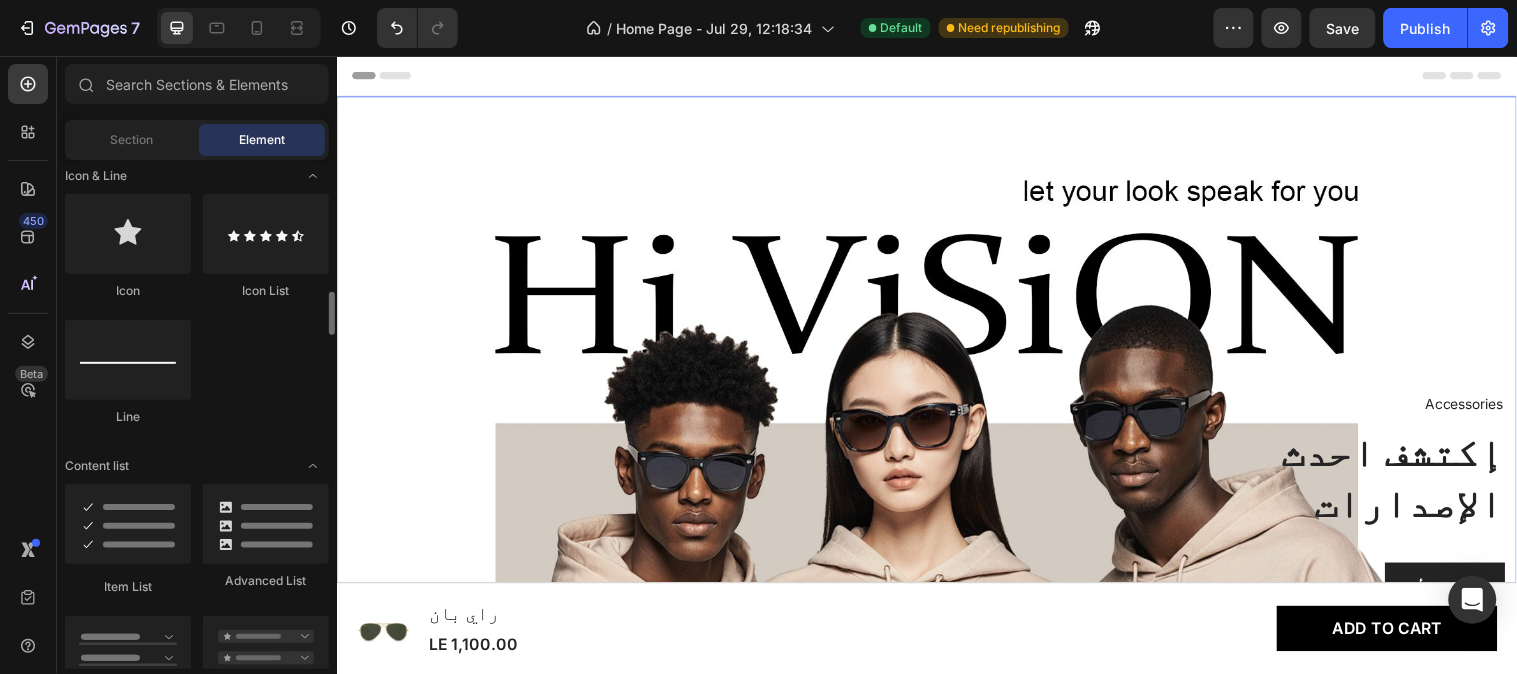 scroll, scrollTop: 1315, scrollLeft: 0, axis: vertical 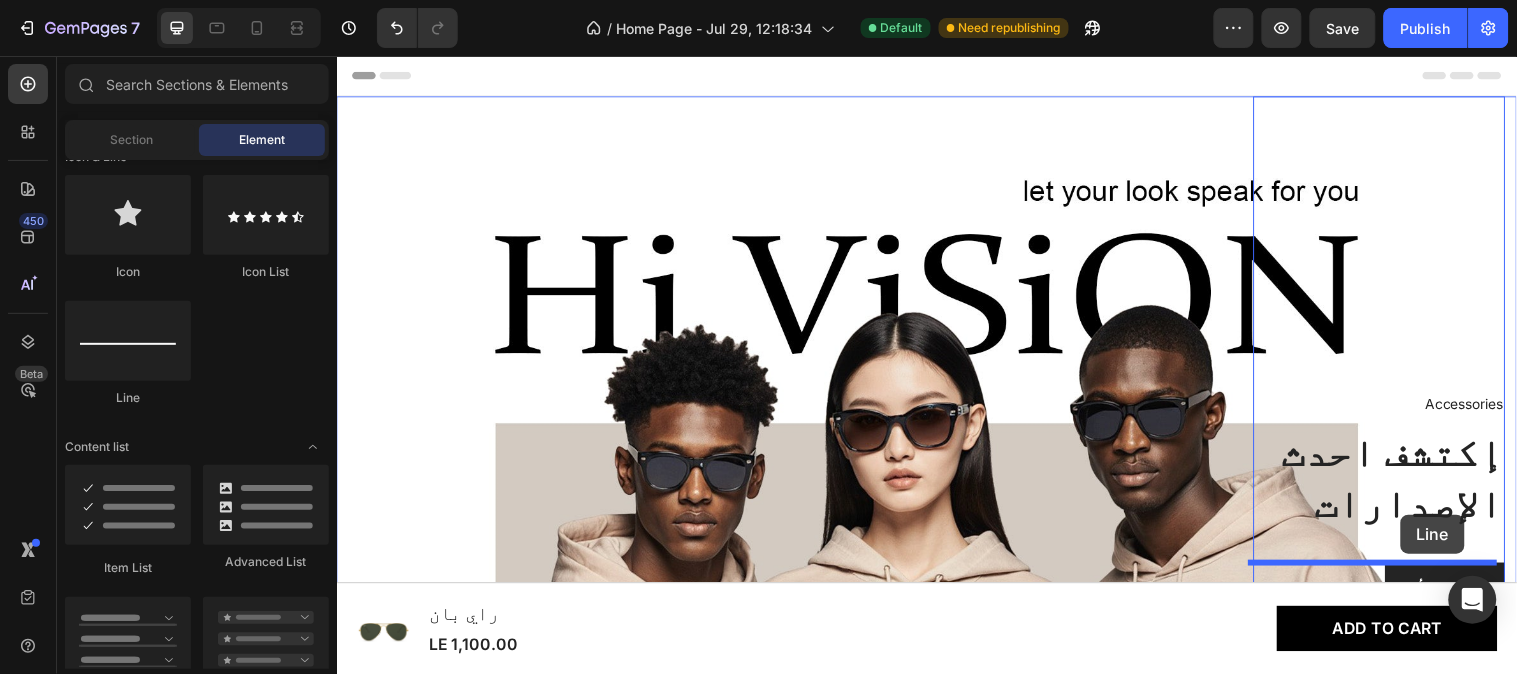 drag, startPoint x: 352, startPoint y: 411, endPoint x: 1417, endPoint y: 521, distance: 1070.6656 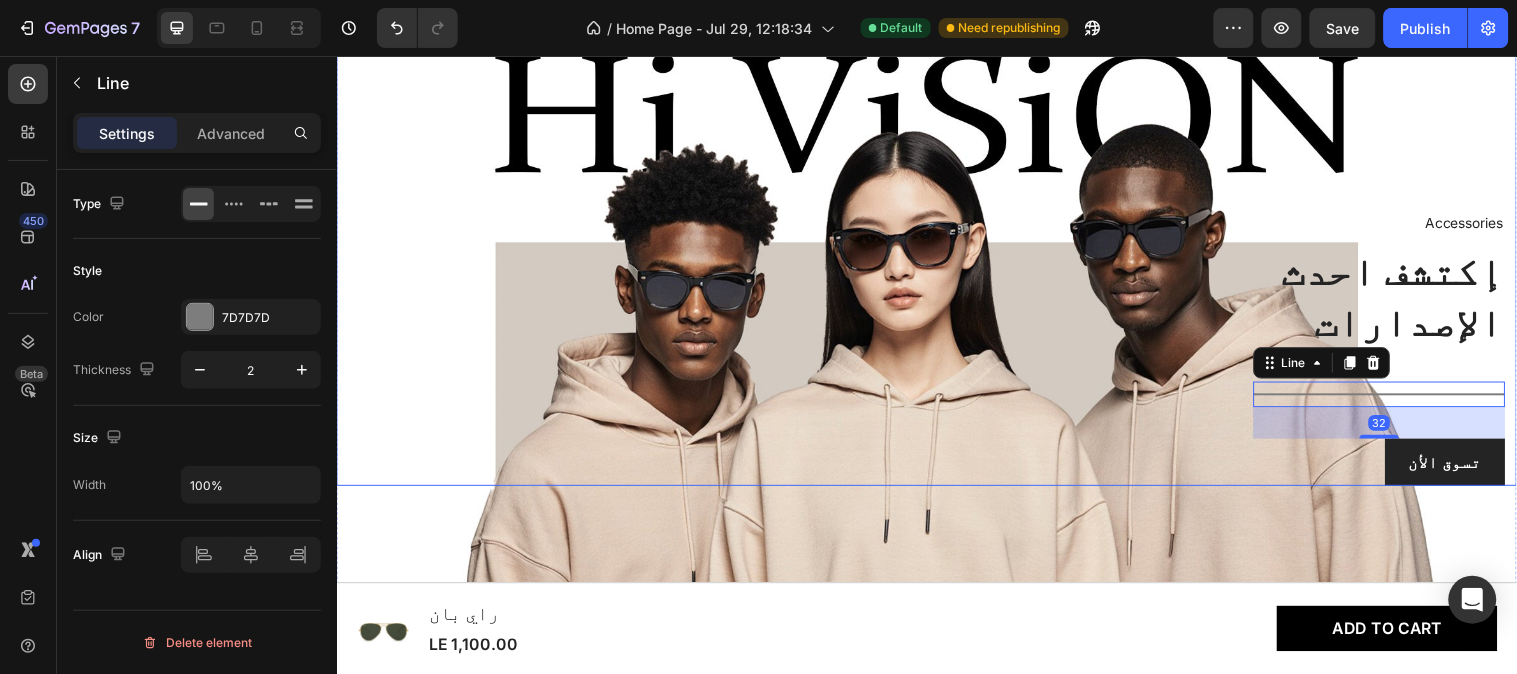scroll, scrollTop: 185, scrollLeft: 0, axis: vertical 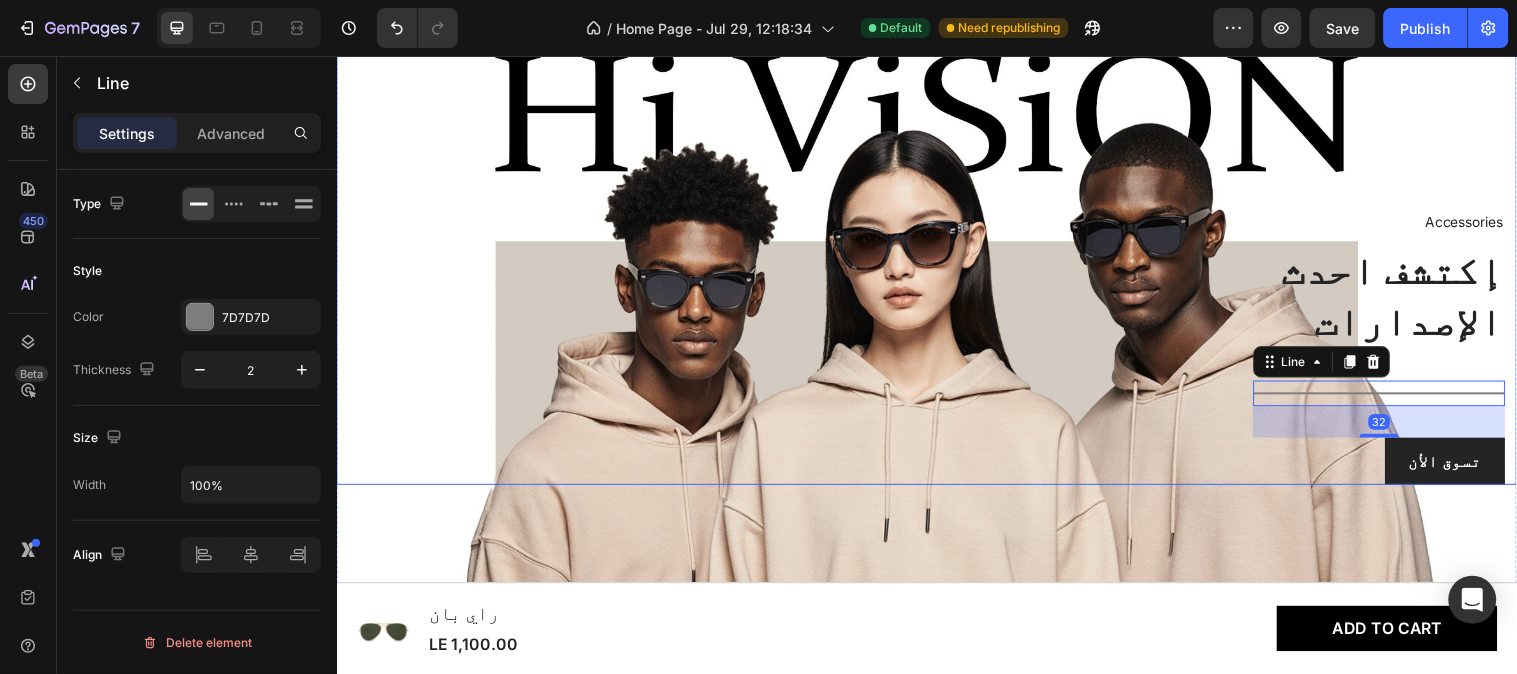 click on "Accessories Text block إكتشف احدث الإصدارات Heading Title Line 32 تسوق الأن Button Row" at bounding box center [1095, 201] 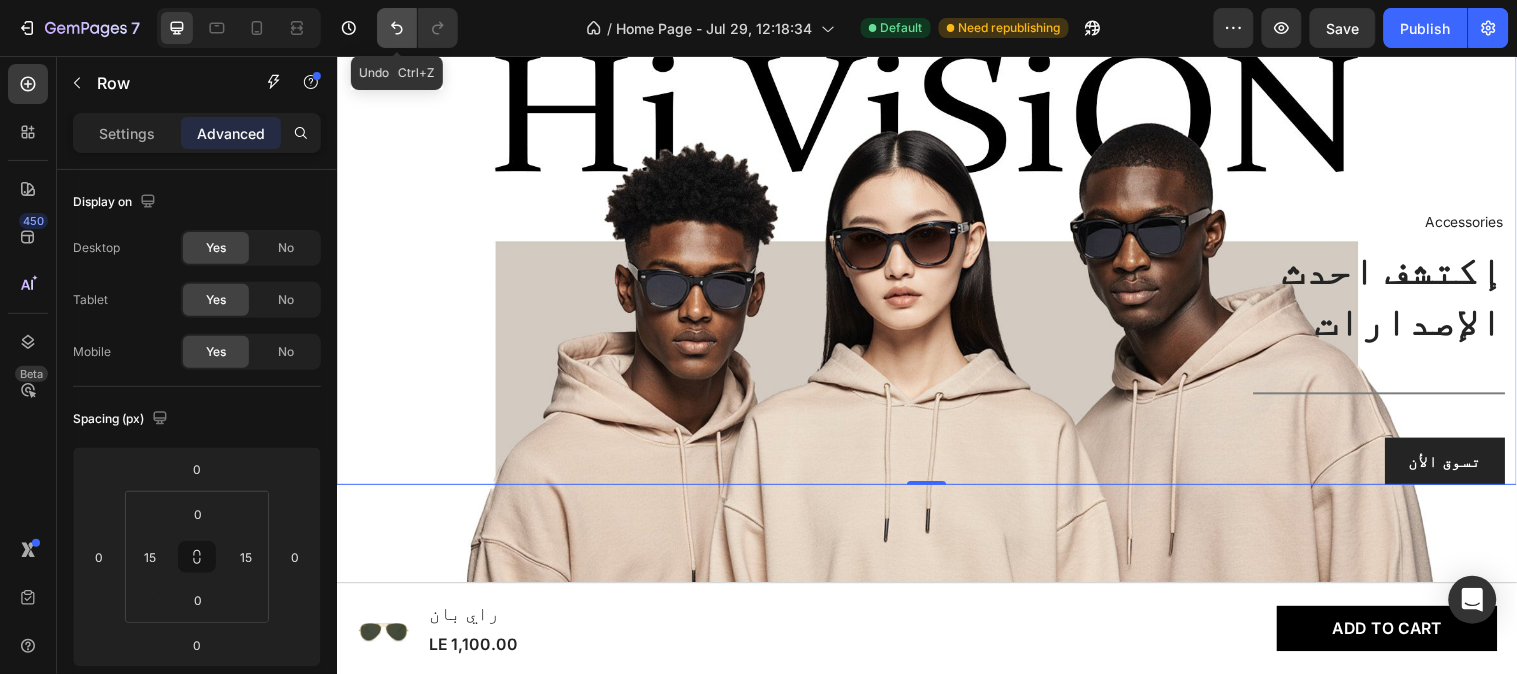 click 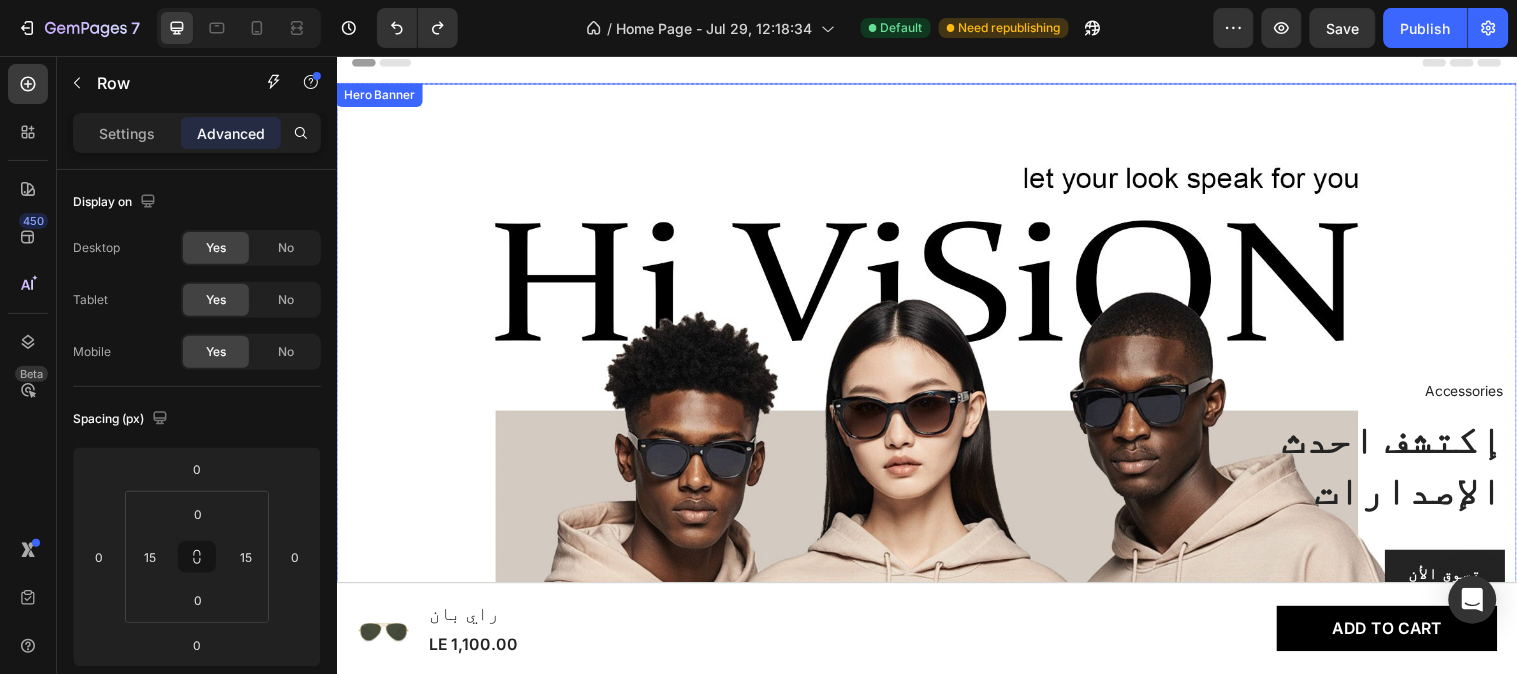 scroll, scrollTop: 0, scrollLeft: 0, axis: both 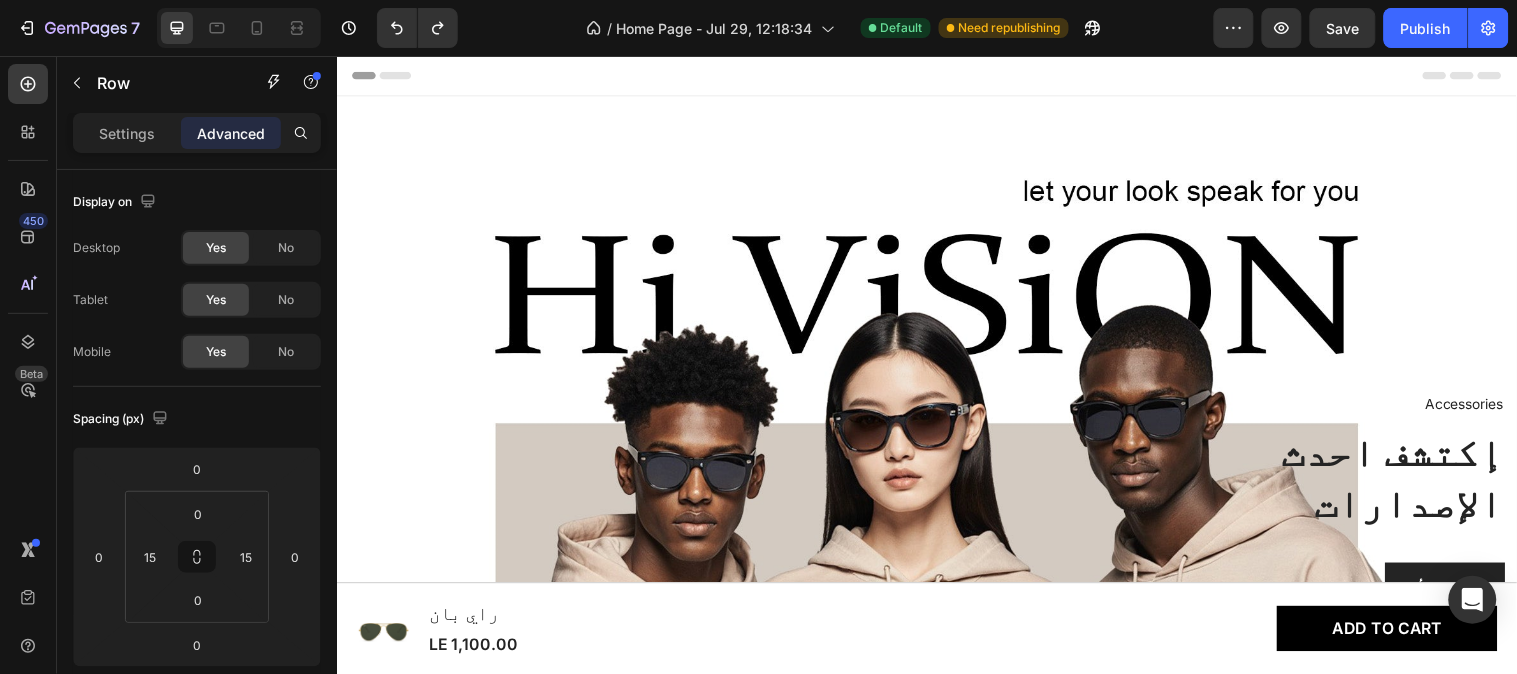click on "Accessories Text block إكتشف احدث الإصدارات Heading تسوق الأن Button Row" at bounding box center (1095, 357) 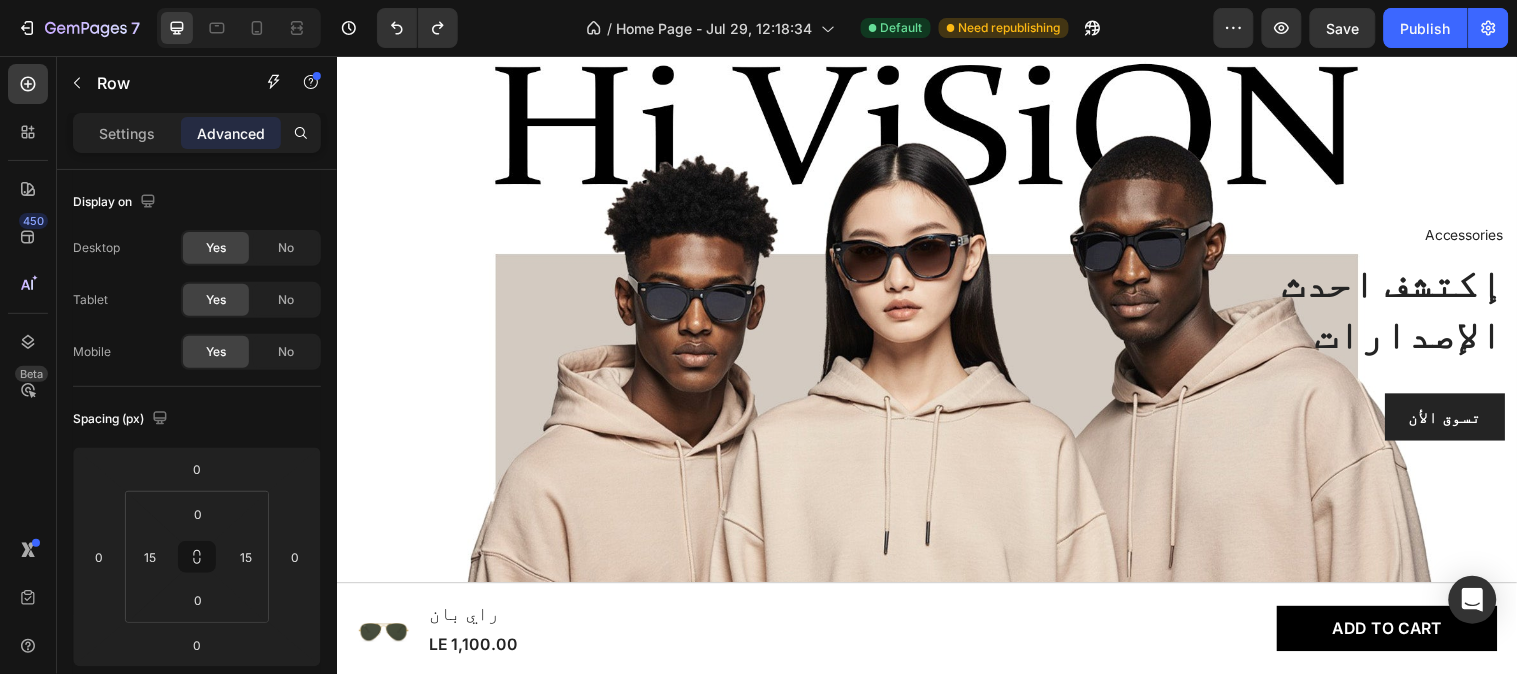 scroll, scrollTop: 296, scrollLeft: 0, axis: vertical 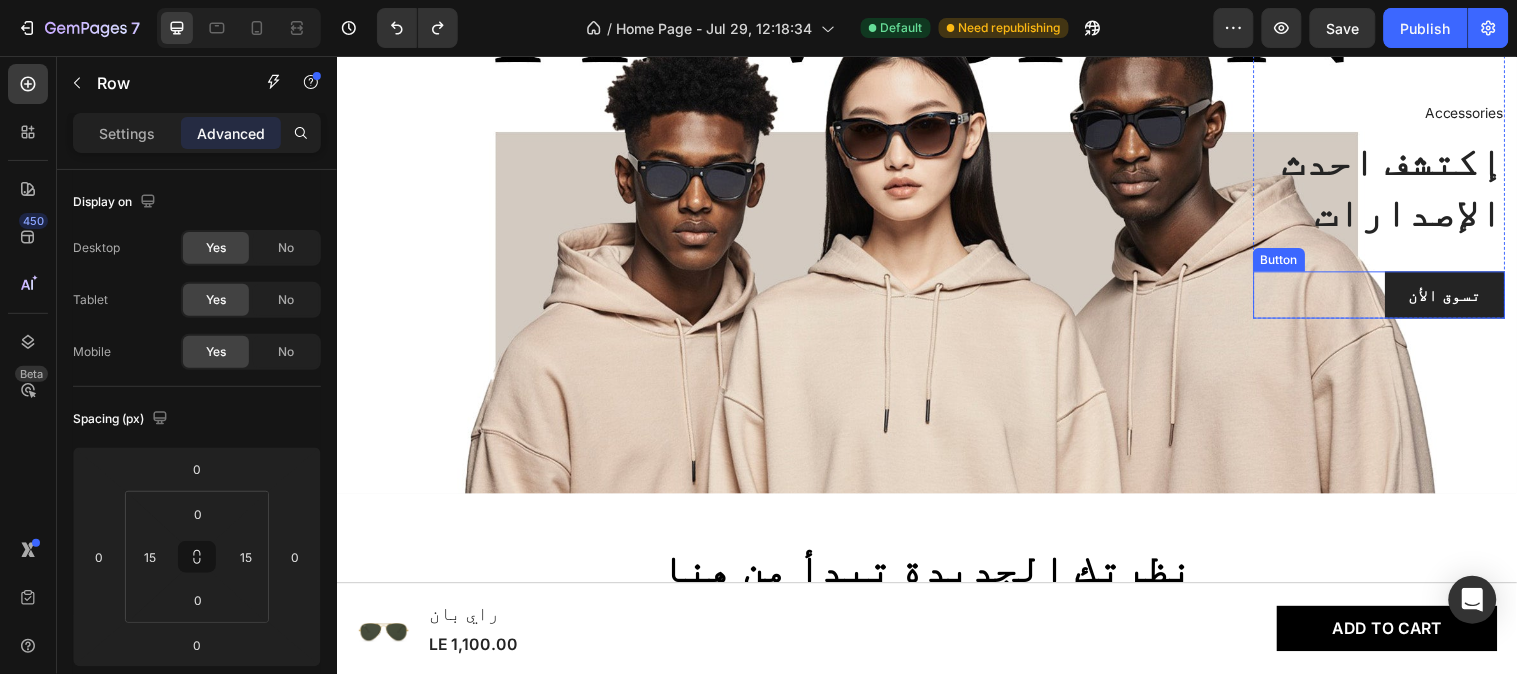 click on "تسوق الأن Button" at bounding box center (1396, 298) 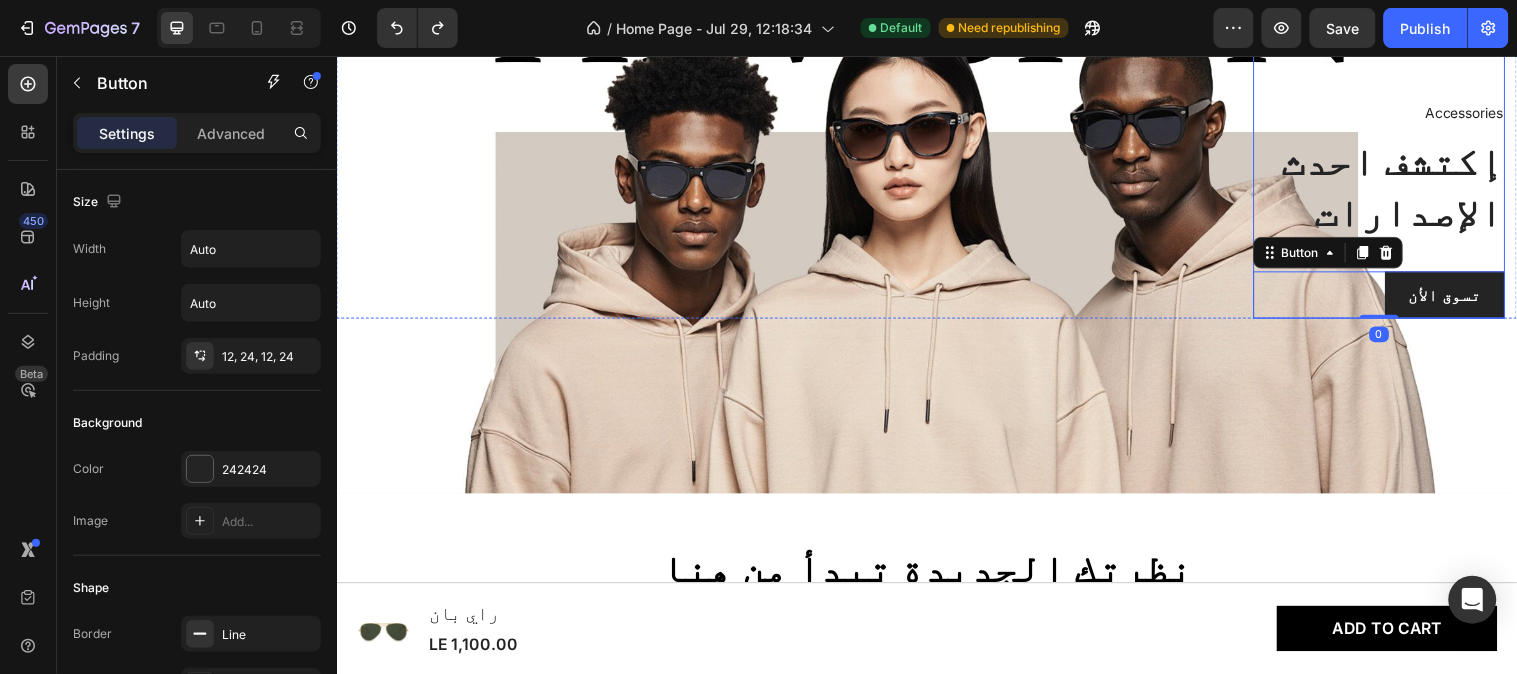 click on "Accessories Text block إكتشف احدث الإصدارات Heading تسوق الأن Button 0" at bounding box center [1396, 211] 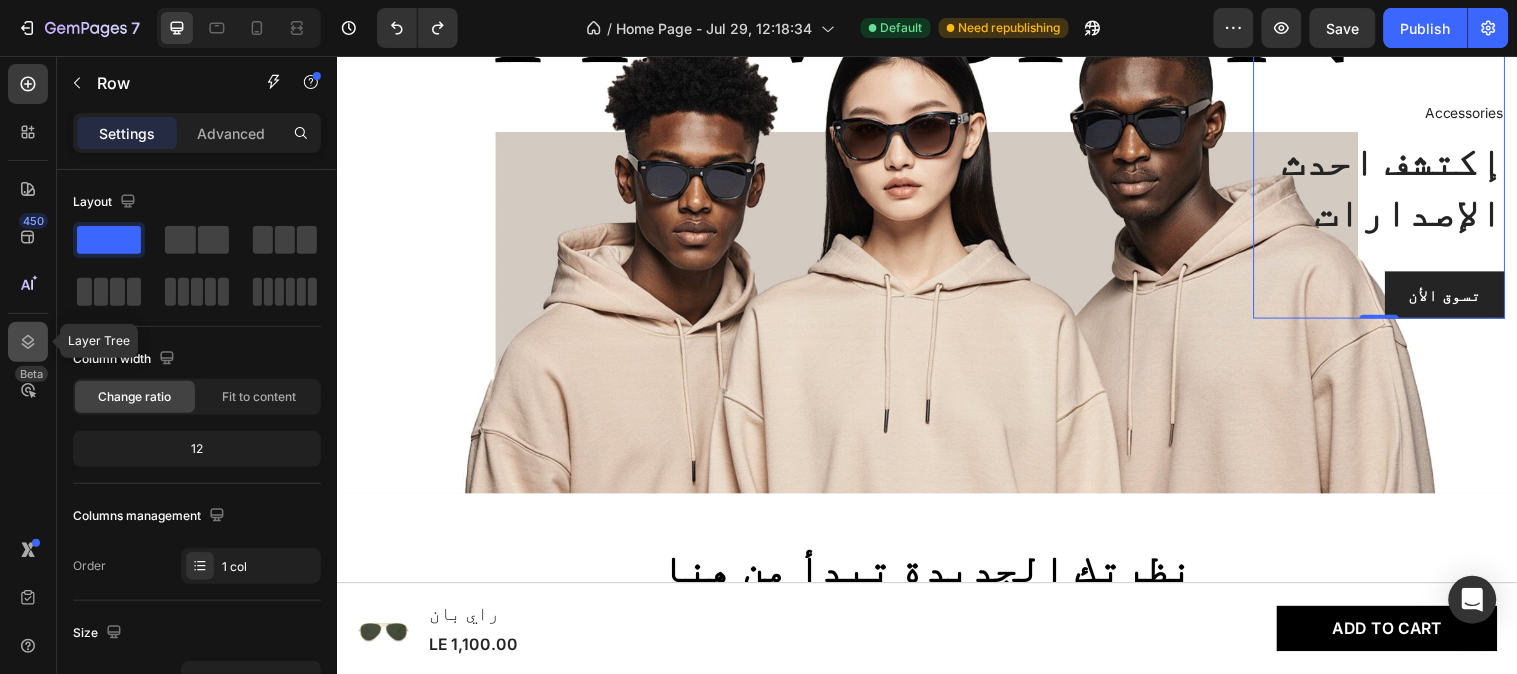 click 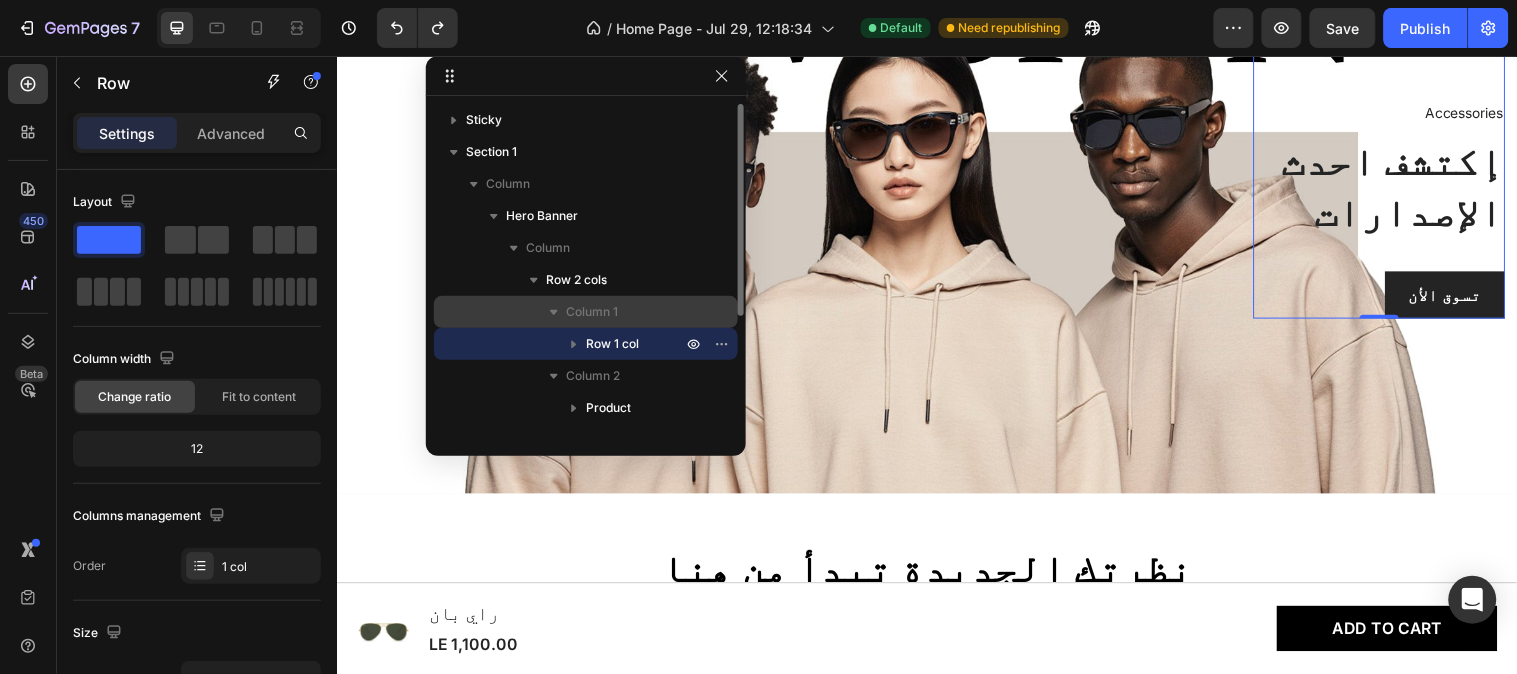 click on "Column 1" at bounding box center (592, 312) 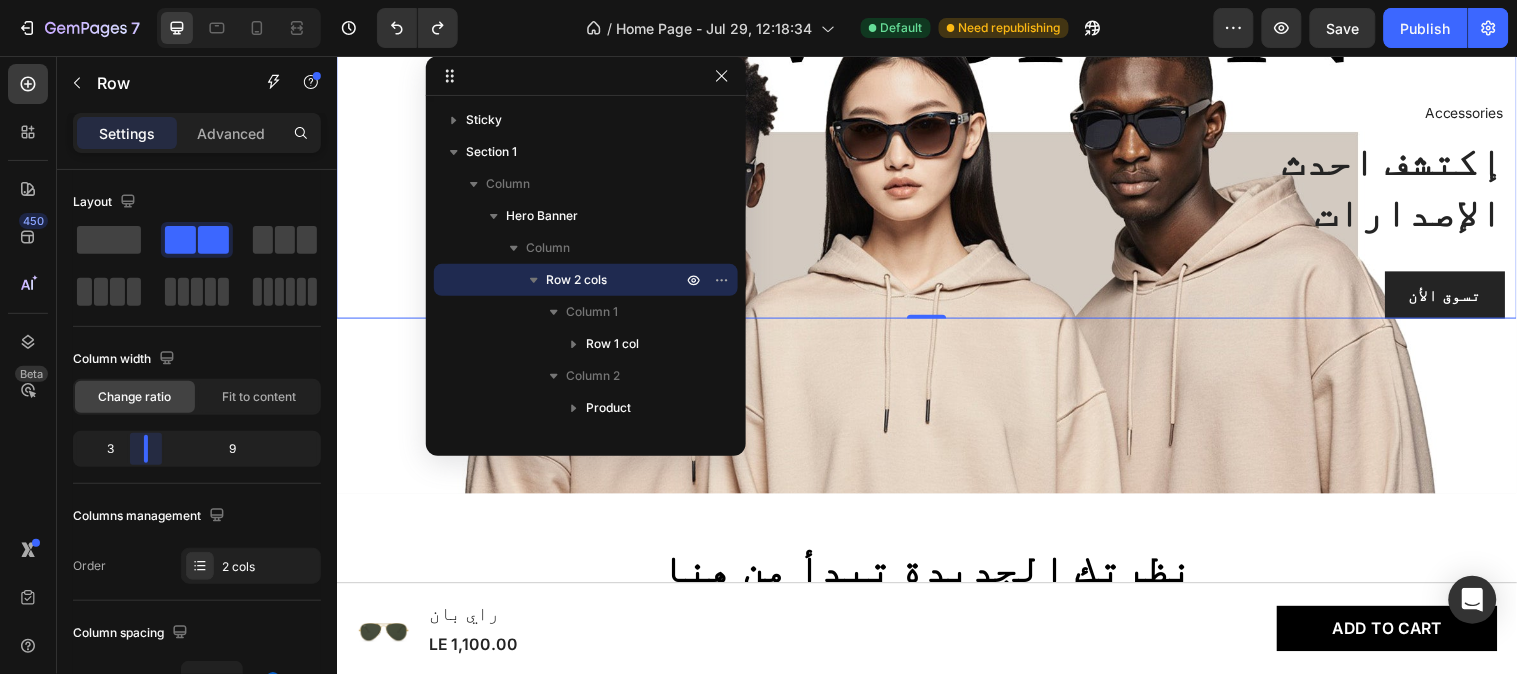 click on "7 Version history / Home Page - Jul 29, 12:18:34 Default Need republishing Preview Save Publish 450 Beta Sections(18) Elements(83) Section Element Hero Section Product Detail Brands Trusted Badges Guarantee Product Breakdown How to use Testimonials Compare Bundle FAQs Social Proof Brand Story Product List Collection Blog List Contact Sticky Add to Cart Custom Footer Browse Library 450 Layout Row Row Row Row Text Heading Text Block Button Button Button Media Image Image Image Image Image Image Image Video" at bounding box center (758, 0) 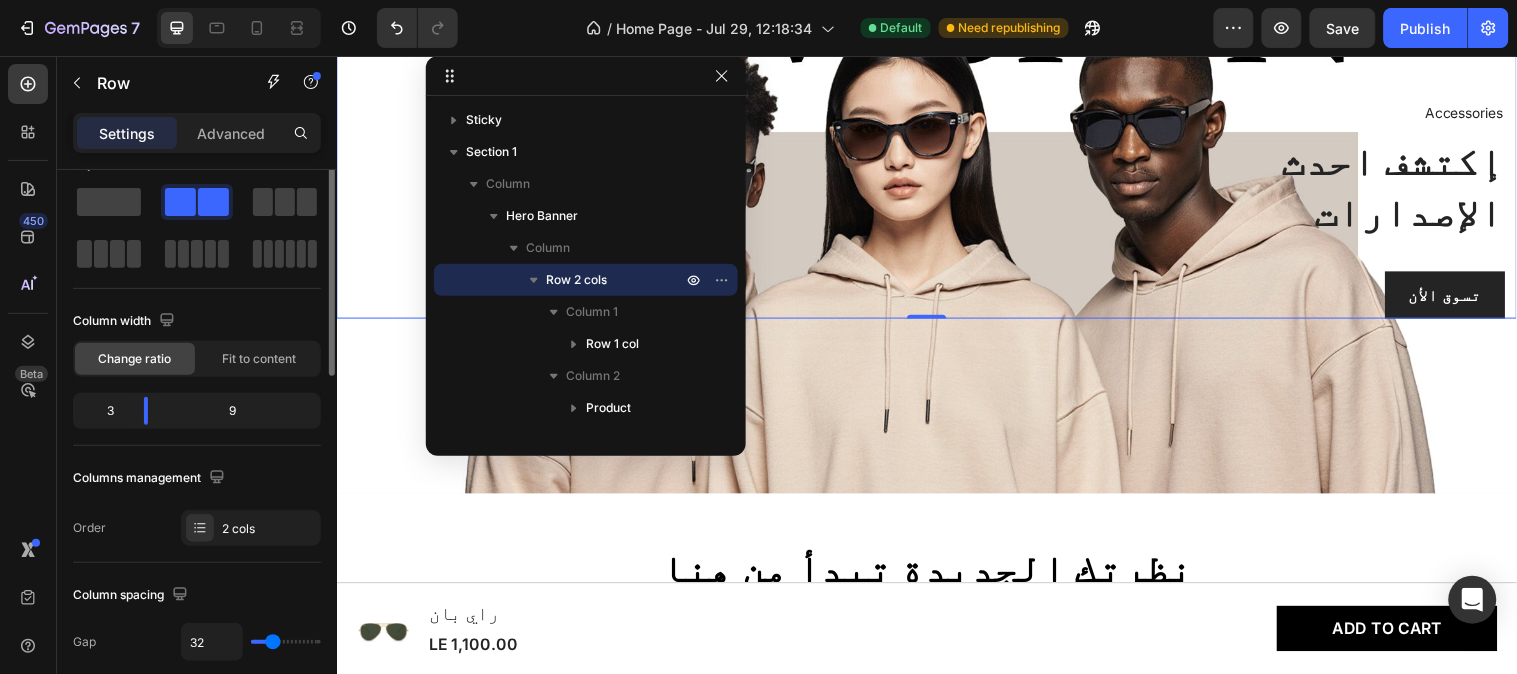 scroll, scrollTop: 20, scrollLeft: 0, axis: vertical 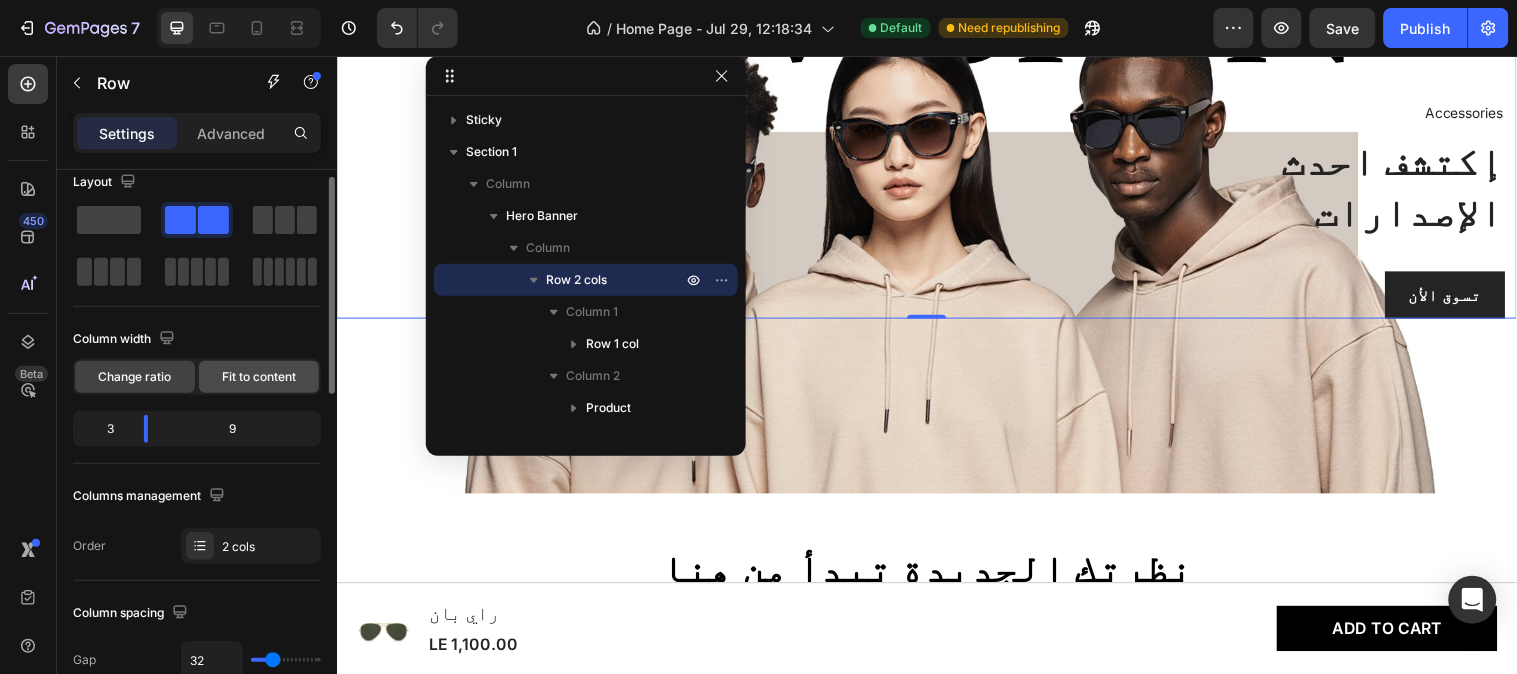 click on "Fit to content" 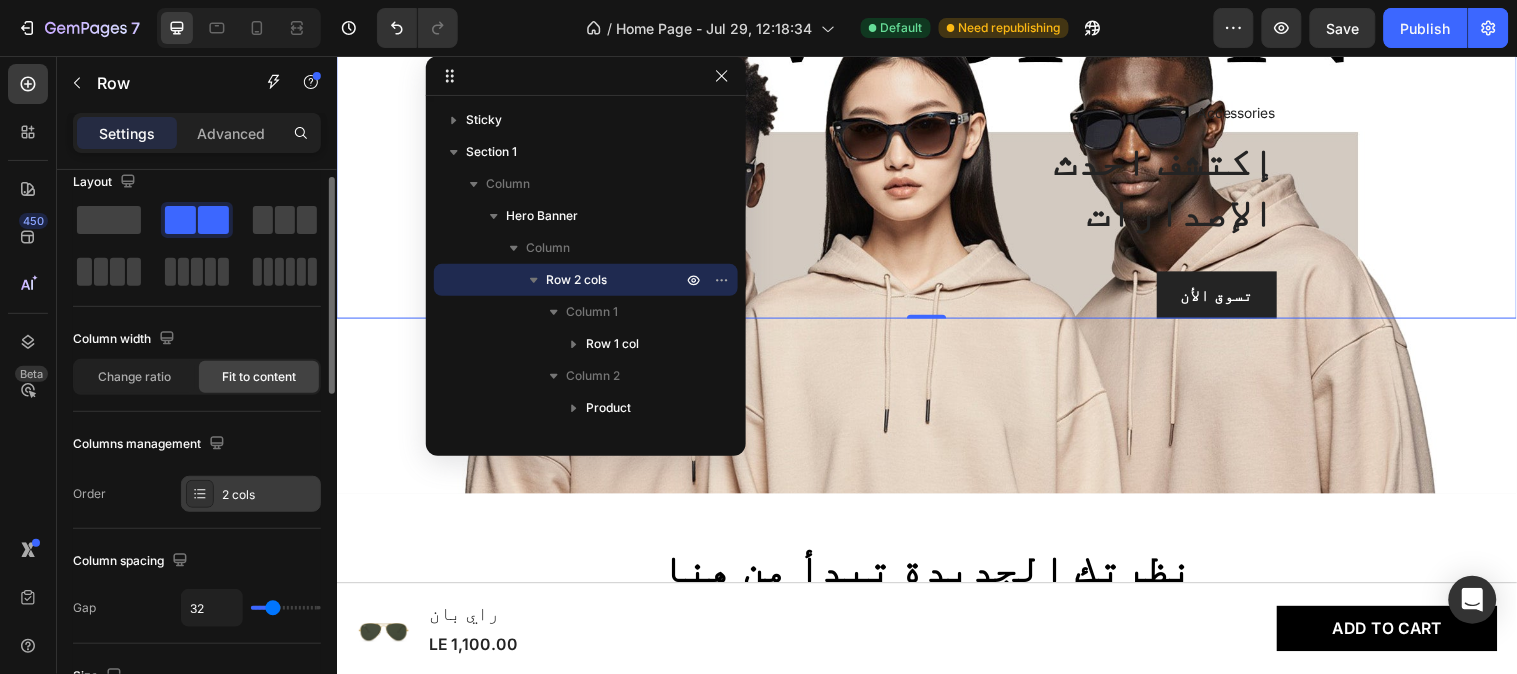 click 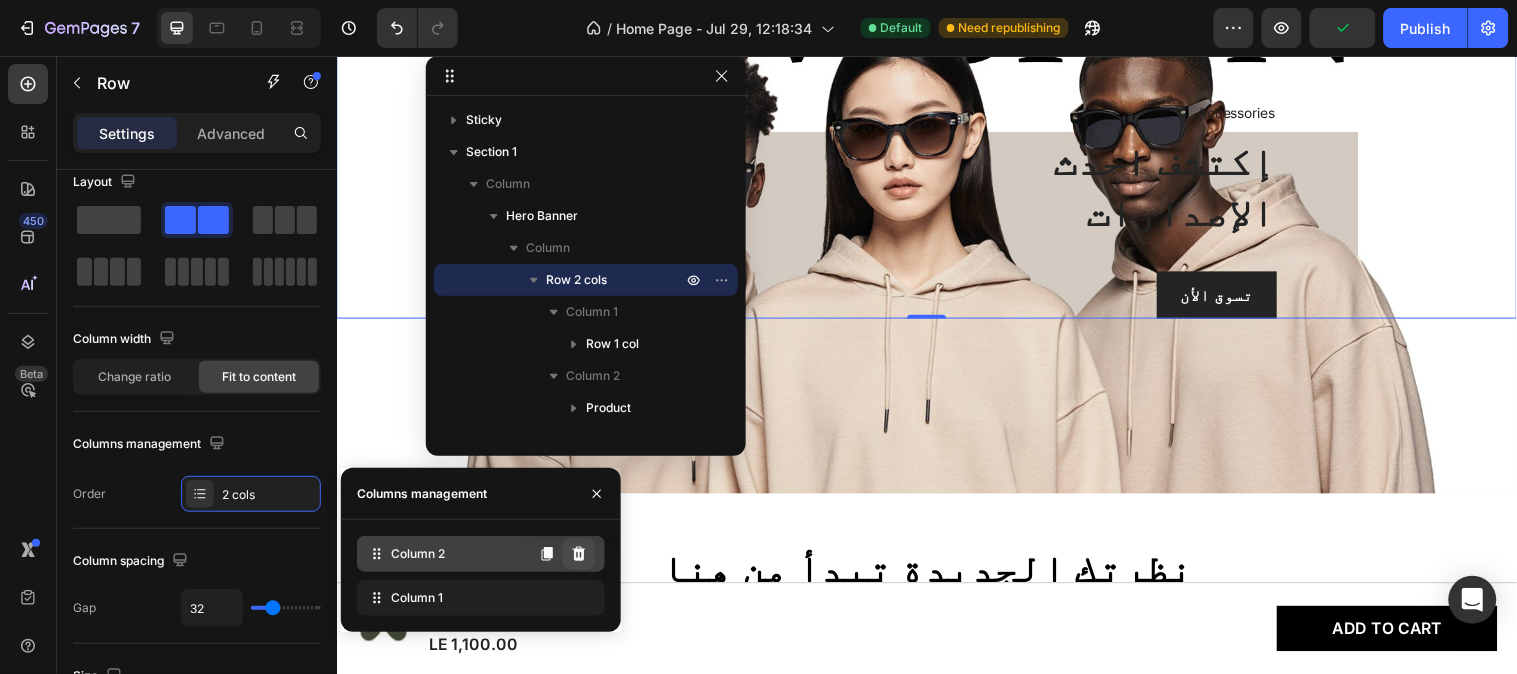 click 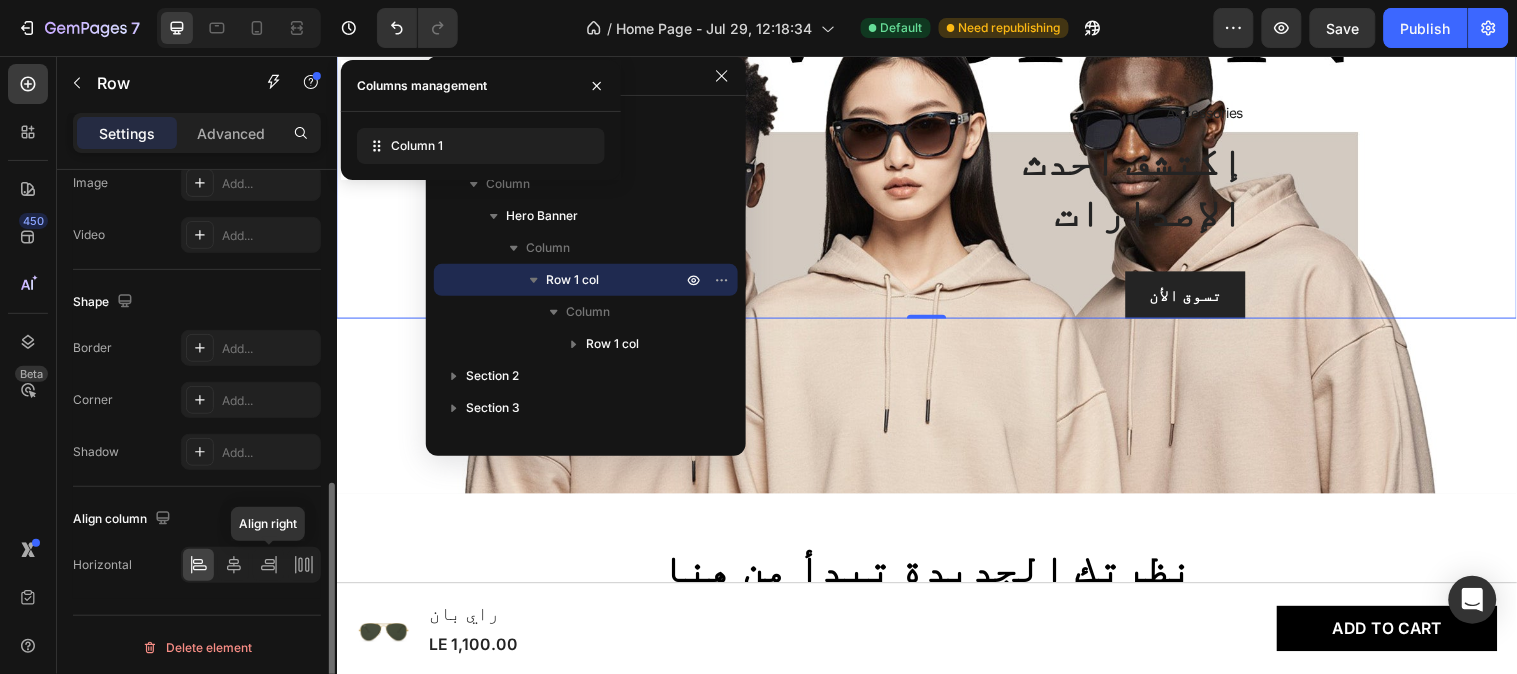 scroll, scrollTop: 720, scrollLeft: 0, axis: vertical 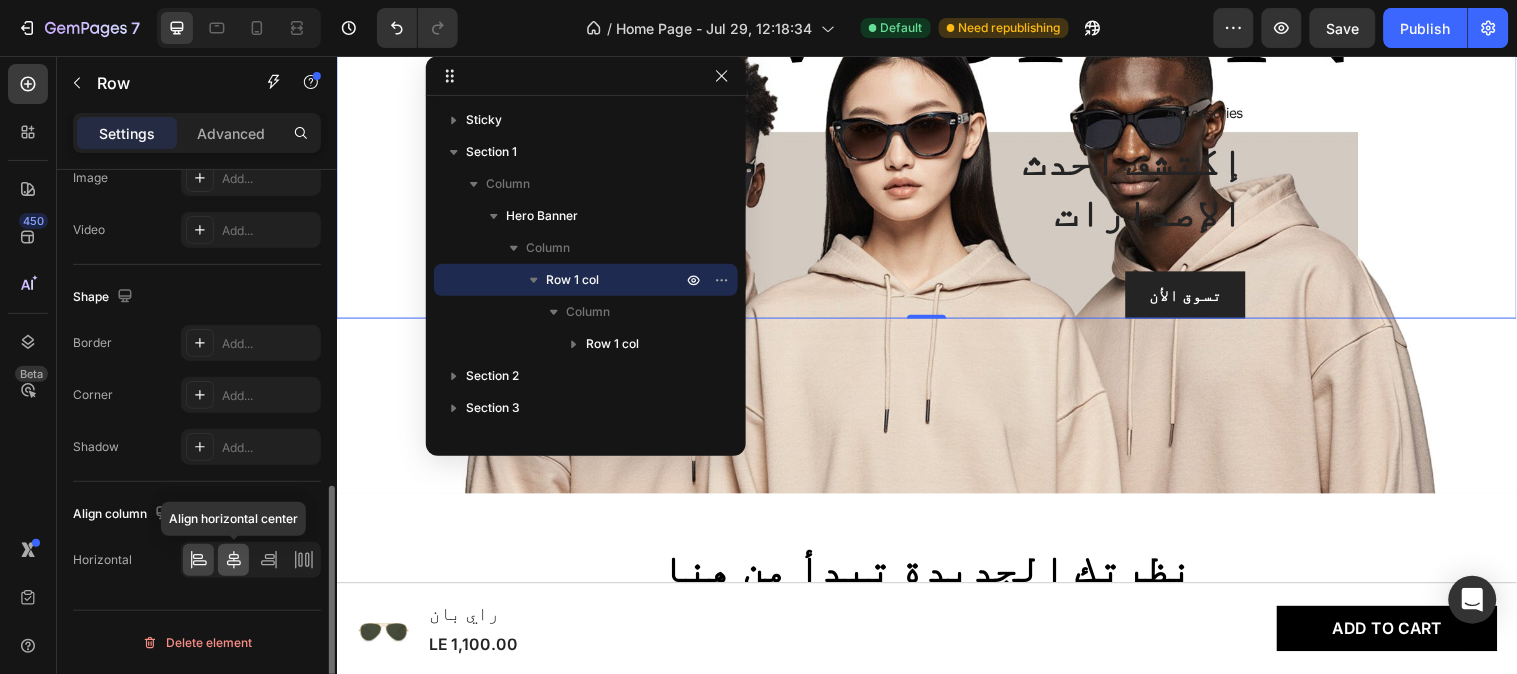 click 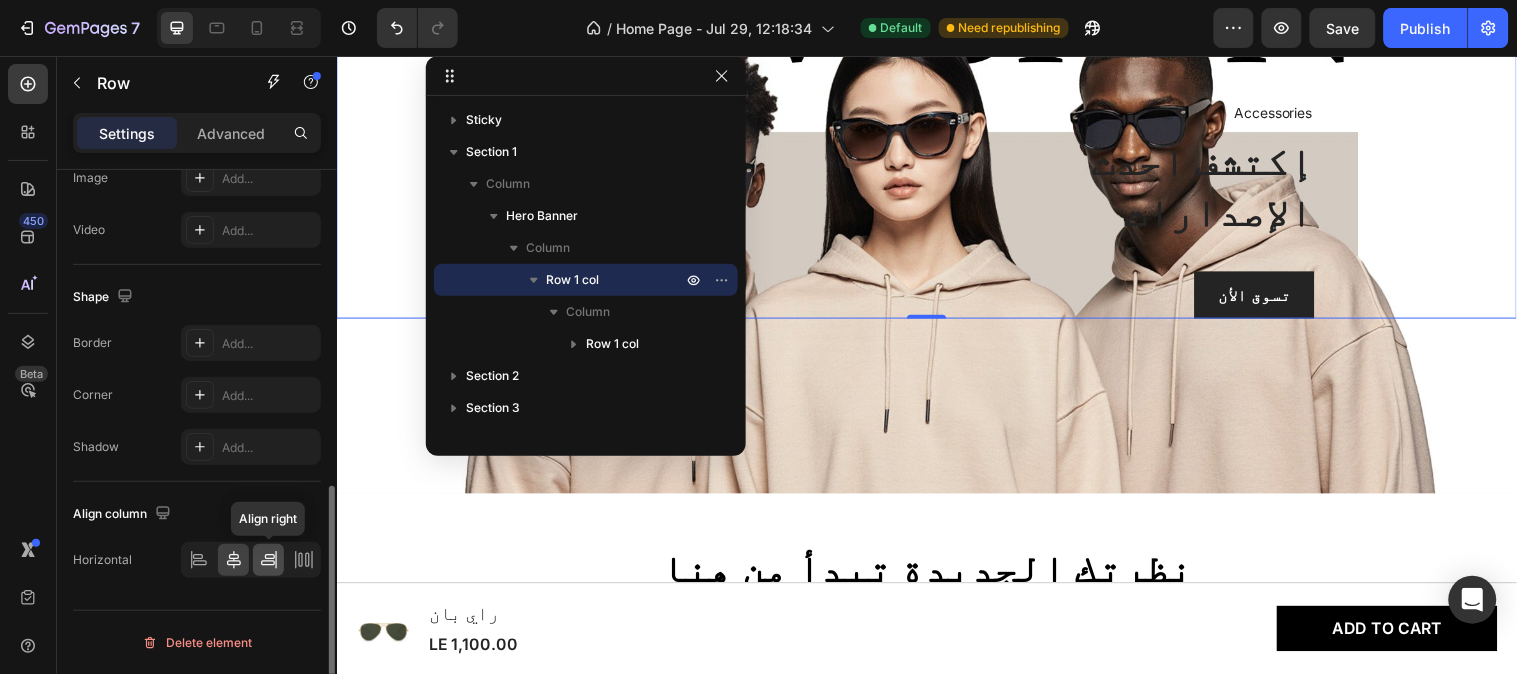 click 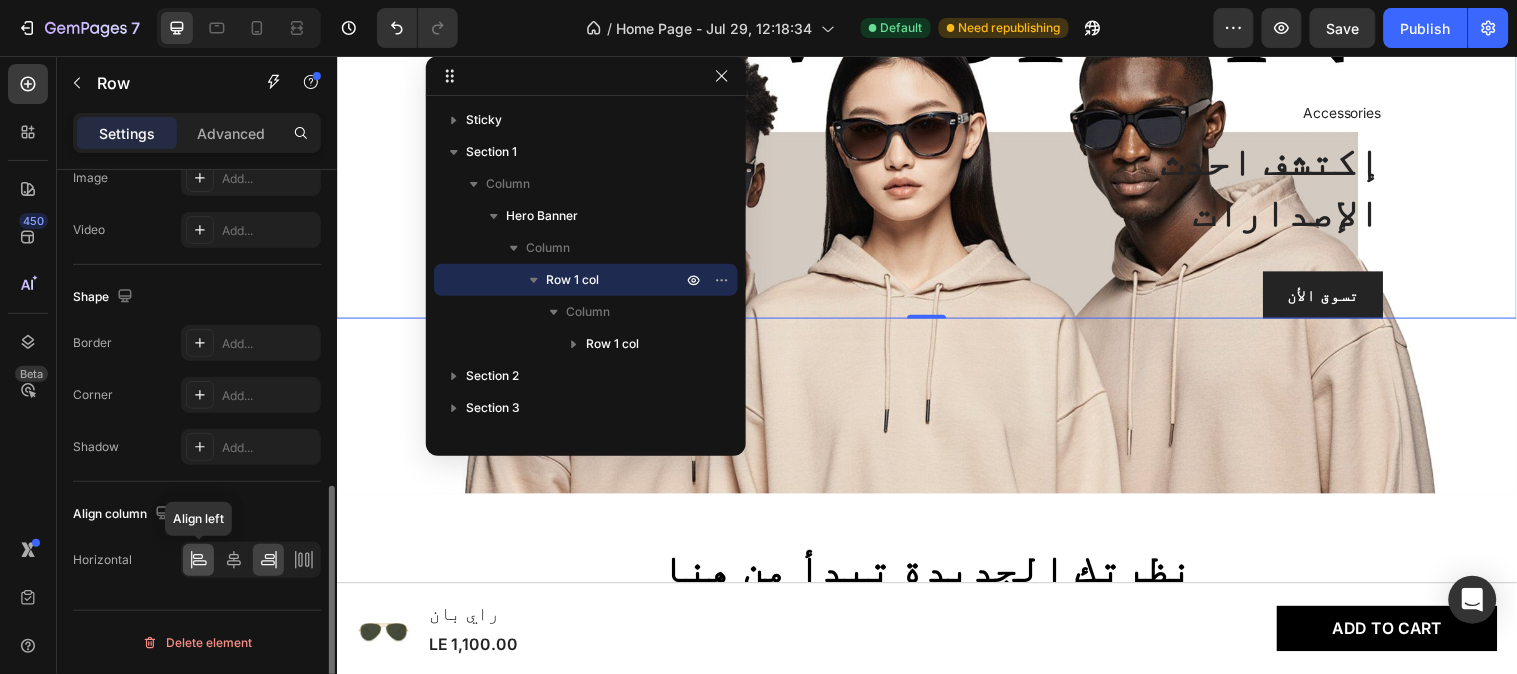 click 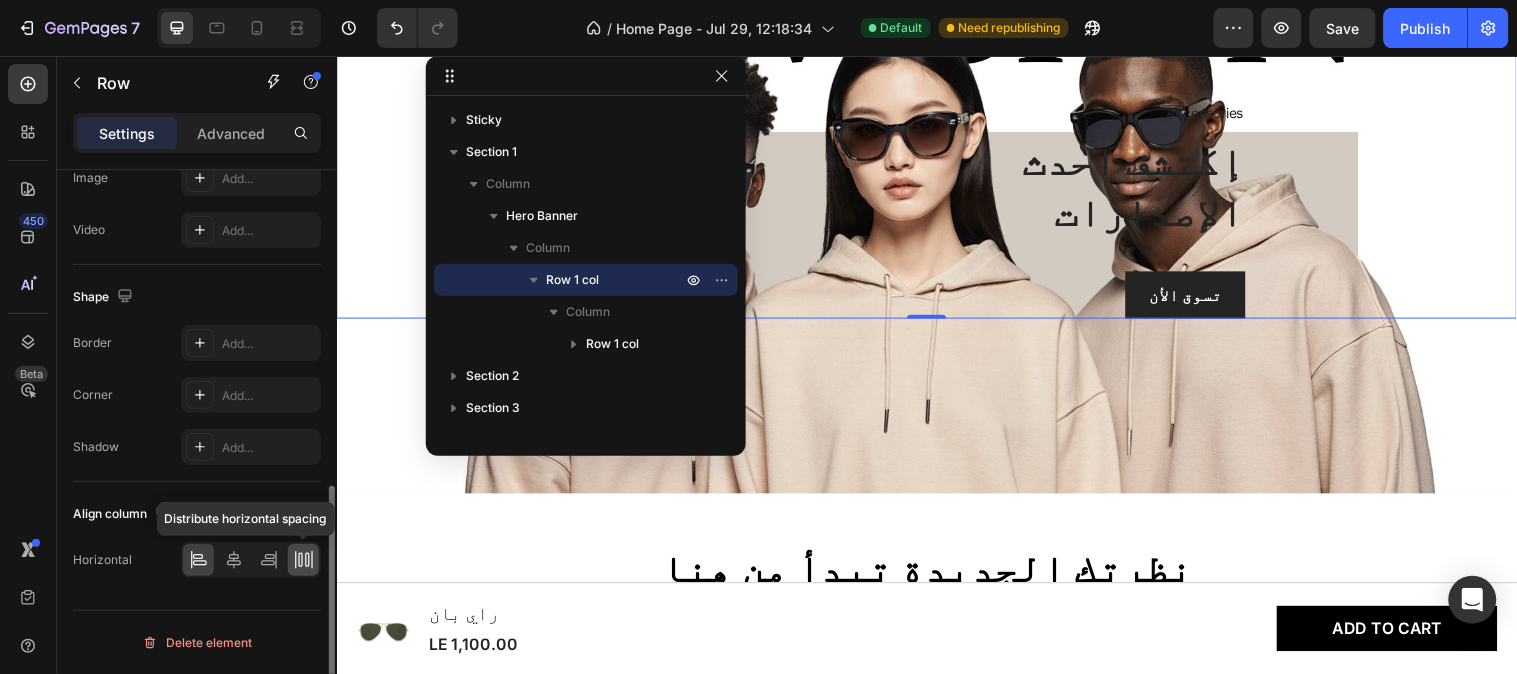 click 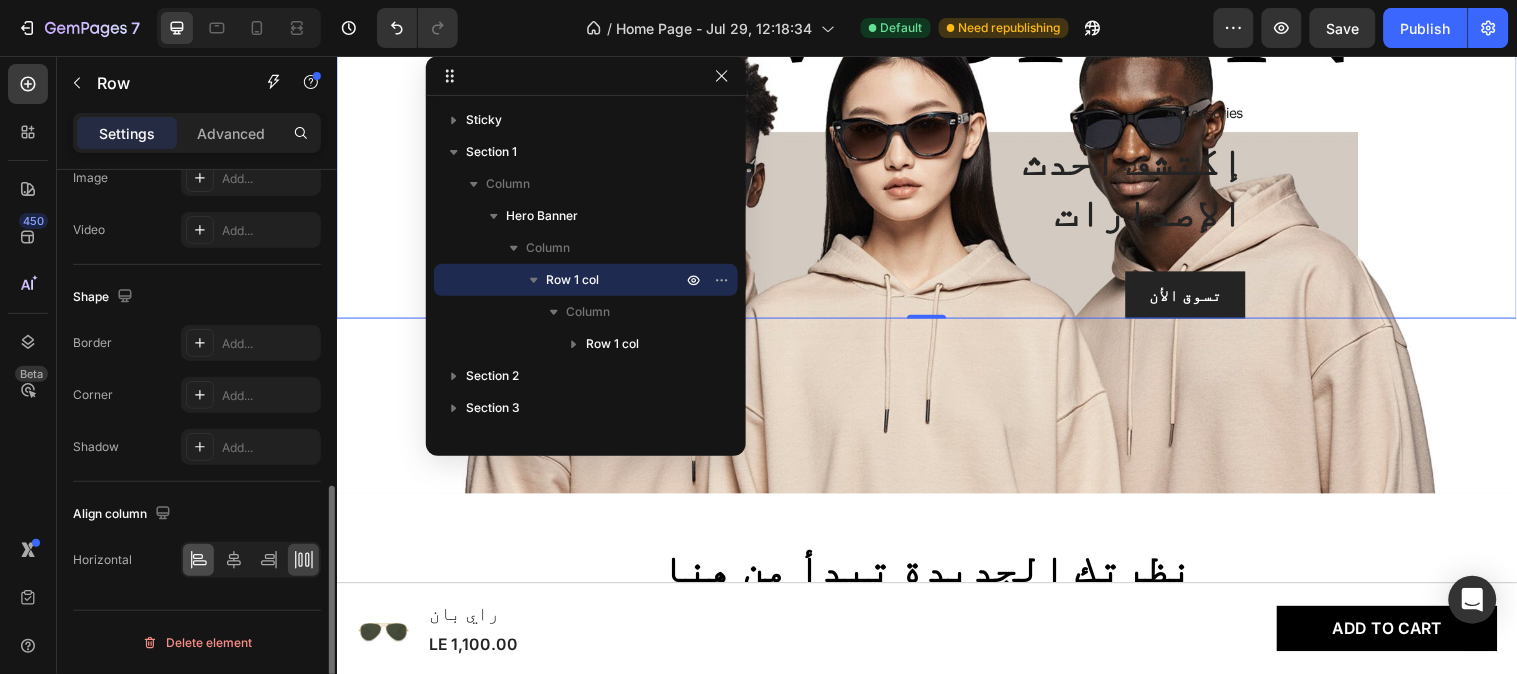 click 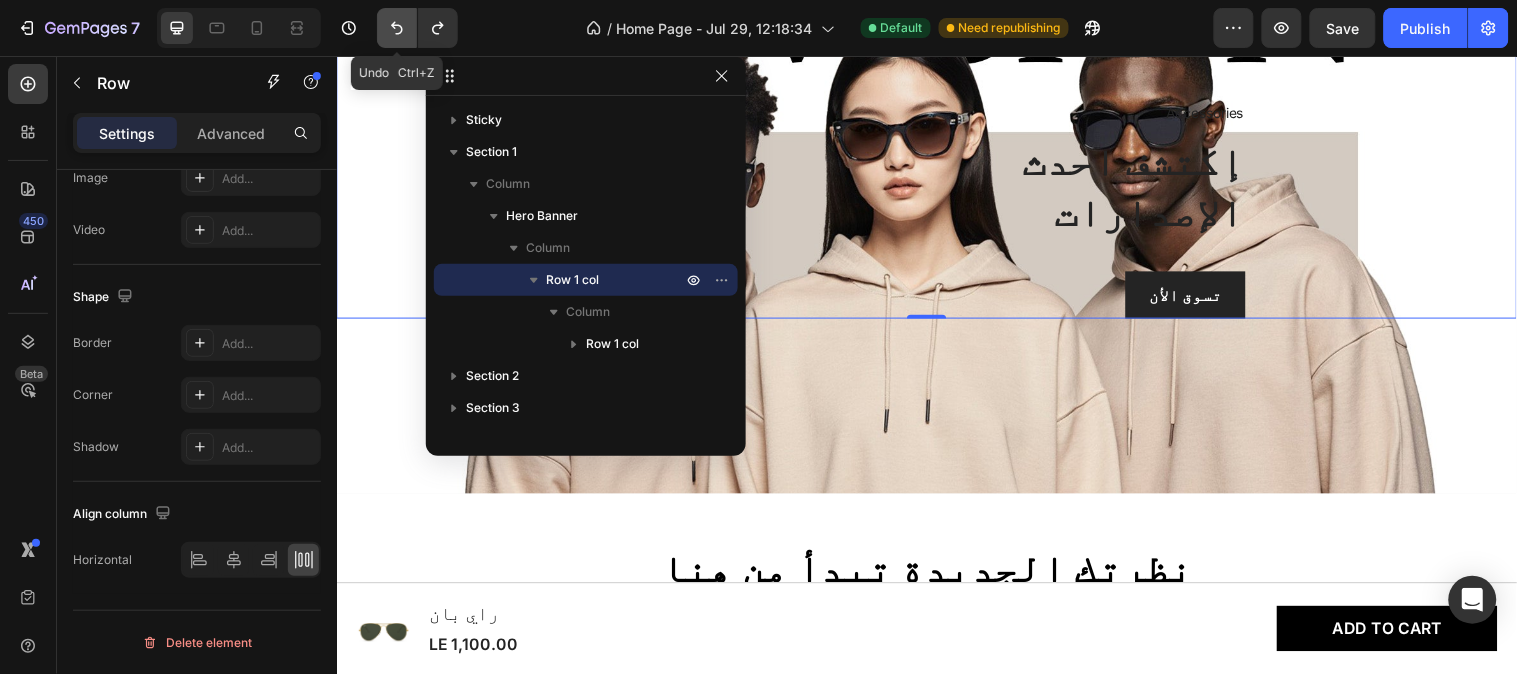 click 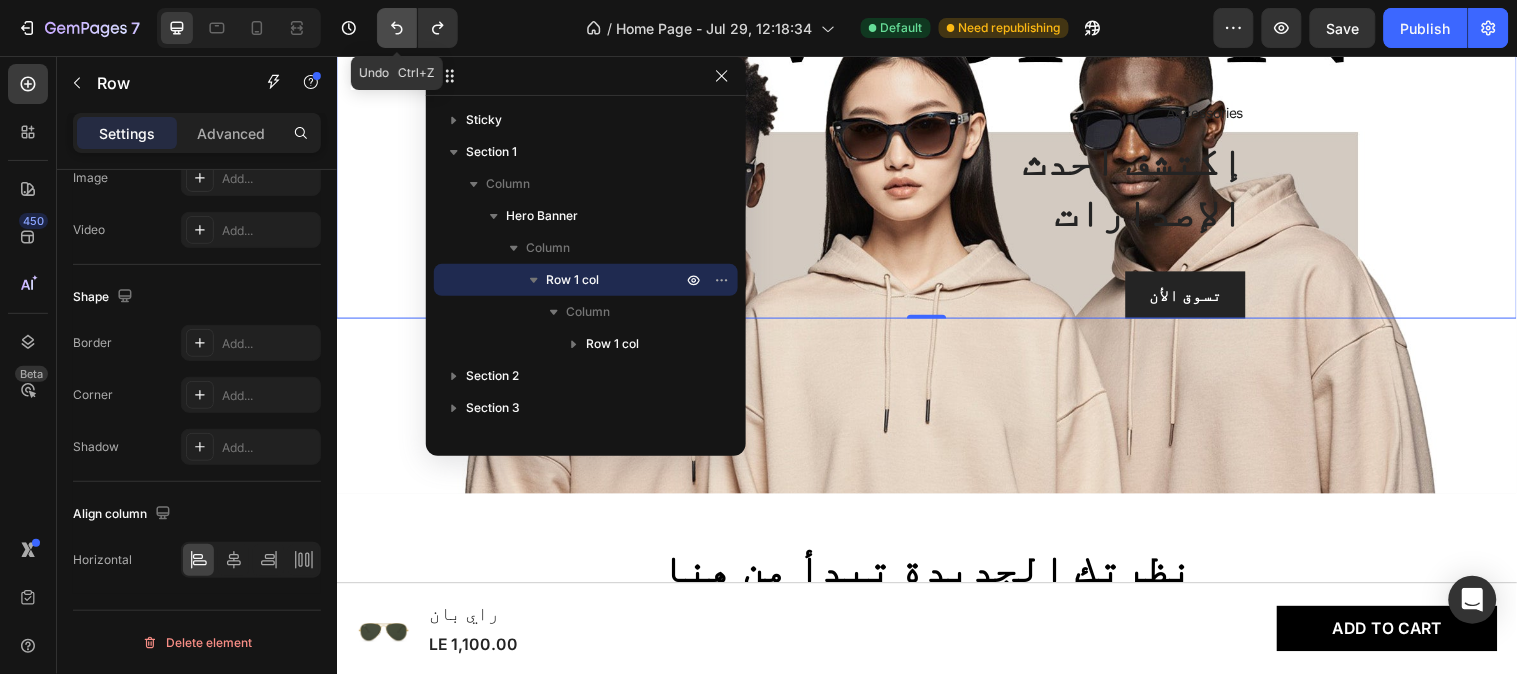 click 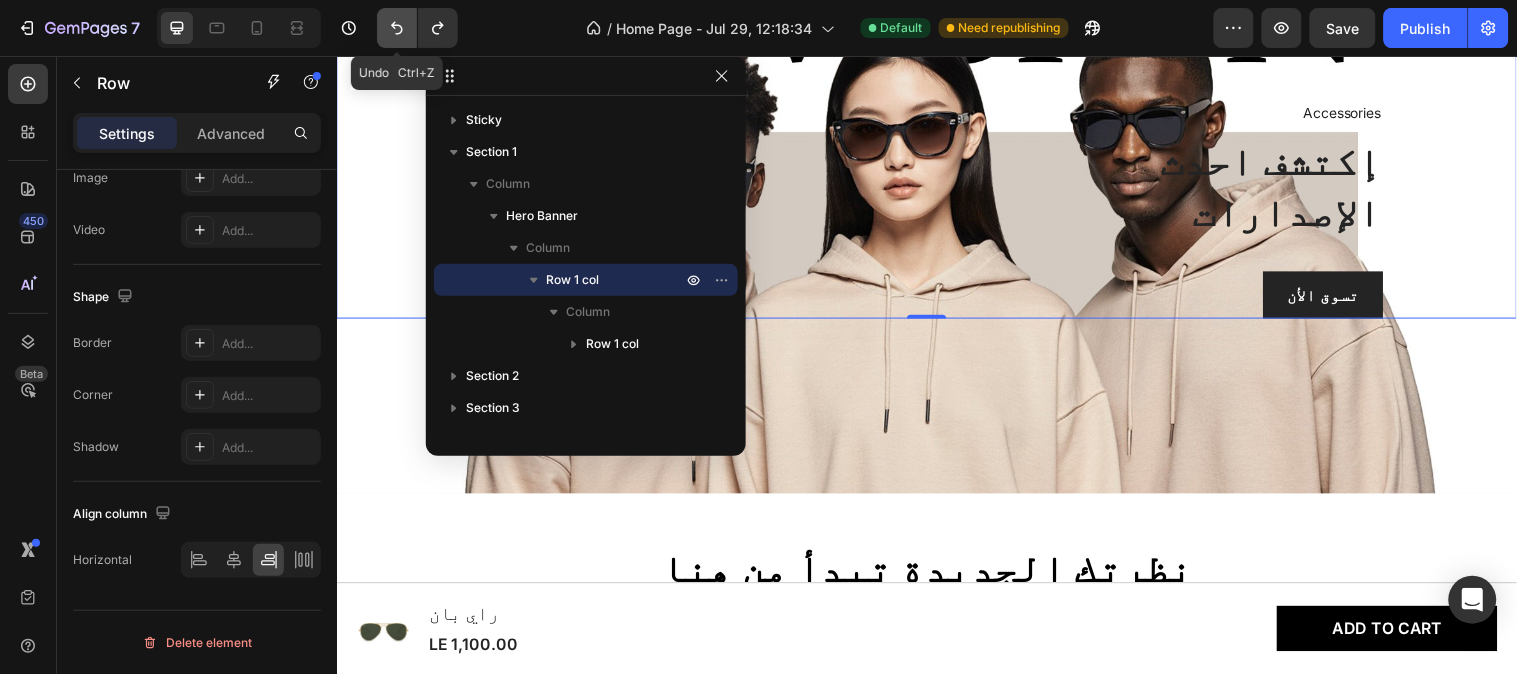 click 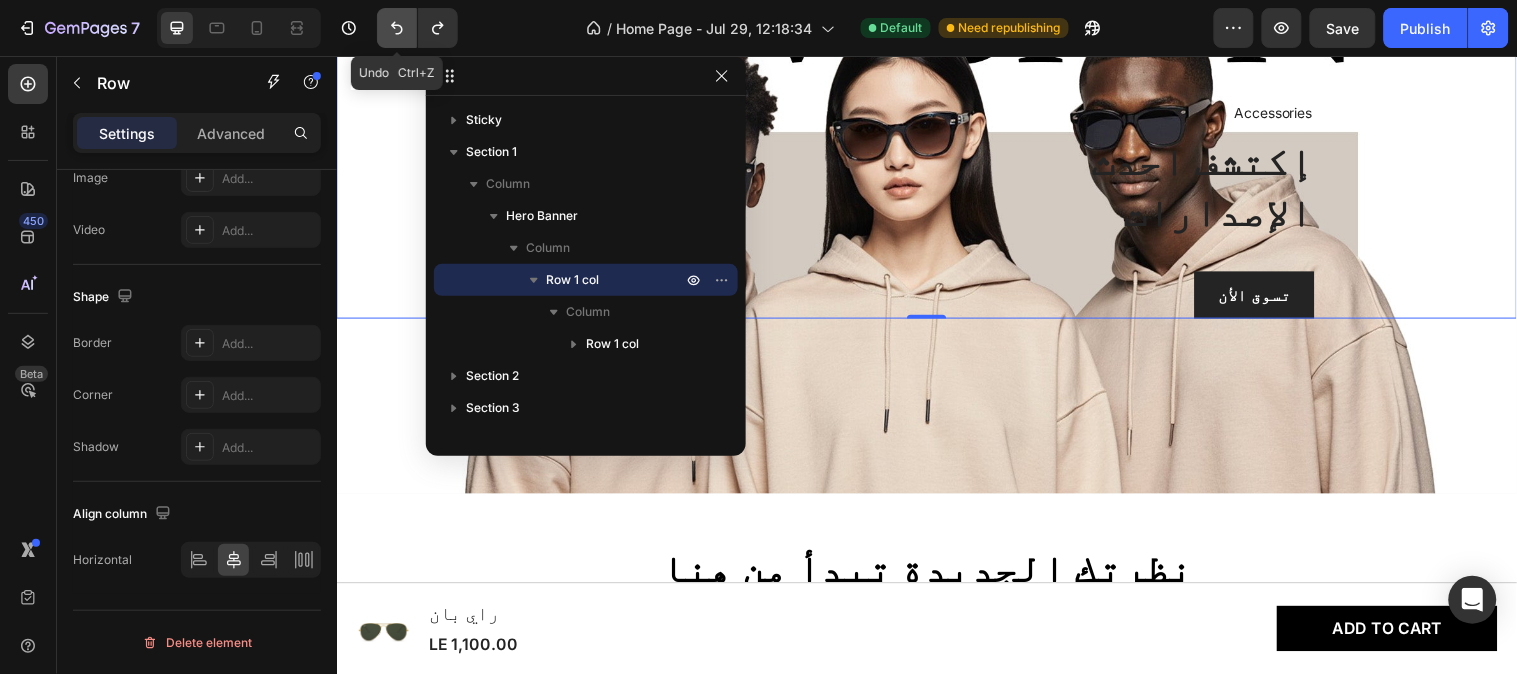 click 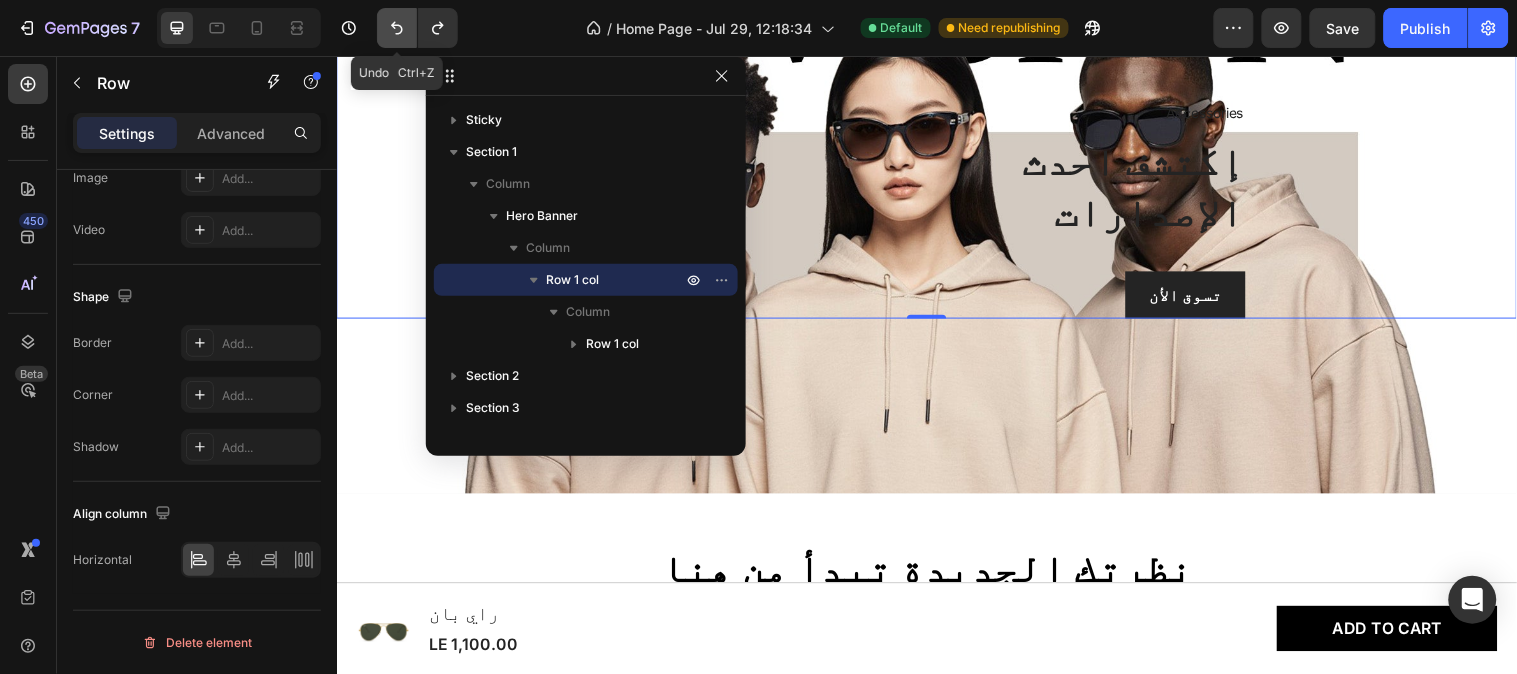 click 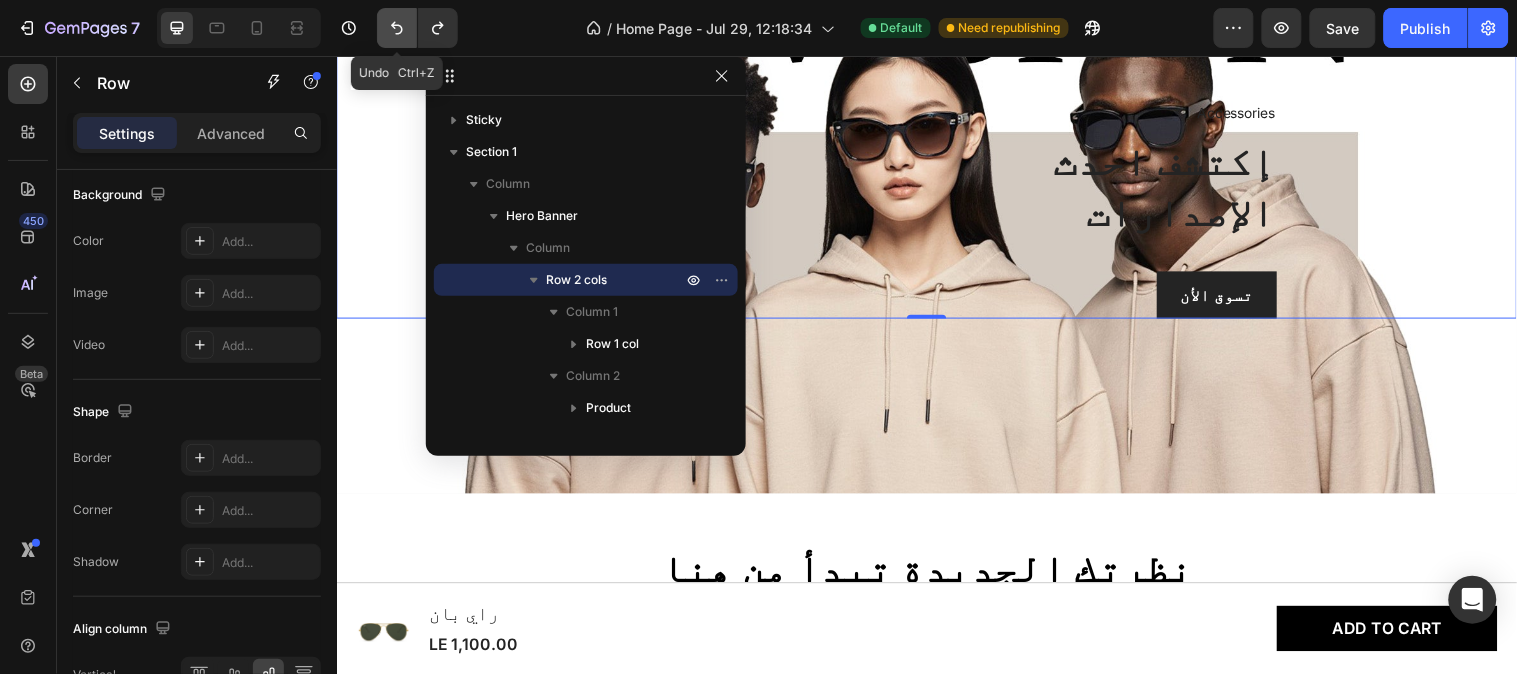 click 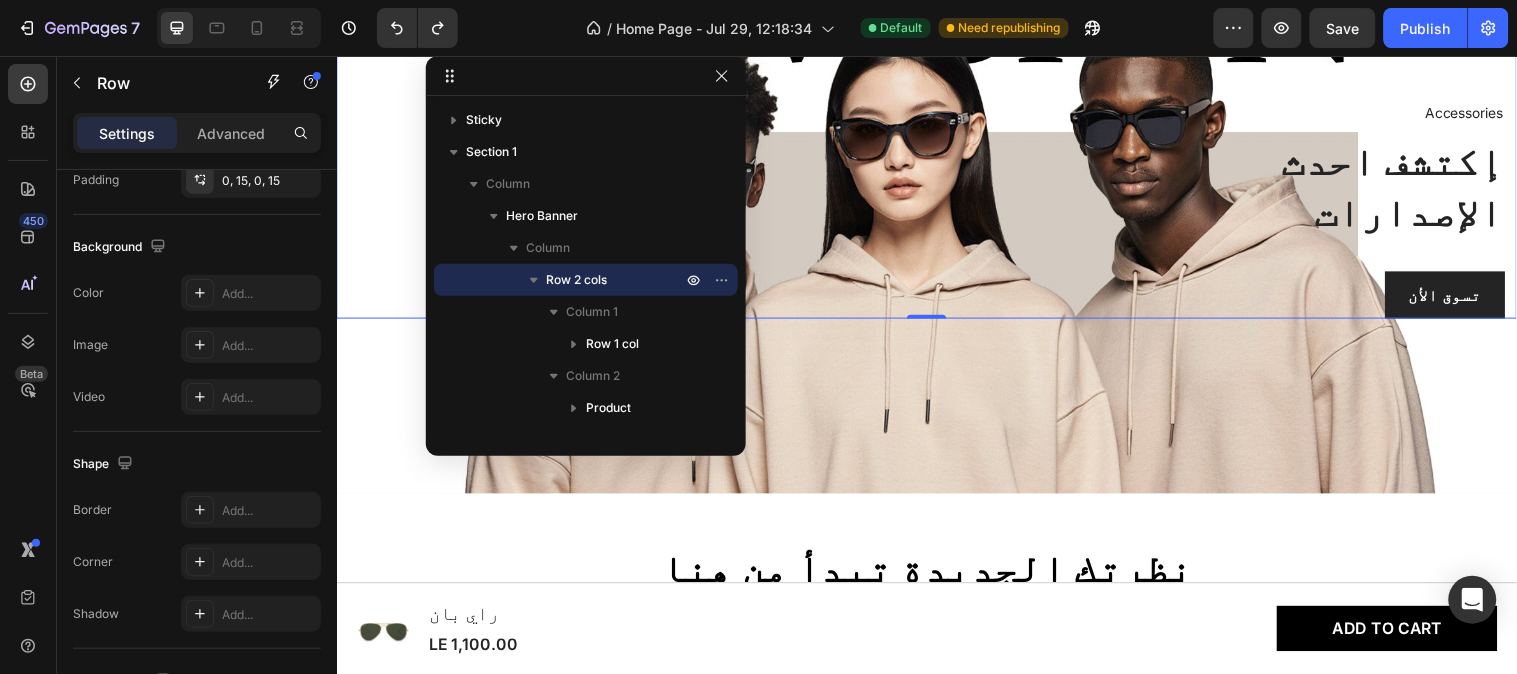 scroll, scrollTop: 887, scrollLeft: 0, axis: vertical 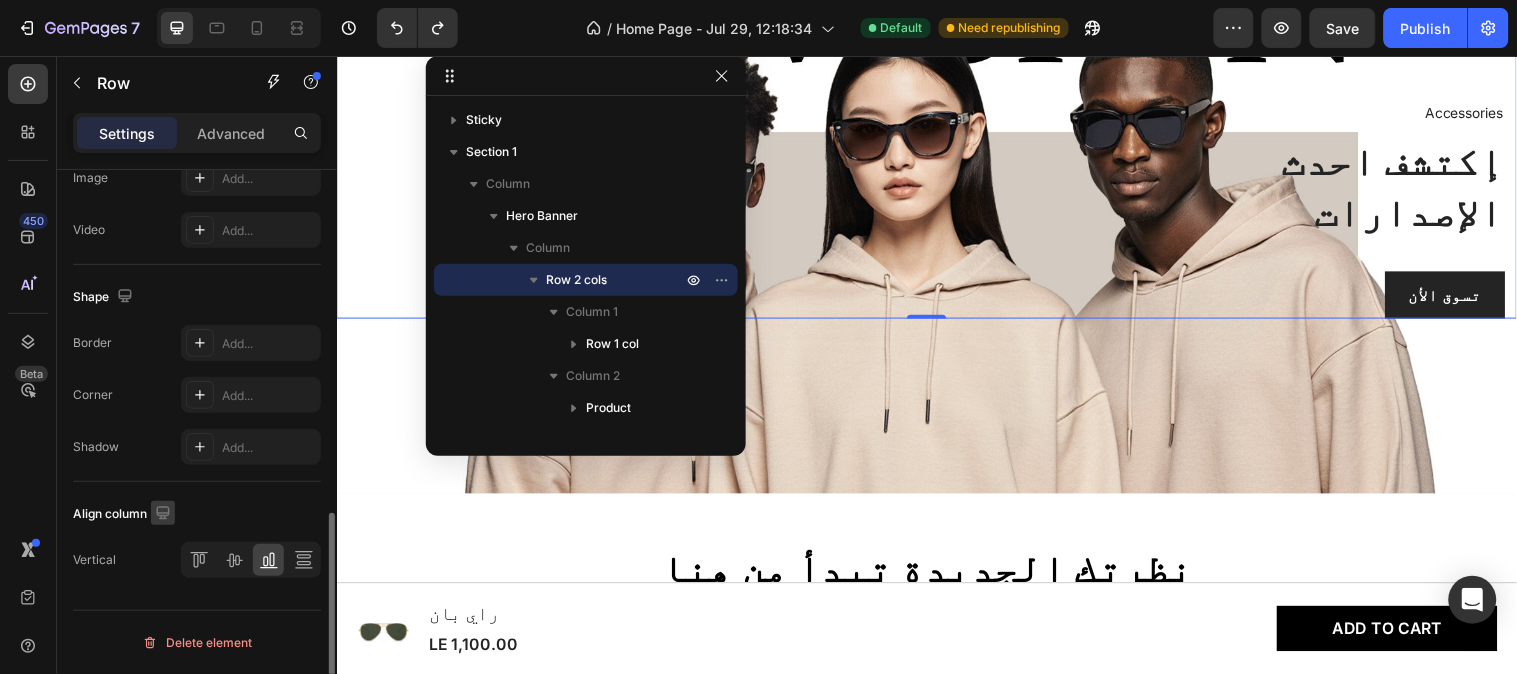click 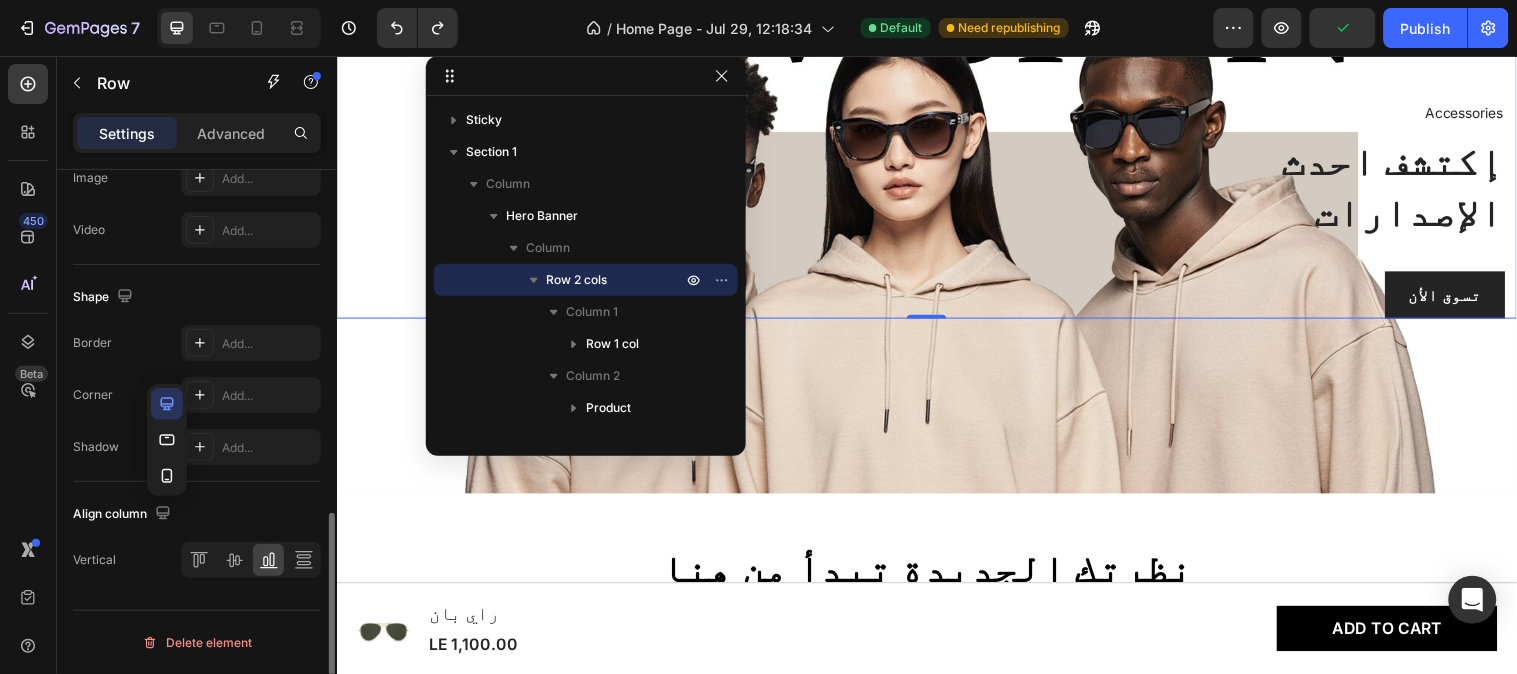 click on "Align column" at bounding box center (197, 514) 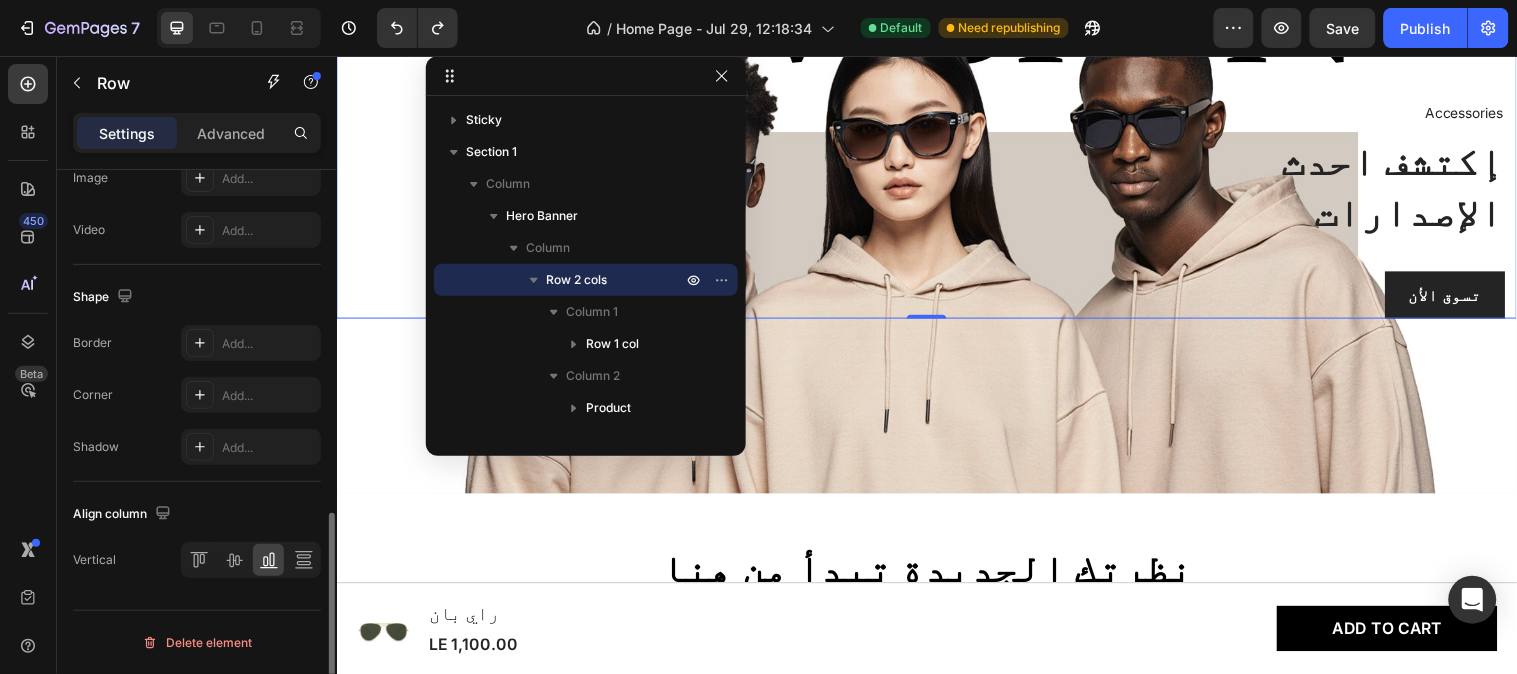 click on "Vertical" at bounding box center (197, 560) 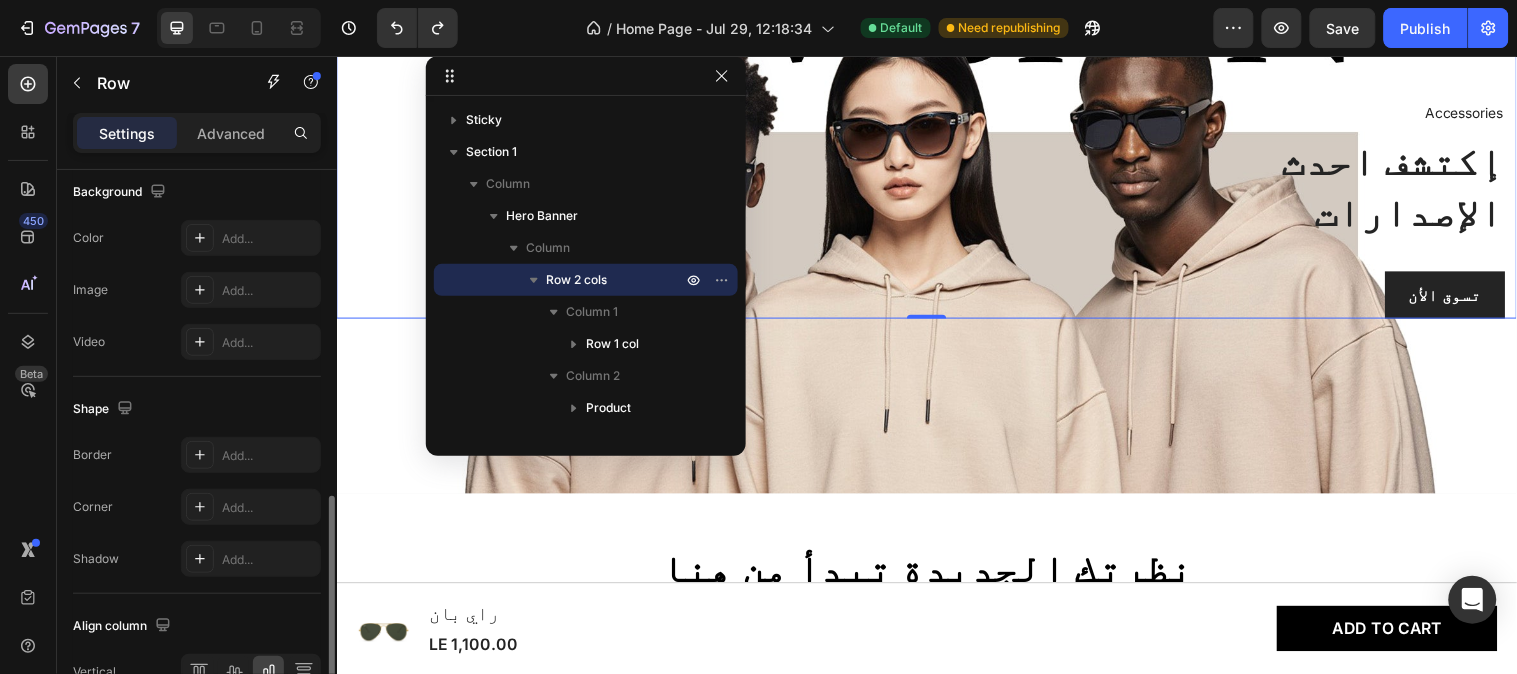 scroll, scrollTop: 887, scrollLeft: 0, axis: vertical 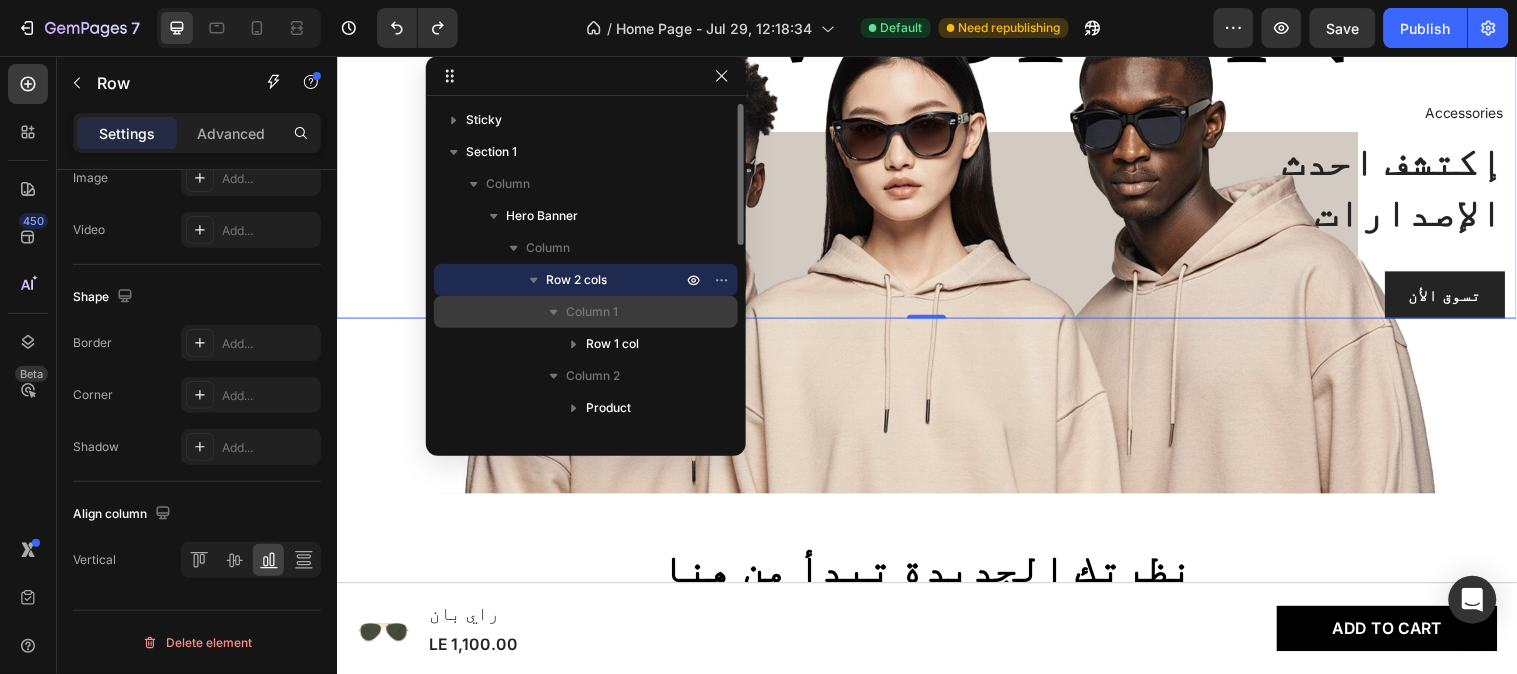 click on "Column 1" at bounding box center (592, 312) 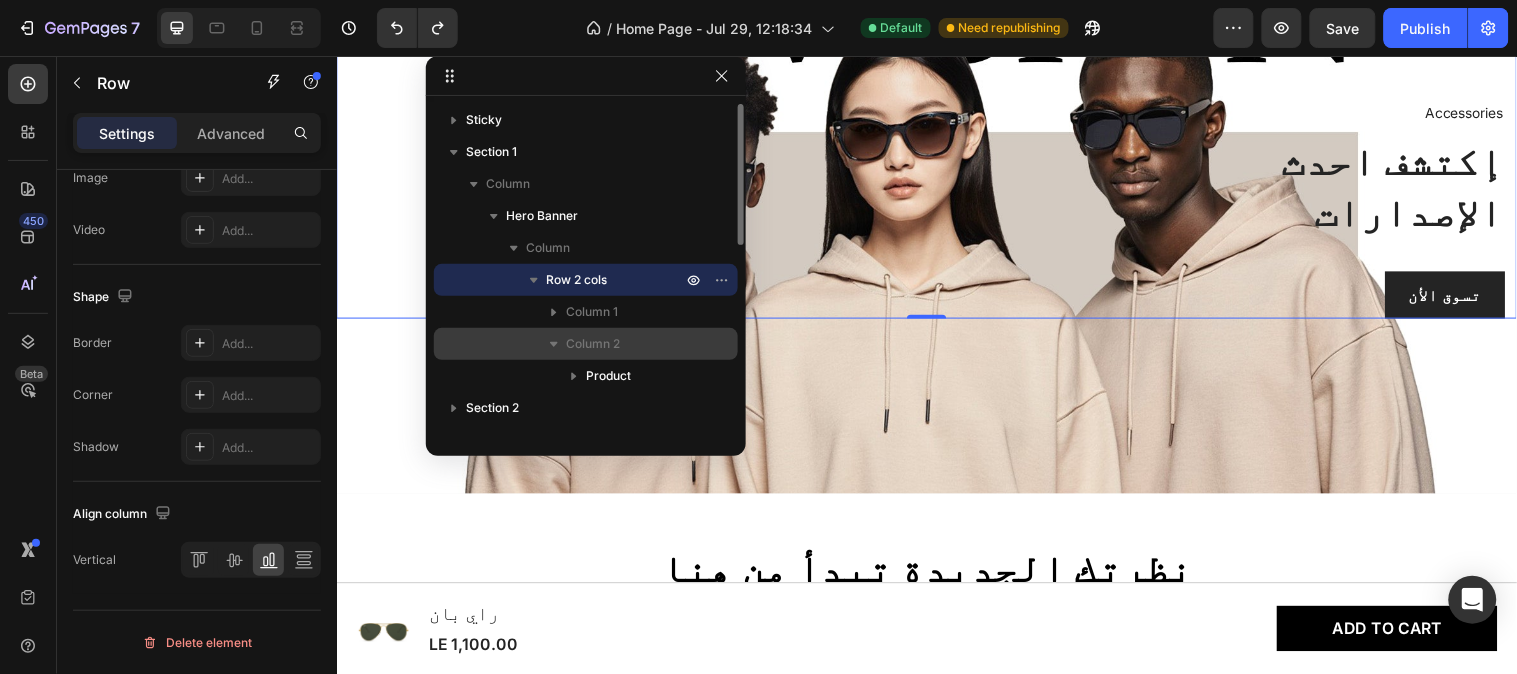 click on "Column 2" at bounding box center (593, 344) 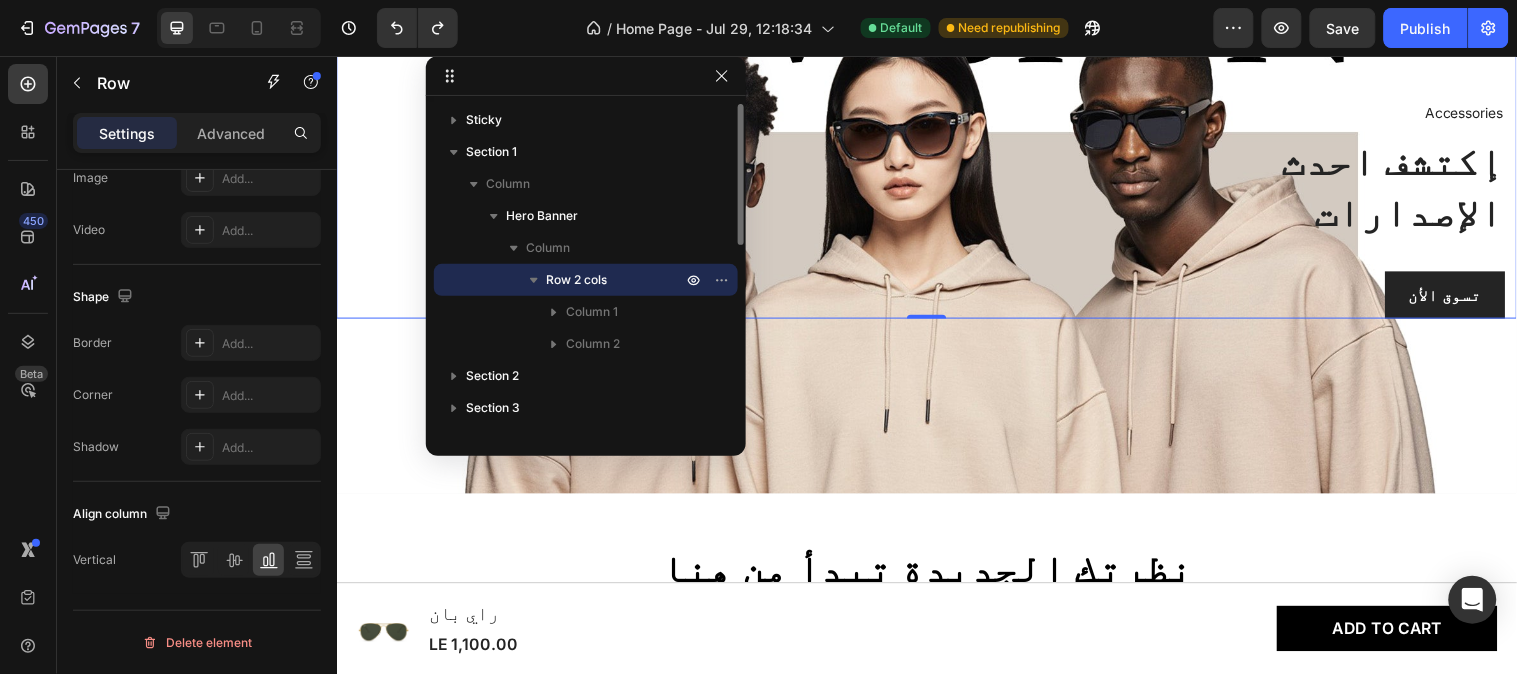 click on "Row 2 cols" at bounding box center (616, 280) 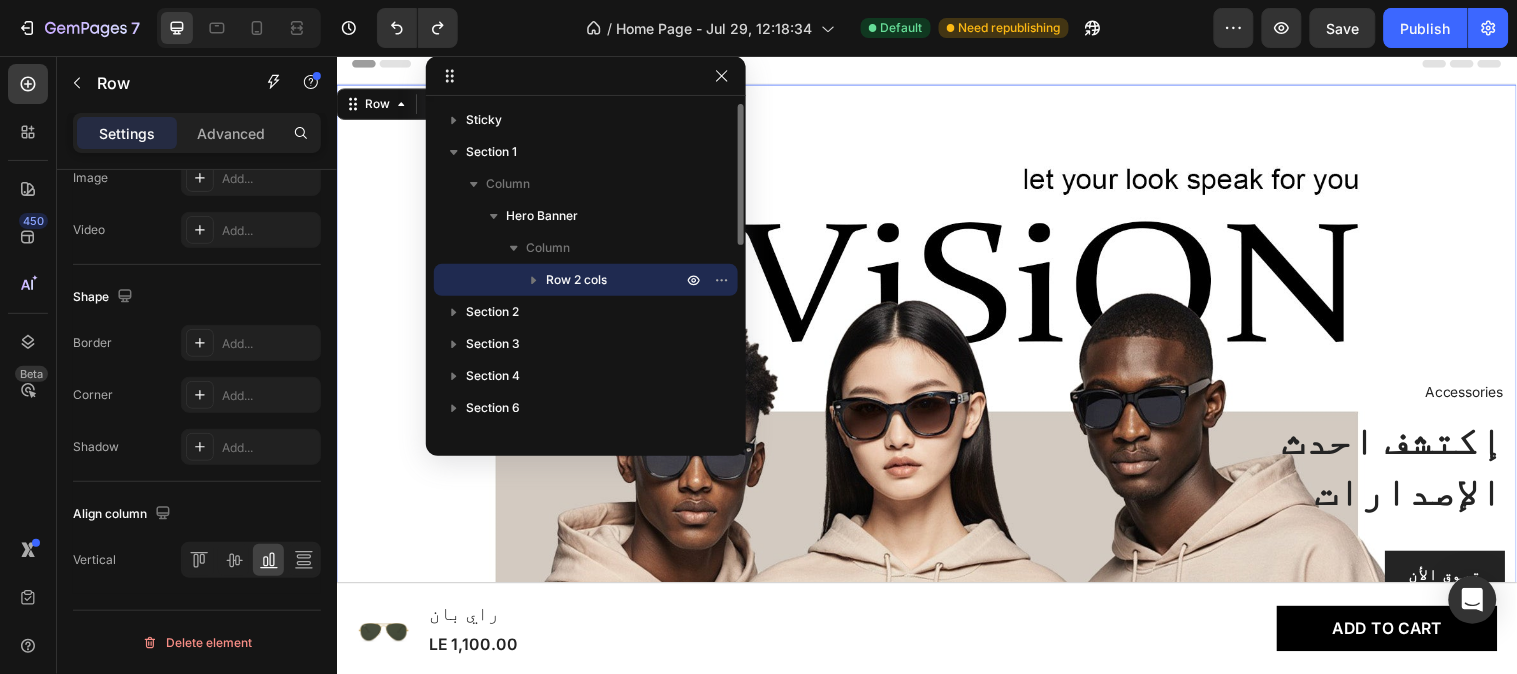 scroll, scrollTop: 0, scrollLeft: 0, axis: both 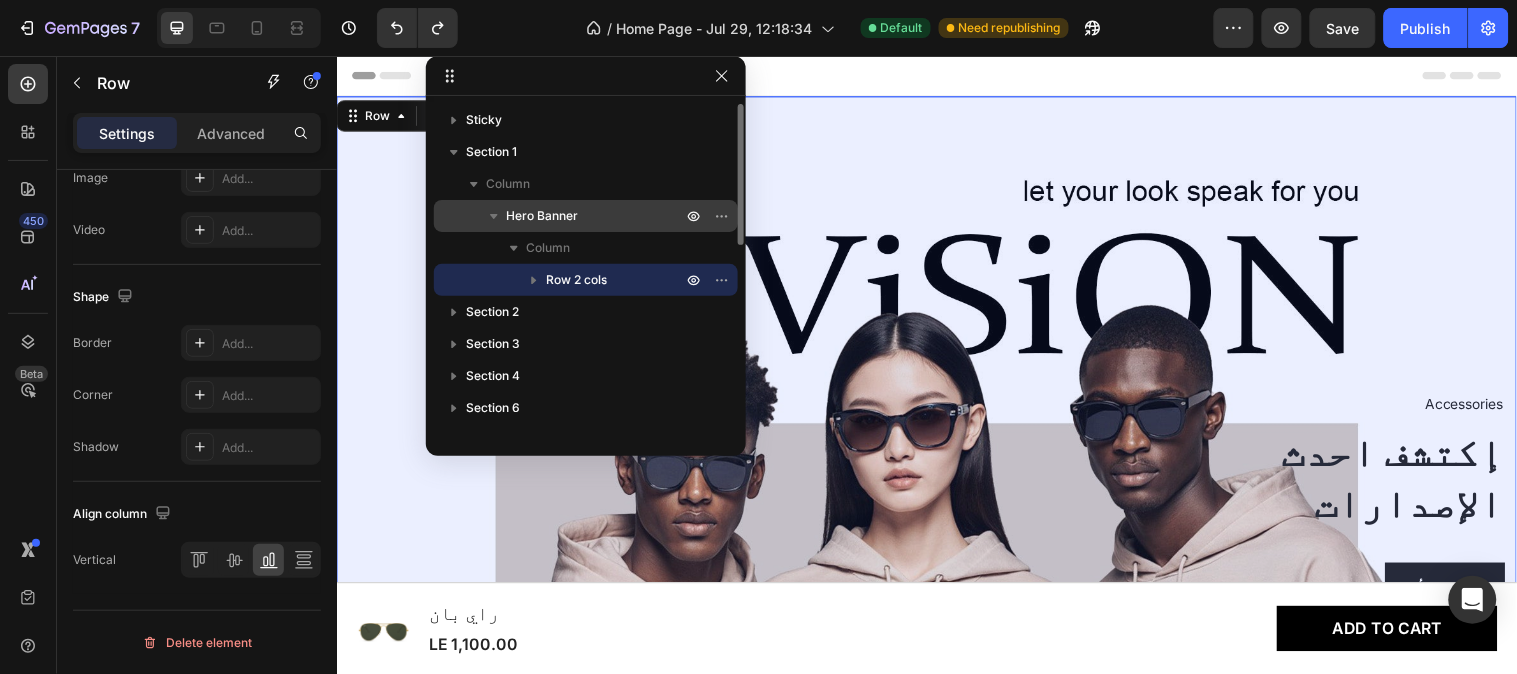 click on "Hero Banner" at bounding box center (542, 216) 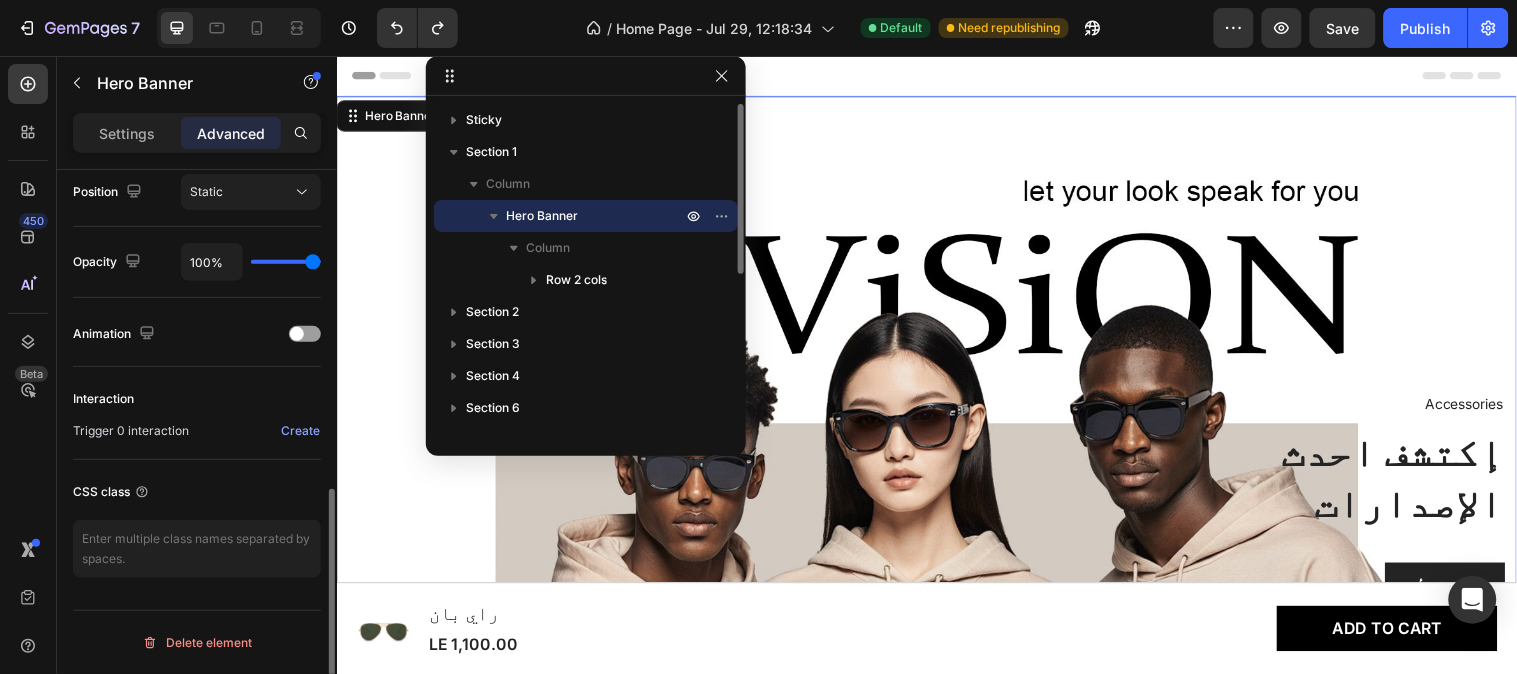 scroll, scrollTop: 0, scrollLeft: 0, axis: both 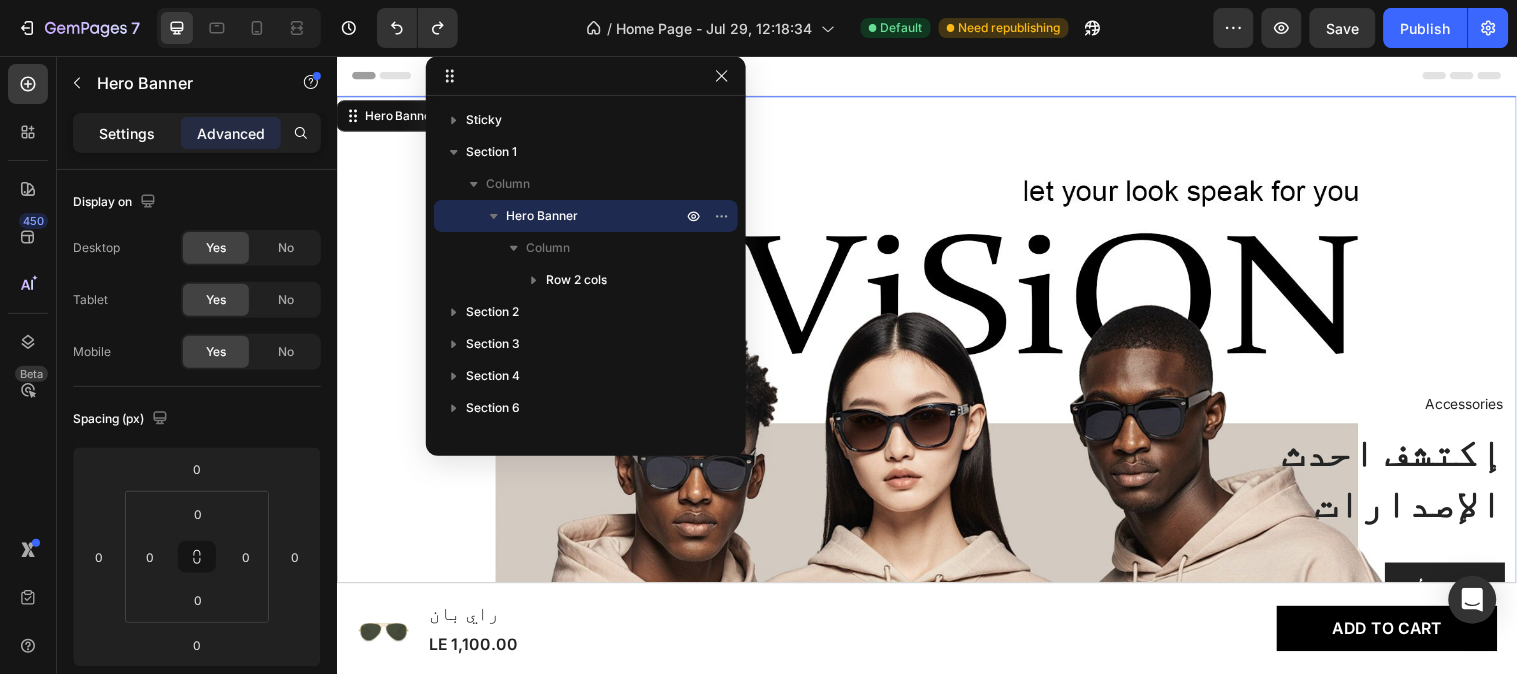 click on "Settings" at bounding box center [127, 133] 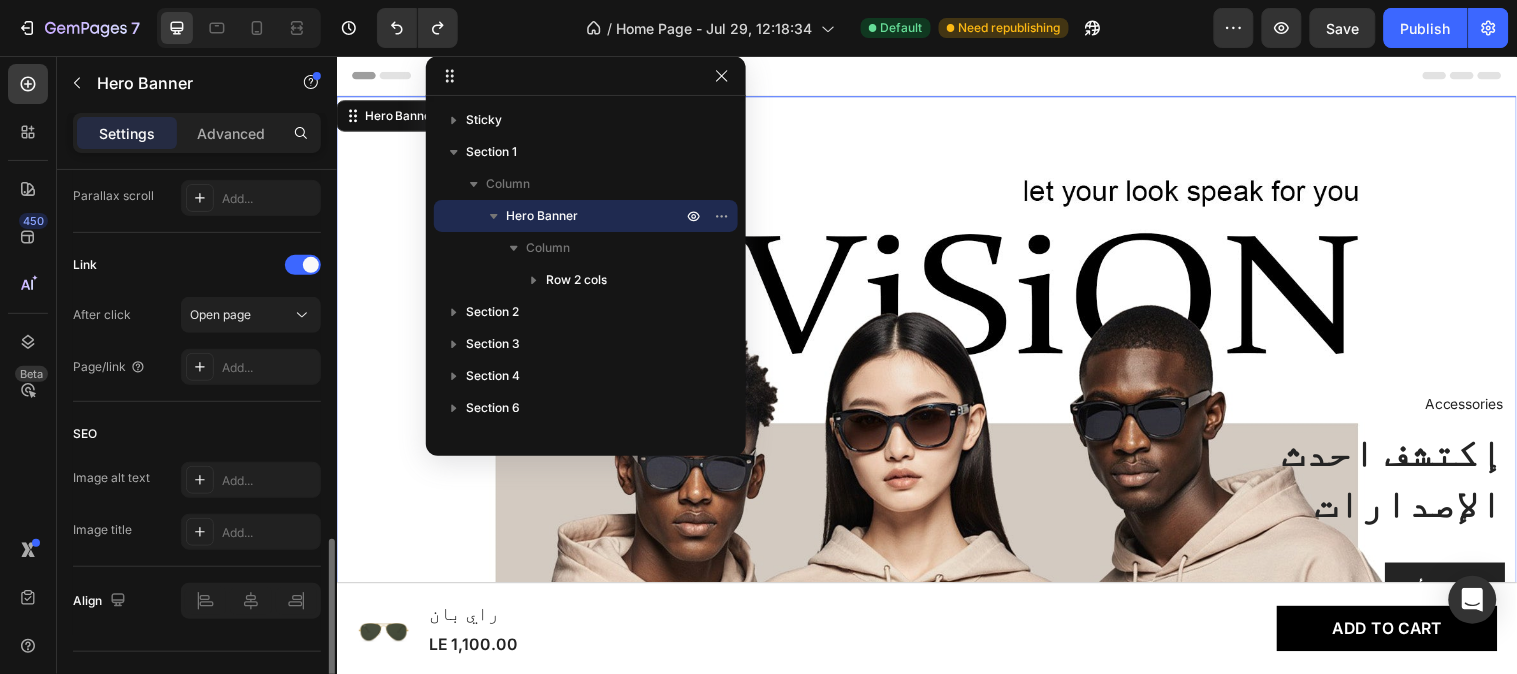 scroll, scrollTop: 1206, scrollLeft: 0, axis: vertical 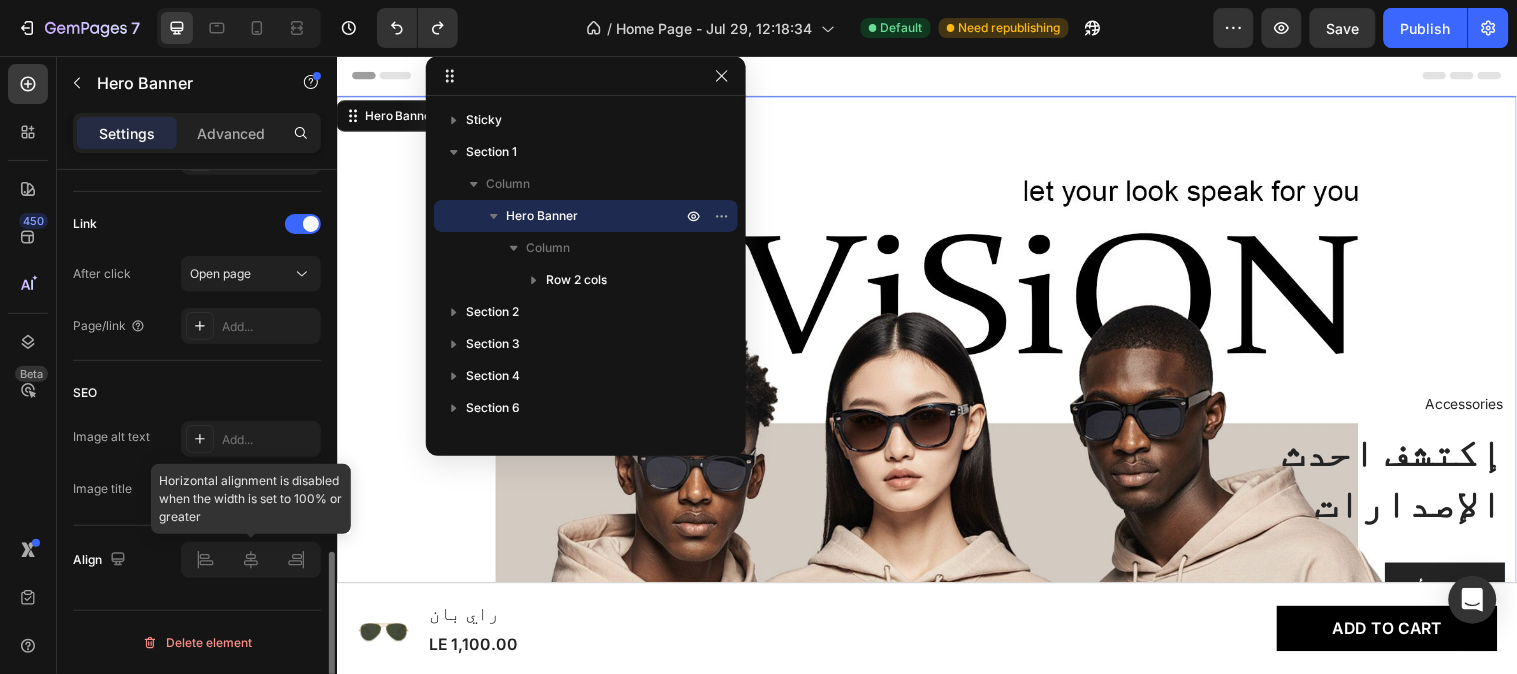 click 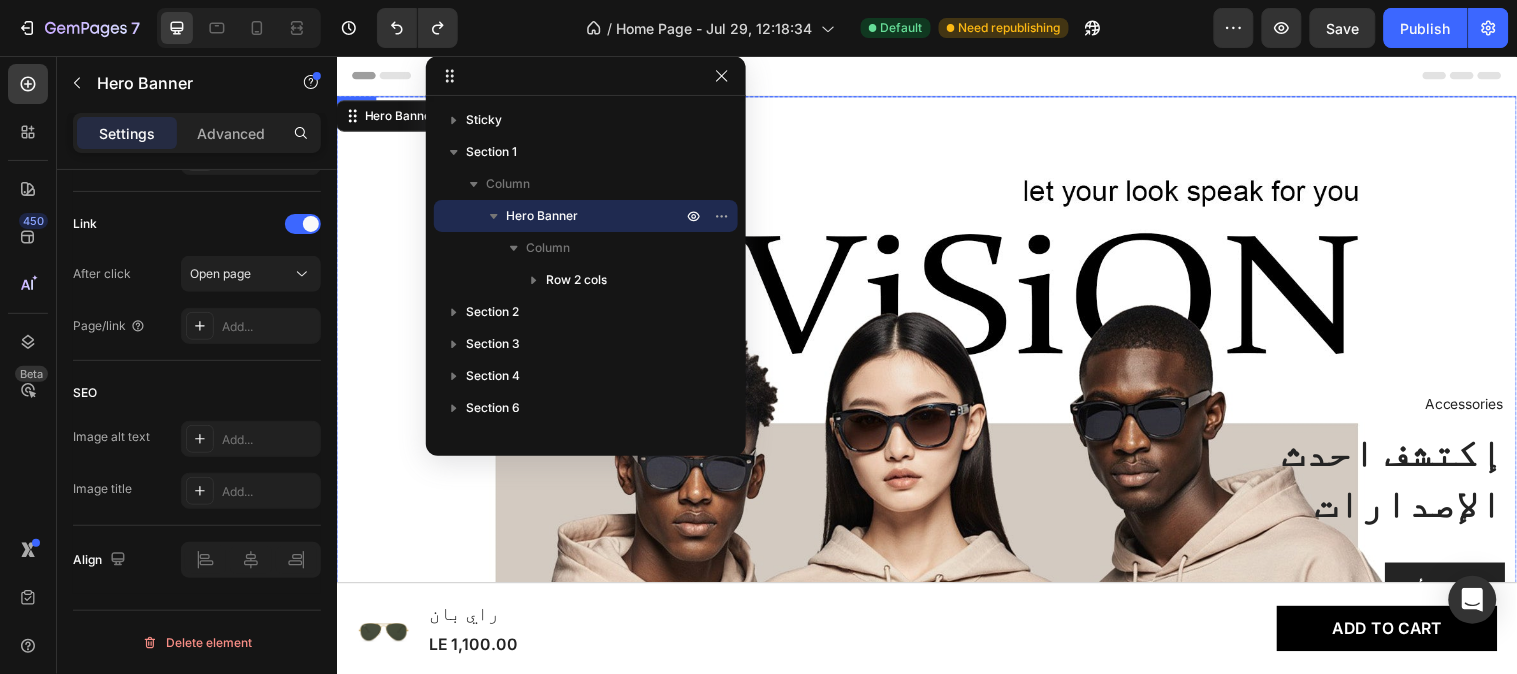 click on "Product Images & Gallery غوتشي Product Title LE 1,300.00 Product Price Product Price Row Product" at bounding box center [493, 357] 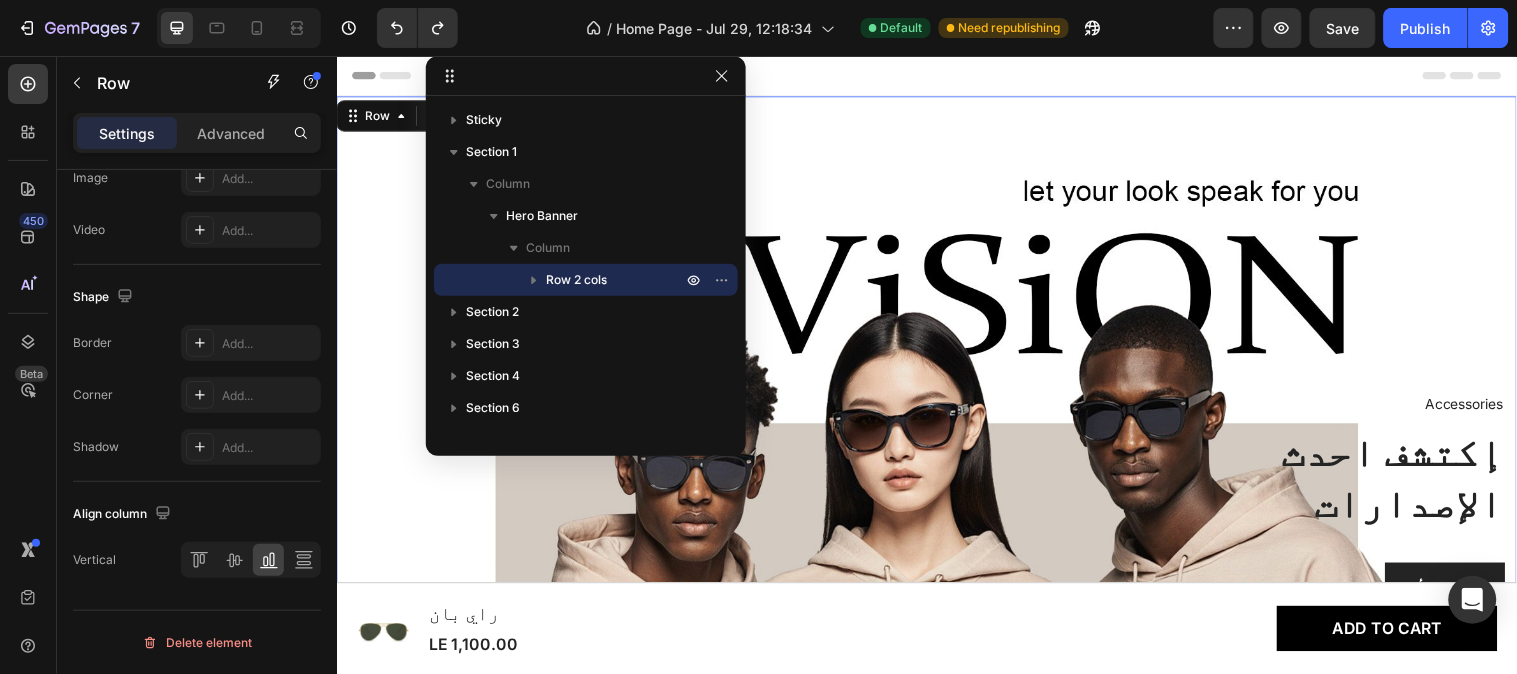 scroll, scrollTop: 0, scrollLeft: 0, axis: both 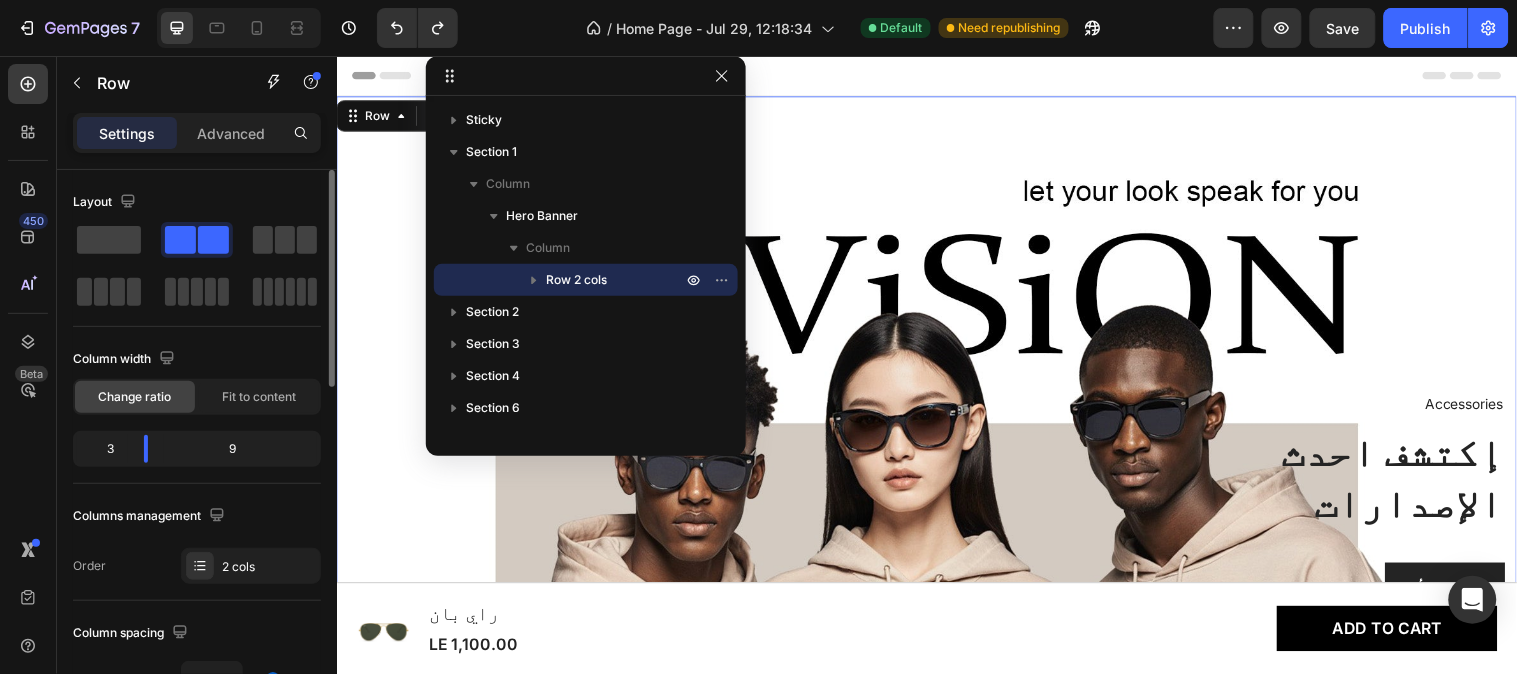 click on "Product Images & Gallery غوتشي Product Title LE 1,300.00 Product Price Product Price Row Product" at bounding box center (493, 357) 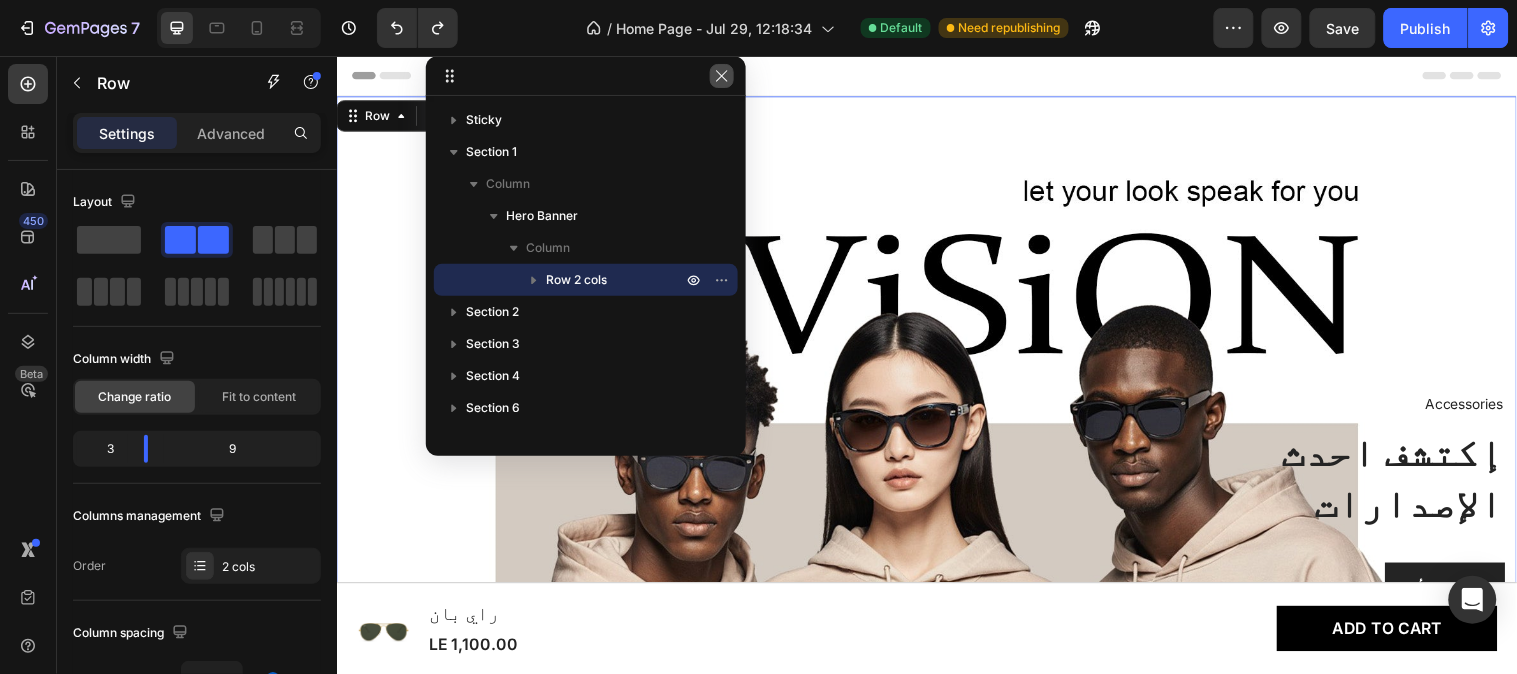 click at bounding box center (722, 76) 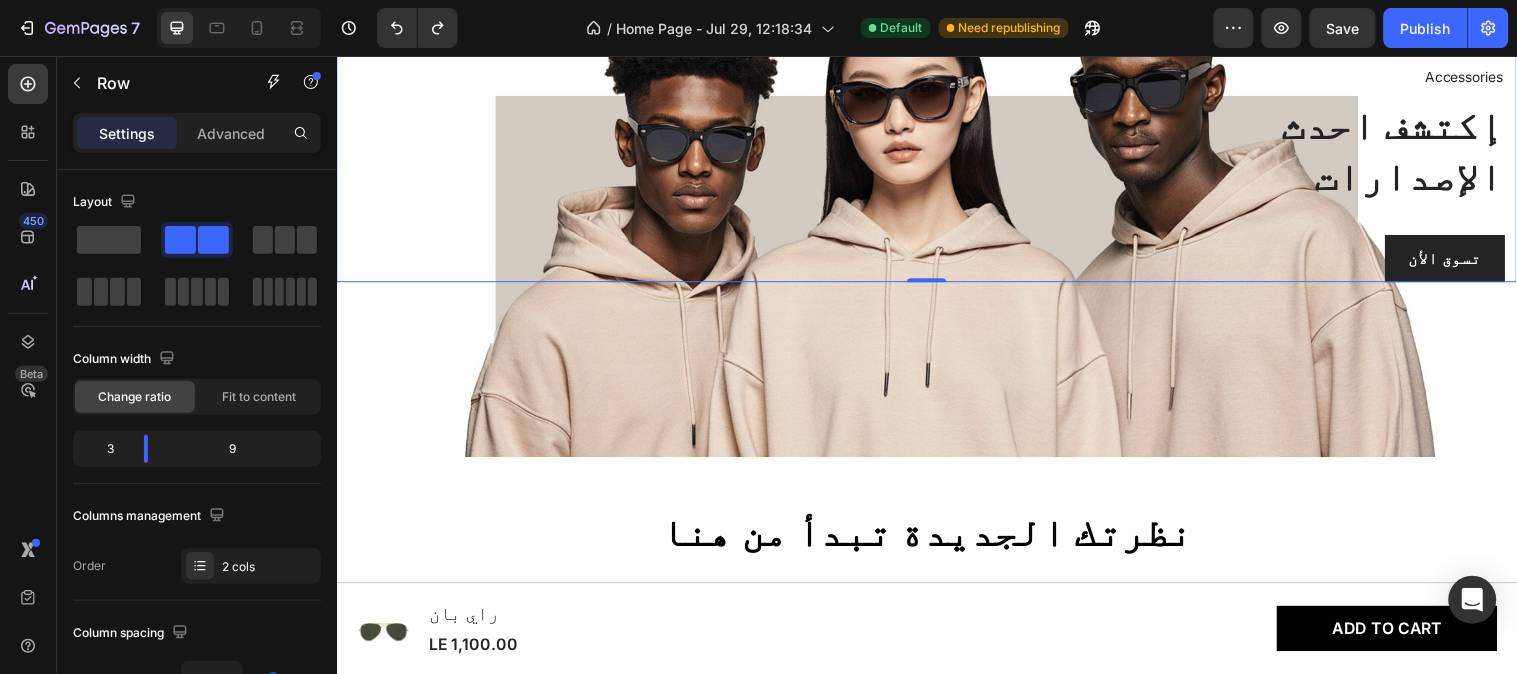 scroll, scrollTop: 352, scrollLeft: 0, axis: vertical 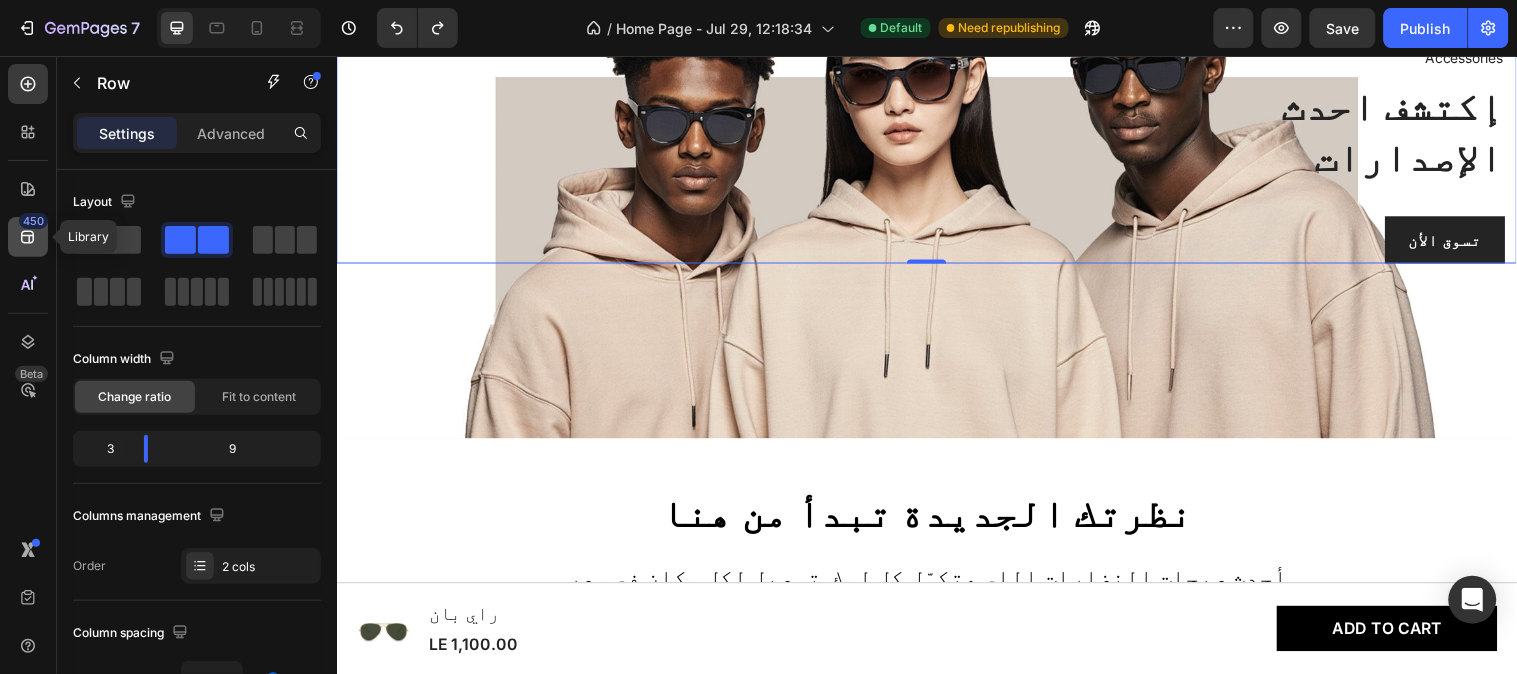 click 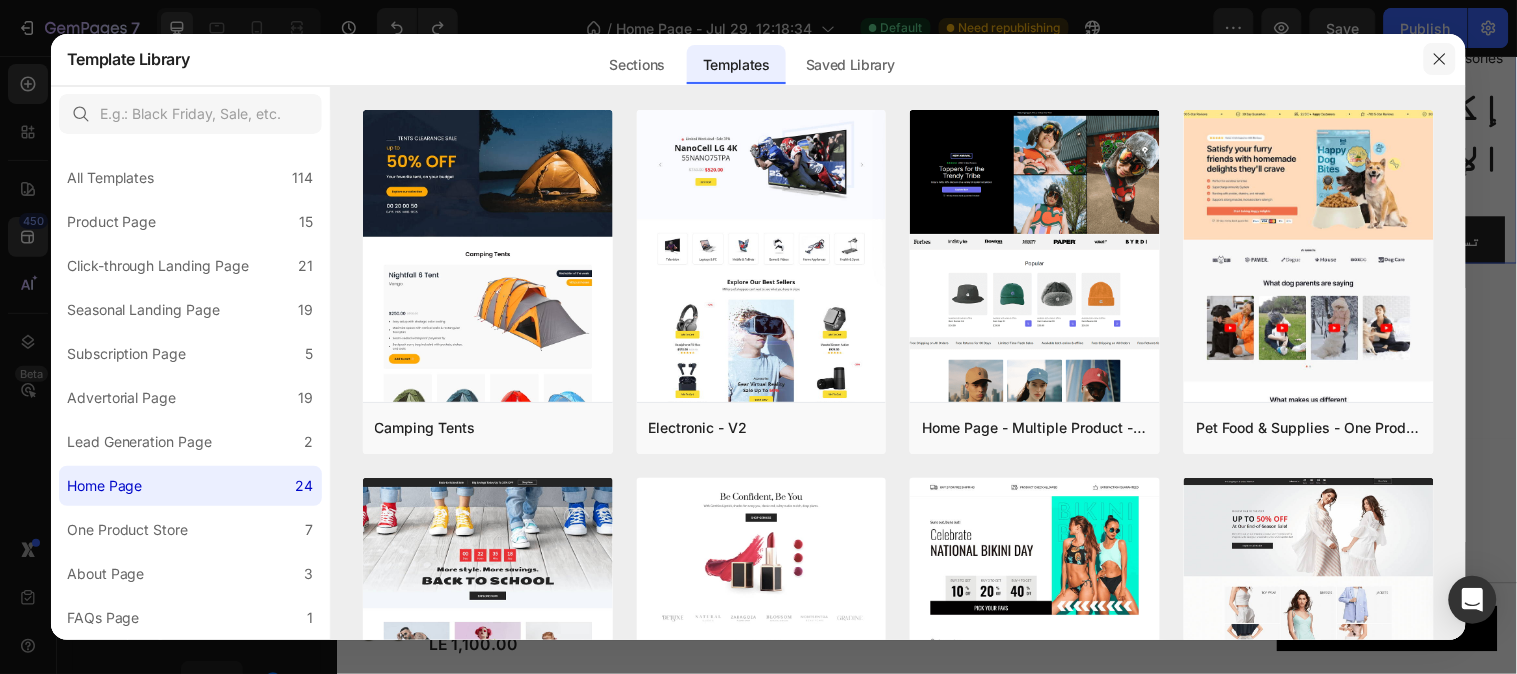 click 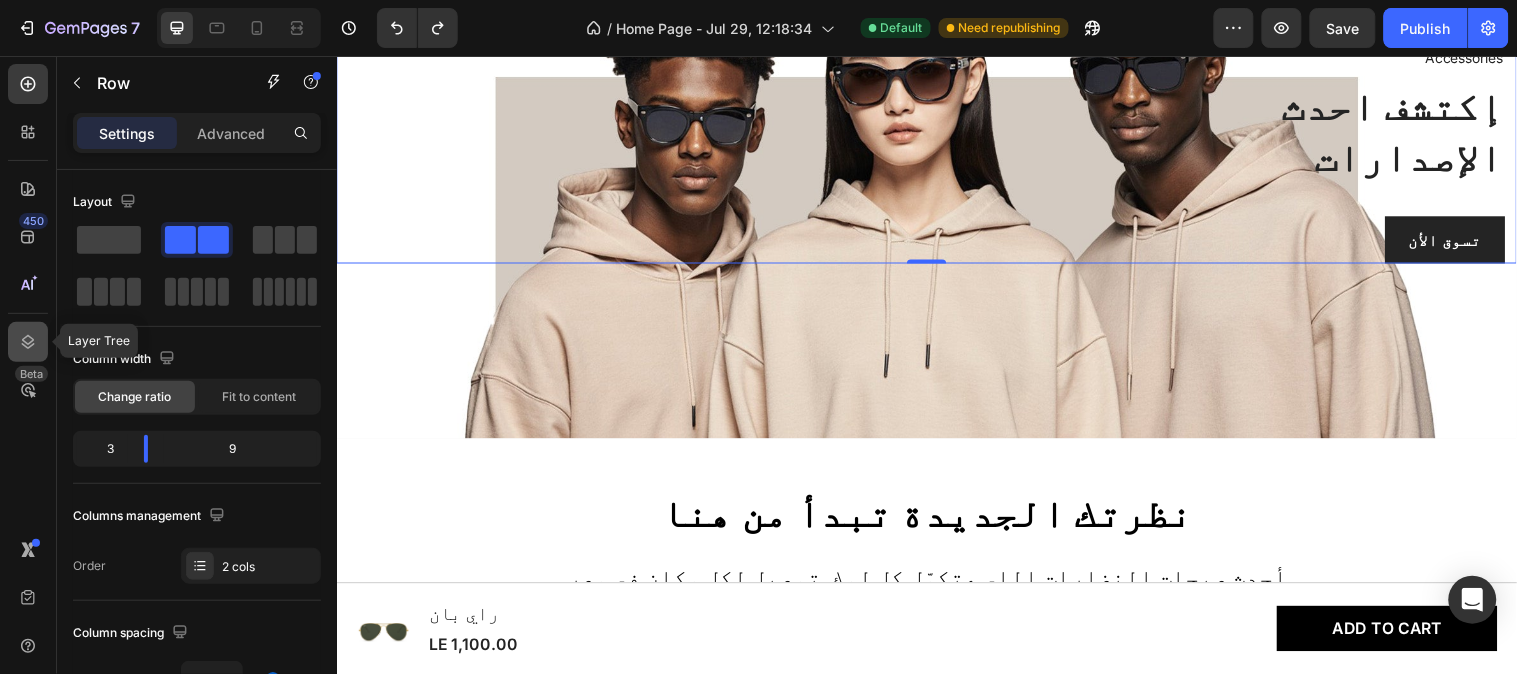 click 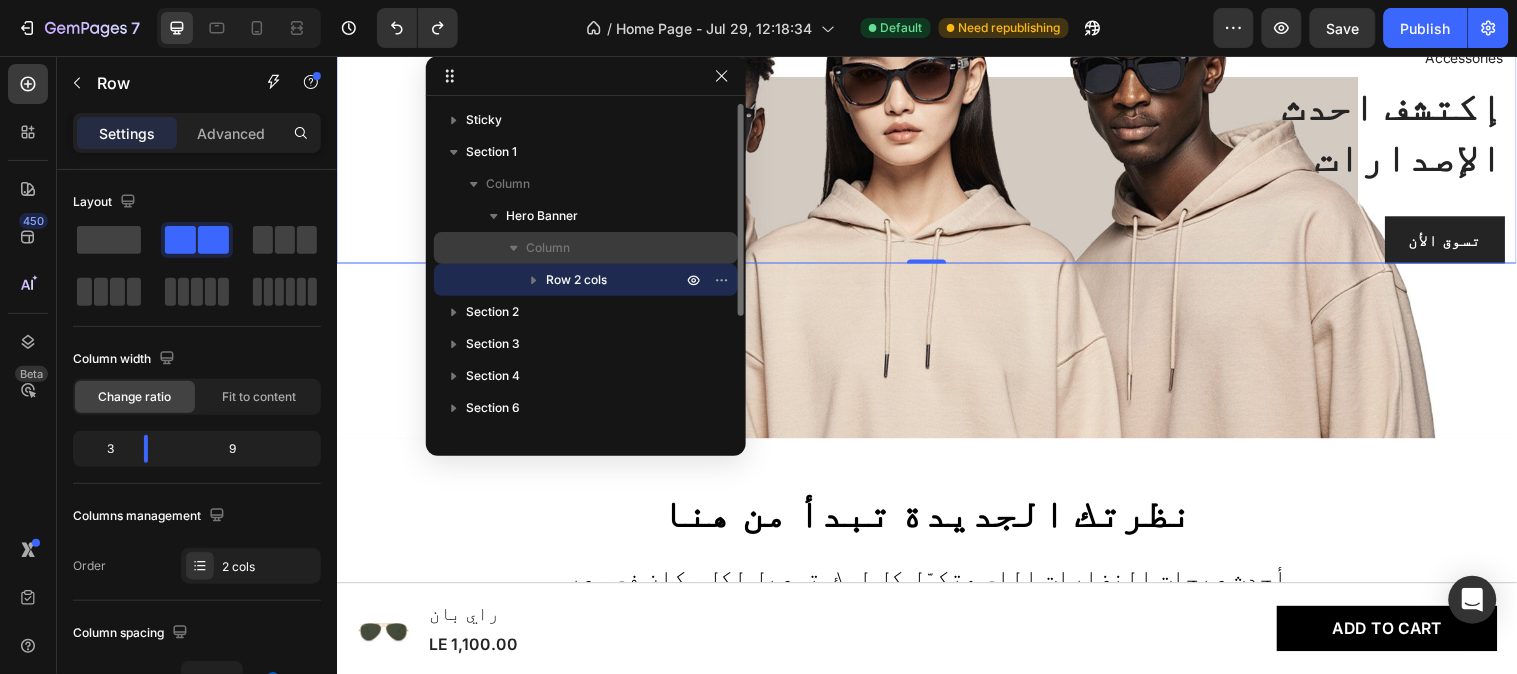 click on "Column" at bounding box center (586, 248) 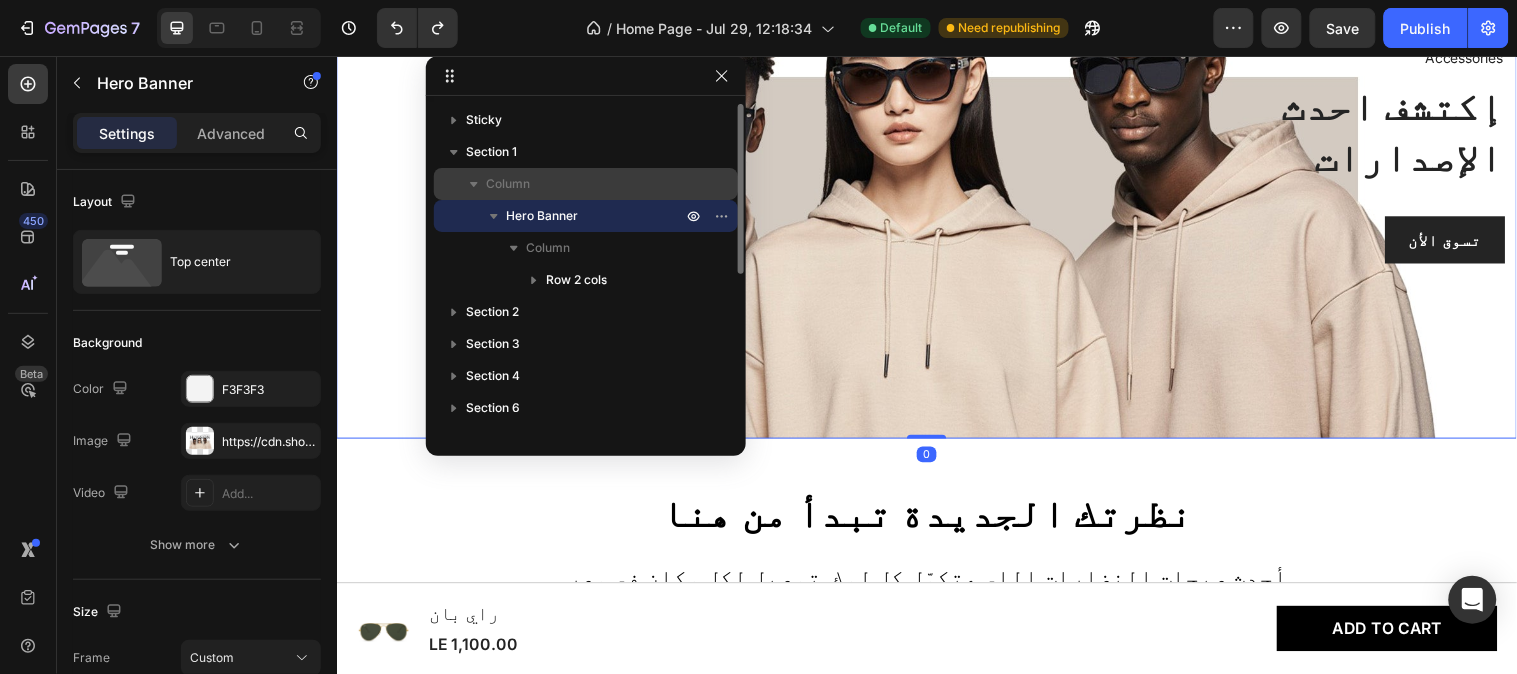 click on "Column" at bounding box center [586, 184] 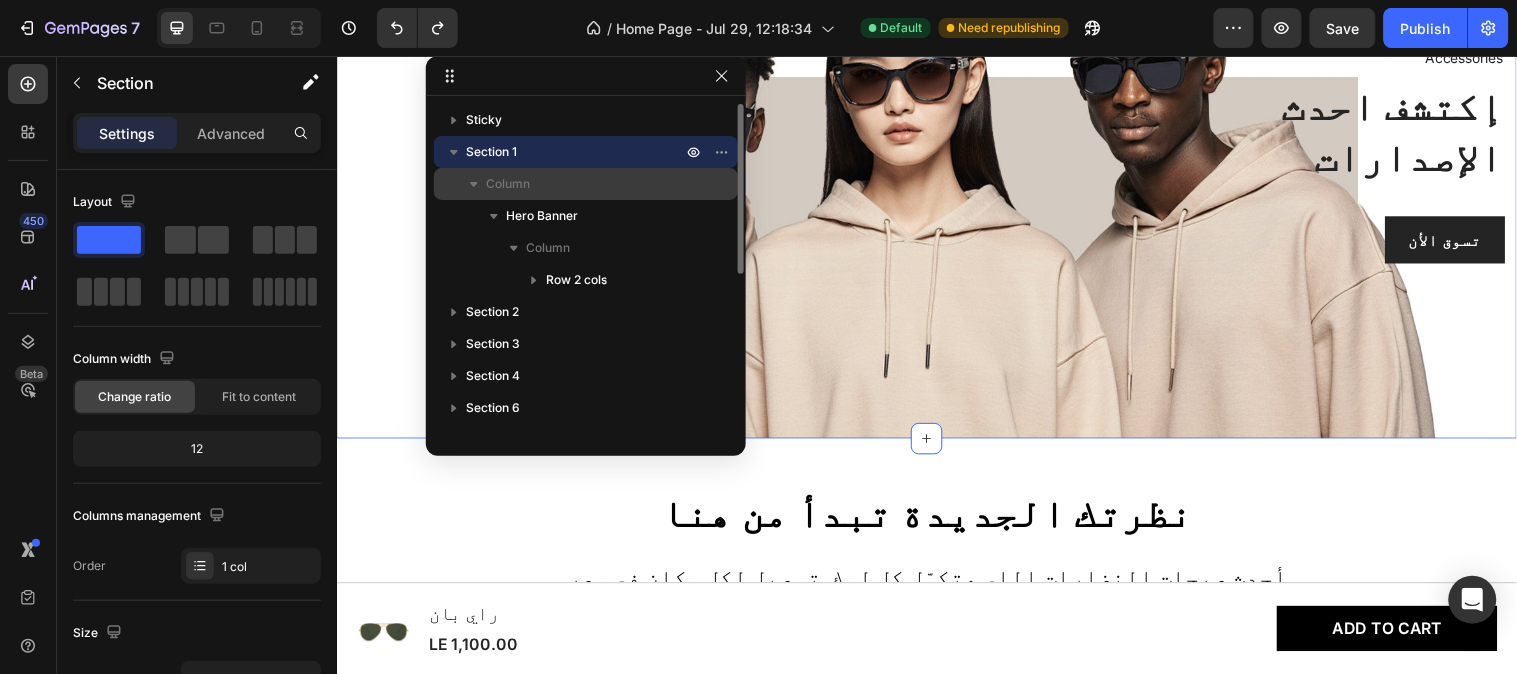 scroll, scrollTop: 0, scrollLeft: 0, axis: both 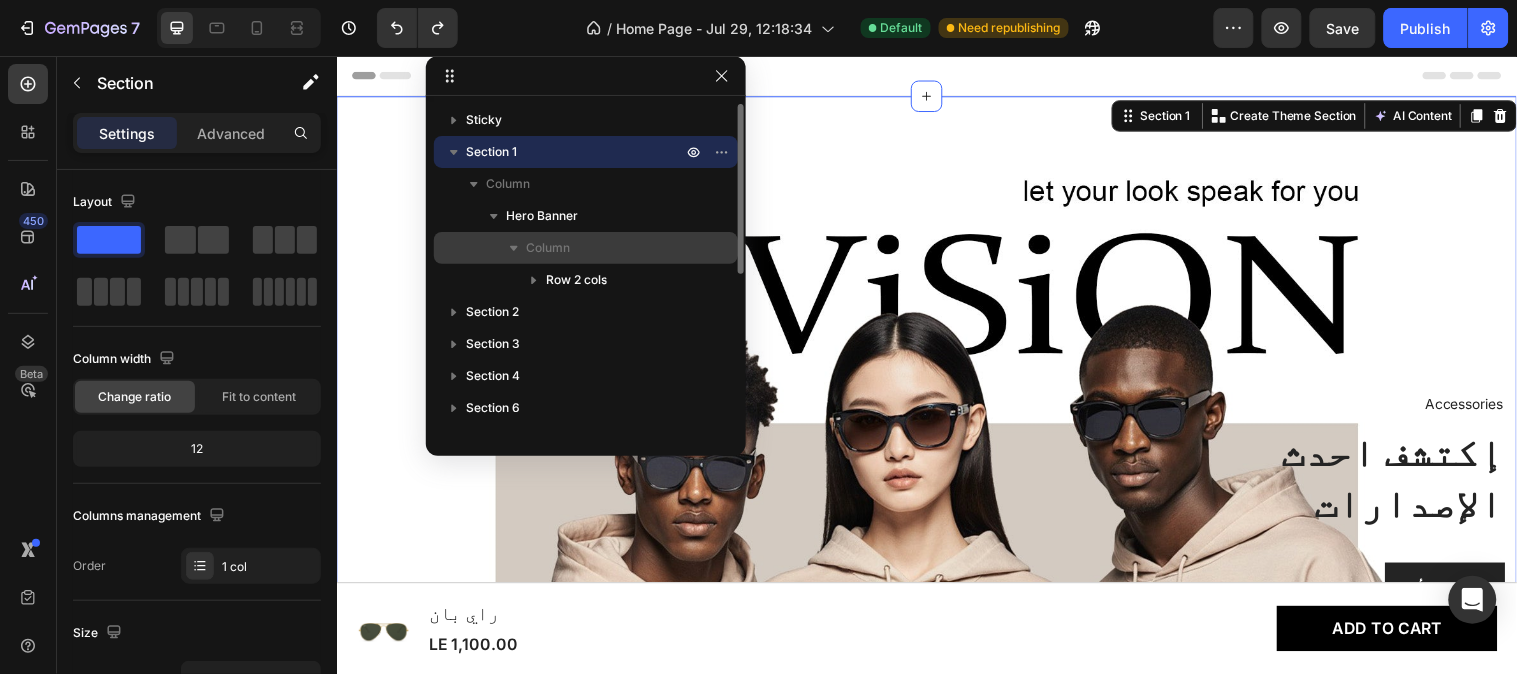 click on "Column" at bounding box center (548, 248) 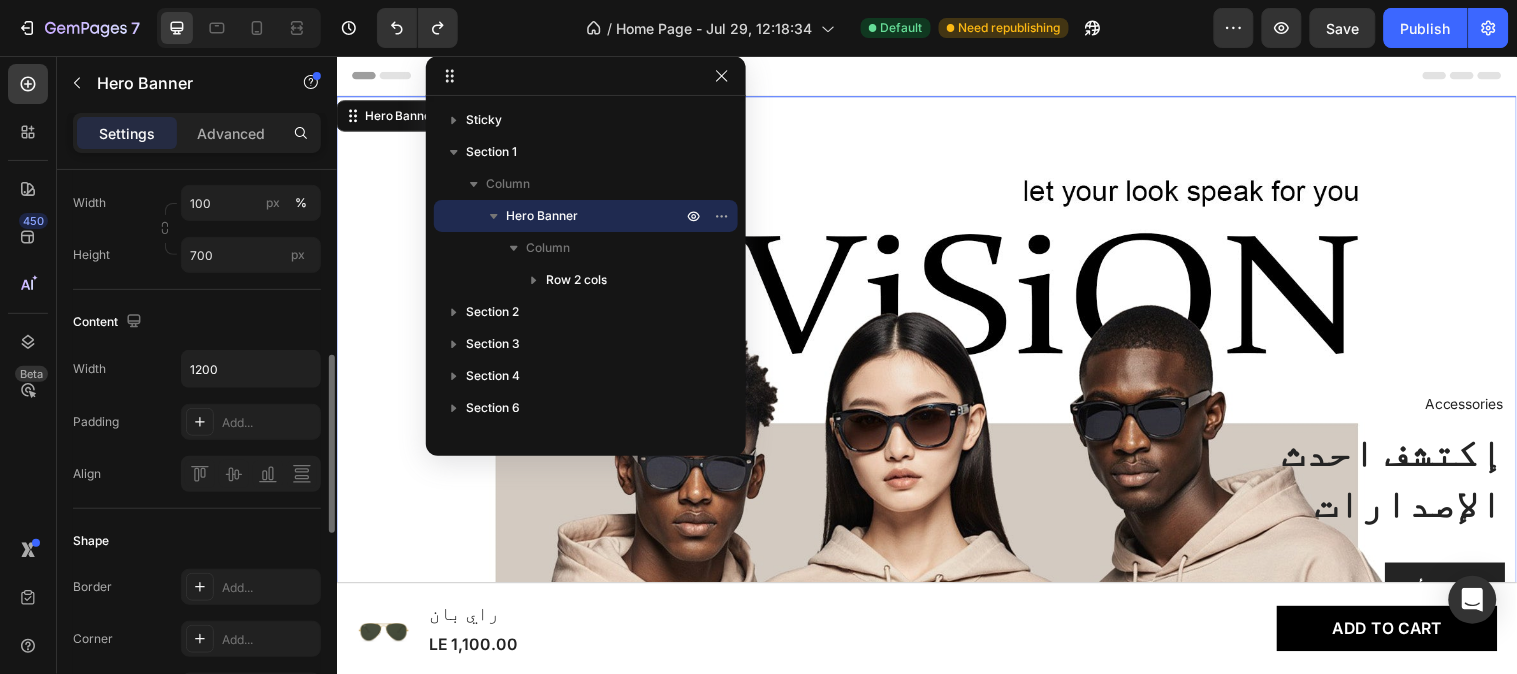 scroll, scrollTop: 526, scrollLeft: 0, axis: vertical 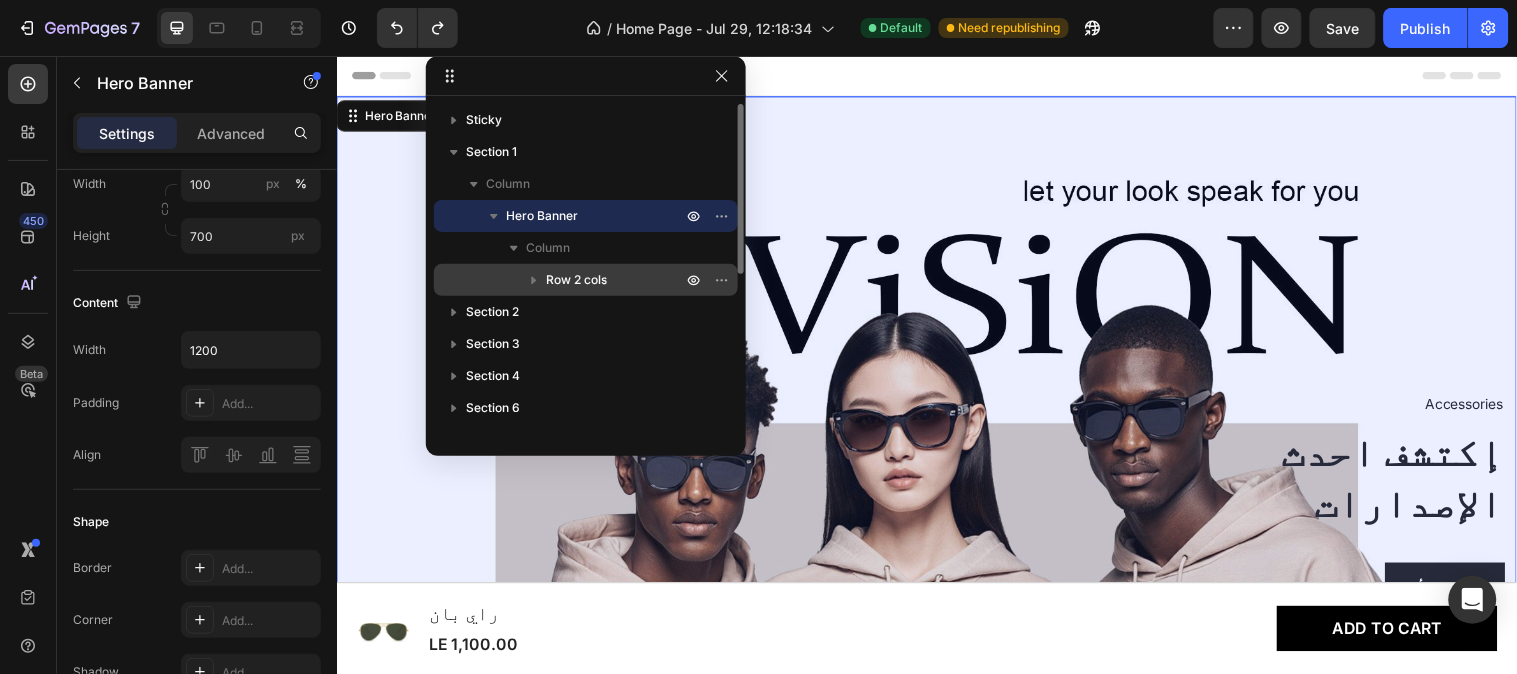 click on "Row 2 cols" at bounding box center [576, 280] 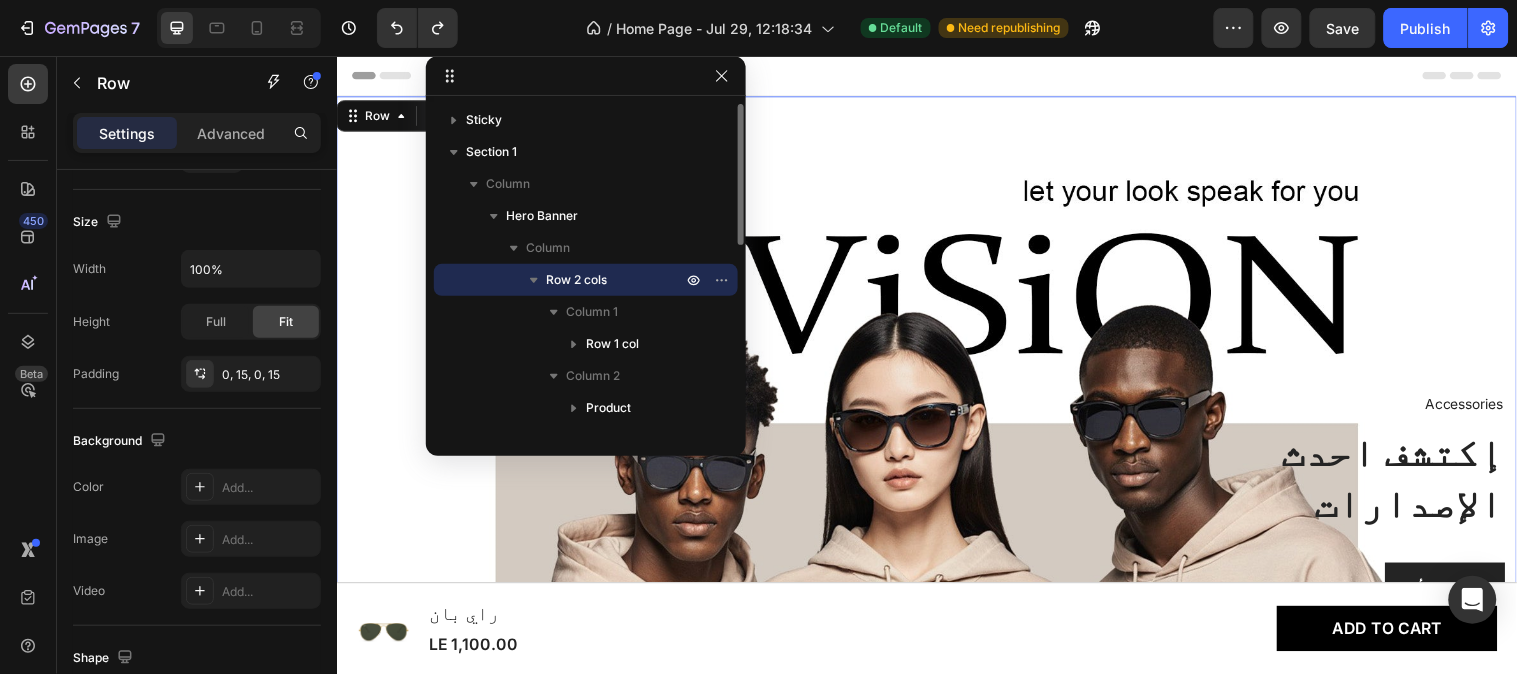 scroll, scrollTop: 0, scrollLeft: 0, axis: both 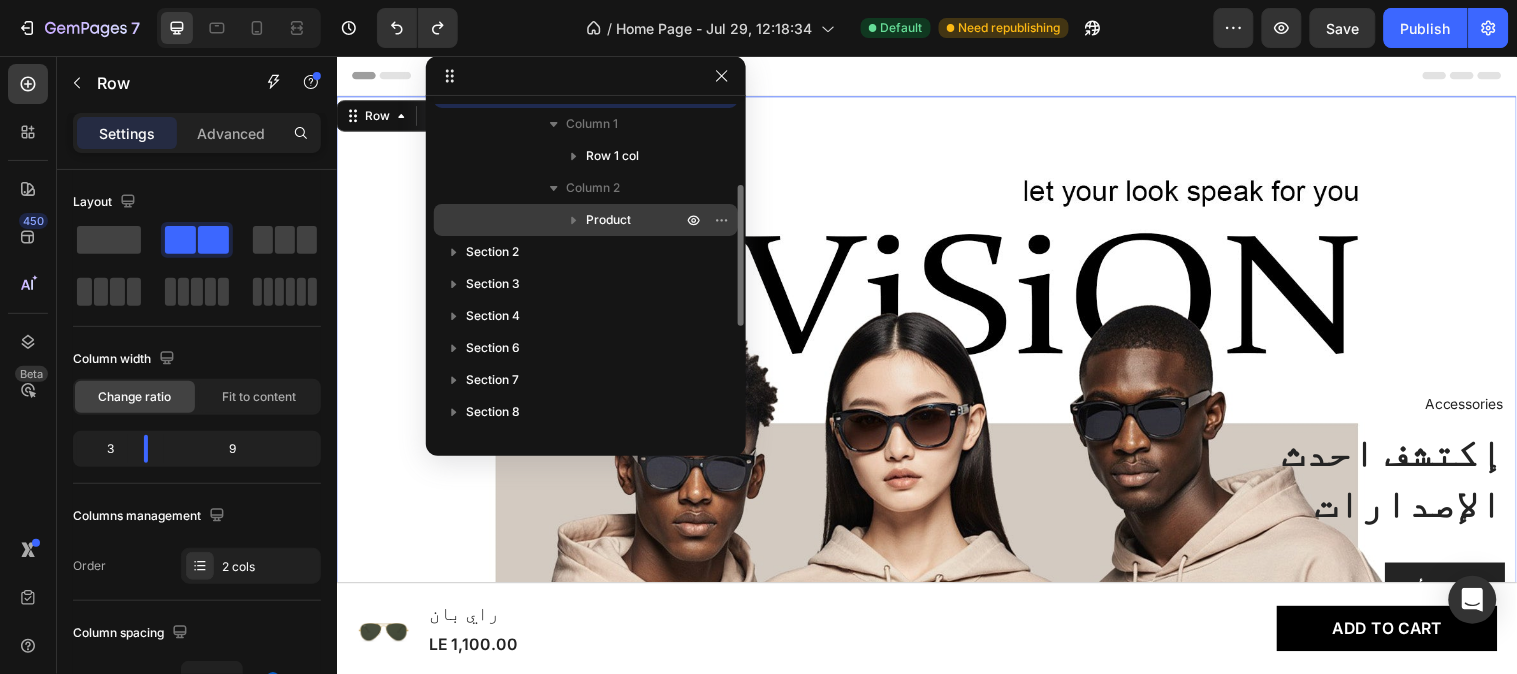 click on "Product" at bounding box center (586, 220) 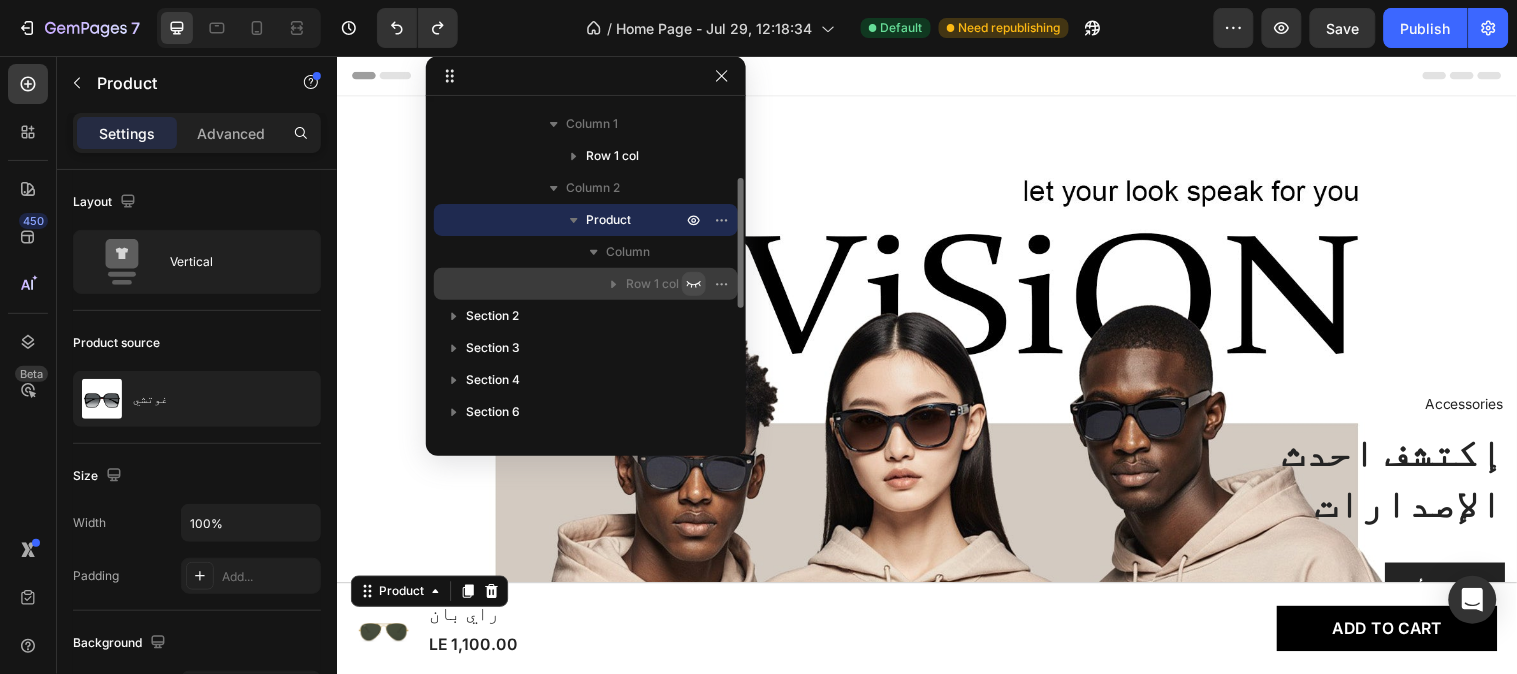 click 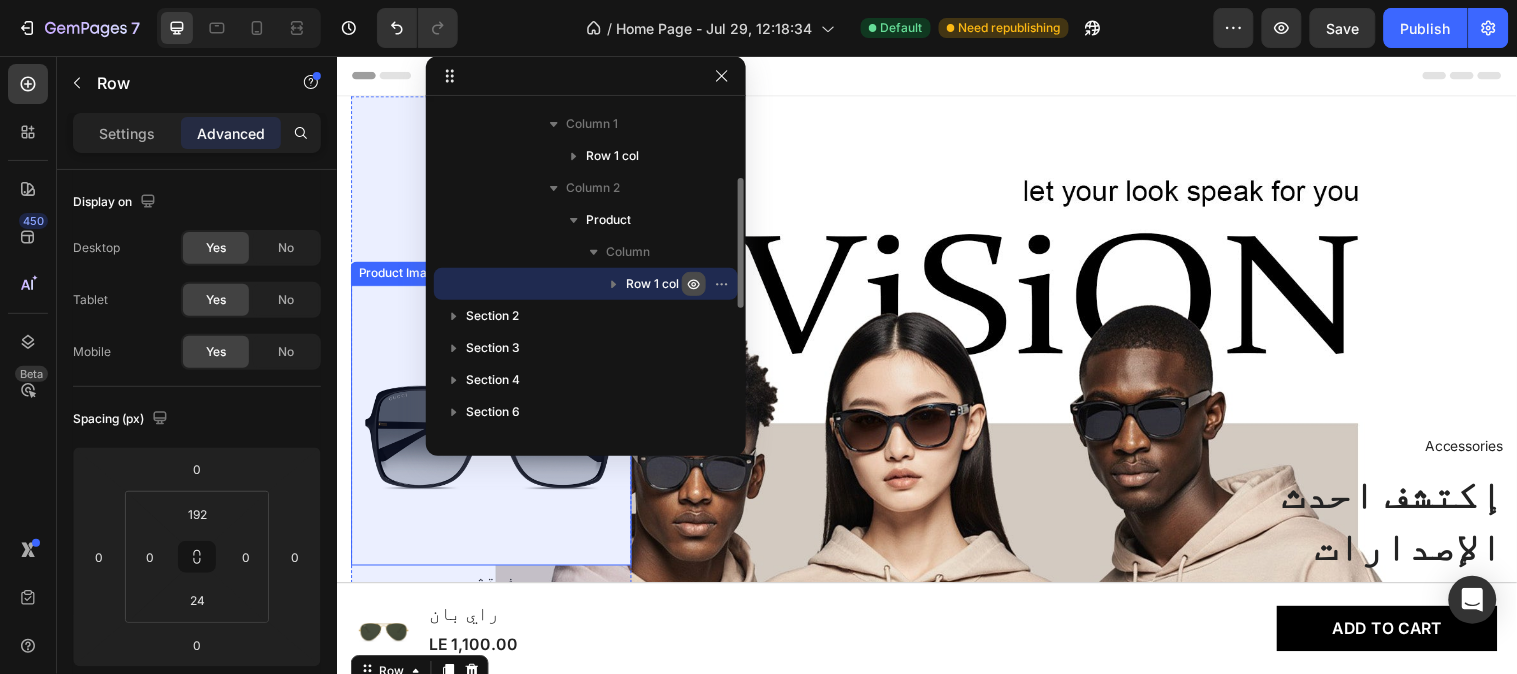 click at bounding box center (493, 430) 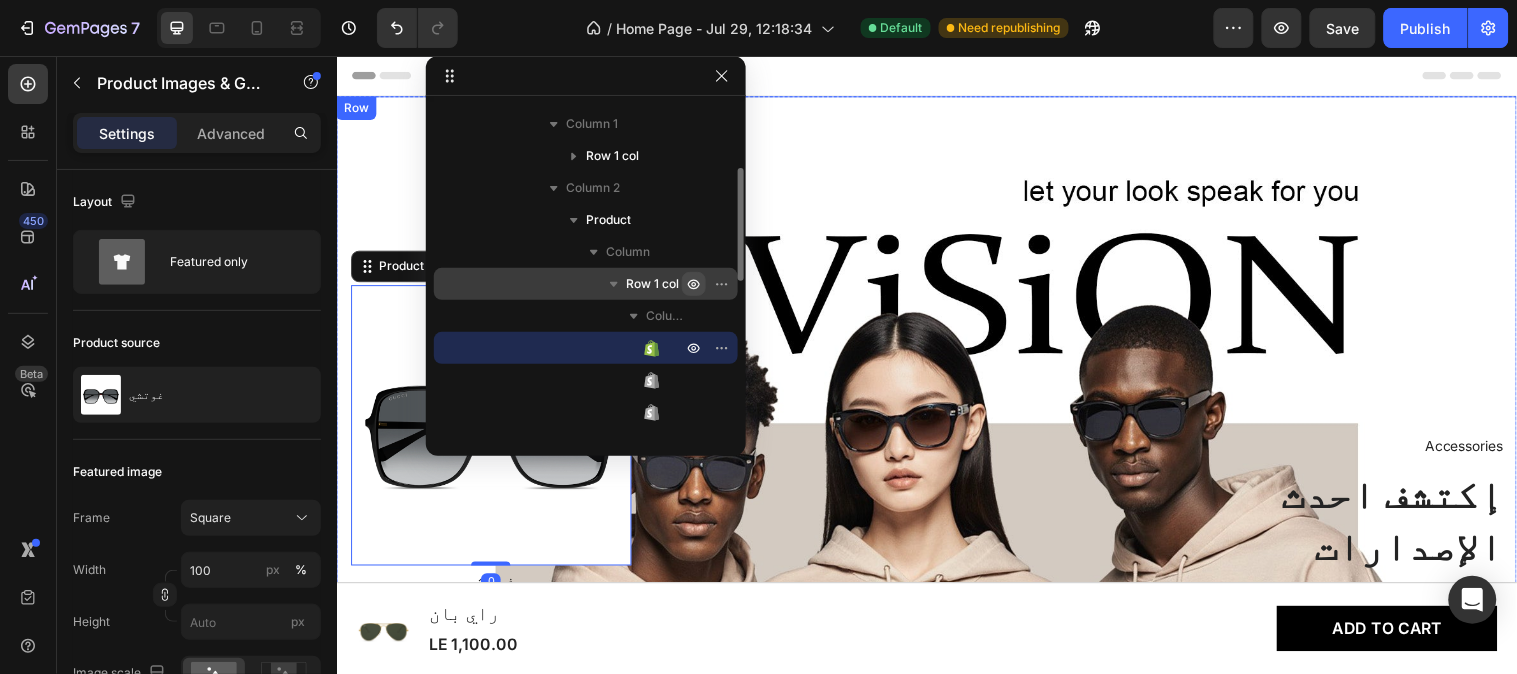 click on "Accessories Text block إكتشف احدث الإصدارات Heading تسوق الأن Button Row" at bounding box center [1095, 378] 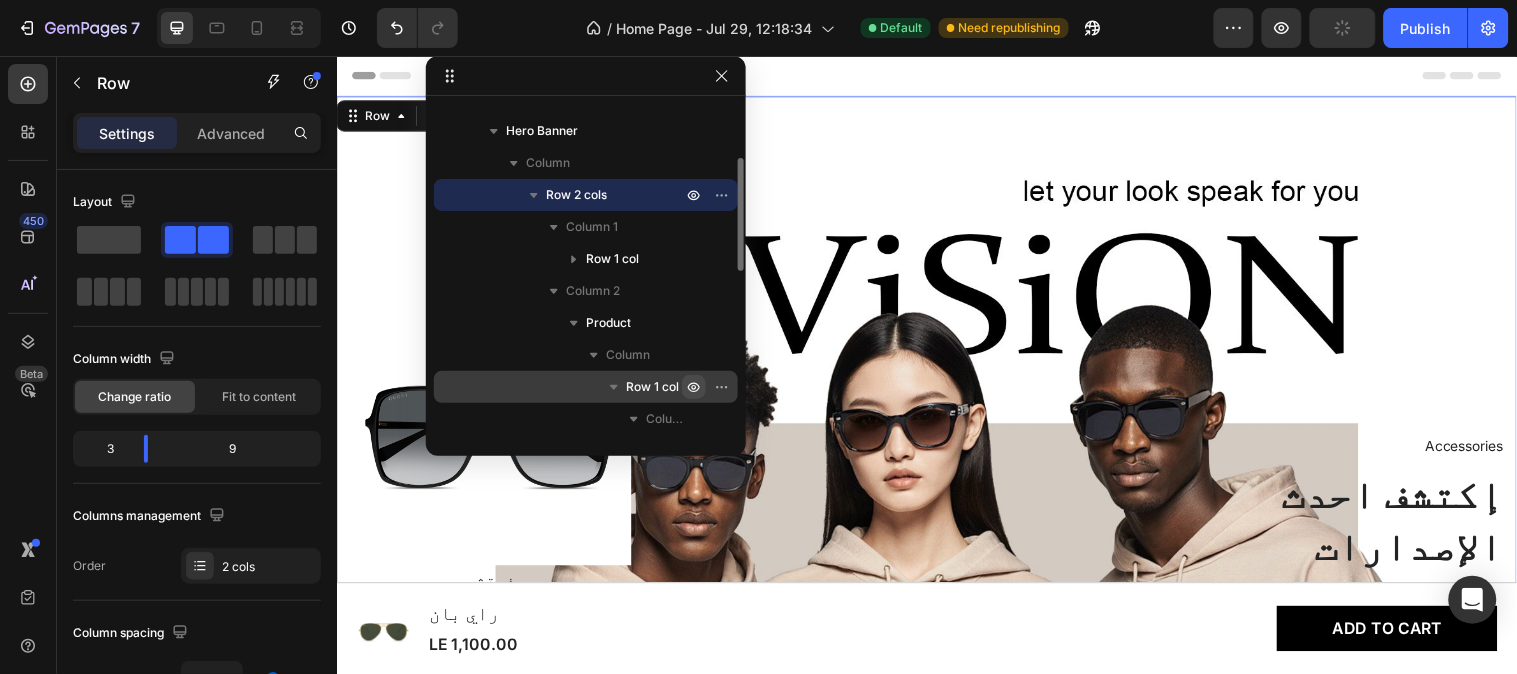 scroll, scrollTop: 104, scrollLeft: 0, axis: vertical 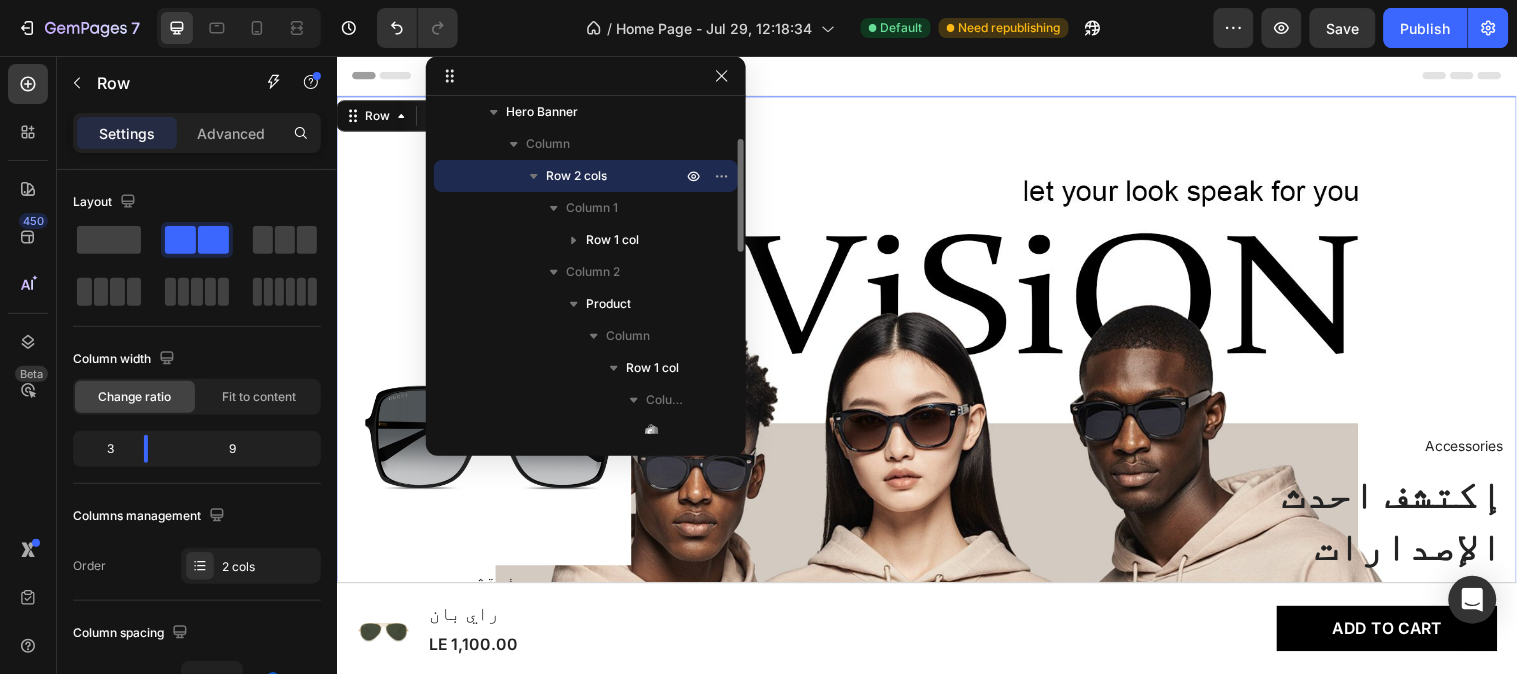 click on "Row 2 cols" at bounding box center (616, 176) 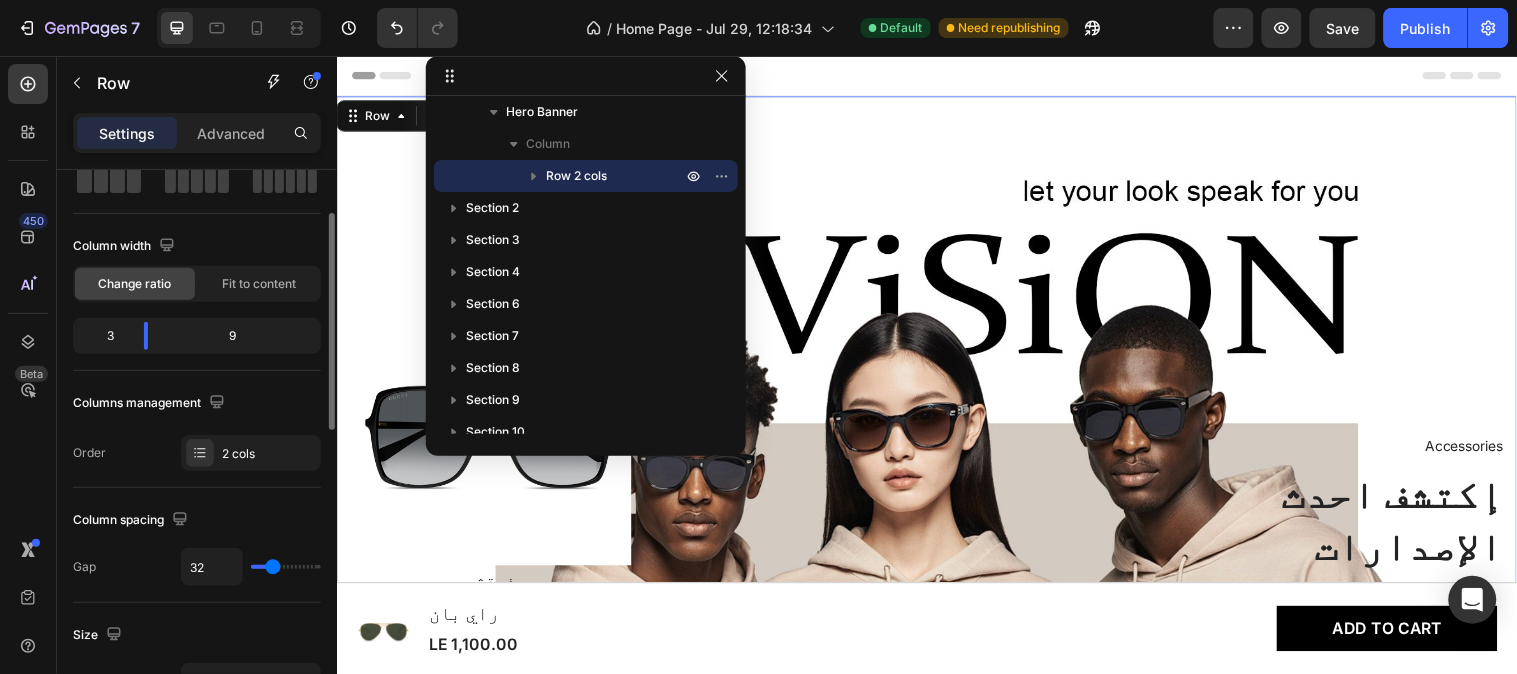 scroll, scrollTop: 151, scrollLeft: 0, axis: vertical 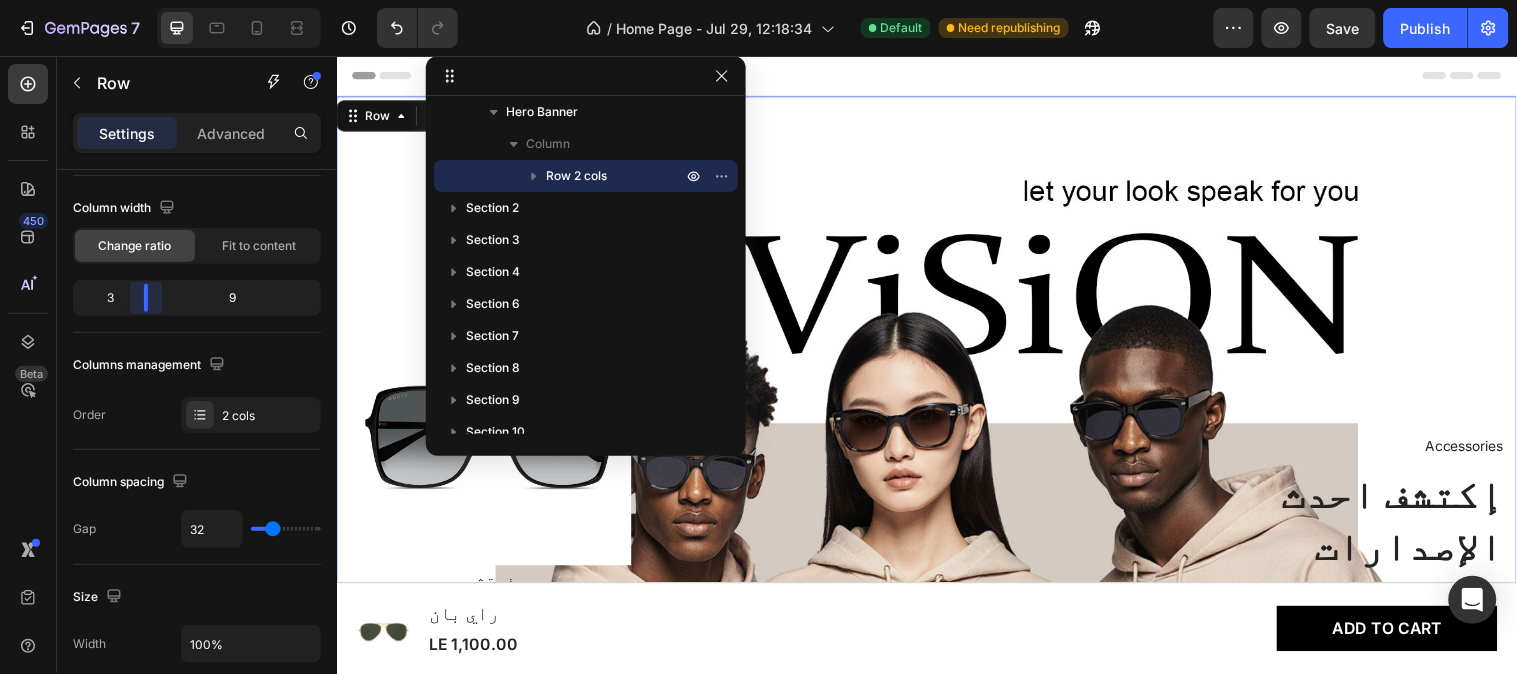 drag, startPoint x: 150, startPoint y: 298, endPoint x: 140, endPoint y: 307, distance: 13.453624 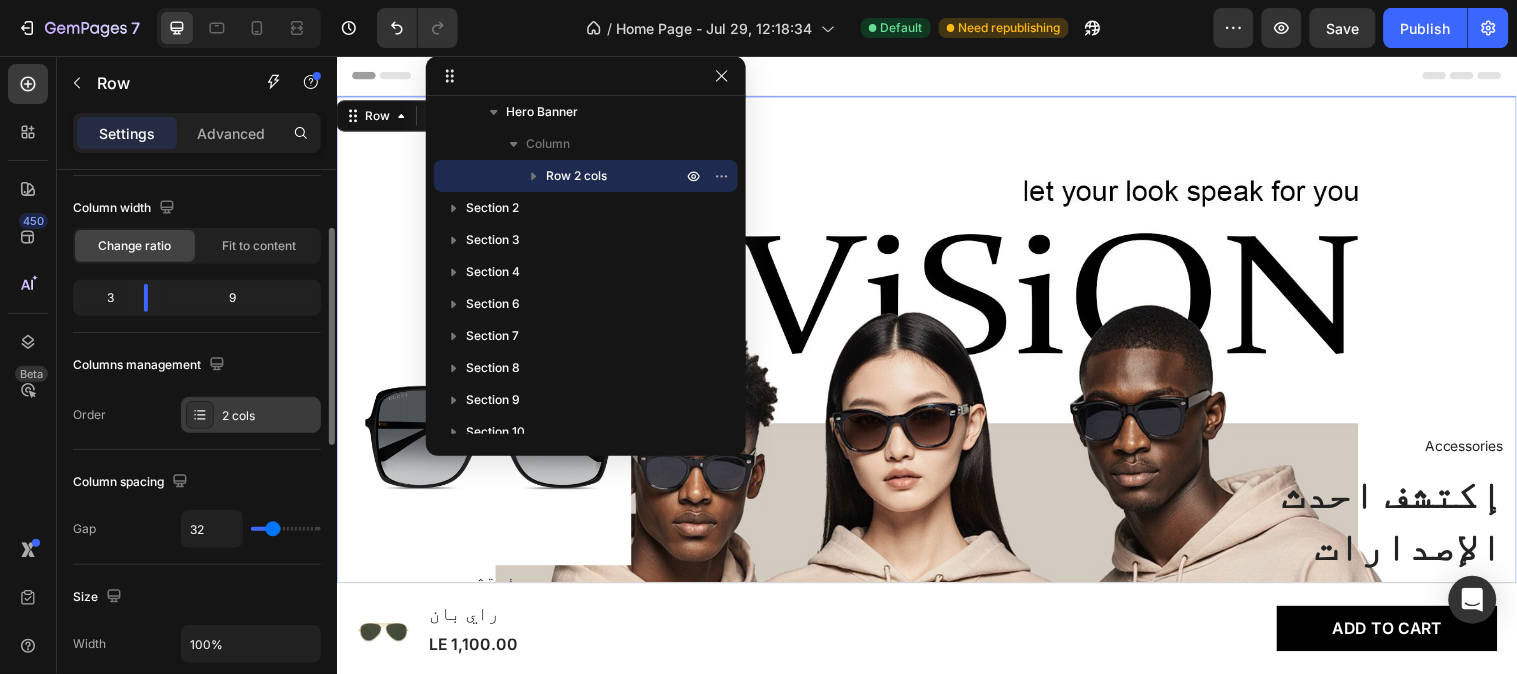 click 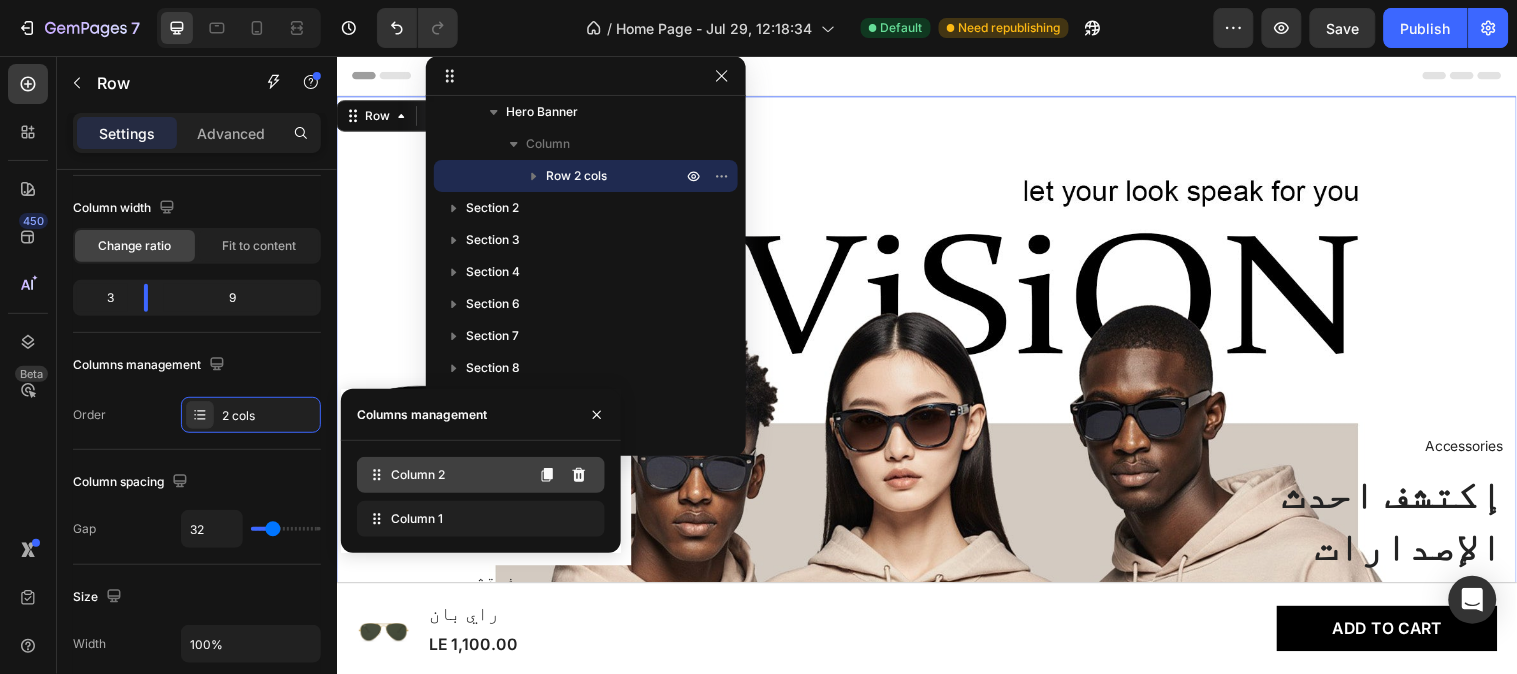 type 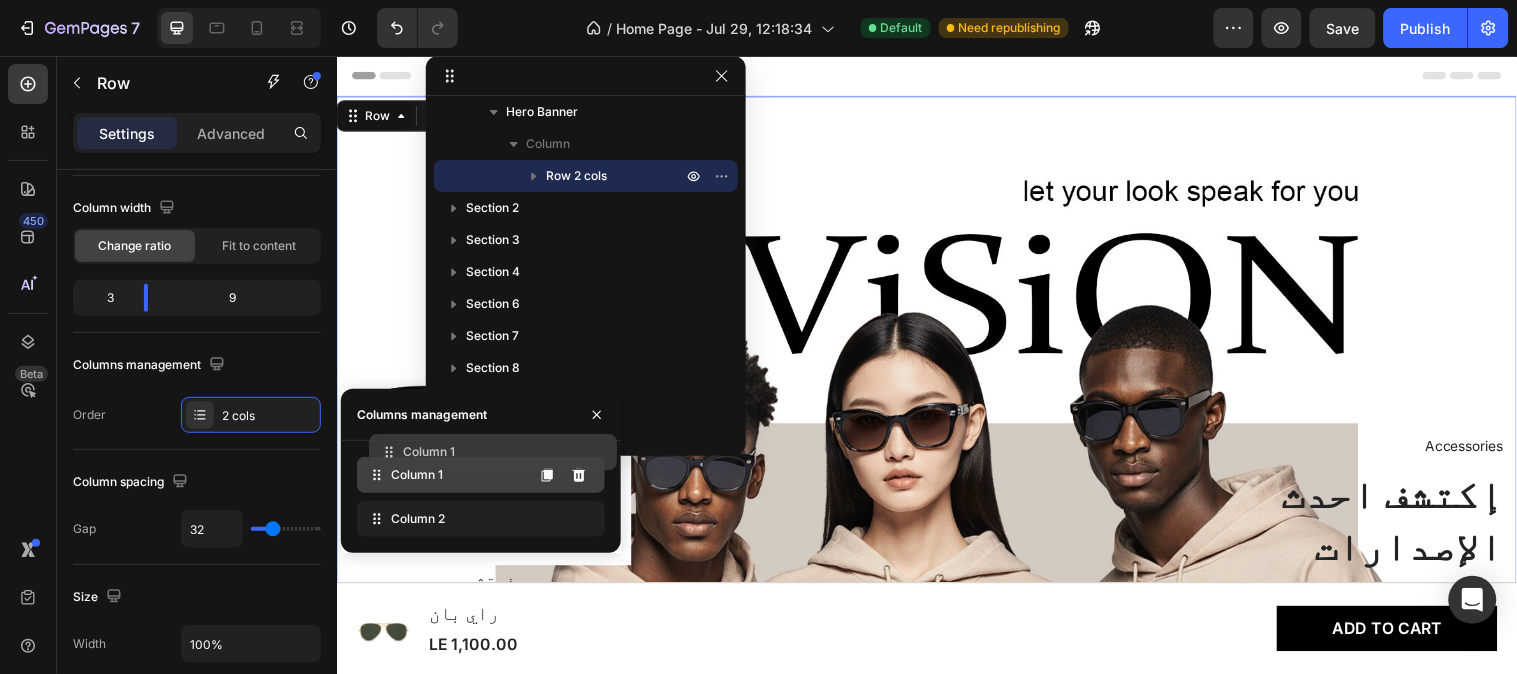 drag, startPoint x: 426, startPoint y: 525, endPoint x: 438, endPoint y: 458, distance: 68.06615 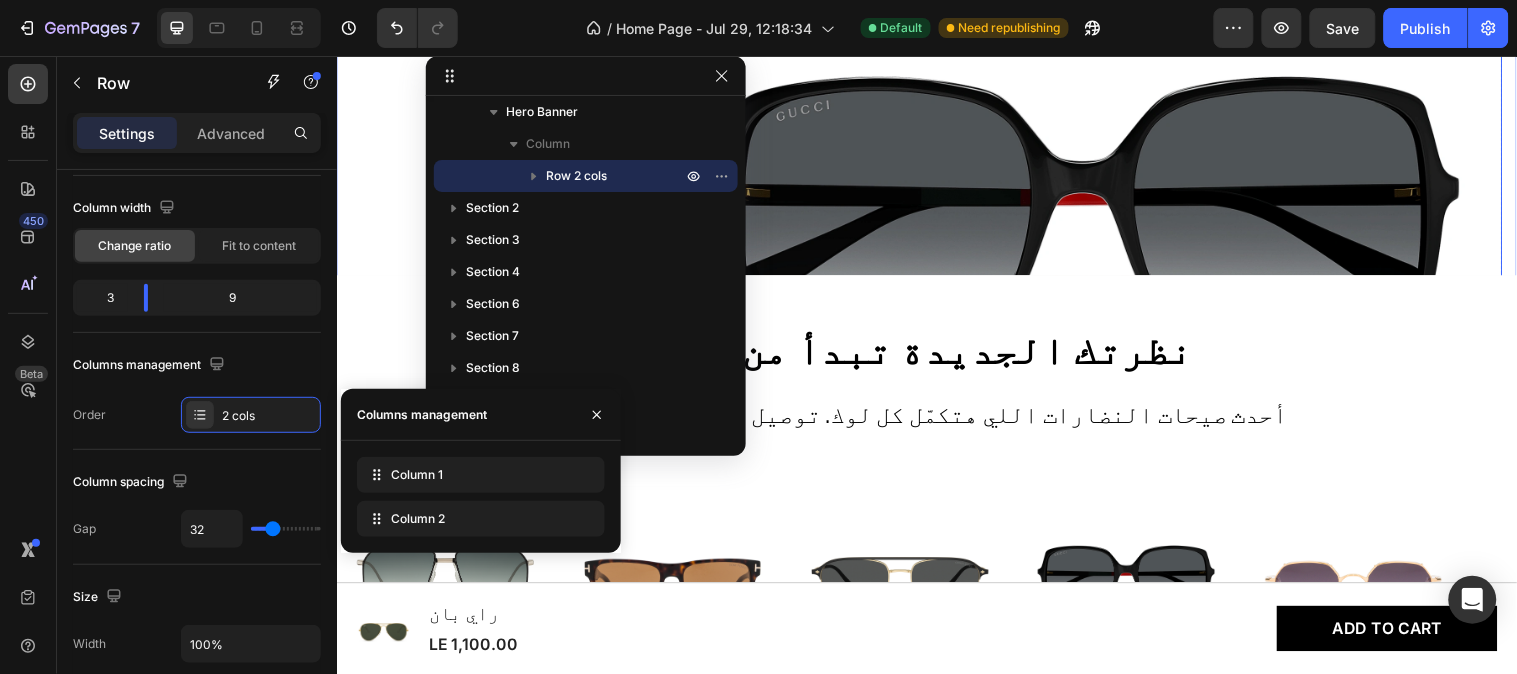 scroll, scrollTop: 500, scrollLeft: 0, axis: vertical 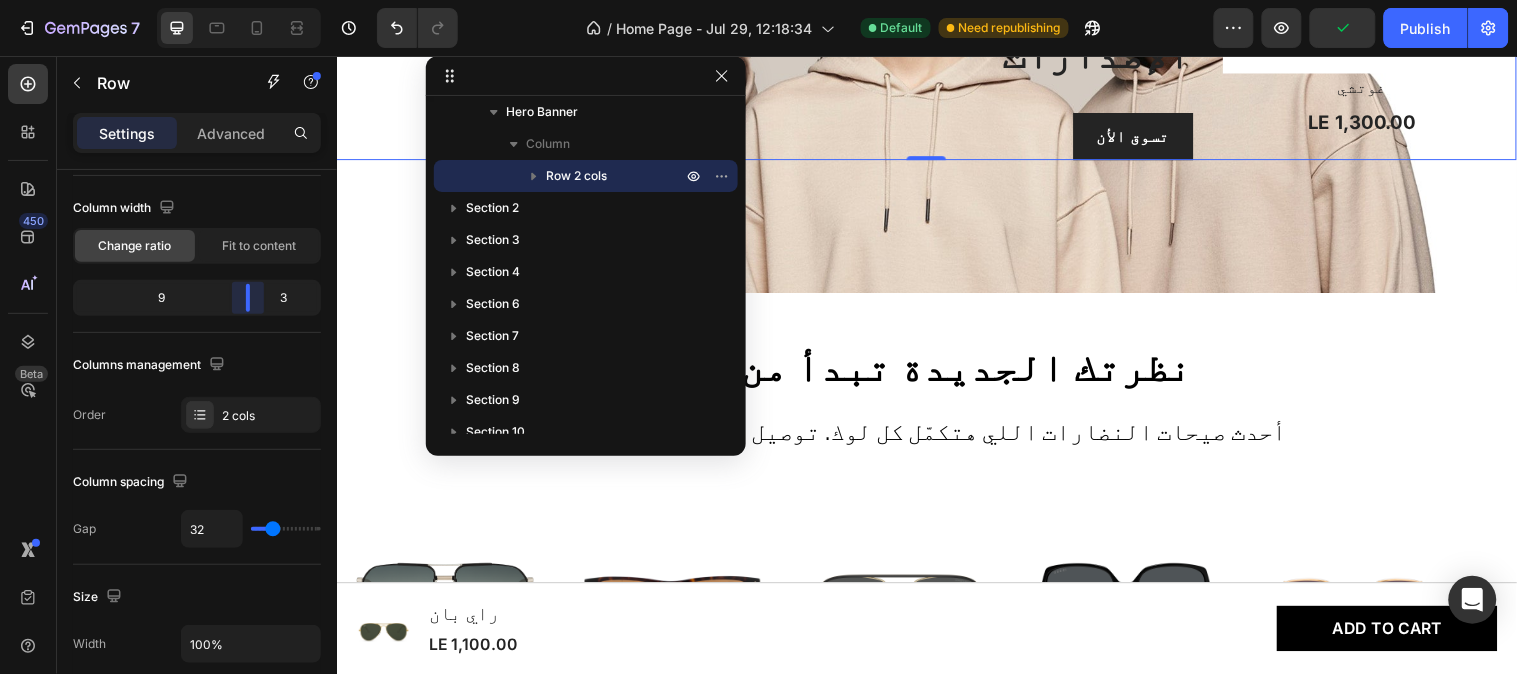 drag, startPoint x: 145, startPoint y: 297, endPoint x: 254, endPoint y: 300, distance: 109.041275 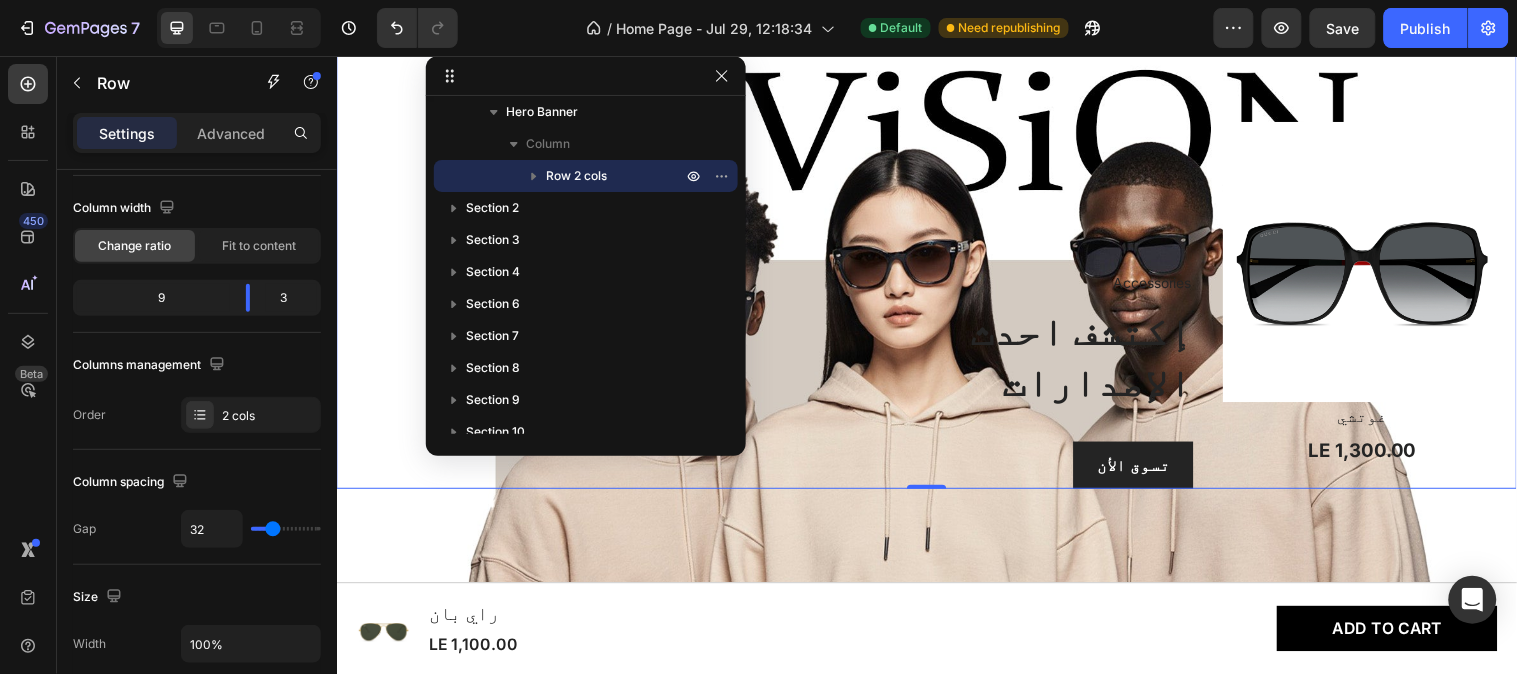 scroll, scrollTop: 185, scrollLeft: 0, axis: vertical 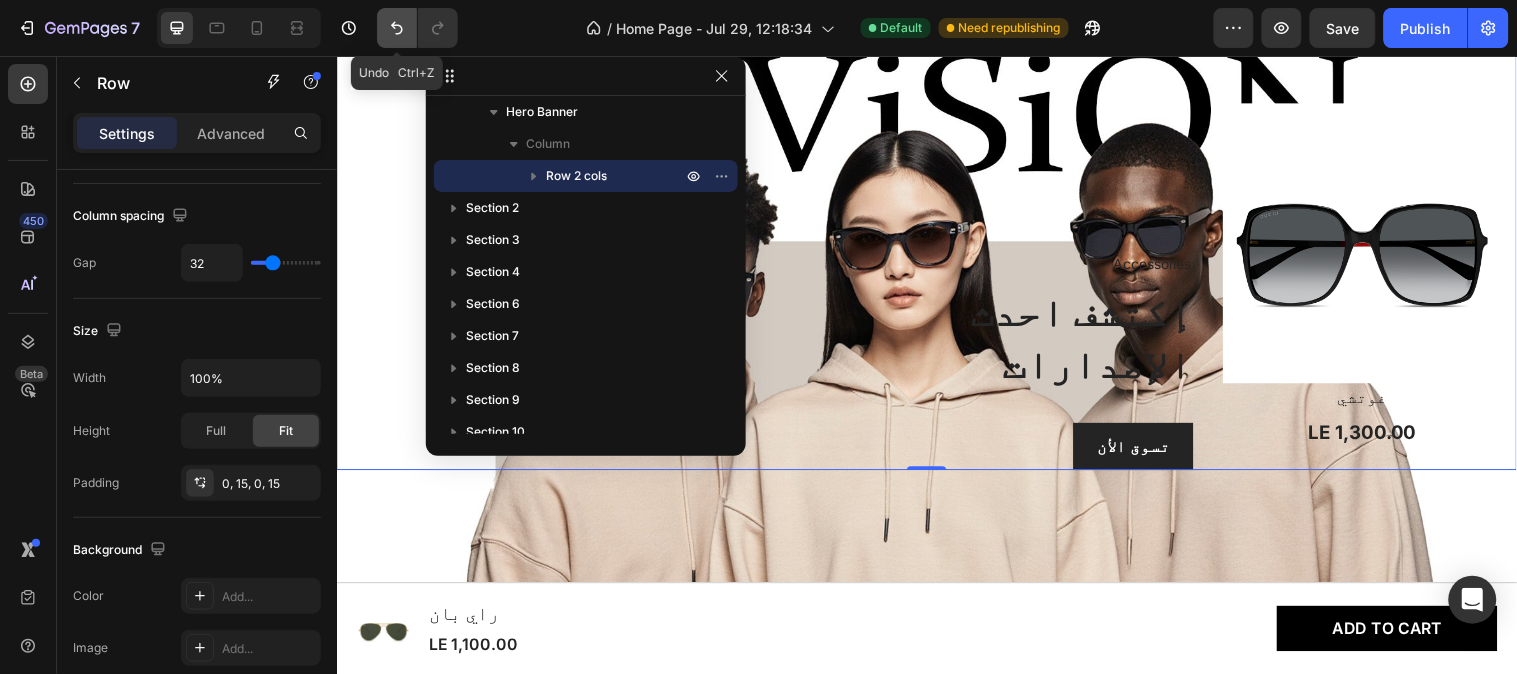 click 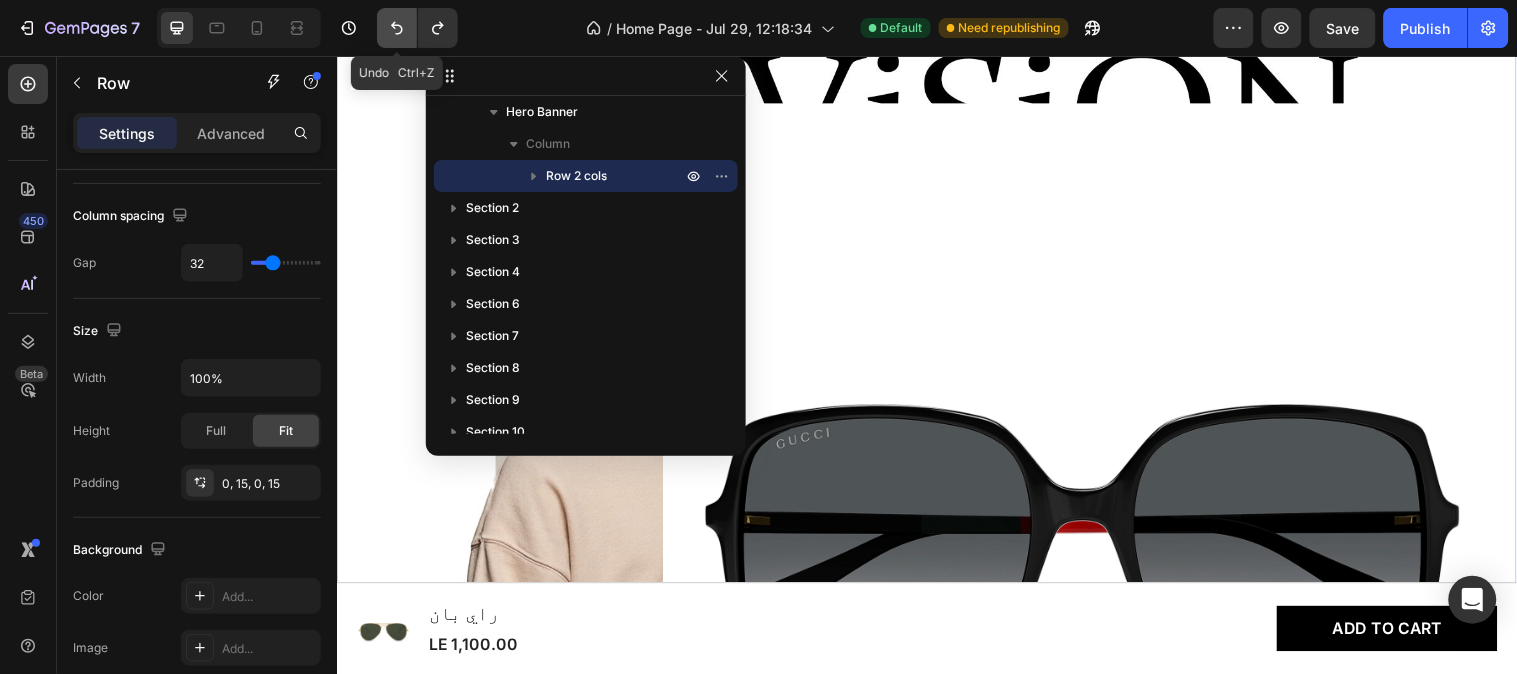 click 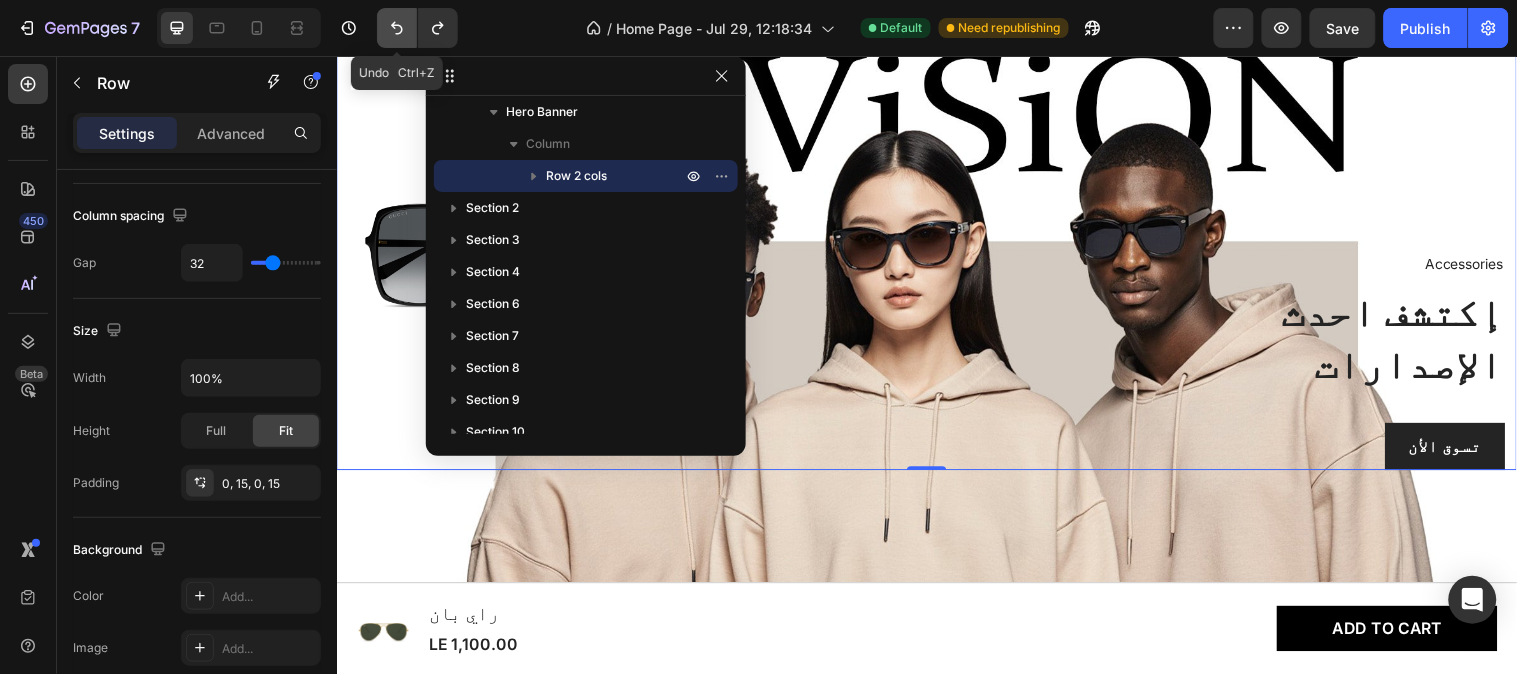 click 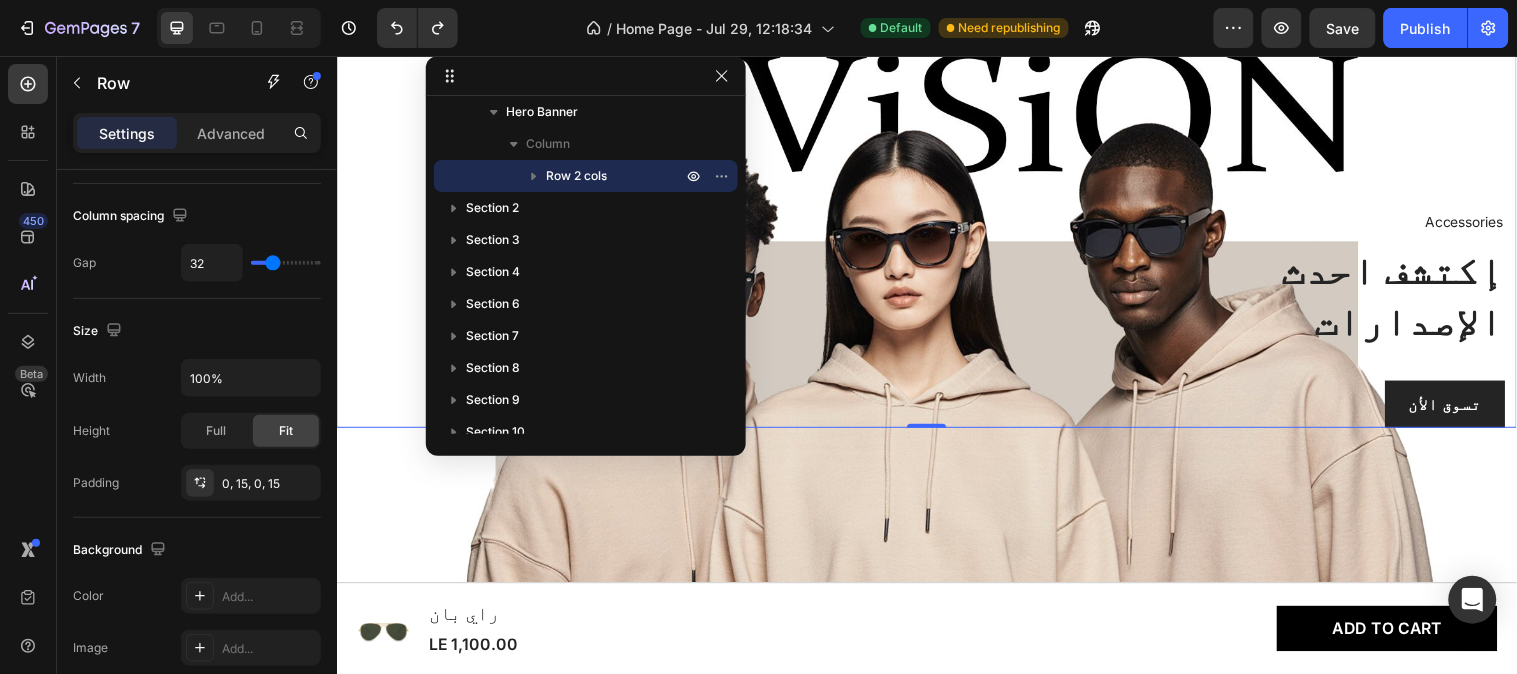 click on "Product Images & Gallery غوتشي Product Title LE 1,300.00 Product Price Product Price Row Product" at bounding box center (493, 172) 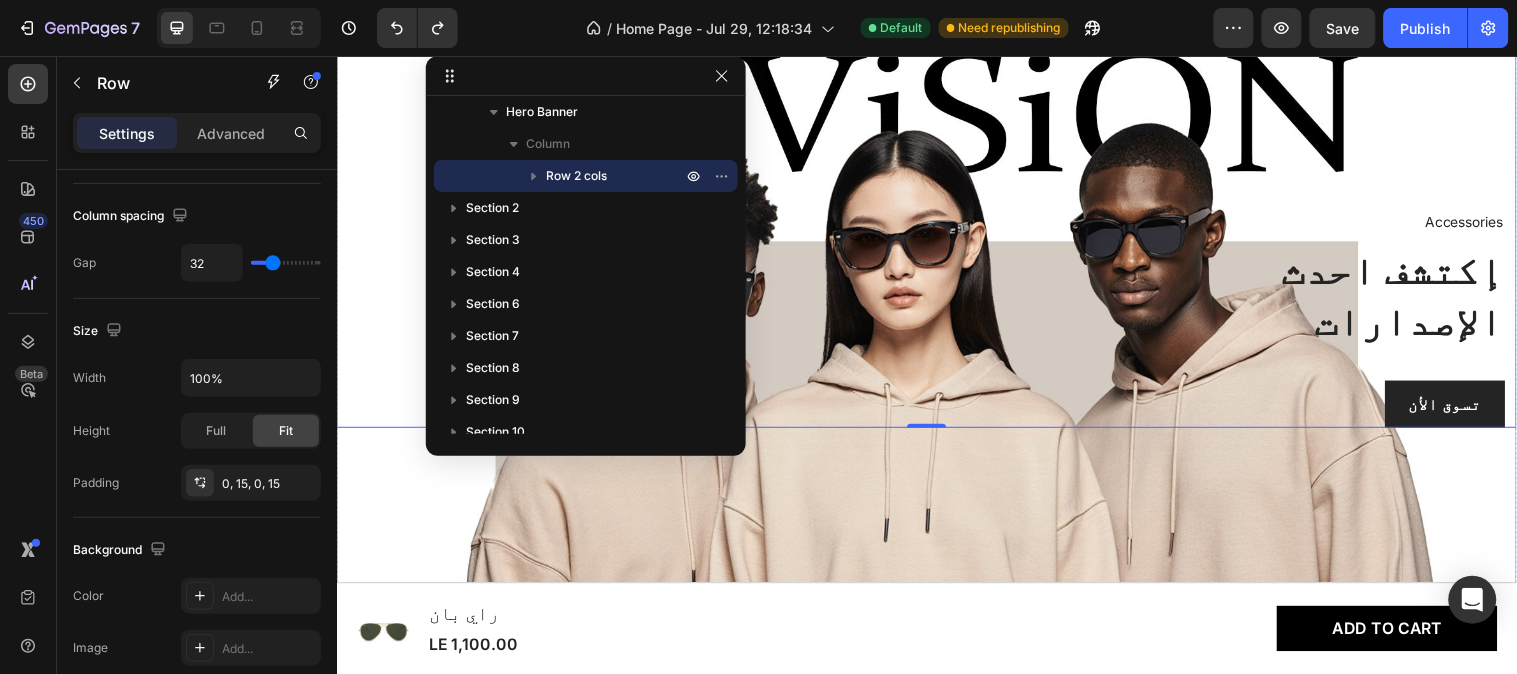 click at bounding box center [936, 261] 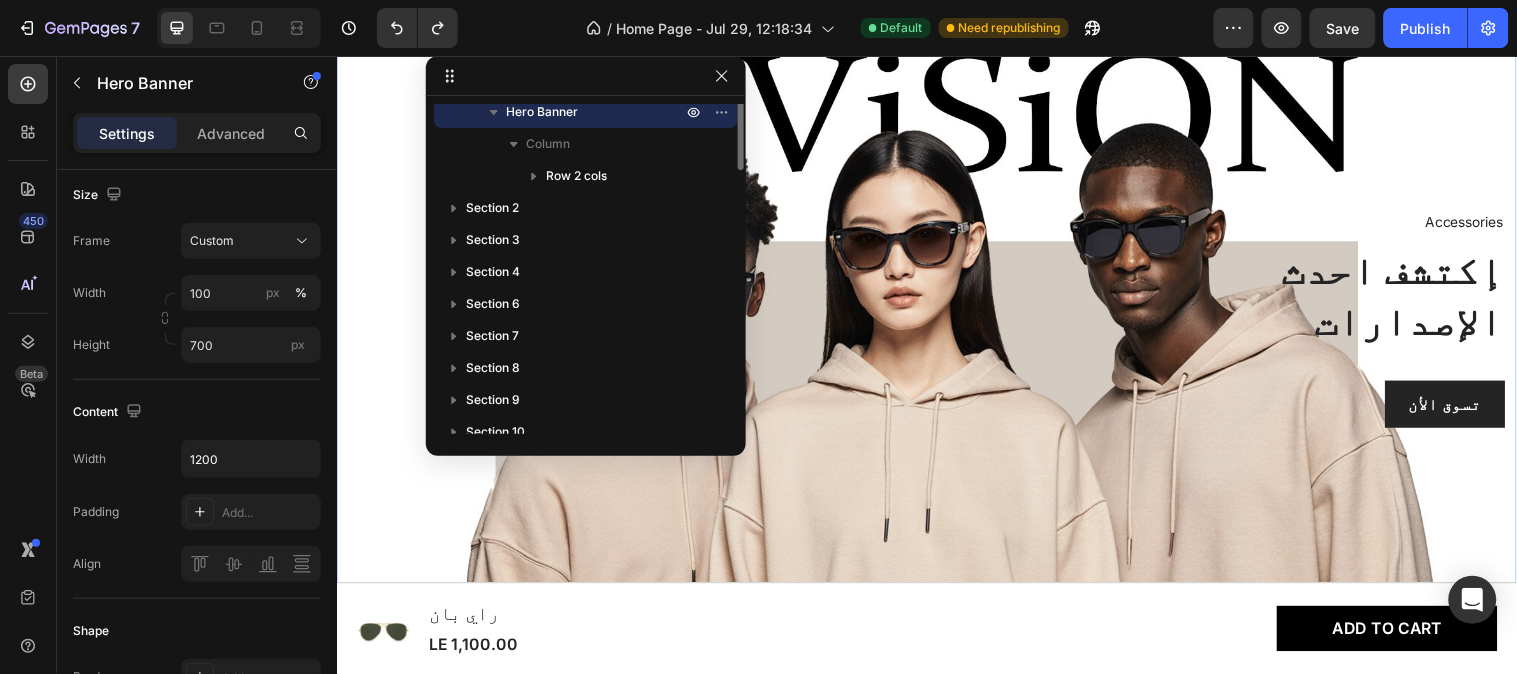 scroll, scrollTop: 0, scrollLeft: 0, axis: both 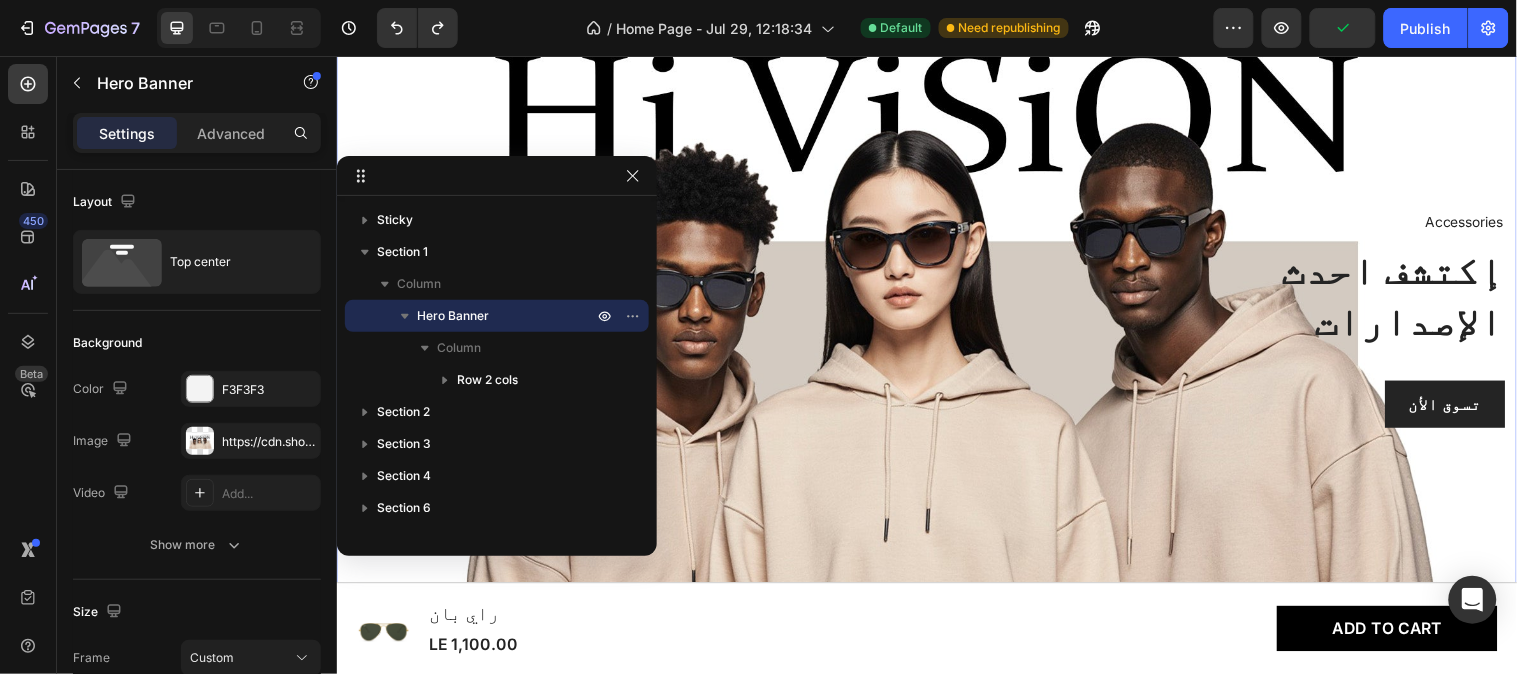 drag, startPoint x: 445, startPoint y: 84, endPoint x: 25, endPoint y: 352, distance: 498.22083 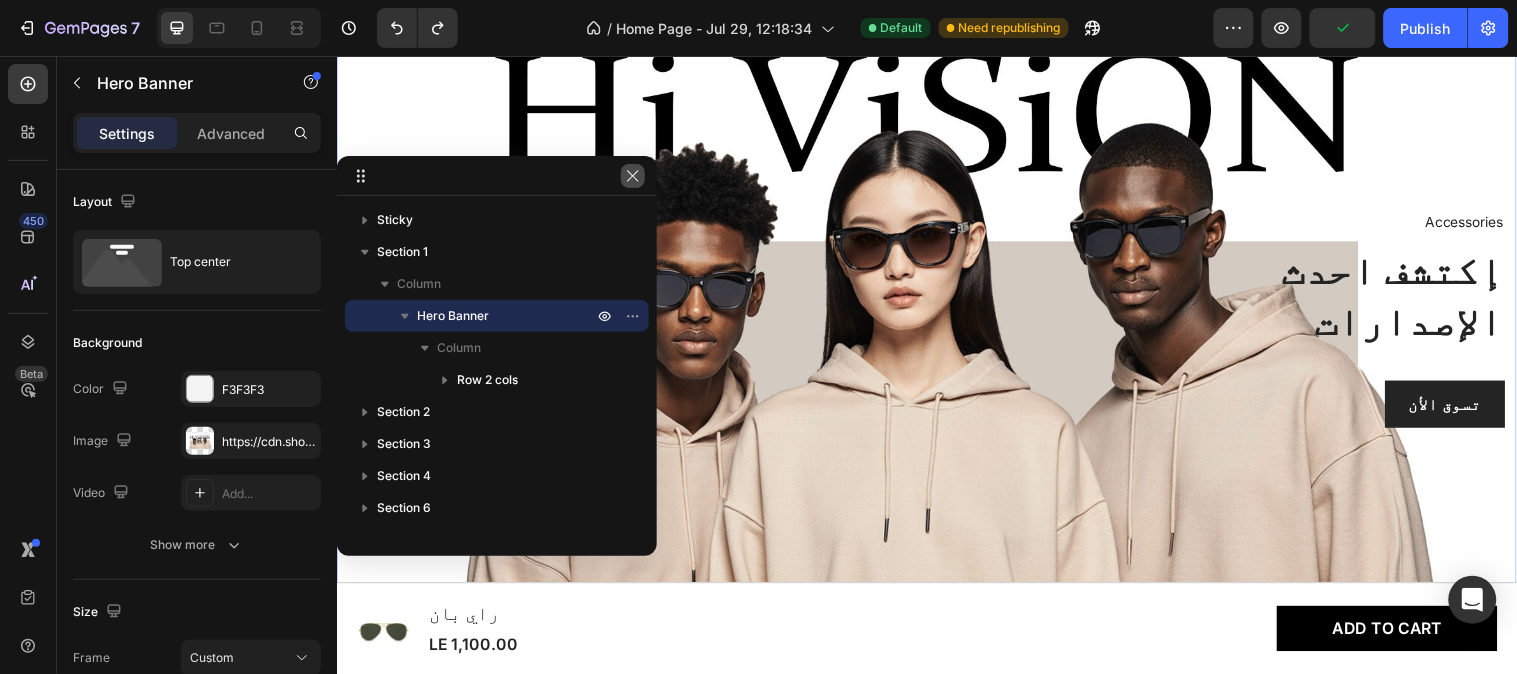 click 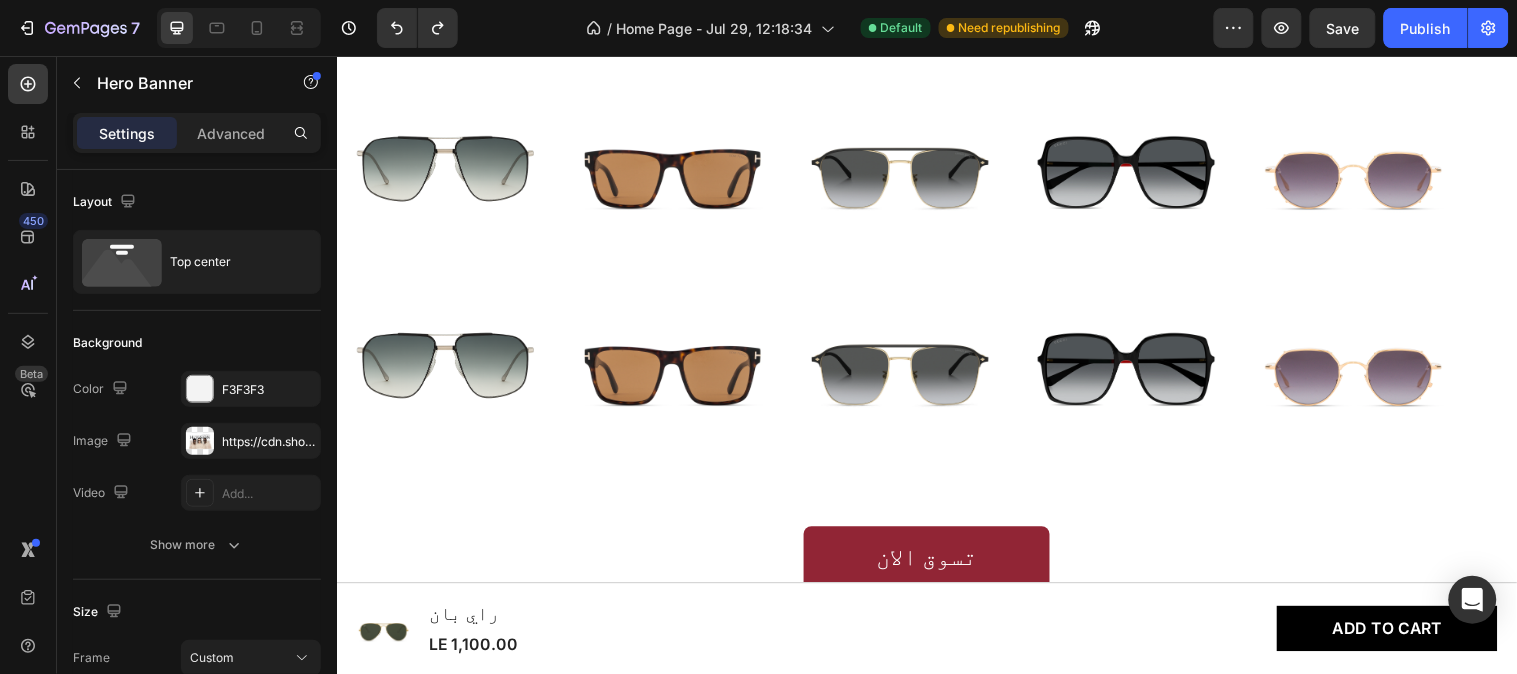 scroll, scrollTop: 854, scrollLeft: 0, axis: vertical 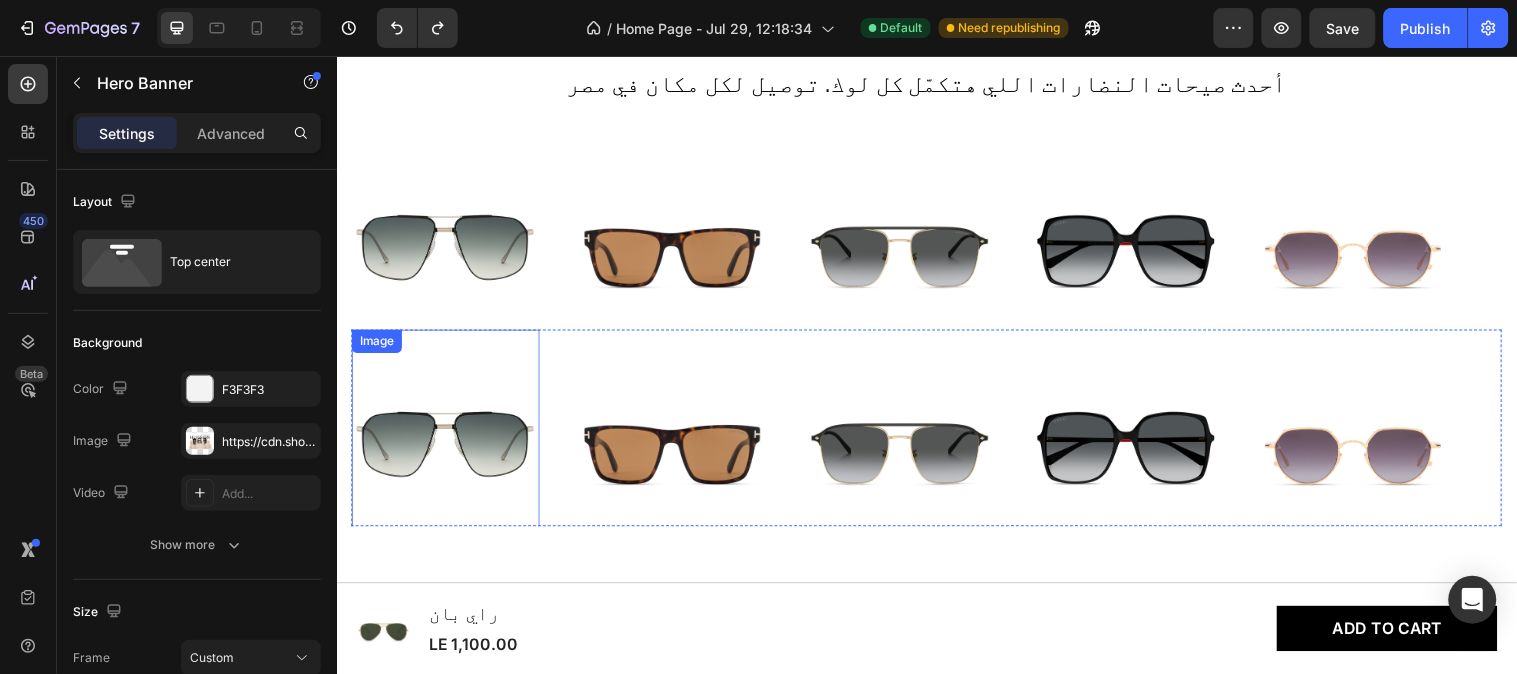 click at bounding box center (447, 445) 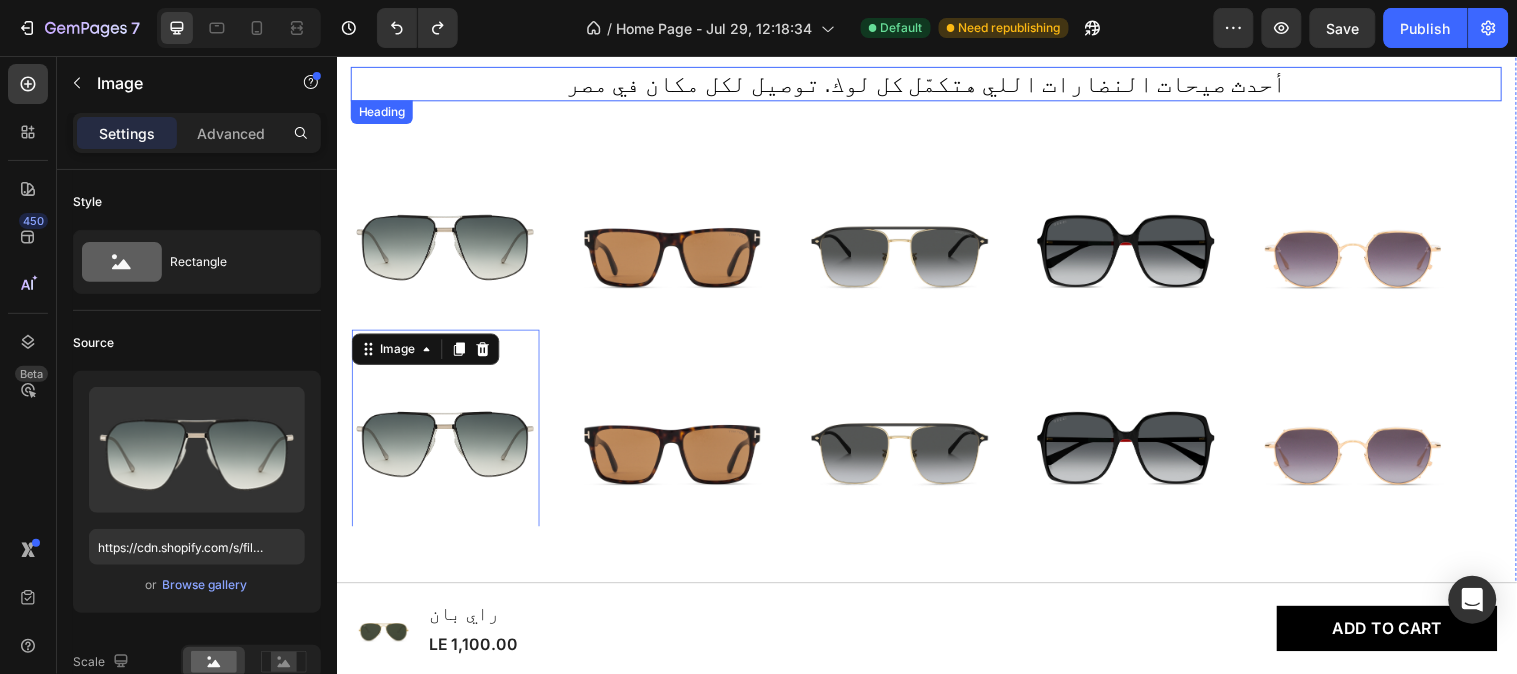 click on "أحدث صيحات النضارات اللي هتكمّل كل لوك. توصيل لكل مكان في مصر" at bounding box center [936, 83] 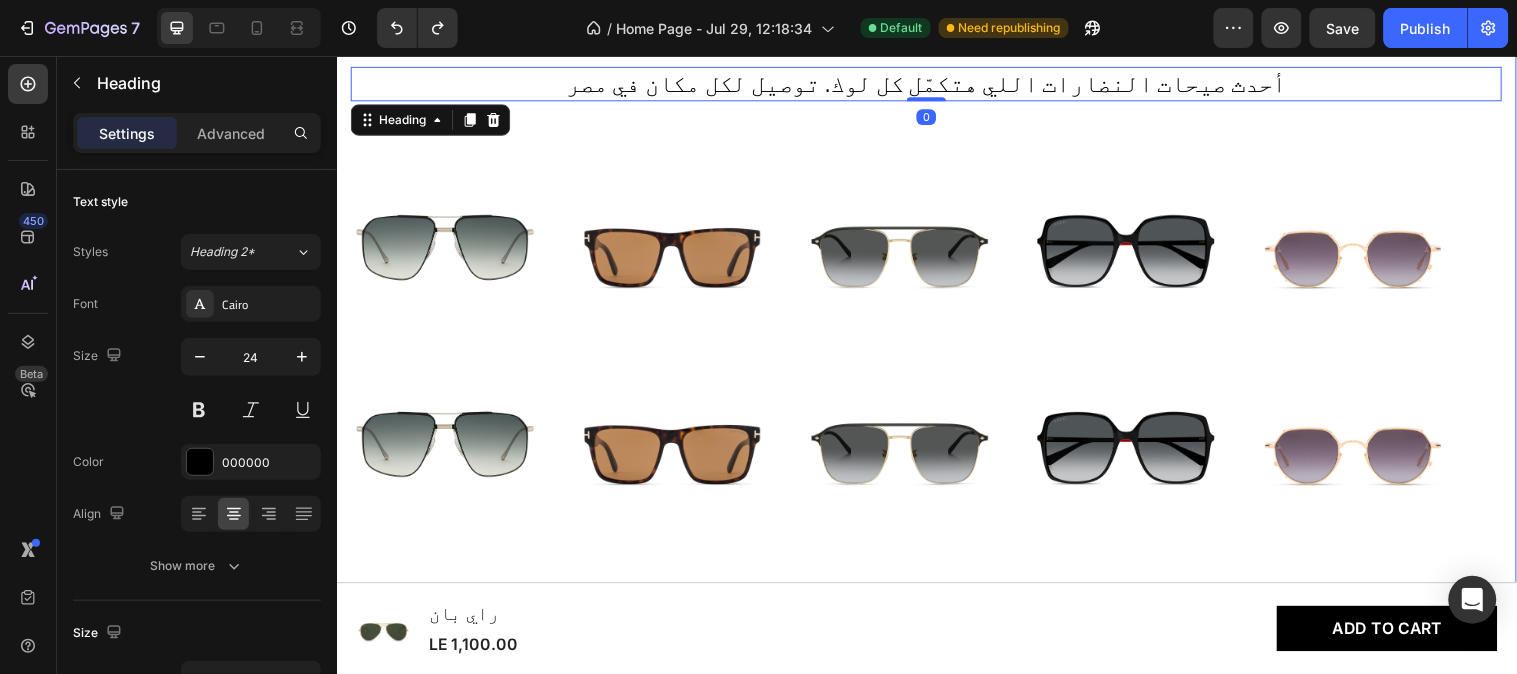 click on "Image Image Image Image Image Image Image Image Image Image Marquee" at bounding box center (936, 217) 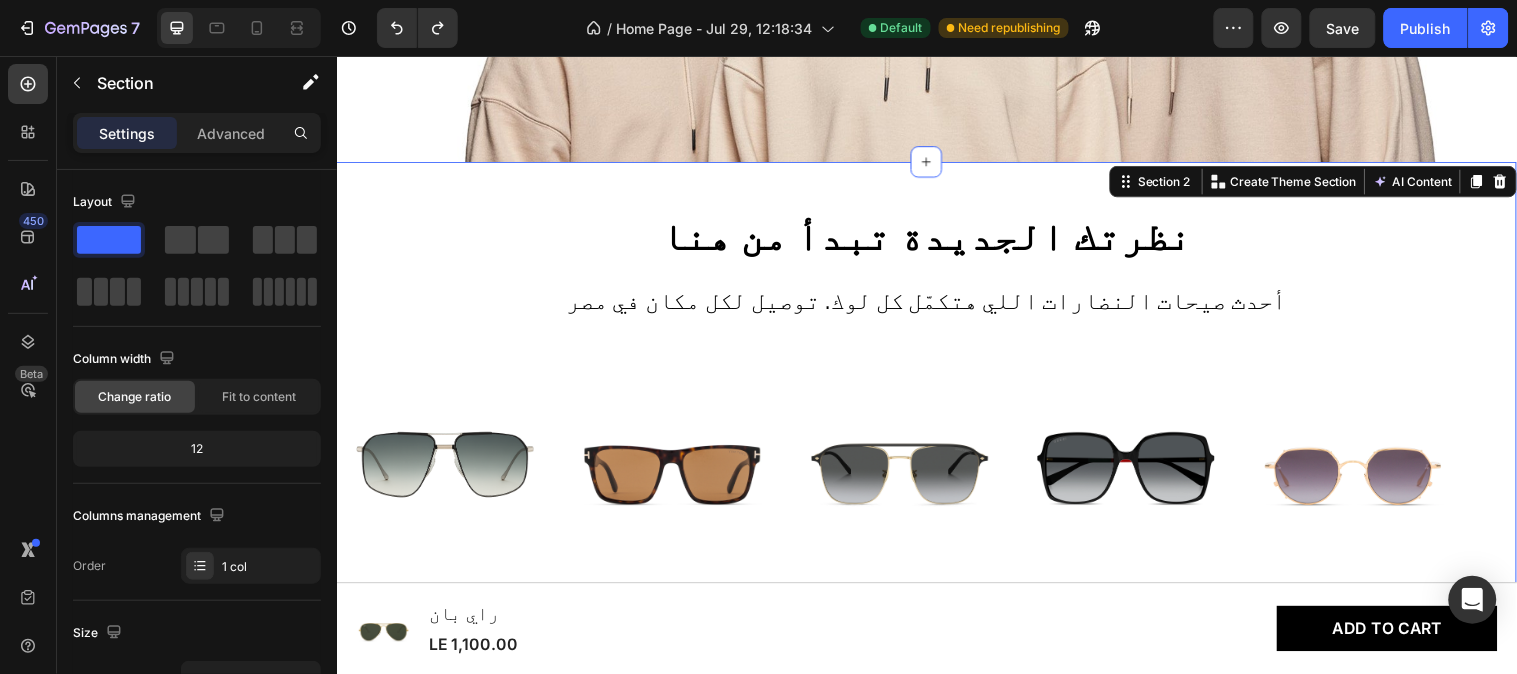 scroll, scrollTop: 632, scrollLeft: 0, axis: vertical 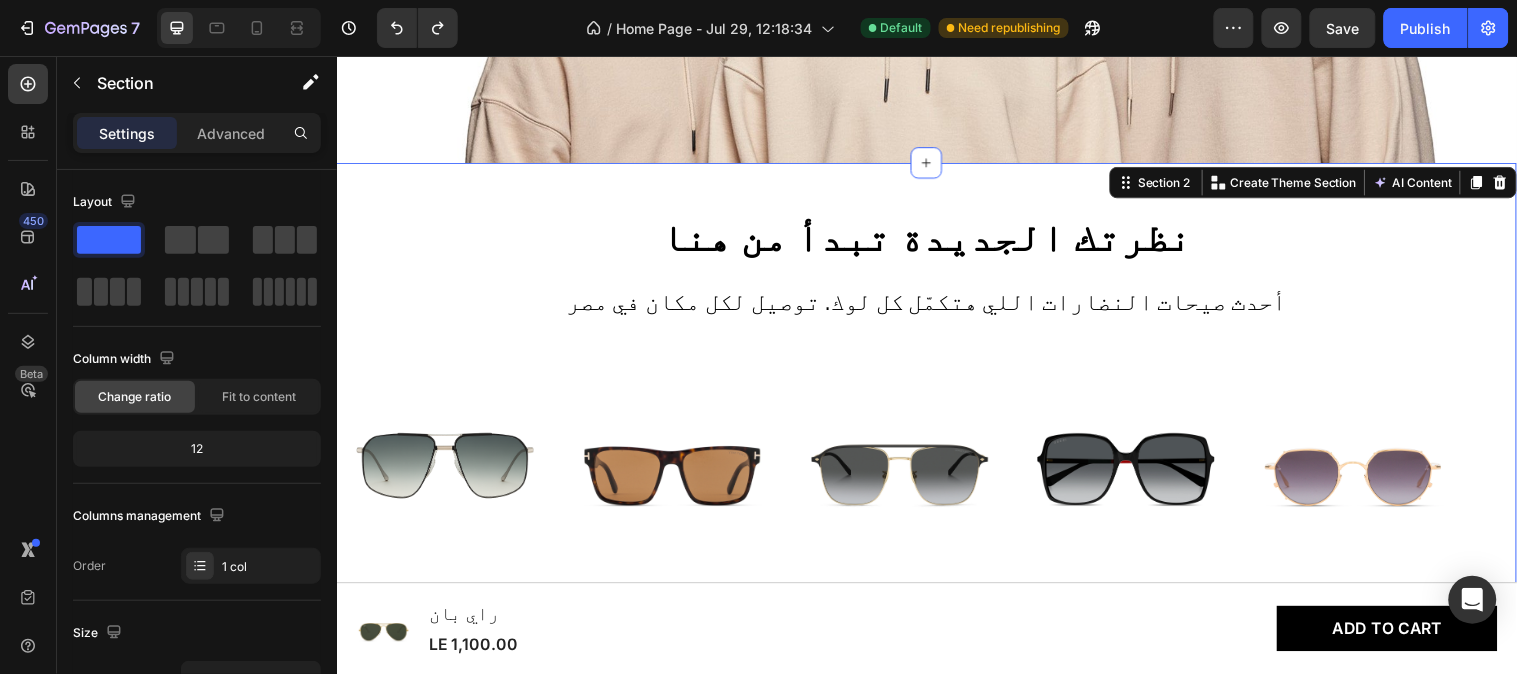 click on "نظرتك الجديدة تبدأ من هنا Heading أحدث صيحات النضارات اللي هتكمّل كل لوك. توصيل لكل مكان في مصر Heading Image Image Image Image Image Image Image Image Image Image Marquee Image Image Image Image Image Image Image Image Image Image Marquee تسوق الان Button Section 2 You can create reusable sections Create Theme Section AI Content Write with GemAI What would you like to describe here? Tone and Voice Persuasive Product راي بان Show more Generate" at bounding box center [936, 572] 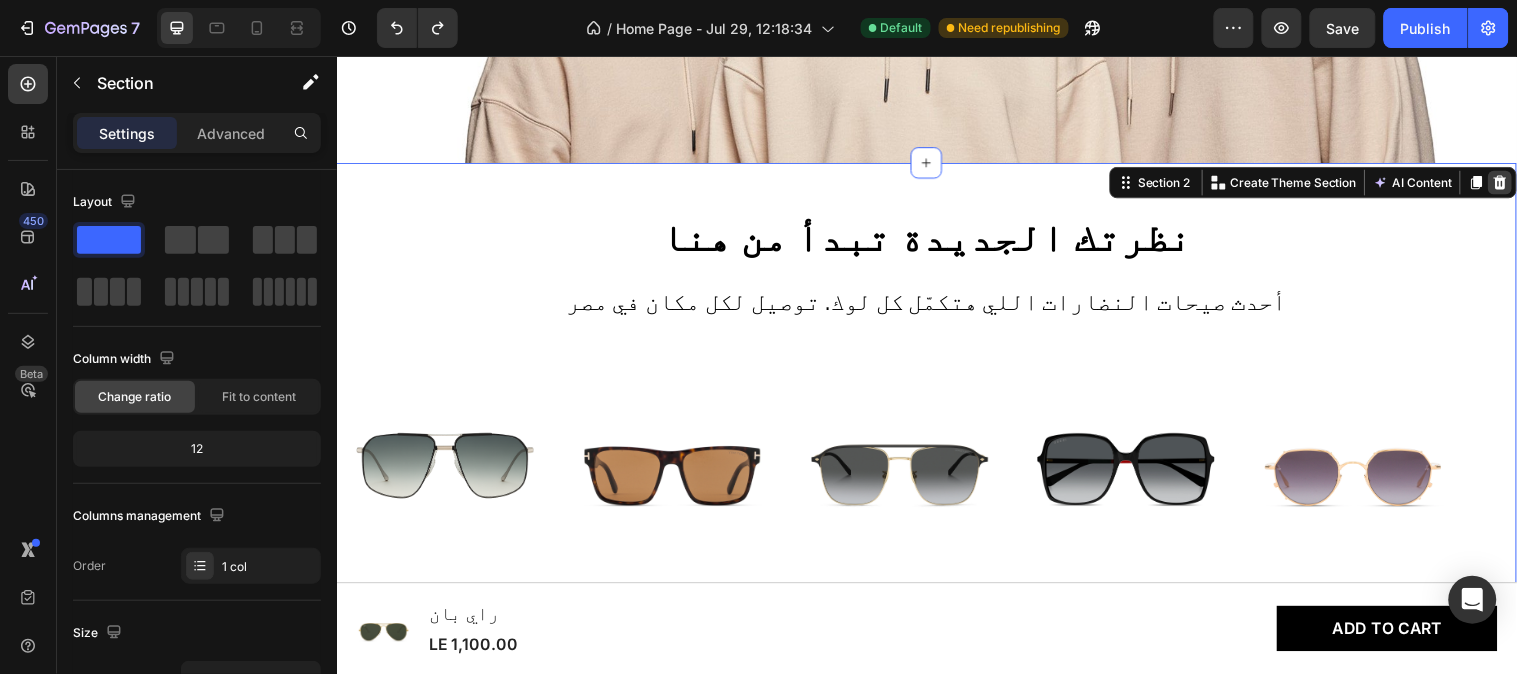 click 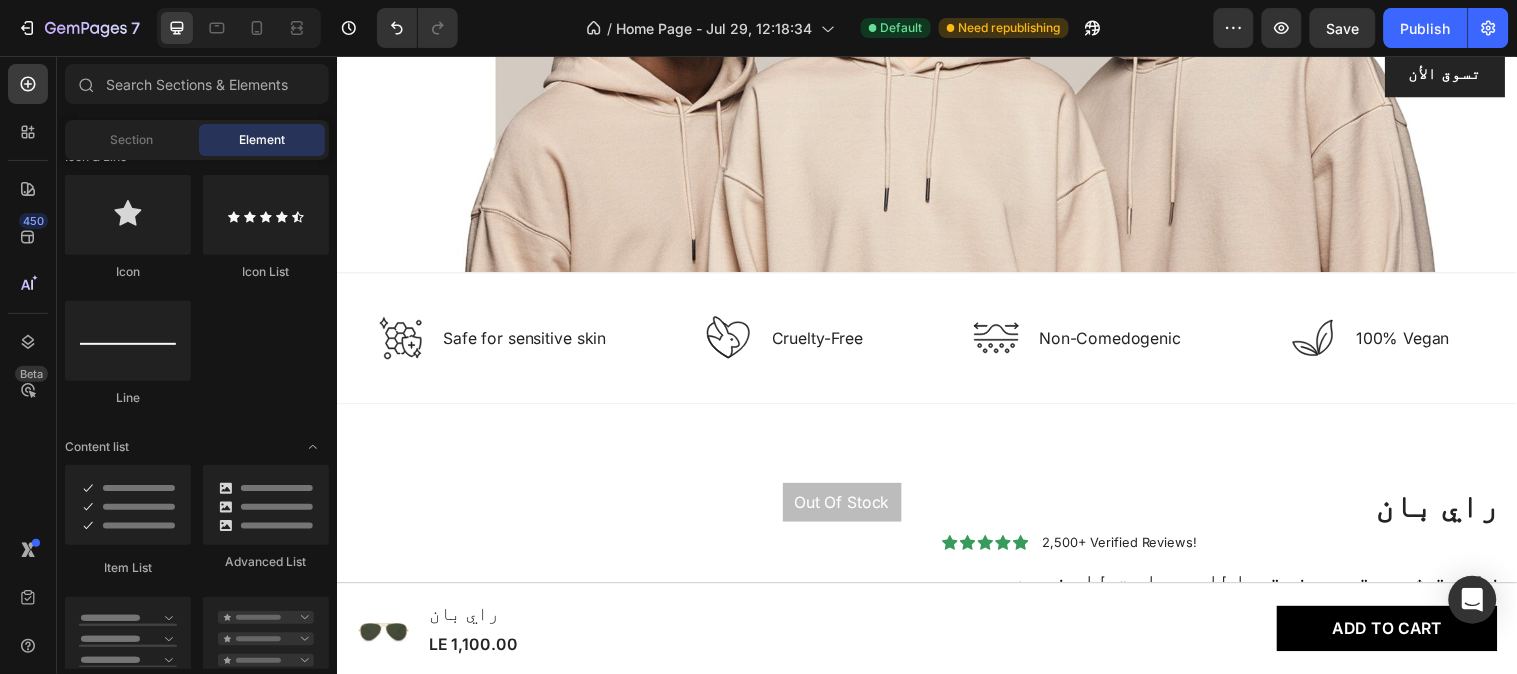 scroll, scrollTop: 523, scrollLeft: 0, axis: vertical 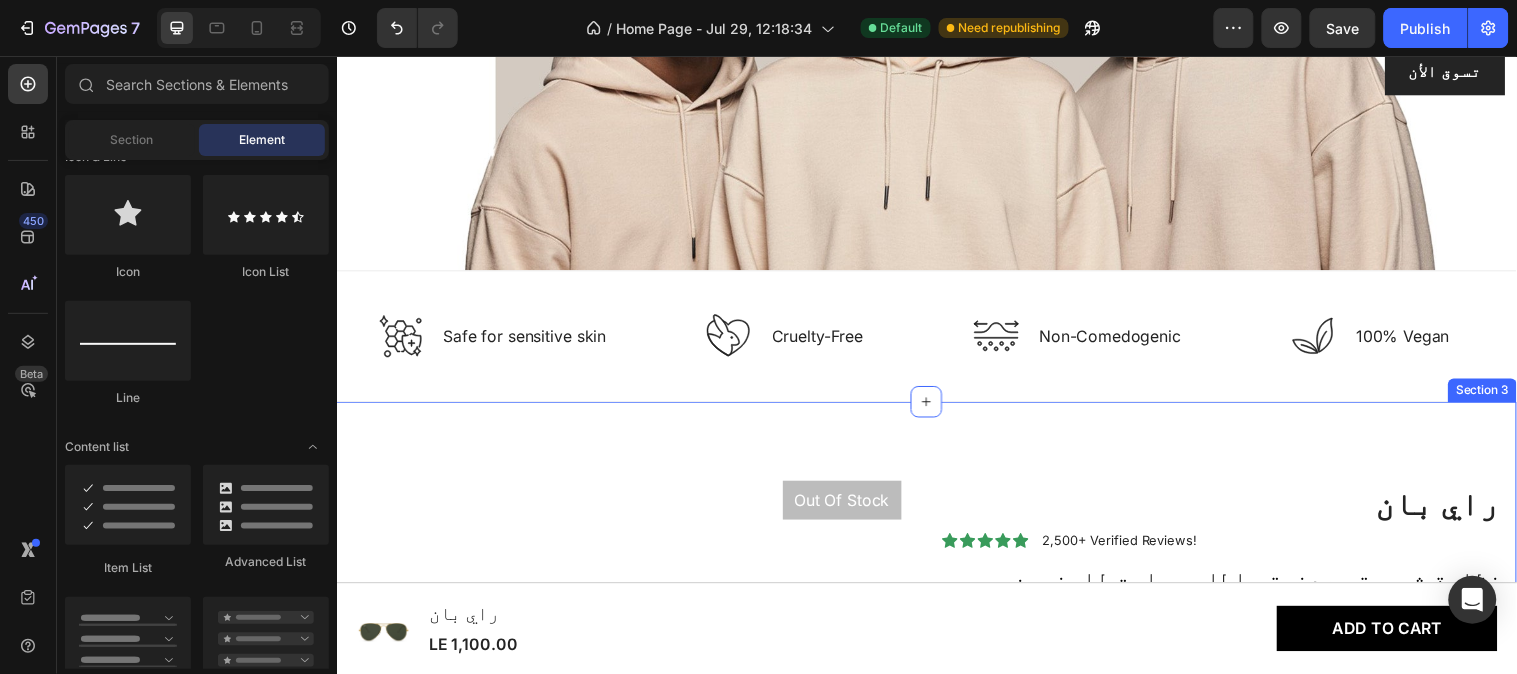 click on "Out Of Stock Product Badge Product Images راي بان Product Title Icon Icon Icon Icon Icon Icon List 2,500+ Verified Reviews! Text Block Row نظارة شمسية معدنية بإطار بيلوت للجنسين Product Description LE 1,100.00 Product Price Product Price Save LE 900 Product Badge Row Your custom text goes here Your custom text goes here Your custom text goes here Item List Row 04 Day 08 Hour 40 Minute 44 Second Countdown Timer اللون: graygreengold graygreengold graygreengold graygreengold goldbrown goldbrown goldbrown green green green browngray browngray browngray bluesilver bluesilver bluesilver gray-1 gray-1 gray-1 greenblue greenblue greenblue goldgray-1 goldgray-1 goldgray-1 goldgray goldgray goldgray blackgray blackgray blackgray blackgreen-3 blackgreen-3 blackgreen-3 Product Variants Swatches only 100 left Stock Counter Publish the page to see the content. Custom Code Add to cart Image Row" at bounding box center (936, 995) 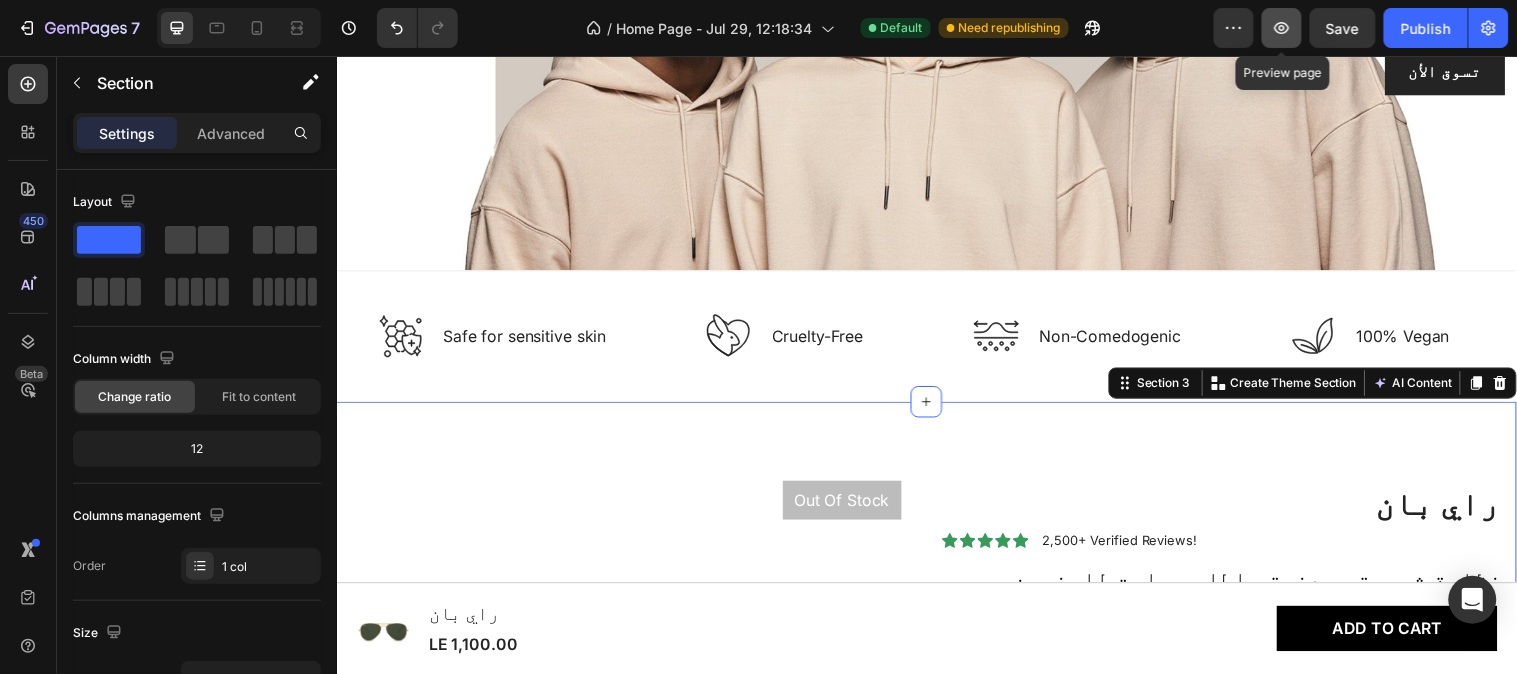 click 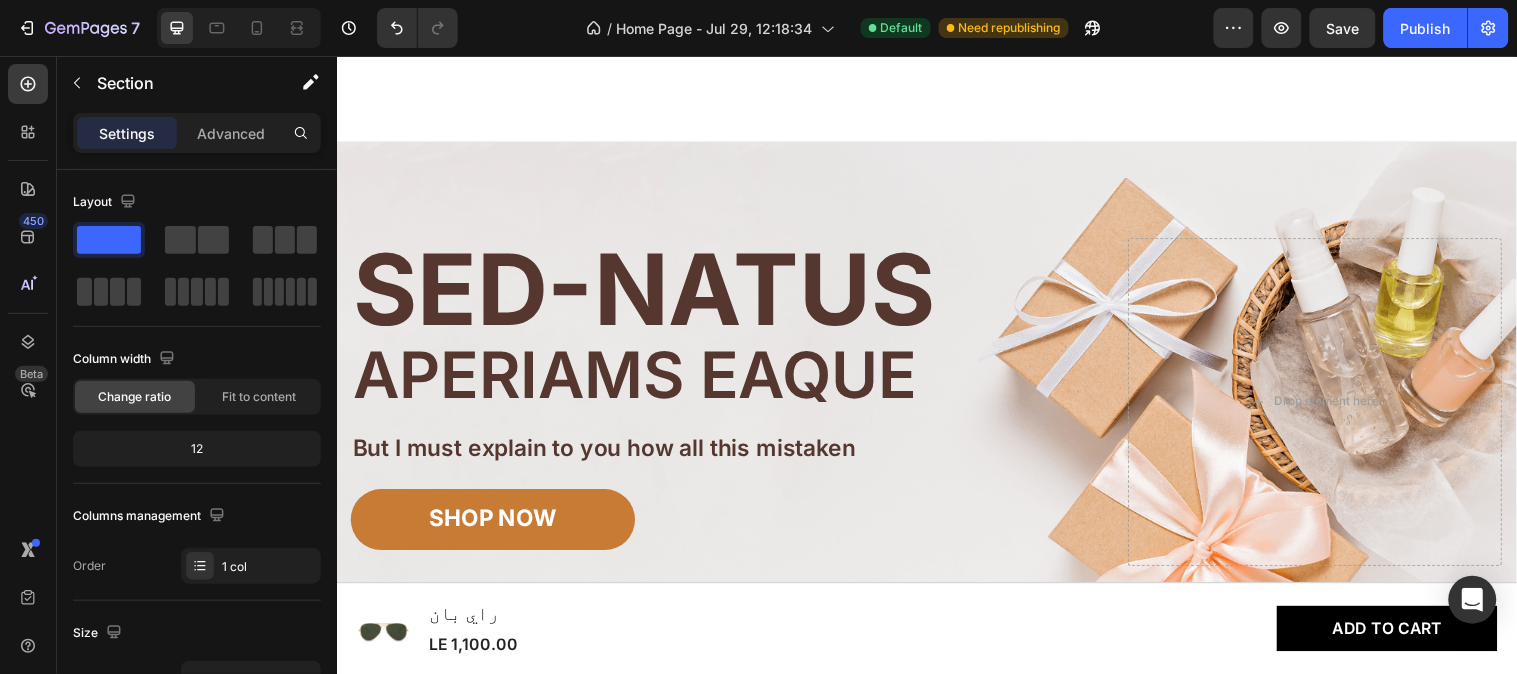 scroll, scrollTop: 1728, scrollLeft: 0, axis: vertical 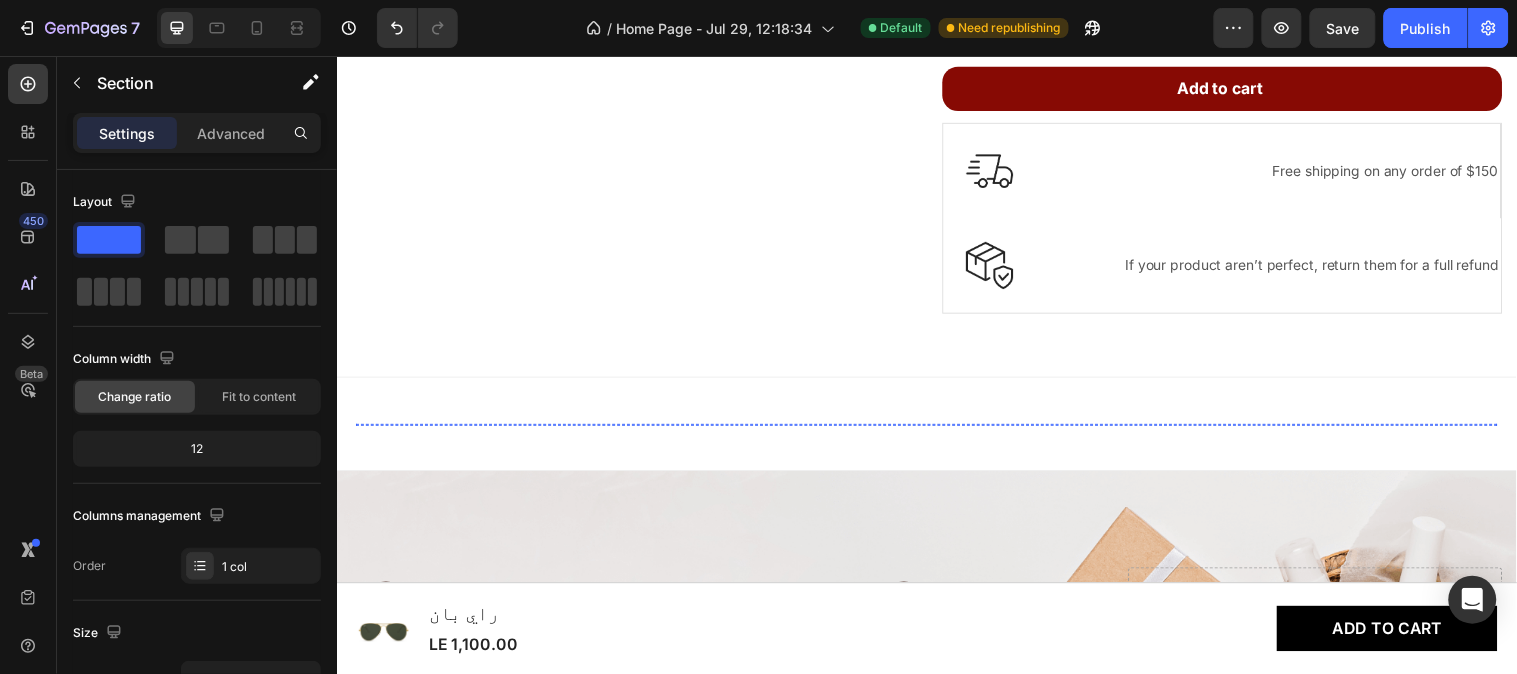 click at bounding box center [441, 429] 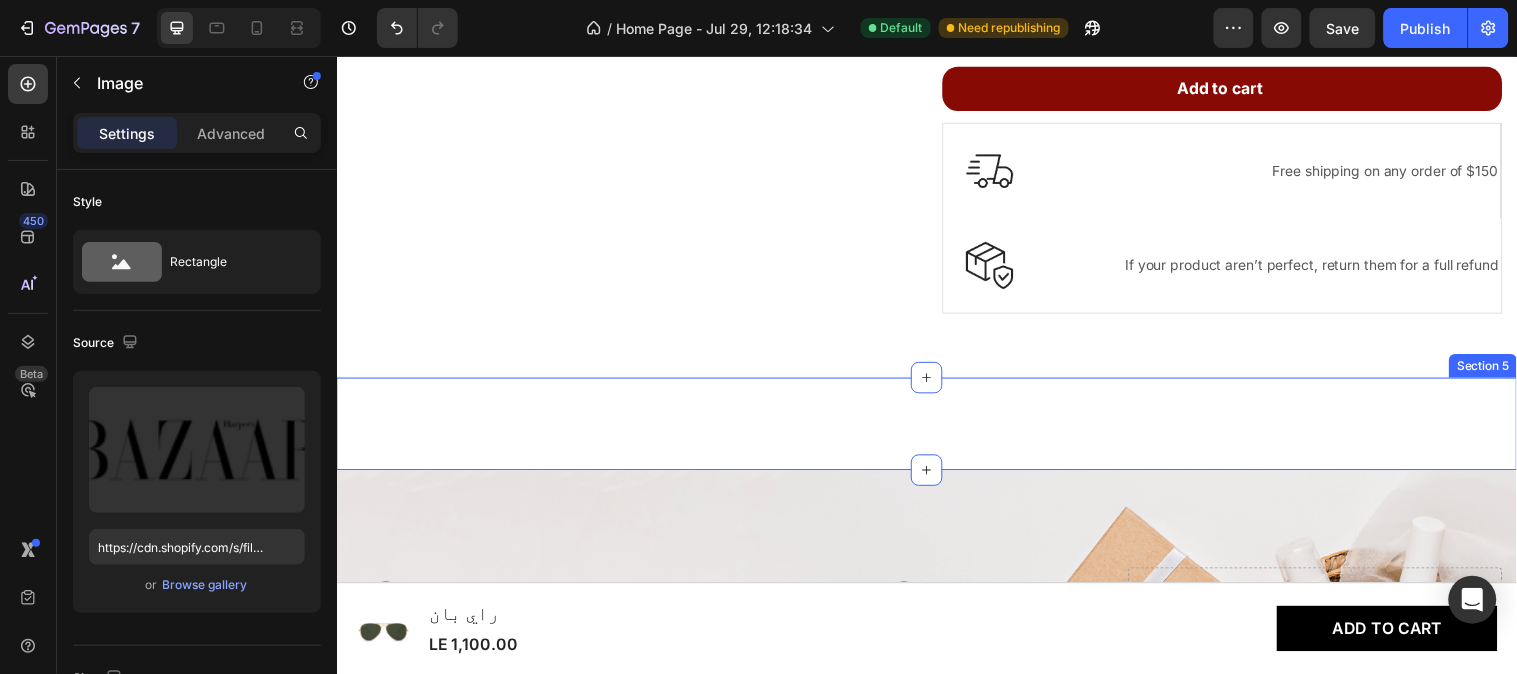 click on "Image   0 Image Image Image Image Image Carousel Section 5" at bounding box center [936, 429] 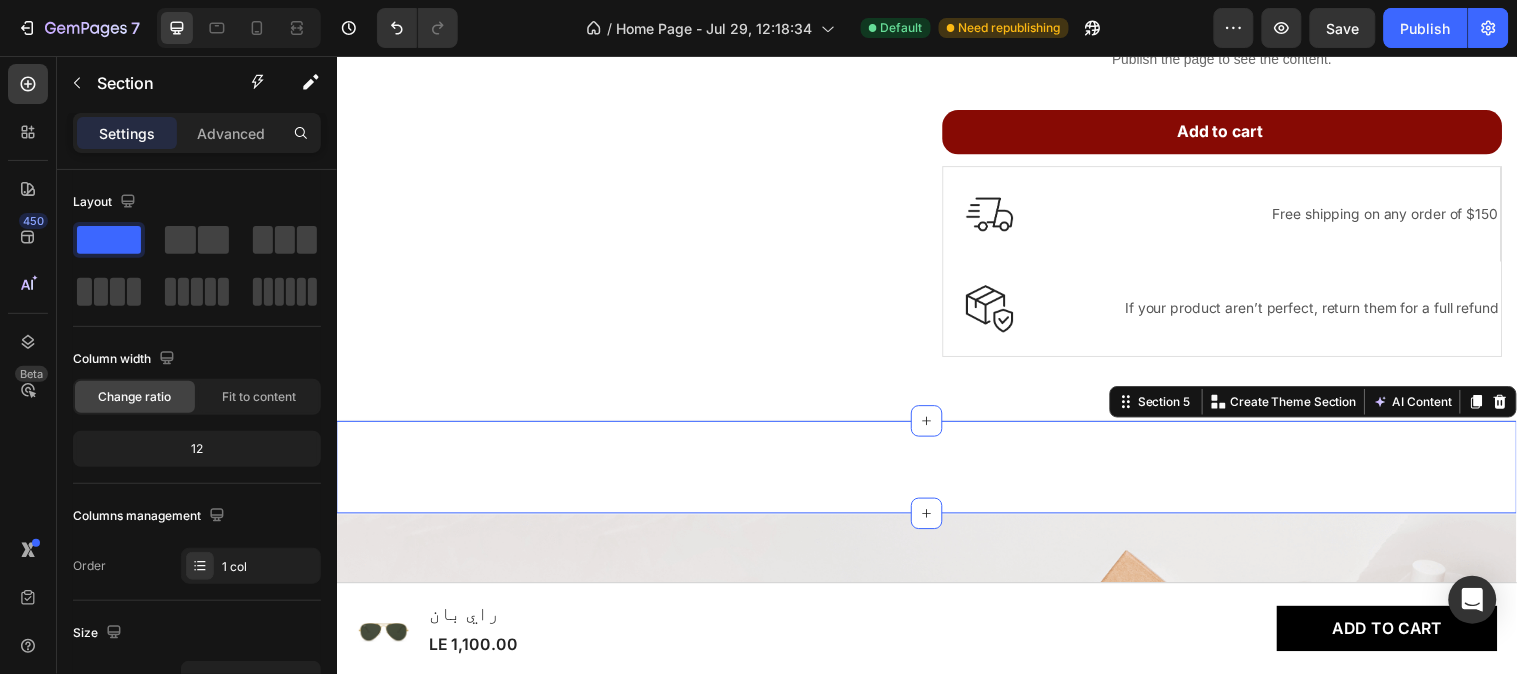 scroll, scrollTop: 1728, scrollLeft: 0, axis: vertical 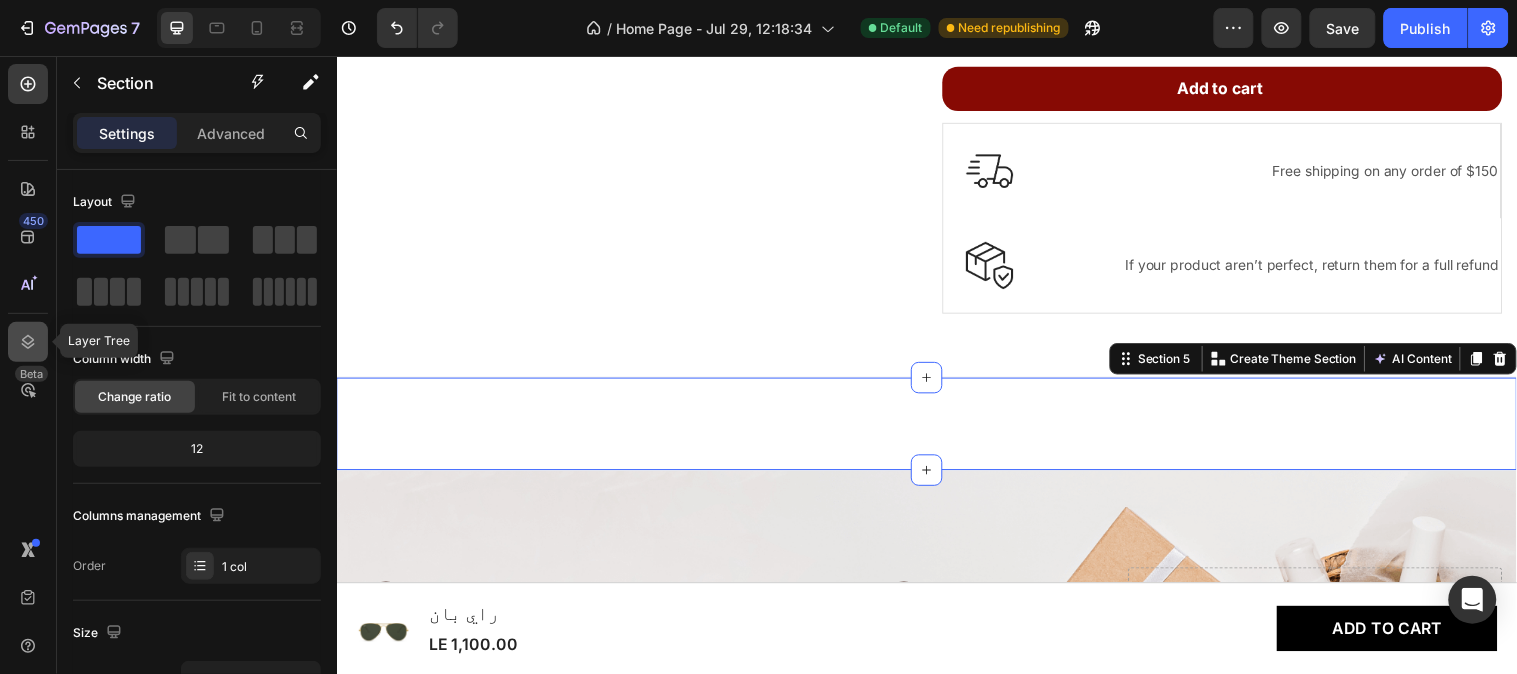 click 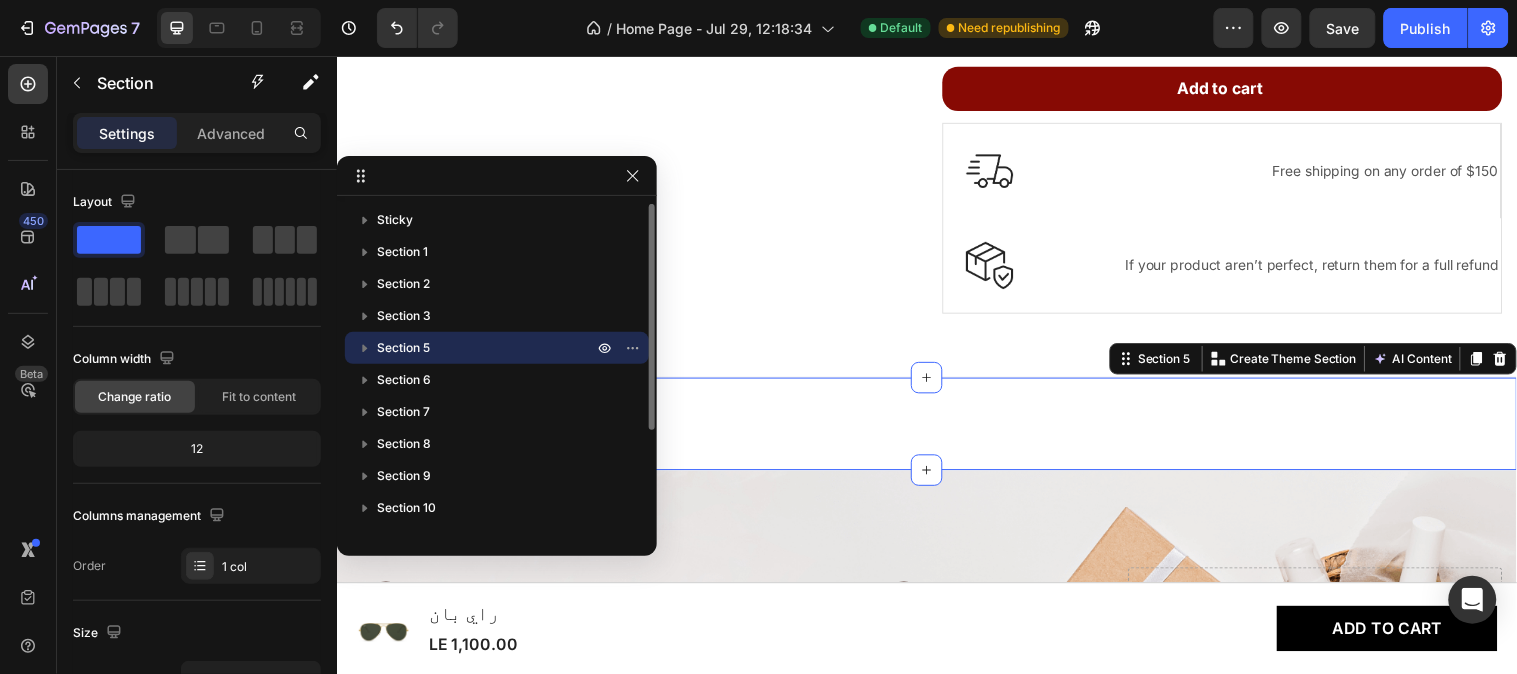 drag, startPoint x: 415, startPoint y: 336, endPoint x: 406, endPoint y: 347, distance: 14.21267 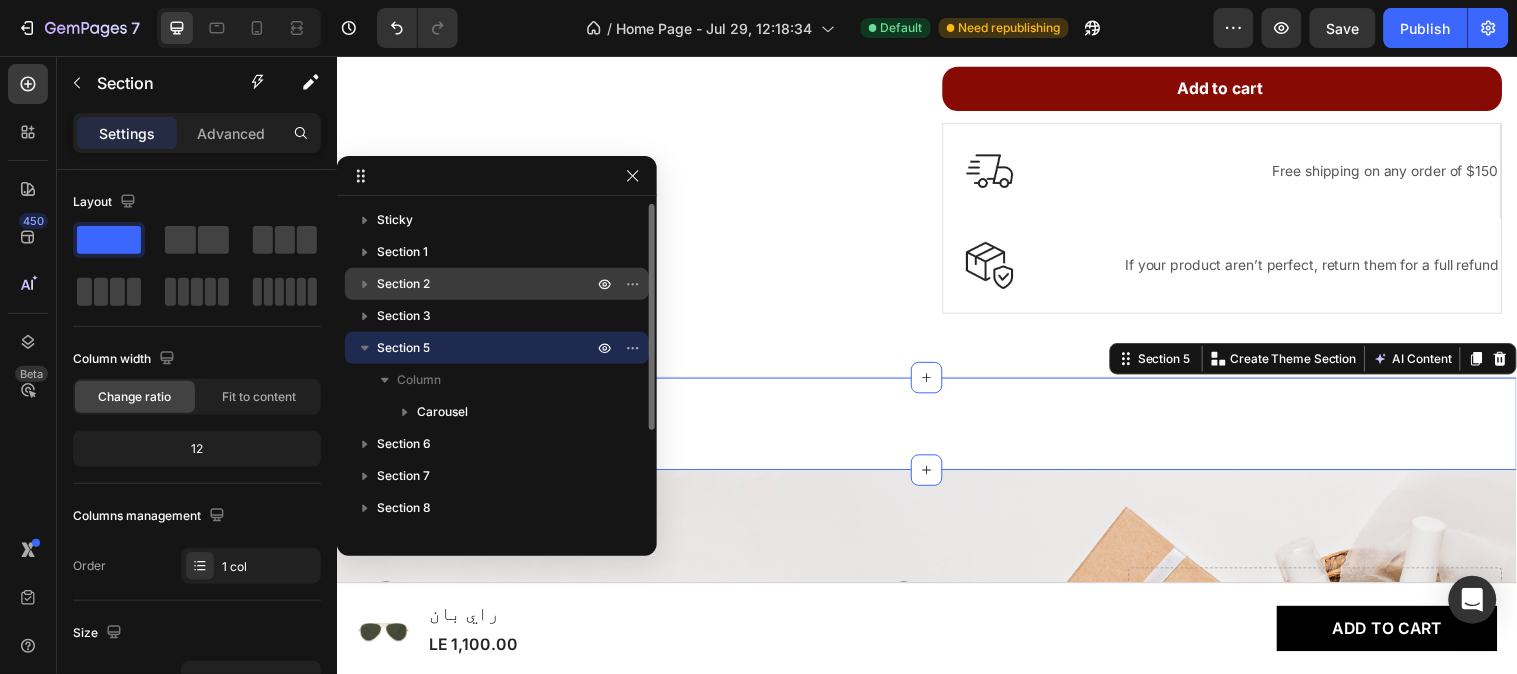 drag, startPoint x: 397, startPoint y: 344, endPoint x: 387, endPoint y: 267, distance: 77.64664 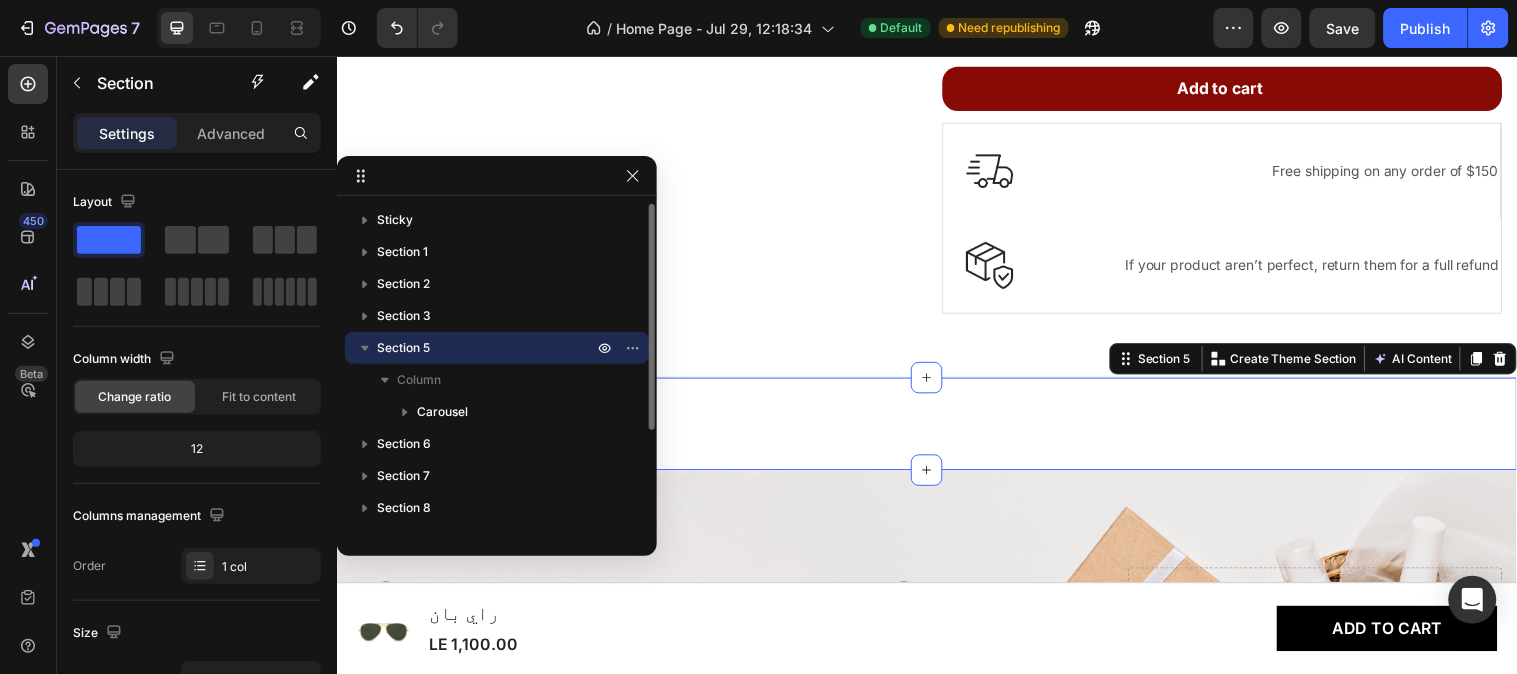 click on "Section 5" at bounding box center (403, 348) 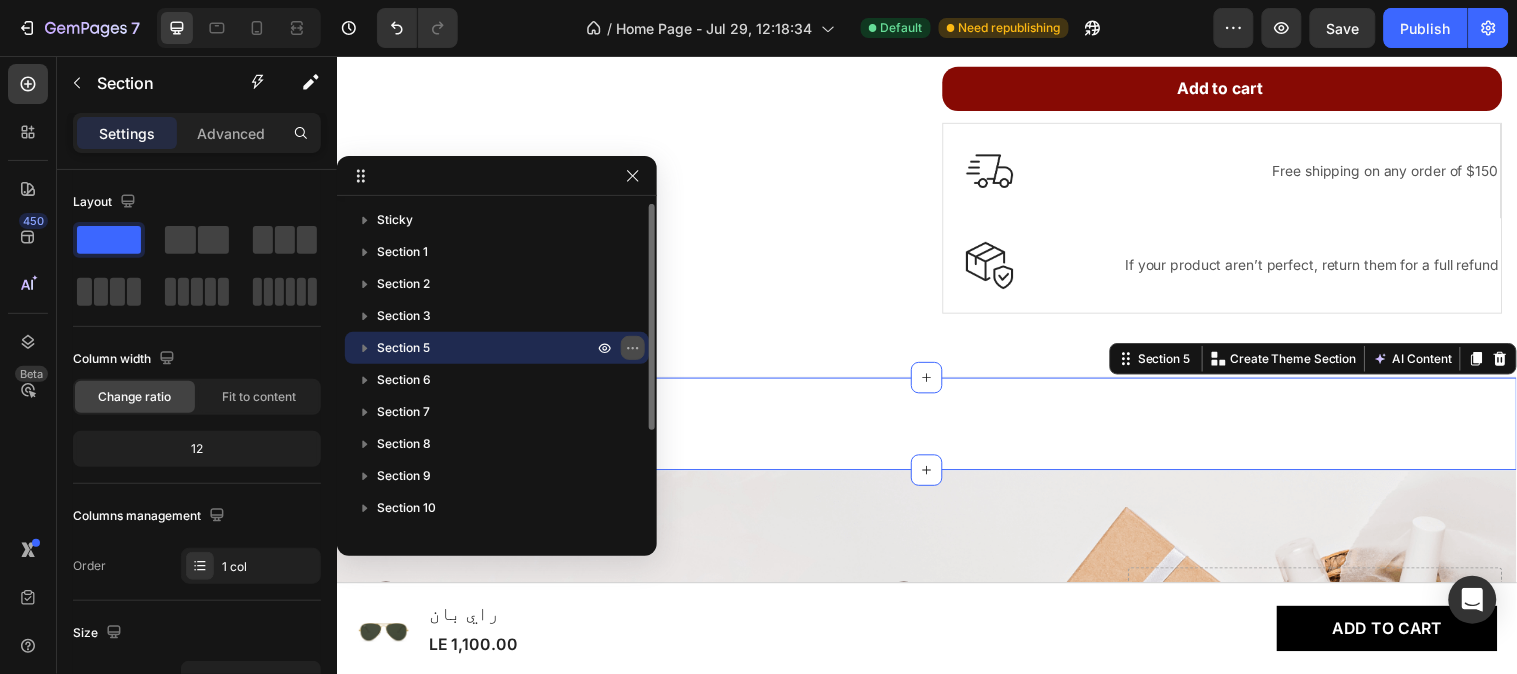 click 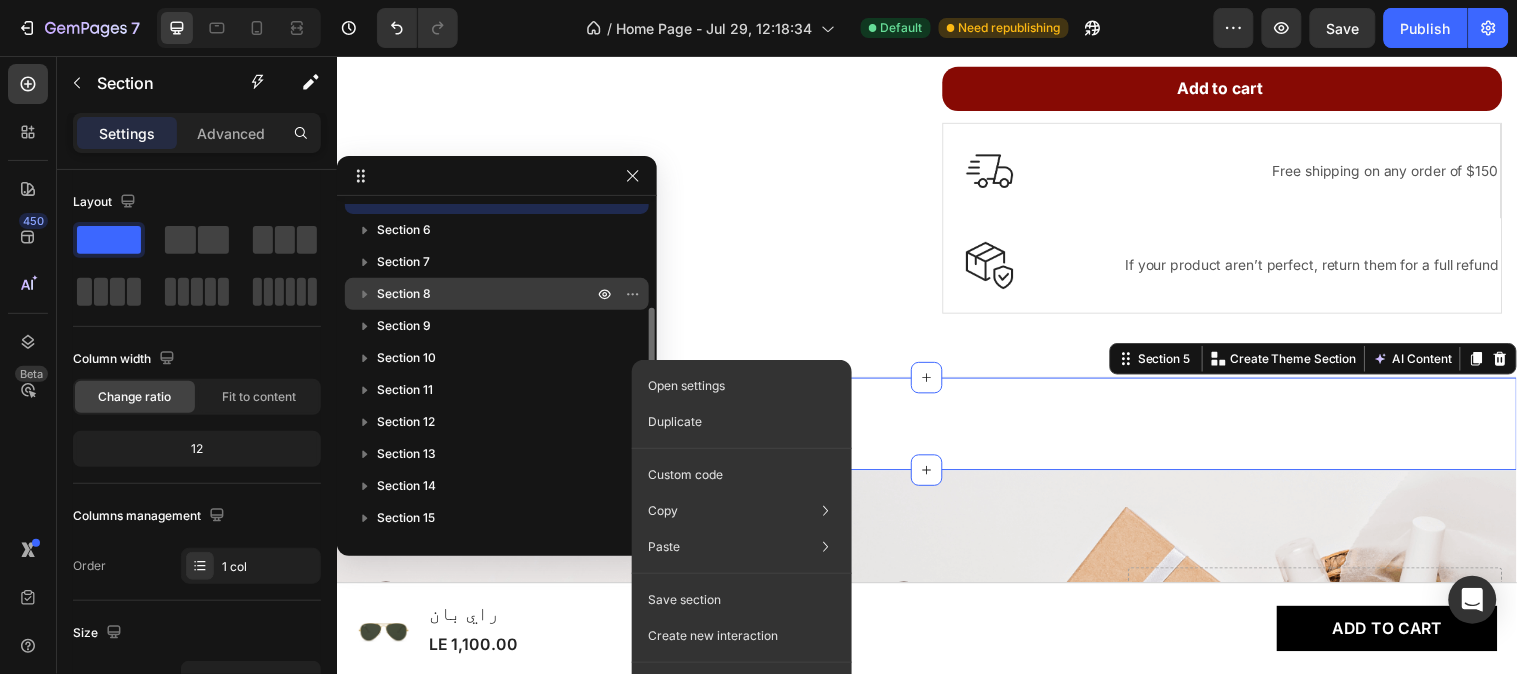 scroll, scrollTop: 74, scrollLeft: 0, axis: vertical 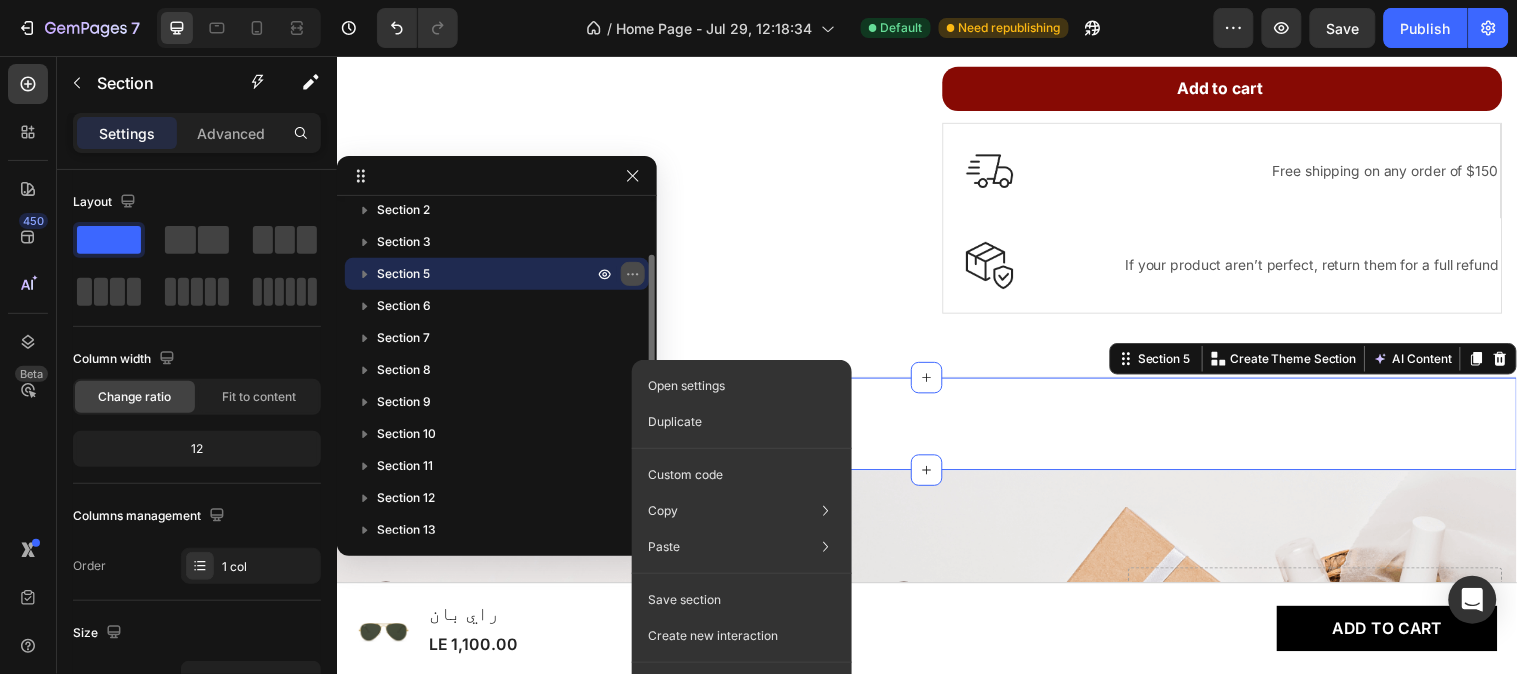 click 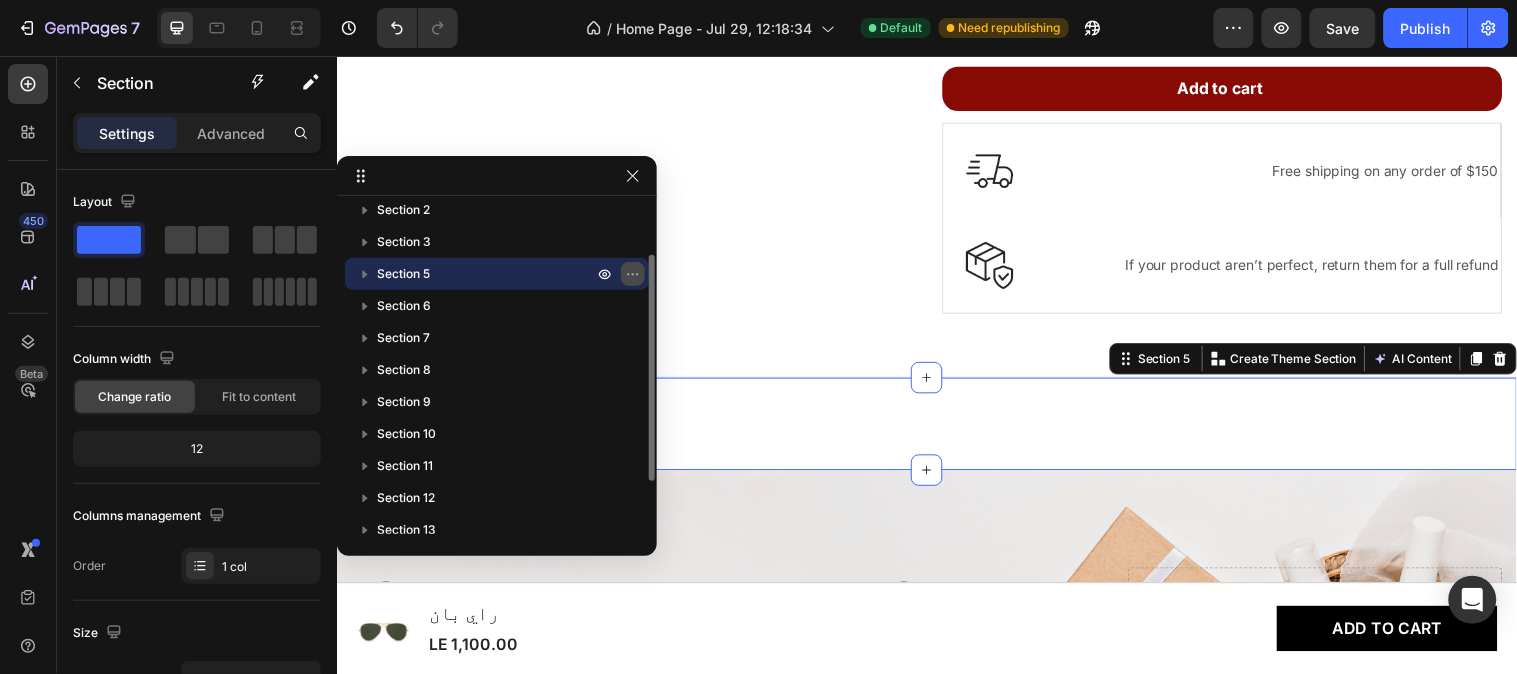 click 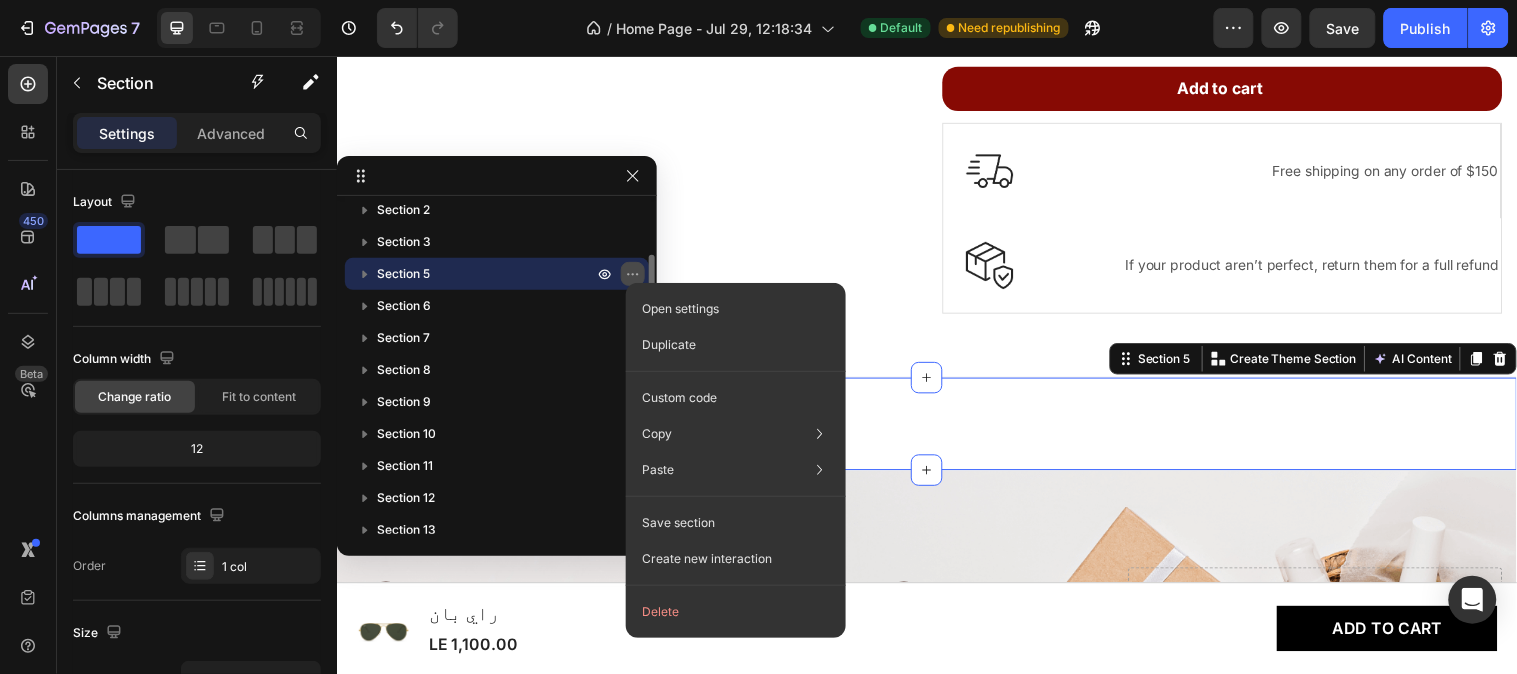 click 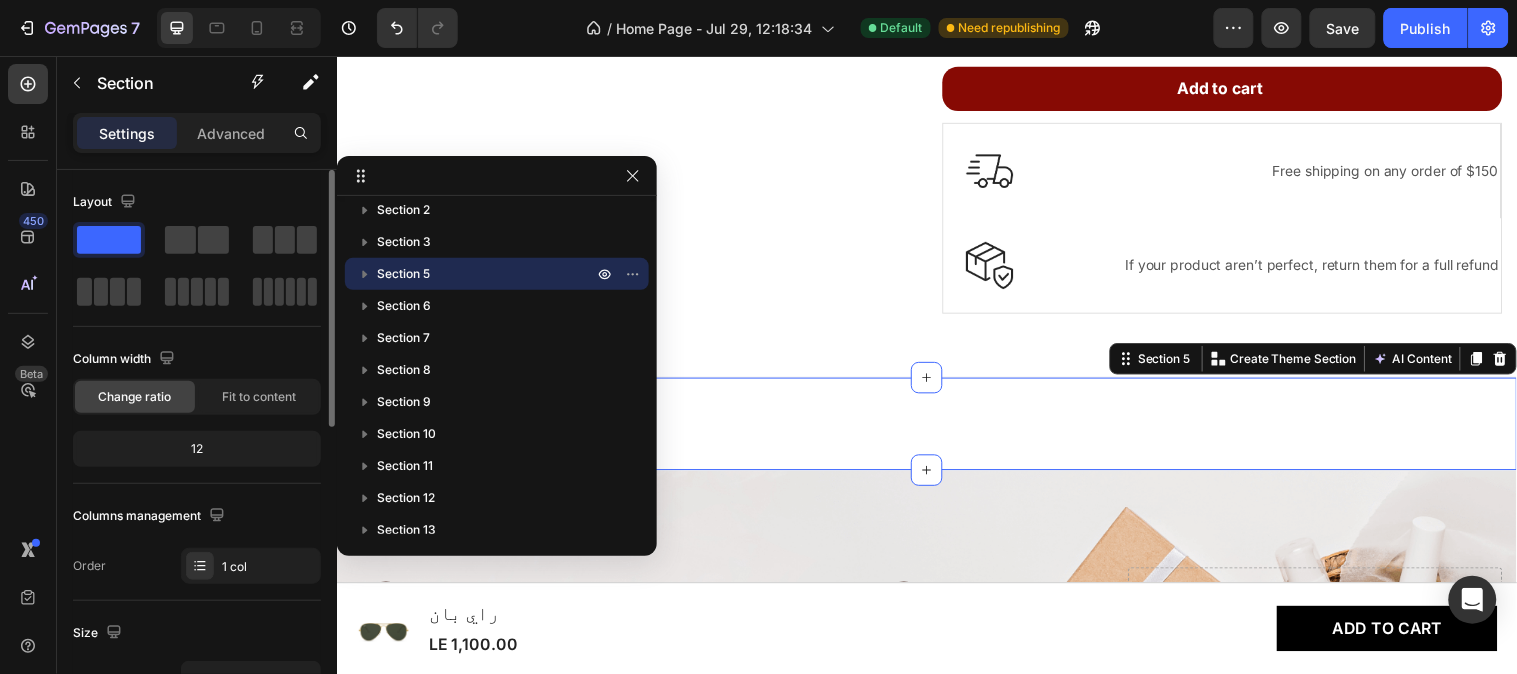 click on "Change ratio" 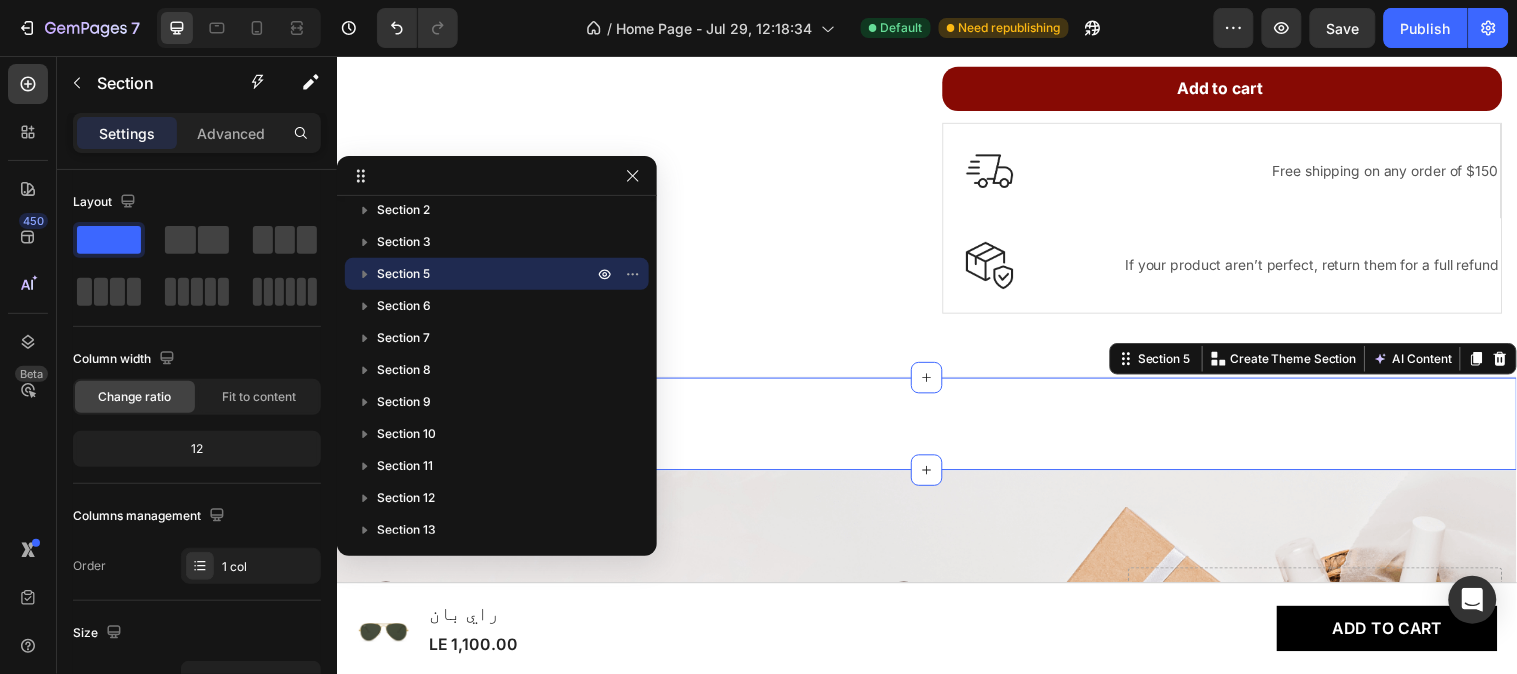 click on "Image Image Image Image Image Image Carousel Section 5 You can create reusable sections Create Theme Section AI Content Write with GemAI What would you like to describe here? Tone and Voice Persuasive Product راي بان Show more Generate" at bounding box center [936, 429] 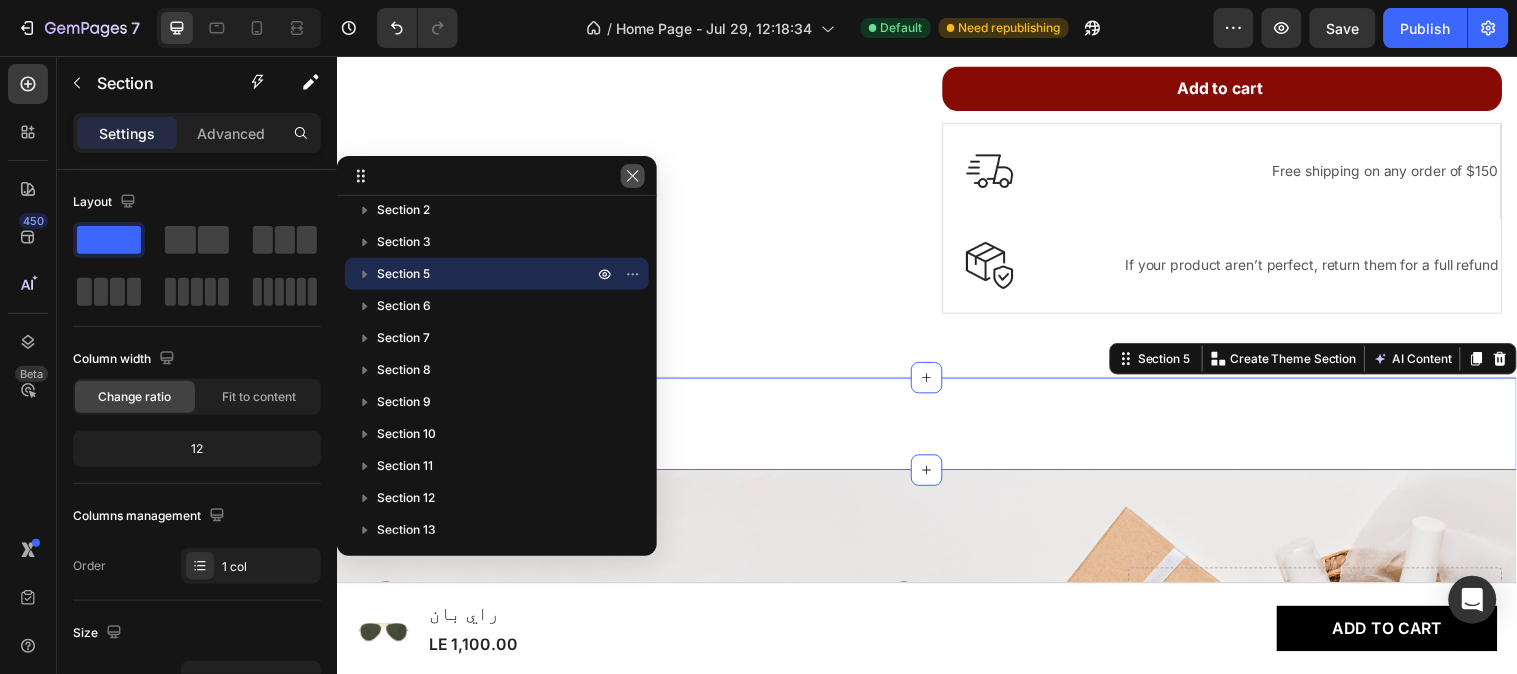 click at bounding box center (633, 176) 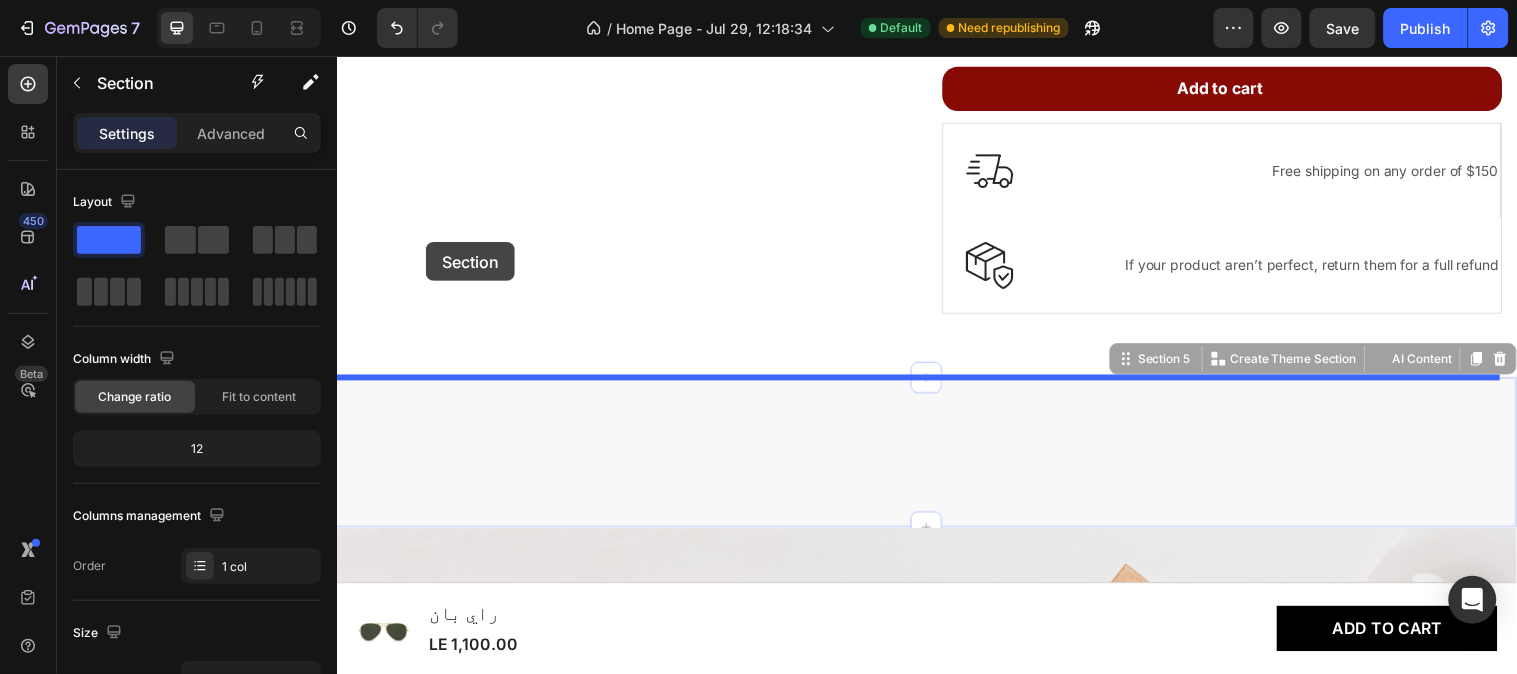 drag, startPoint x: 361, startPoint y: 410, endPoint x: 427, endPoint y: 244, distance: 178.6393 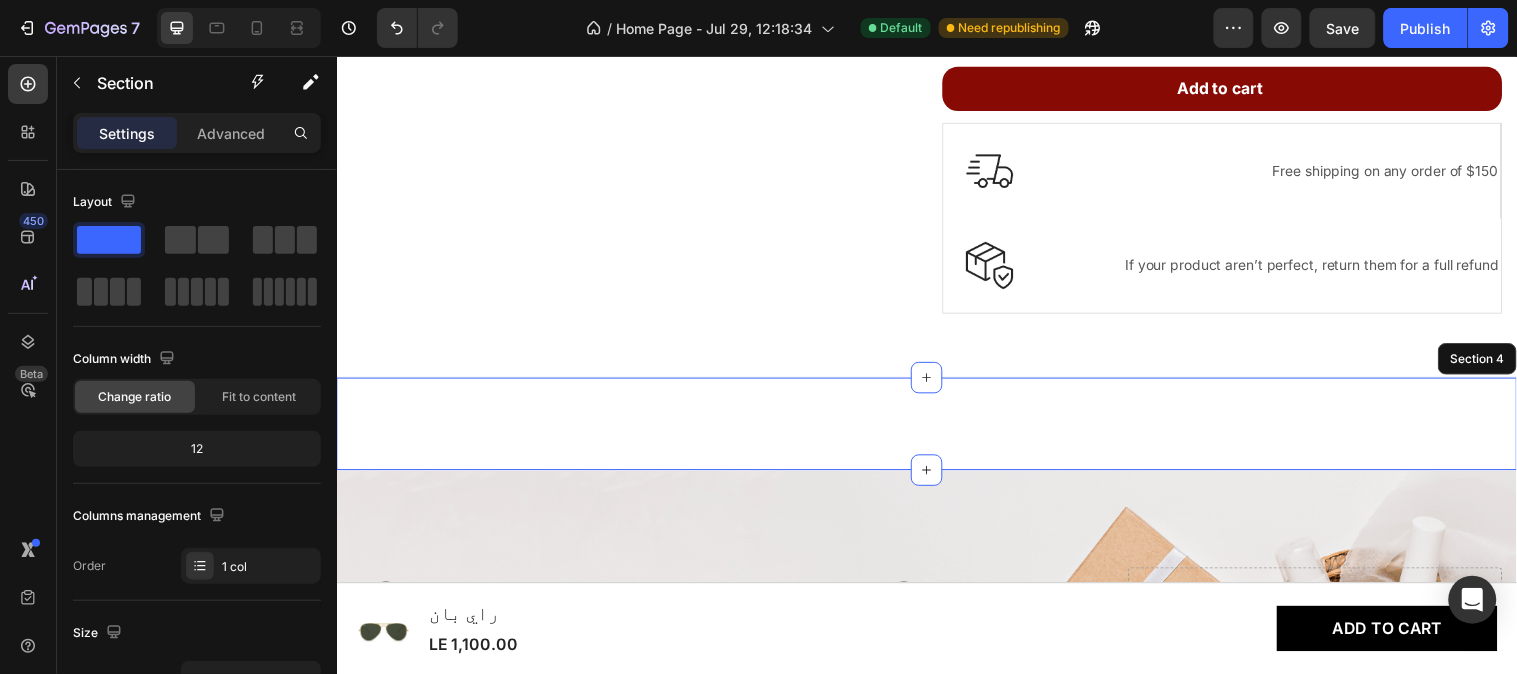 click on "Image Image Image Image Image Image Carousel Section 4" at bounding box center [936, 429] 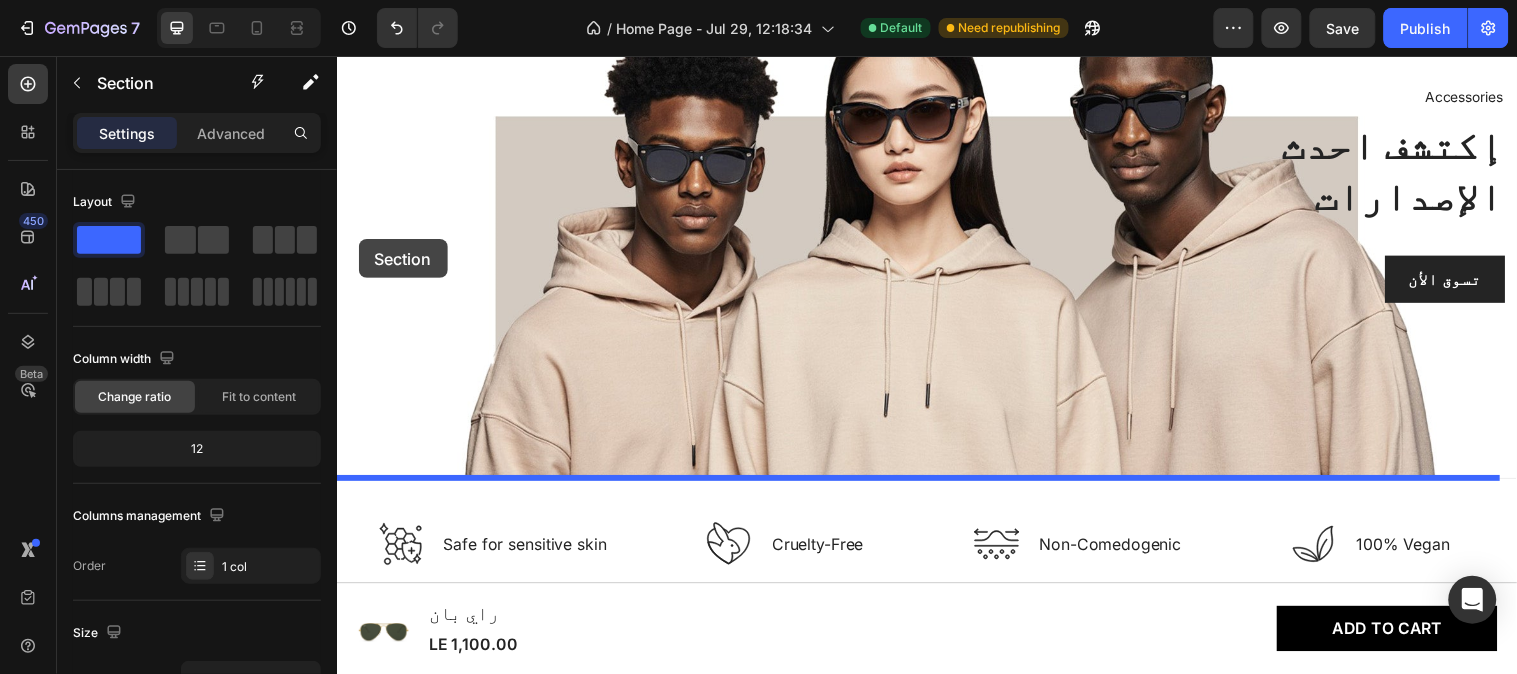 scroll, scrollTop: 201, scrollLeft: 0, axis: vertical 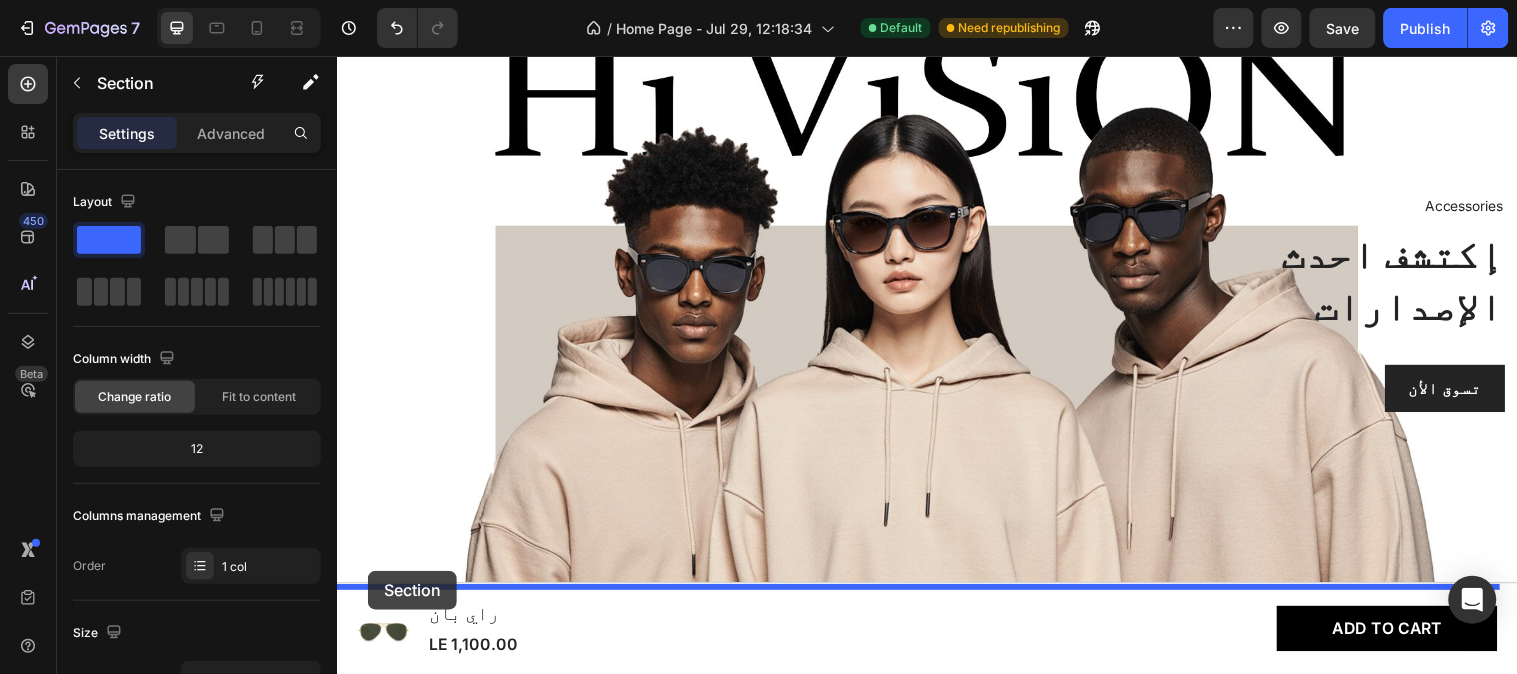 drag, startPoint x: 368, startPoint y: 404, endPoint x: 367, endPoint y: 579, distance: 175.00285 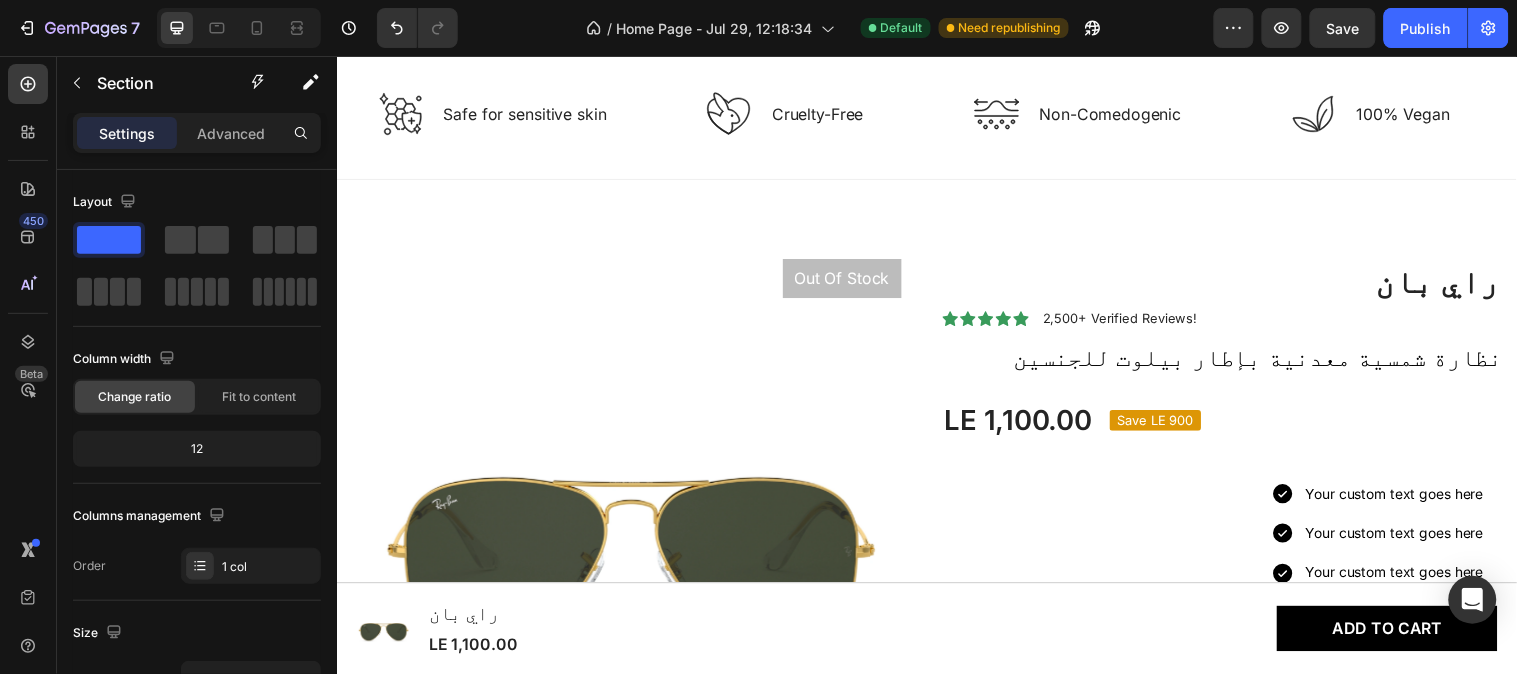 scroll, scrollTop: 848, scrollLeft: 0, axis: vertical 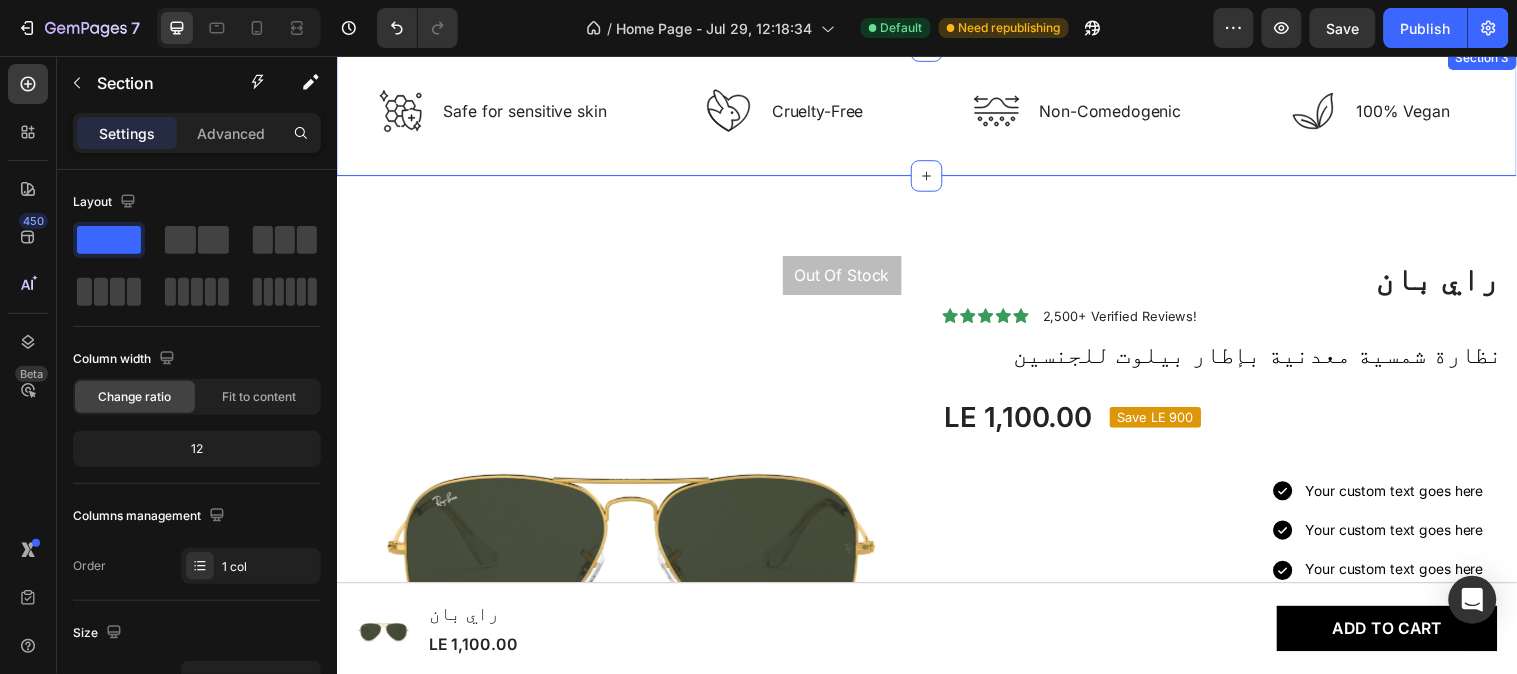 click on "Icon Safe for sensitive skin Text Block Row Icon Cruelty-Free Text Block Row Icon Non-Comedogenic Text Block Row Icon 100% Vegan Text Block Row Row Section 3" at bounding box center (936, 111) 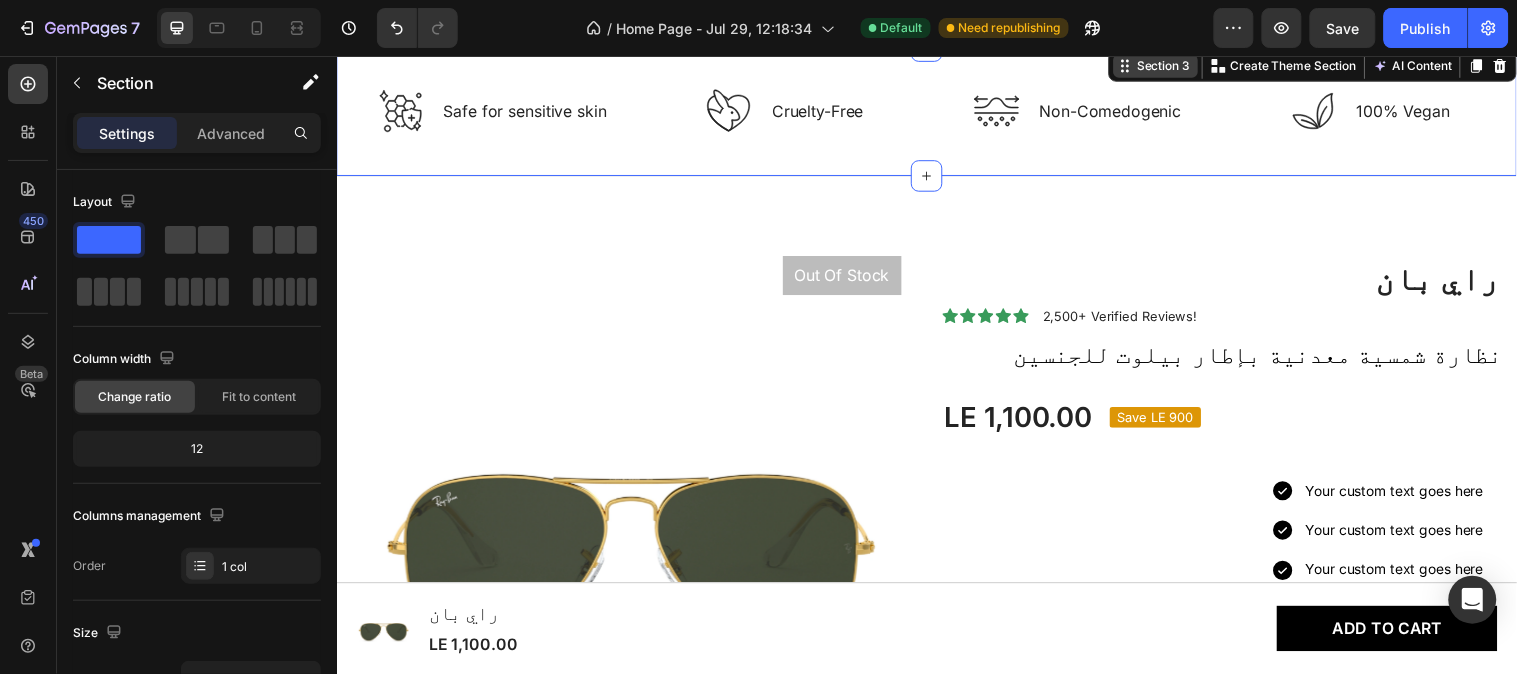 click on "Section 3" at bounding box center [1169, 65] 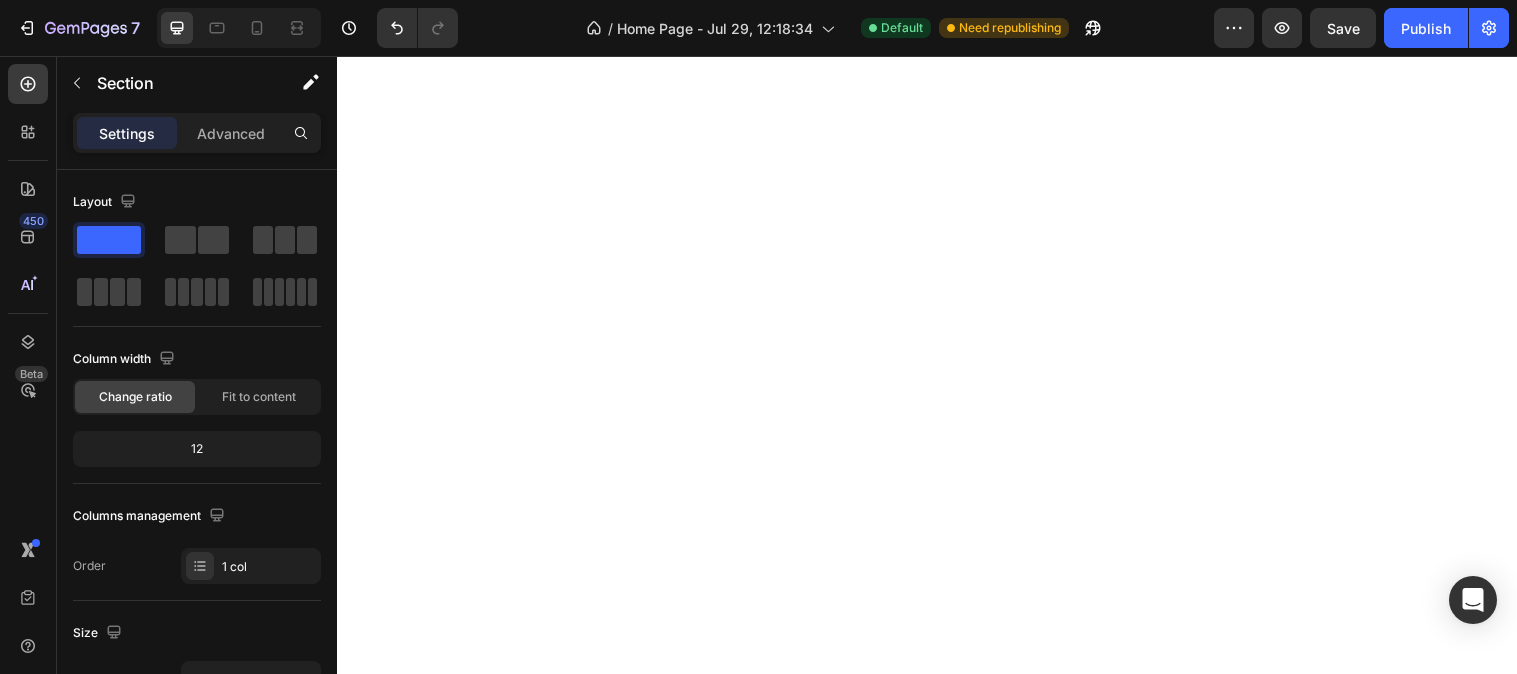 scroll, scrollTop: 0, scrollLeft: 0, axis: both 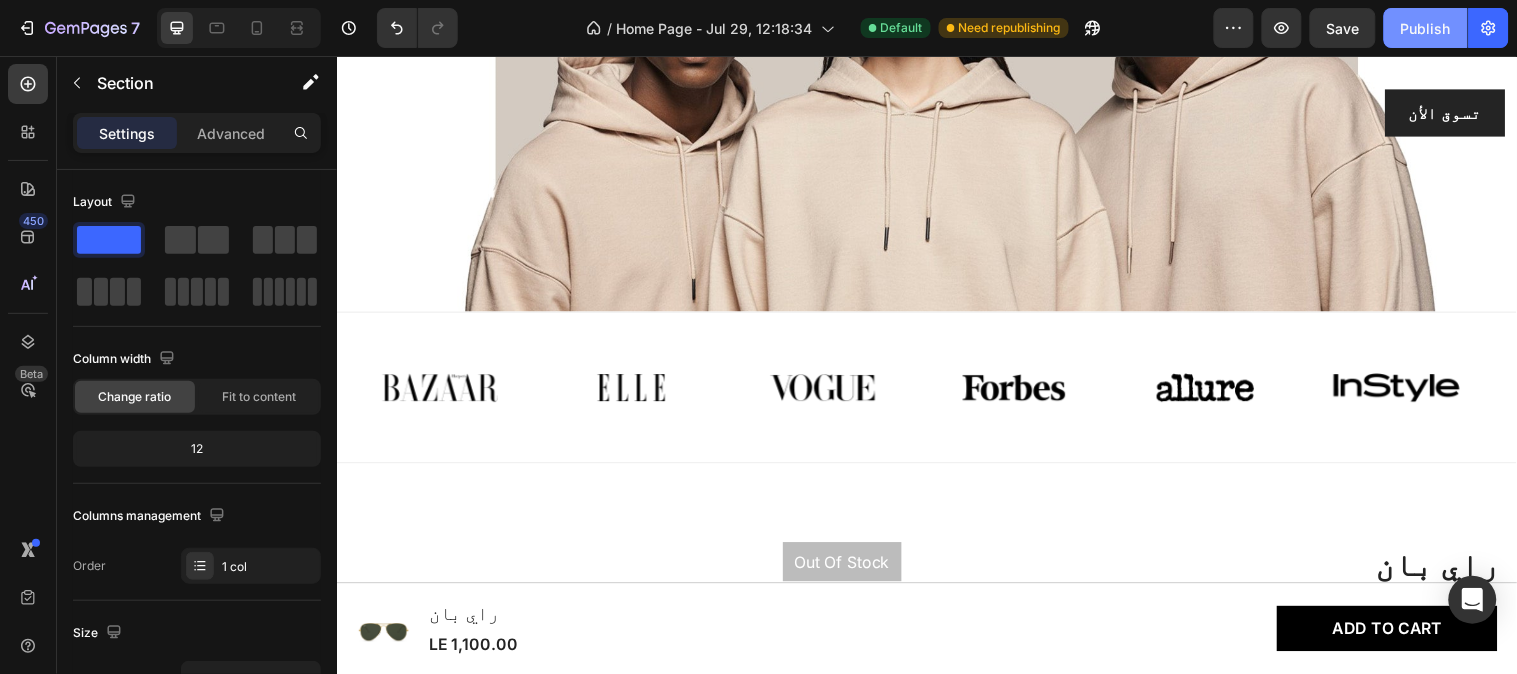click on "Publish" 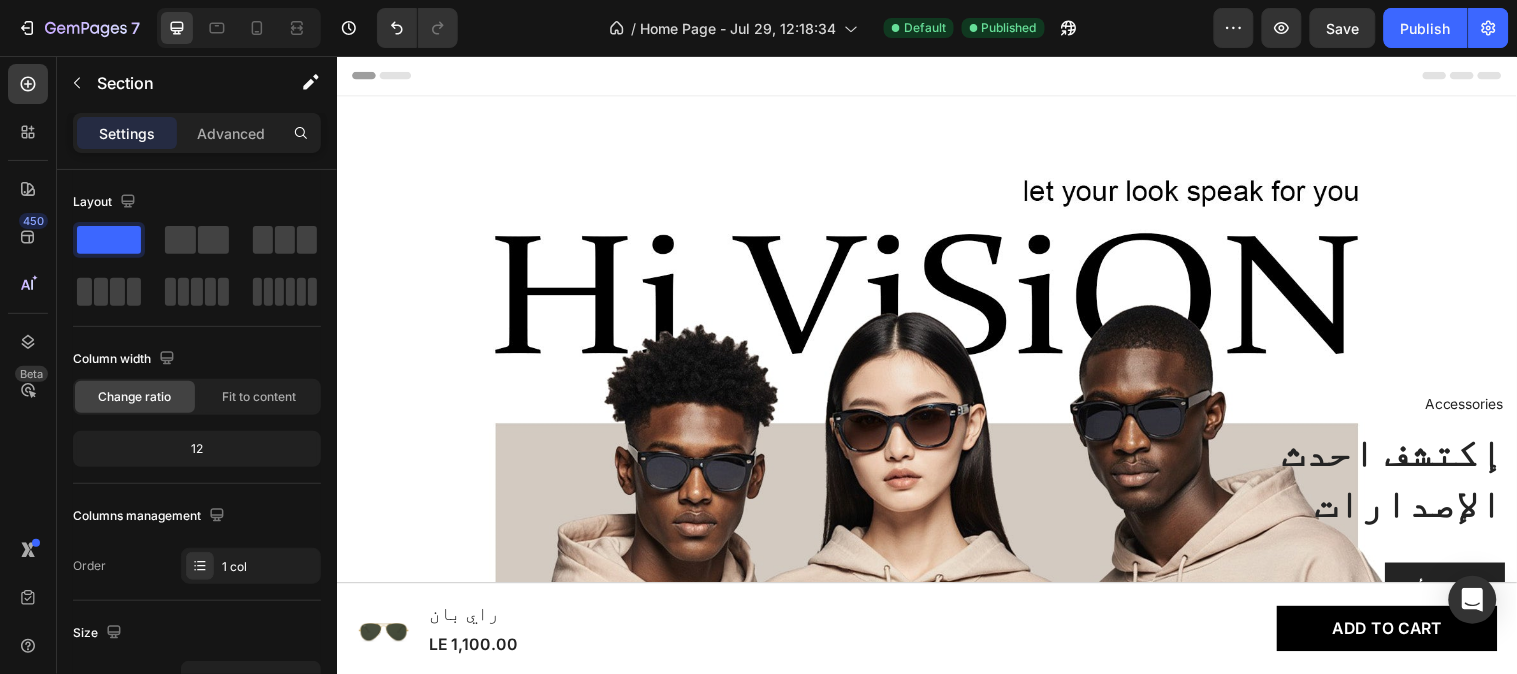 scroll, scrollTop: 258, scrollLeft: 0, axis: vertical 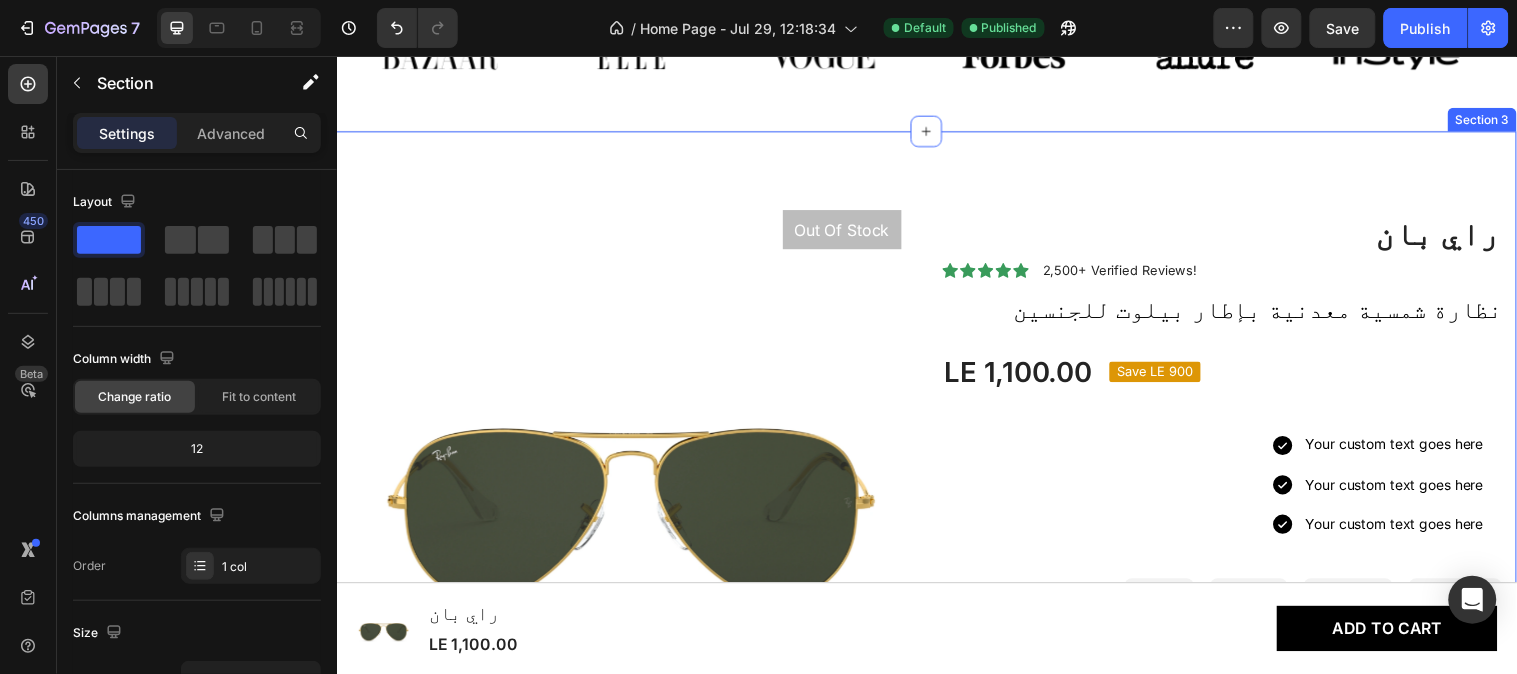 click on "Out Of Stock Product Badge Product Images راي بان Product Title Icon Icon Icon Icon Icon Icon List 2,500+ Verified Reviews! Text Block Row نظارة شمسية معدنية بإطار بيلوت للجنسين   Product Description LE 1,100.00 Product Price Product Price Save LE 900 Product Badge Row Your custom text goes here Your custom text goes here Your custom text goes here Item List Row 04 Day 07 Hour 30 Minute 25 Second Countdown Timer اللون: graygreengold graygreengold graygreengold graygreengold goldbrown goldbrown goldbrown green green green browngray browngray browngray bluesilver bluesilver bluesilver gray-1 gray-1 gray-1 greenblue greenblue greenblue goldgray-1 goldgray-1 goldgray-1 goldgray goldgray goldgray blackgray blackgray blackgray blackgreen-3 blackgreen-3 blackgreen-3 Product Variants & Swatches
only  100  left Stock Counter
Publish the page to see the content.
Custom Code Add to cart Image Row" at bounding box center [936, 720] 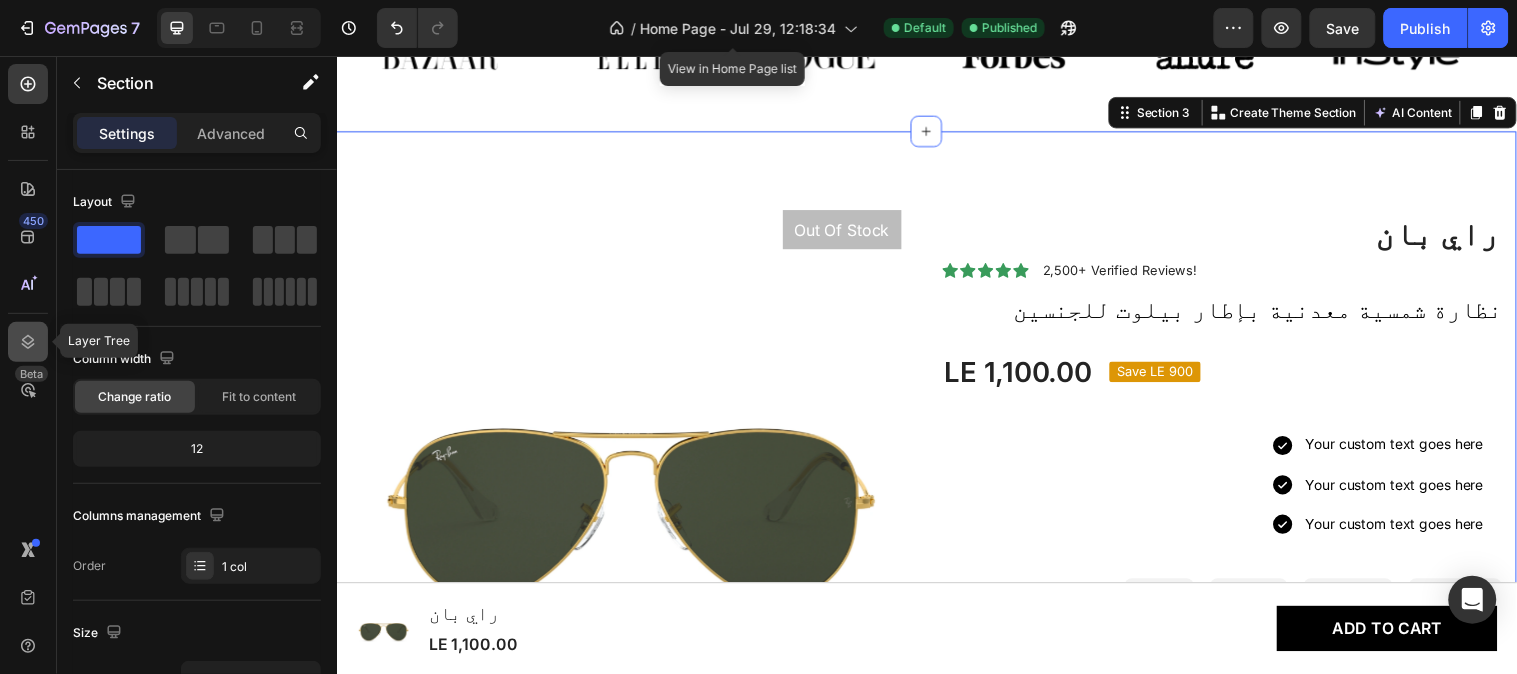 click 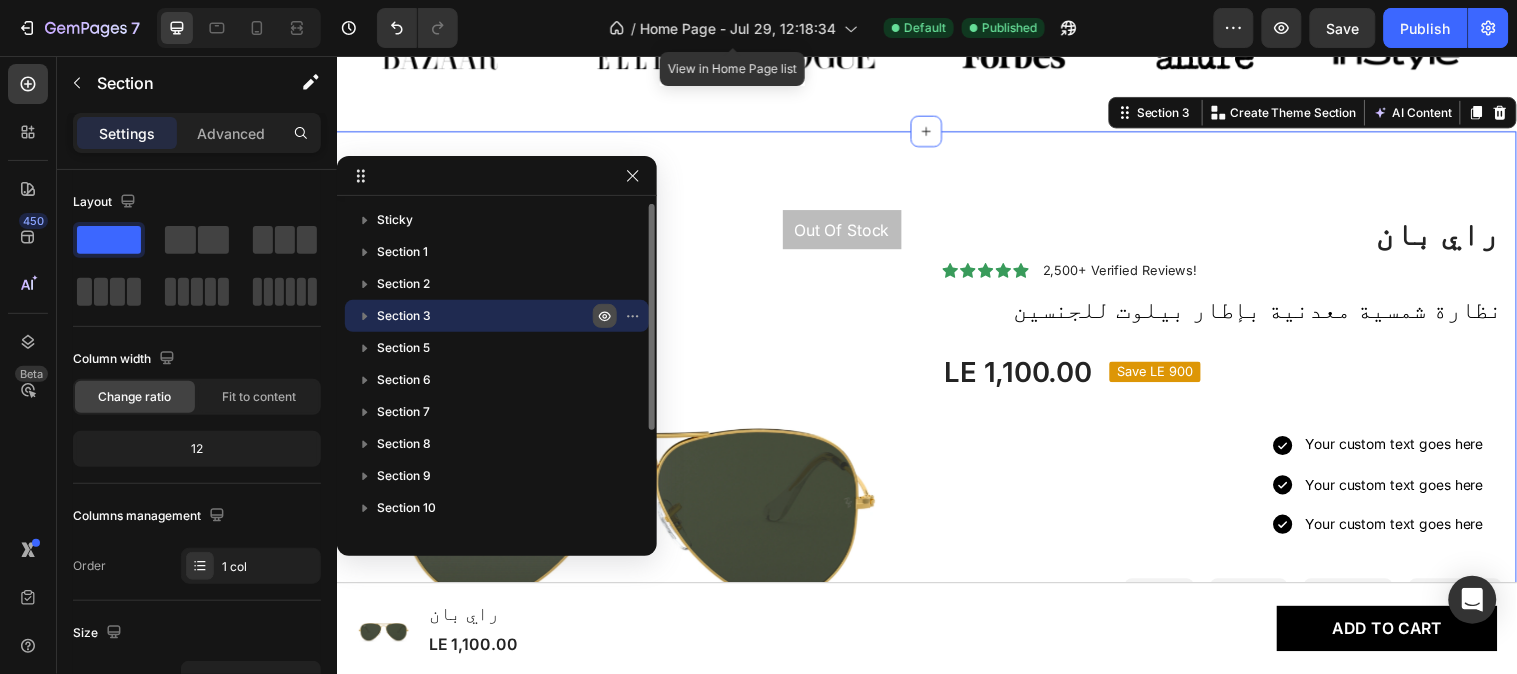 click 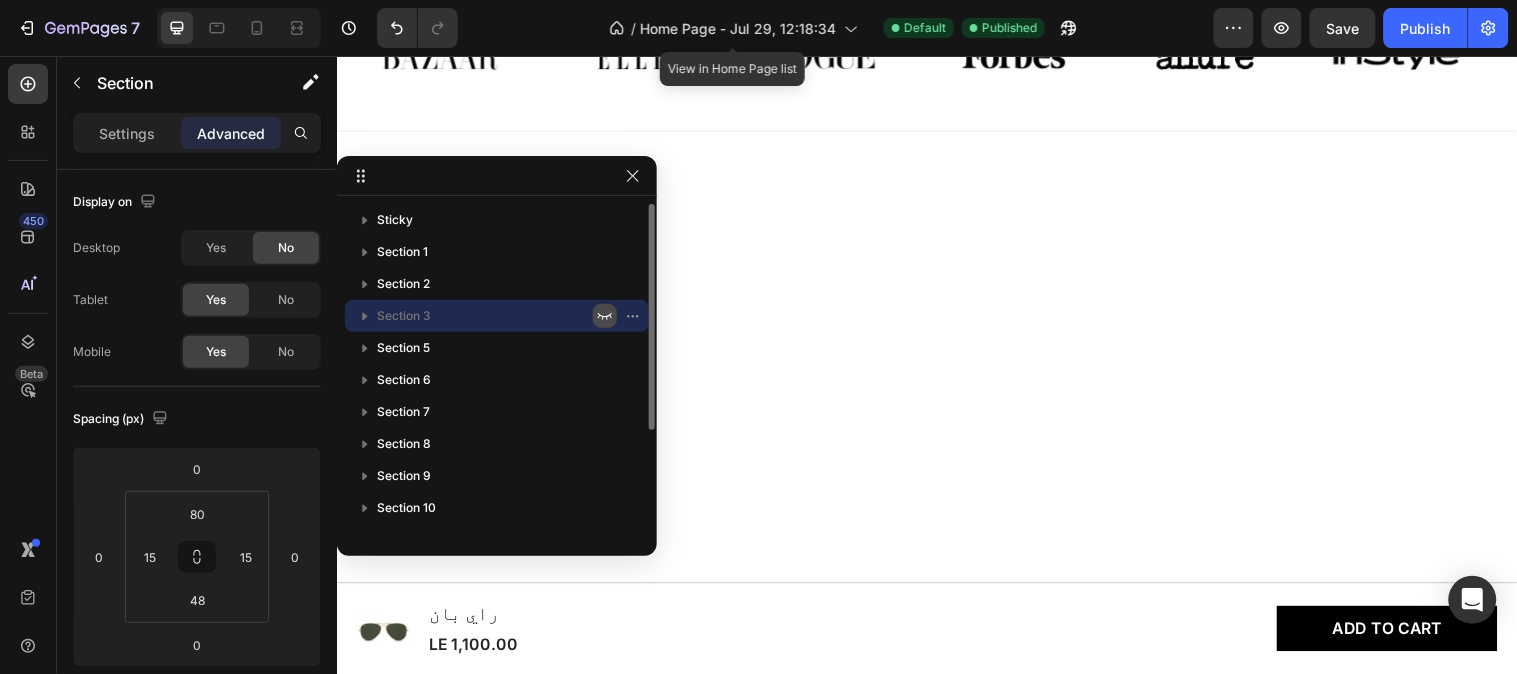 click at bounding box center (936, 475) 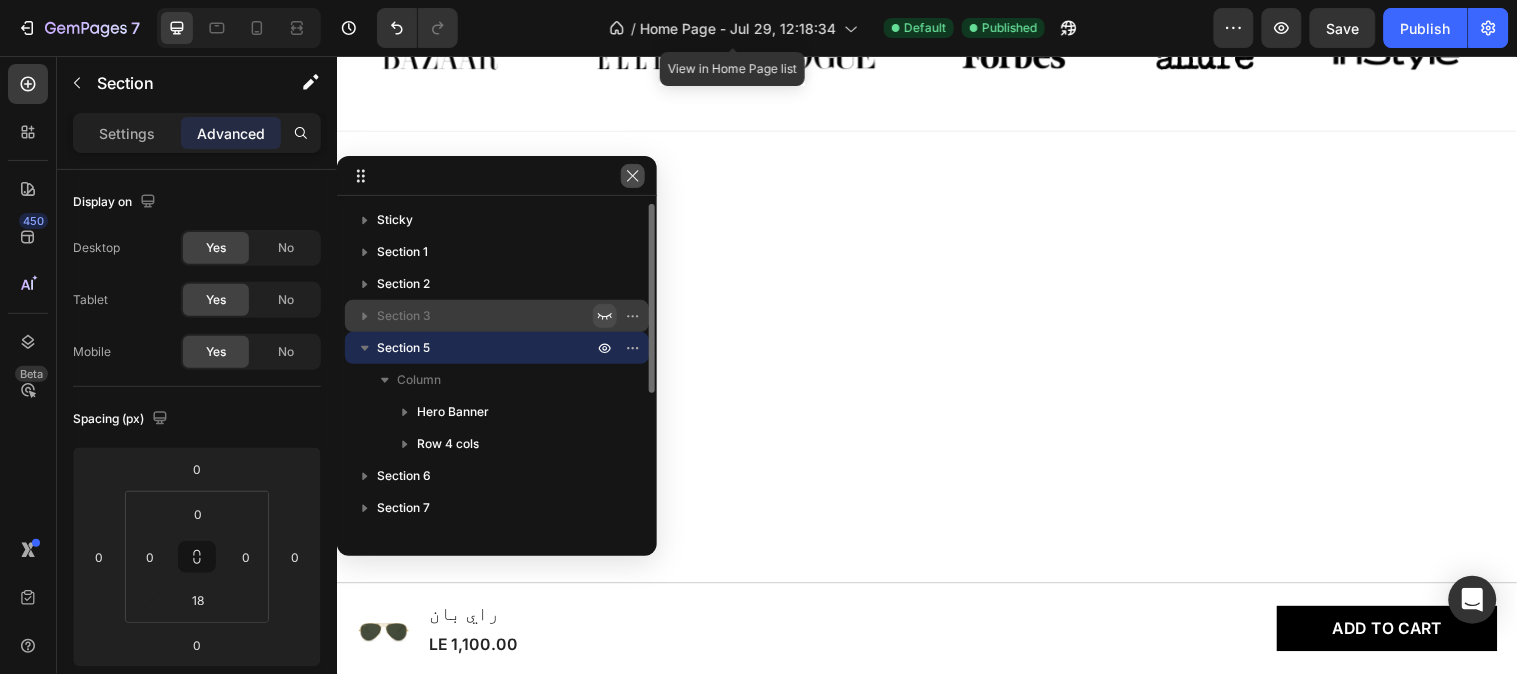 click 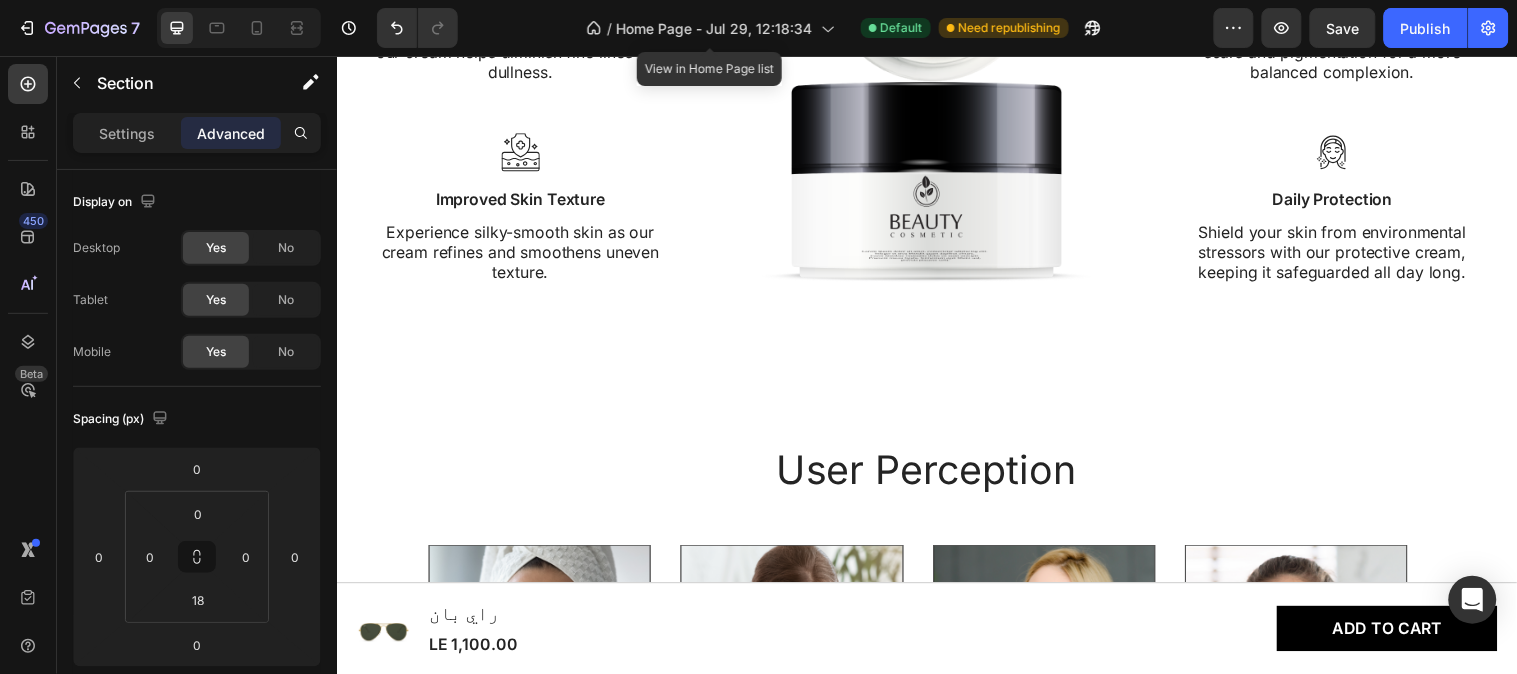 scroll, scrollTop: 3301, scrollLeft: 0, axis: vertical 